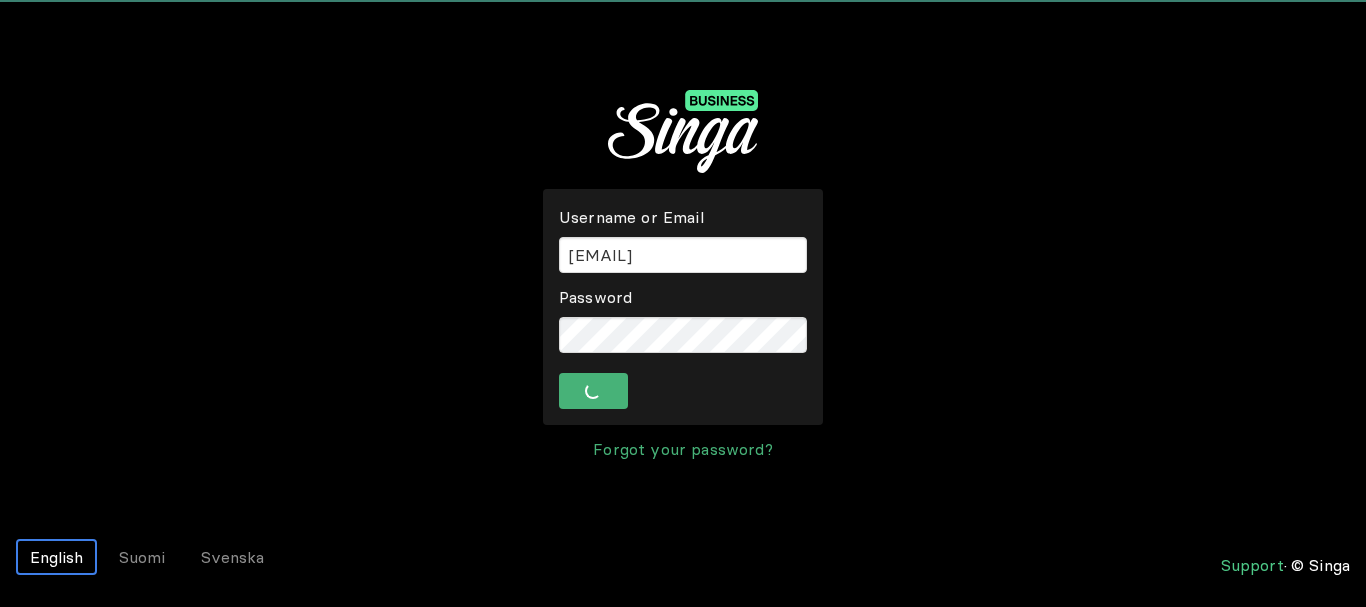 scroll, scrollTop: 0, scrollLeft: 0, axis: both 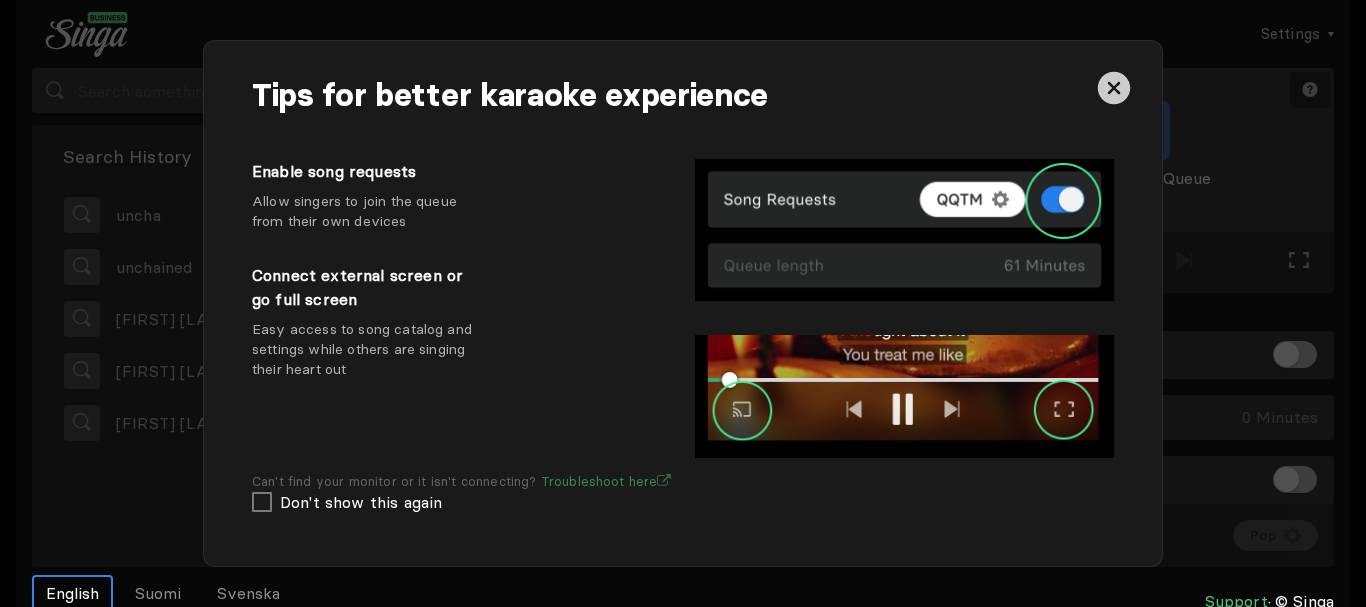click at bounding box center (1114, 88) 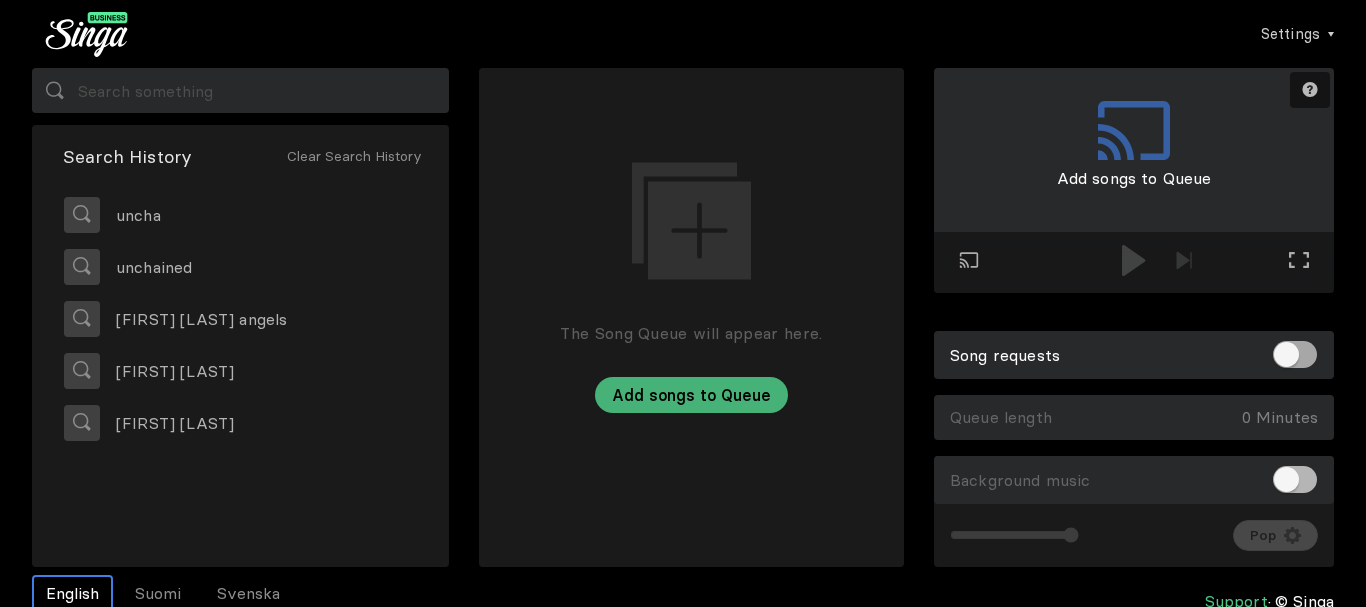 click at bounding box center [1295, 354] 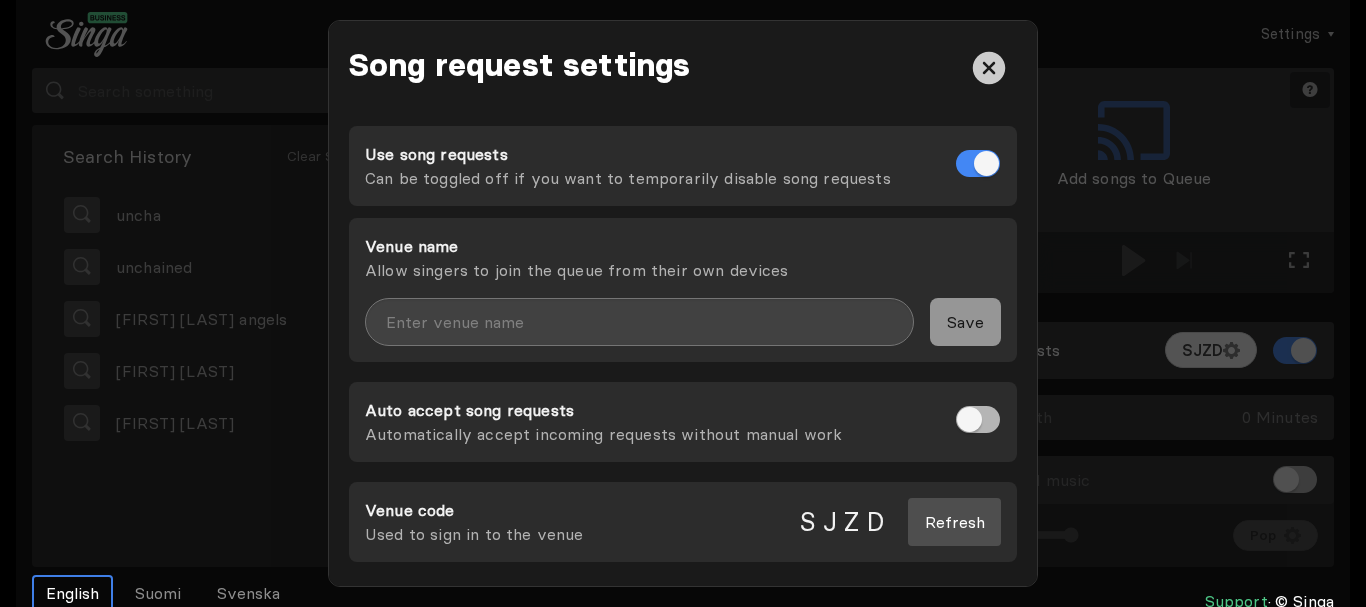 click at bounding box center [1134, 76] 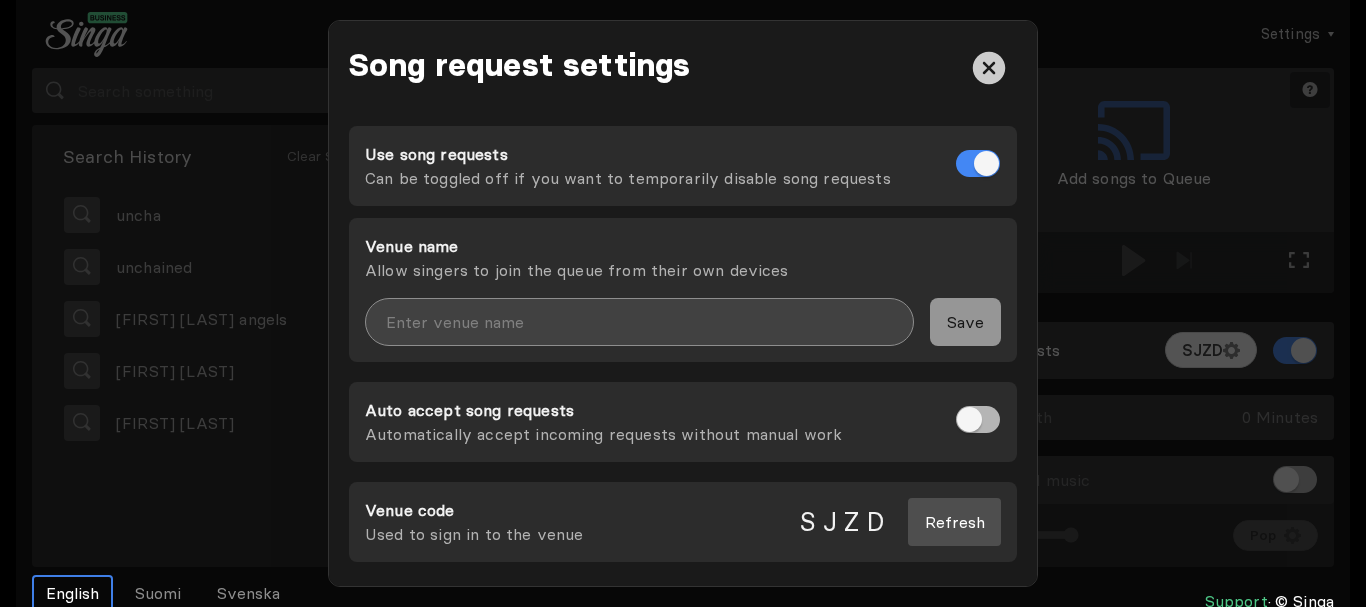 click at bounding box center [639, 322] 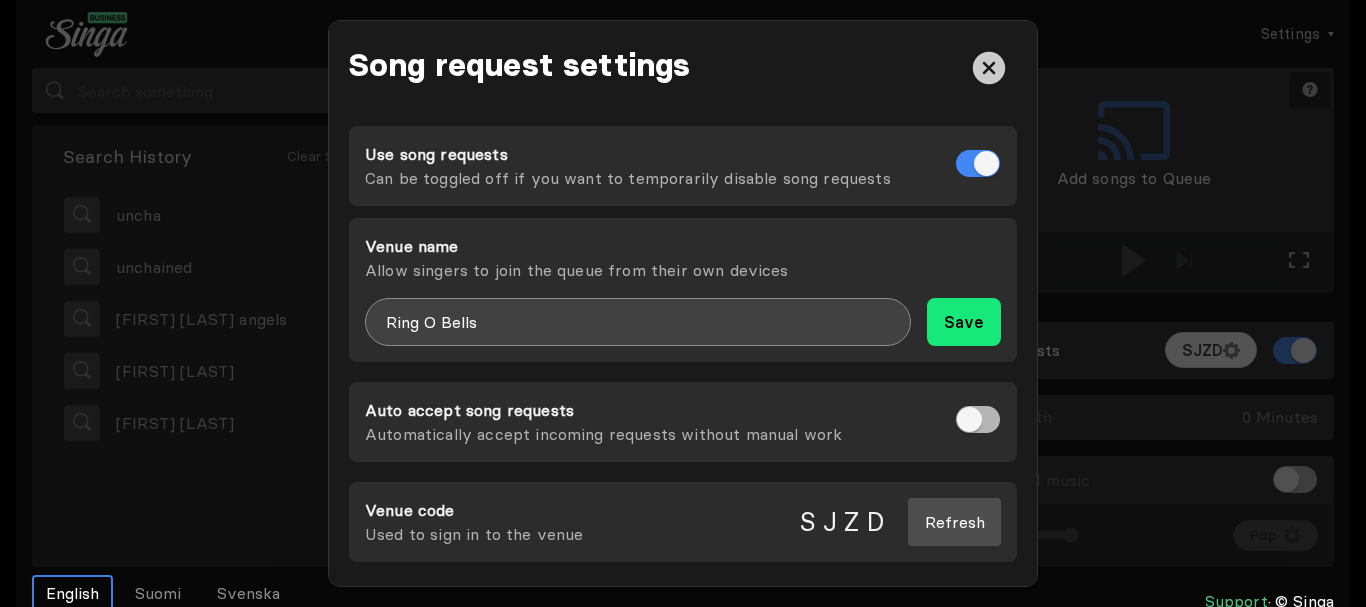 type on "Ring O Bells" 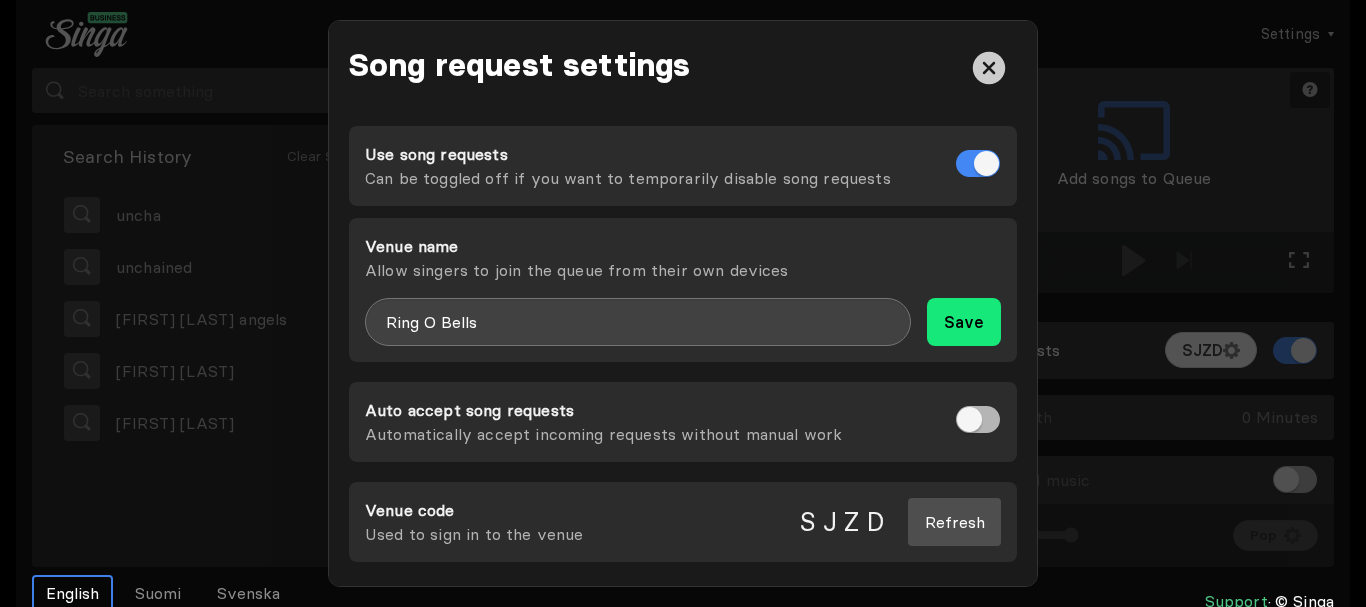 click on "Save" at bounding box center [964, 322] 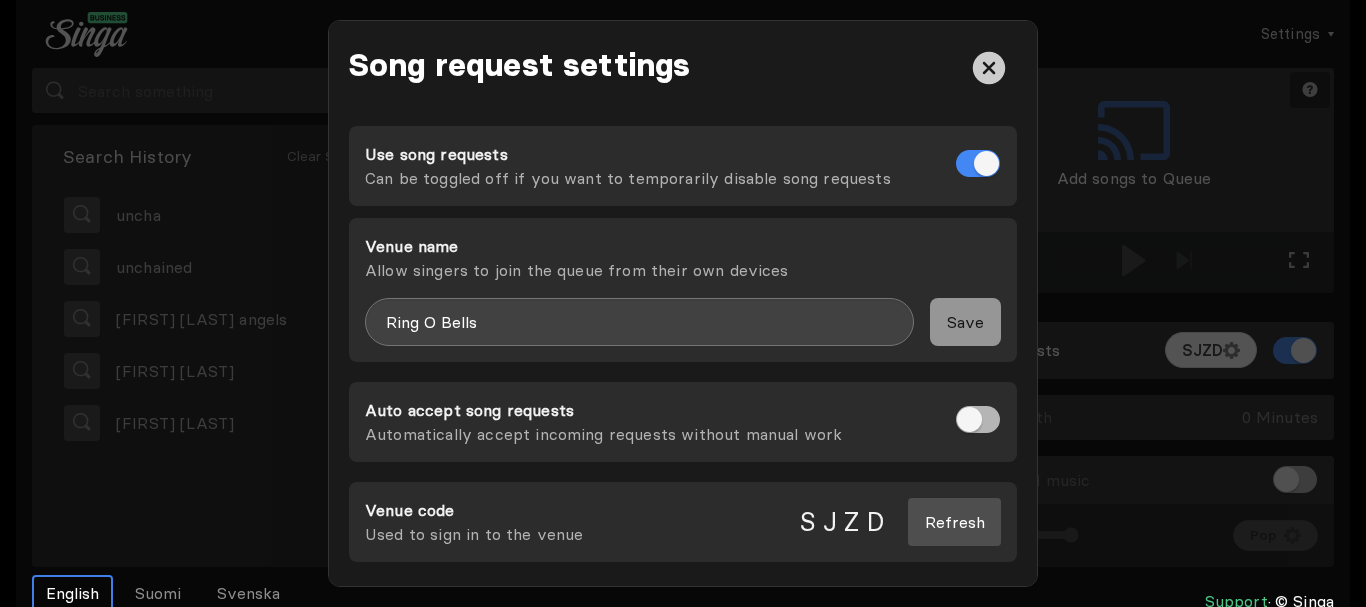 click at bounding box center (989, 68) 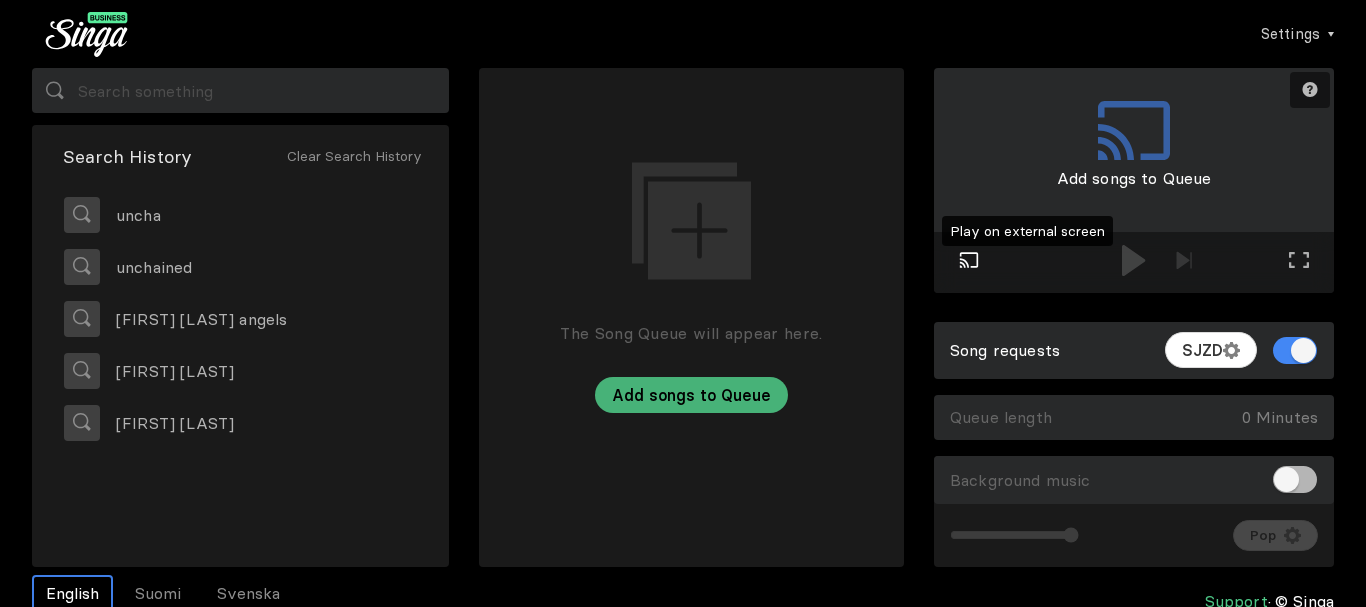 click at bounding box center (969, 260) 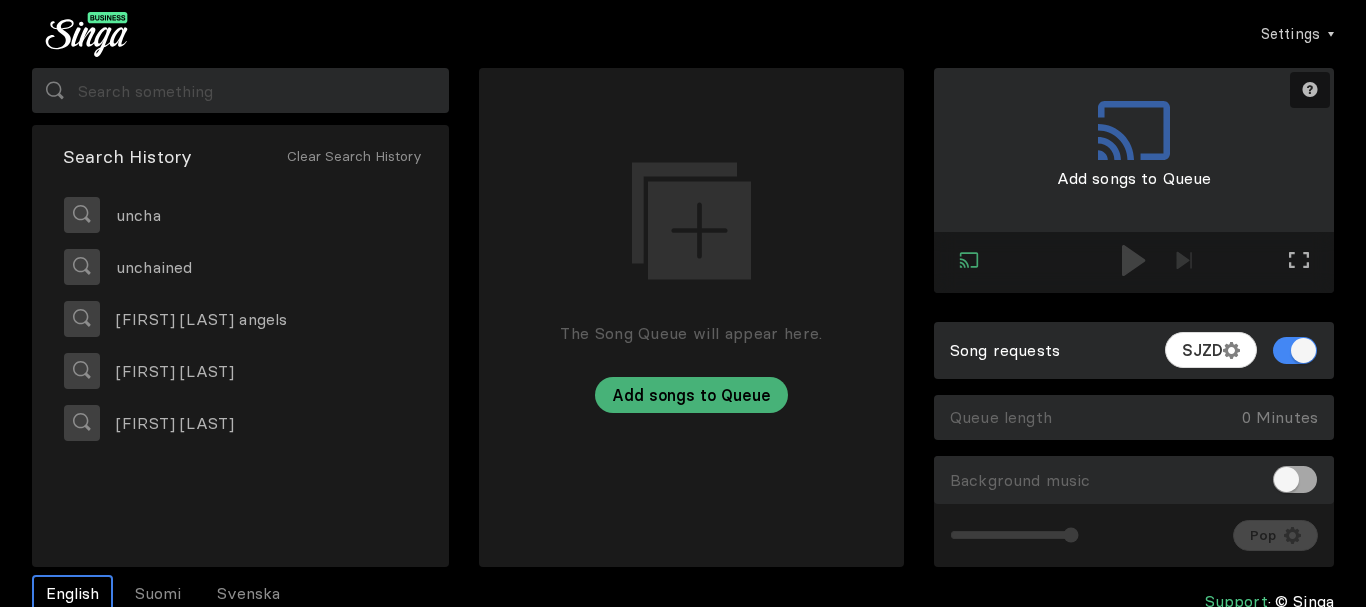 click at bounding box center [1295, 479] 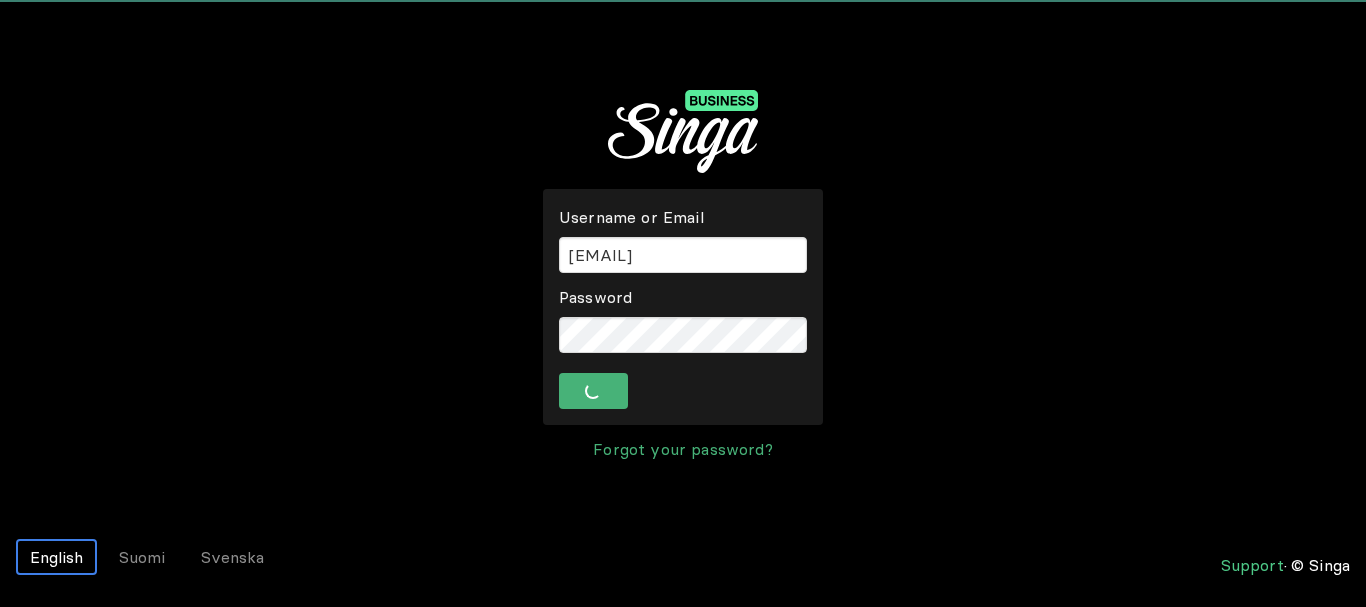 scroll, scrollTop: 0, scrollLeft: 0, axis: both 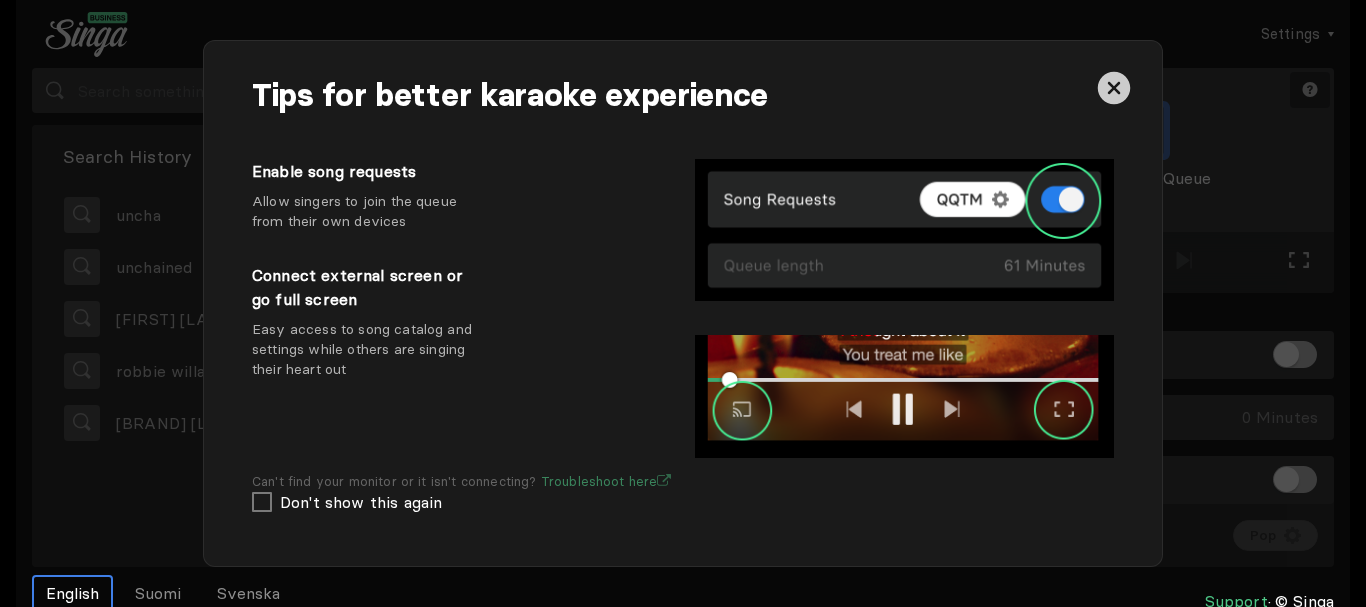 click at bounding box center (1114, 88) 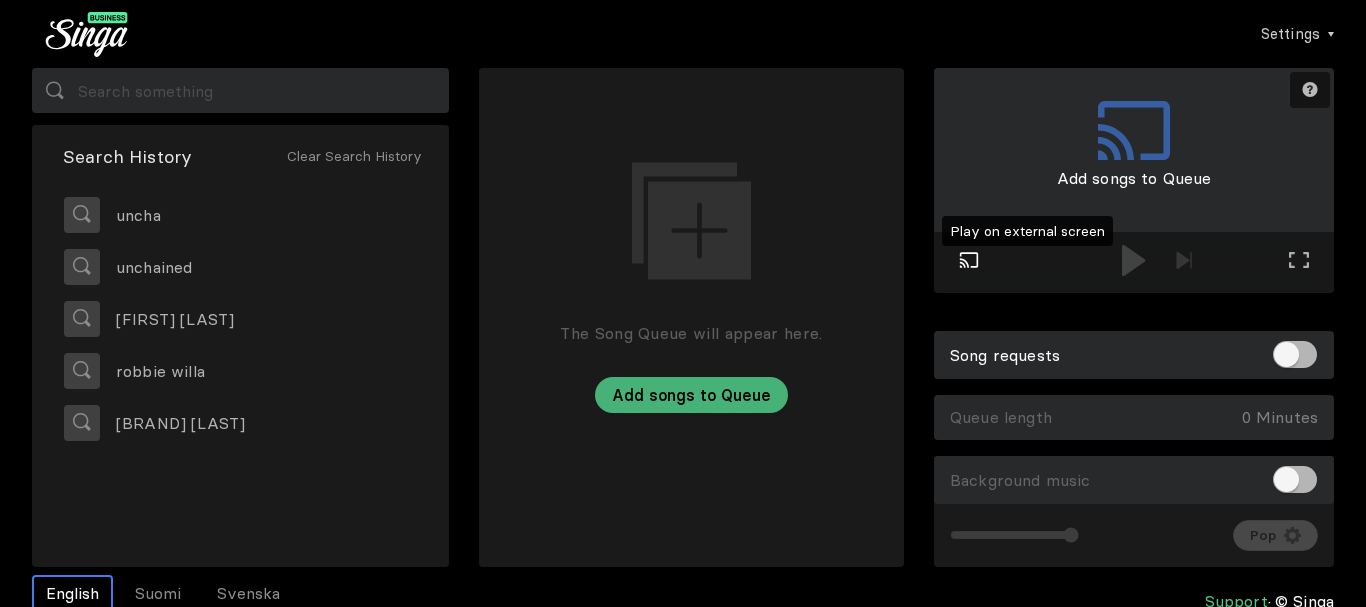 click at bounding box center (969, 260) 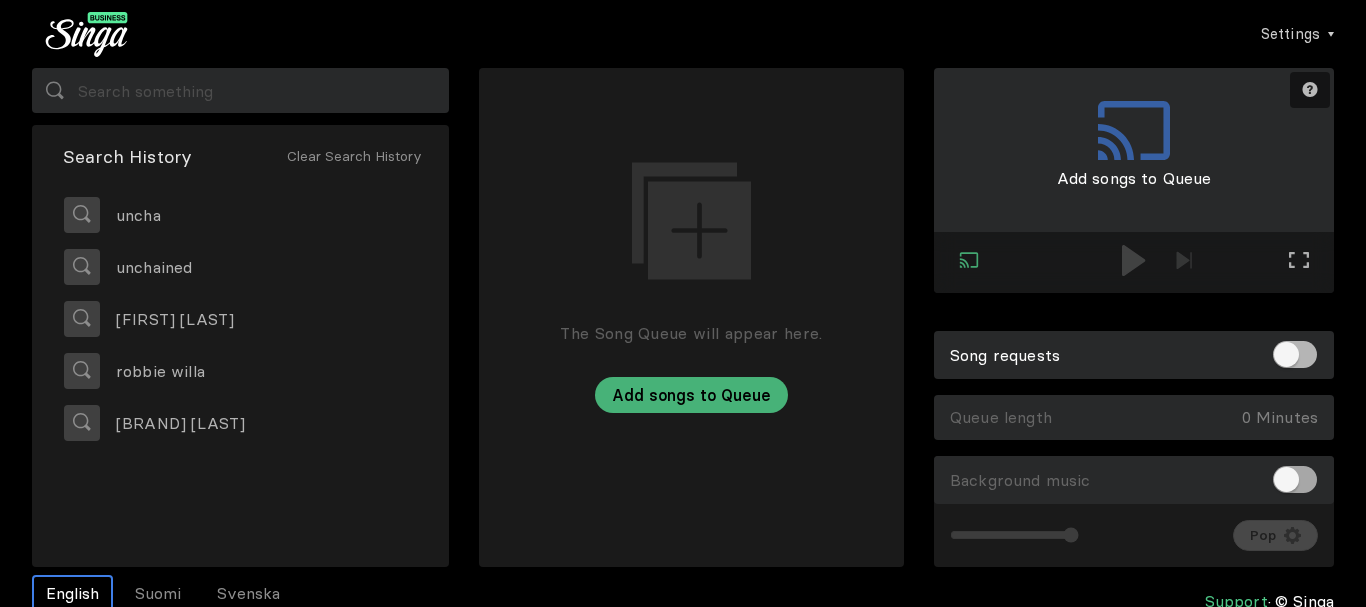 click at bounding box center (1295, 479) 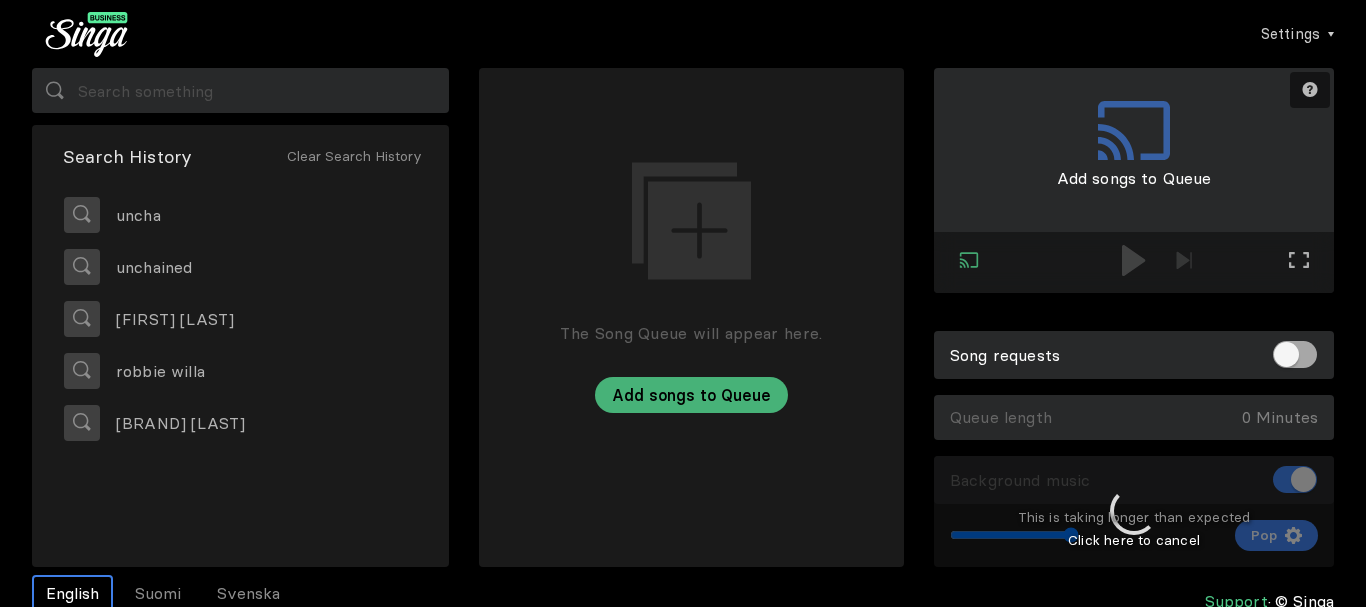 click at bounding box center [1295, 354] 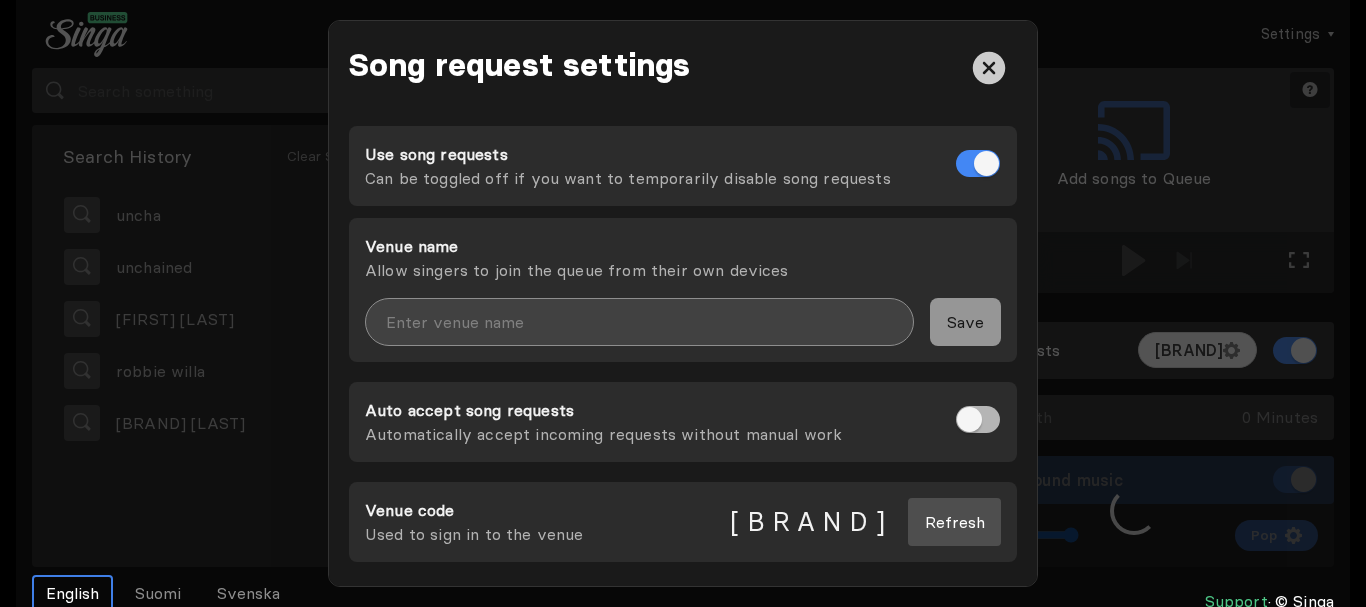 click at bounding box center [639, 322] 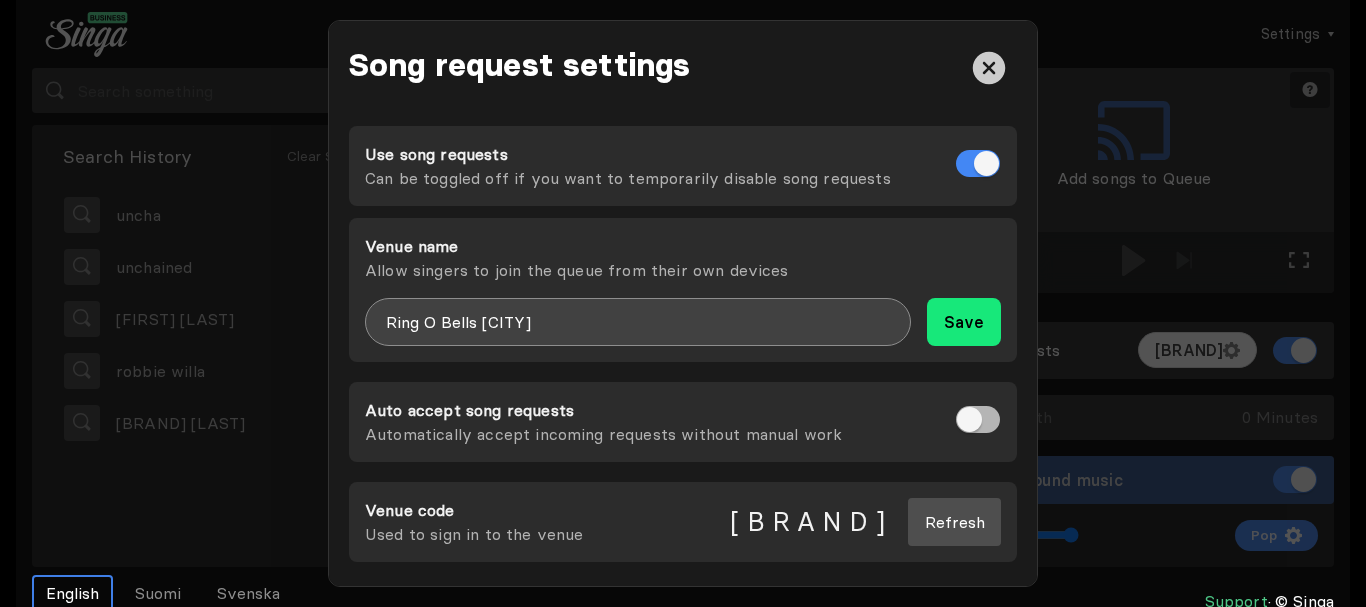 type on "Ring O Bells [CITY]" 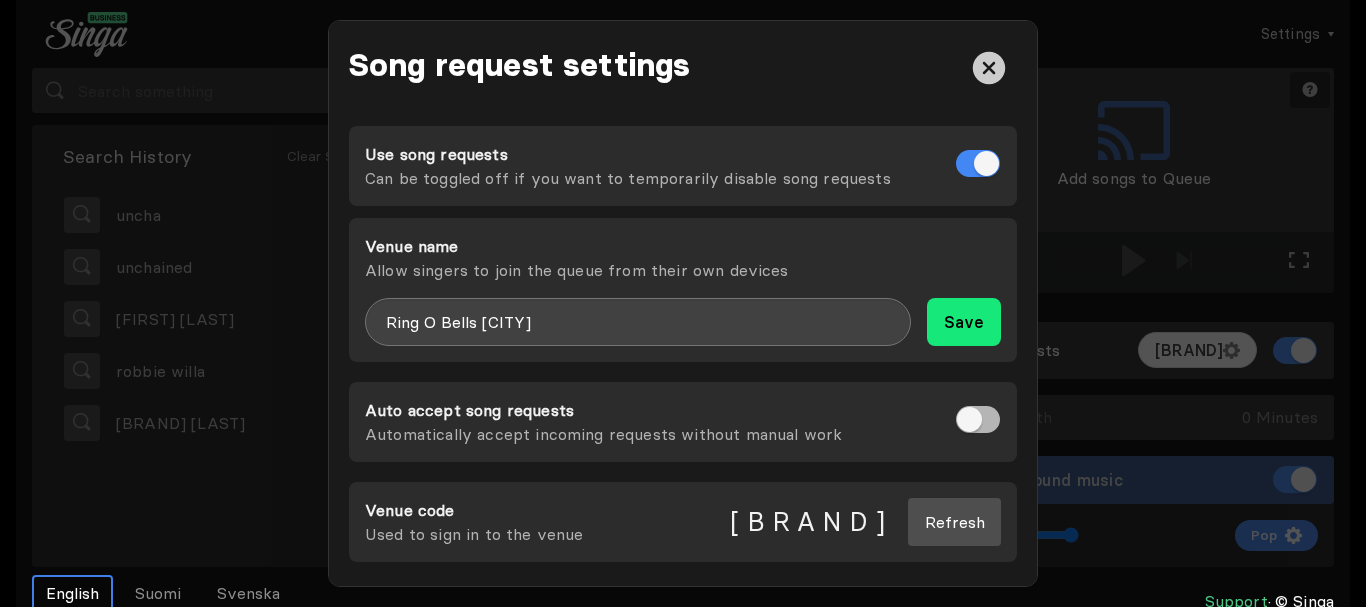 click on "Save" at bounding box center [964, 322] 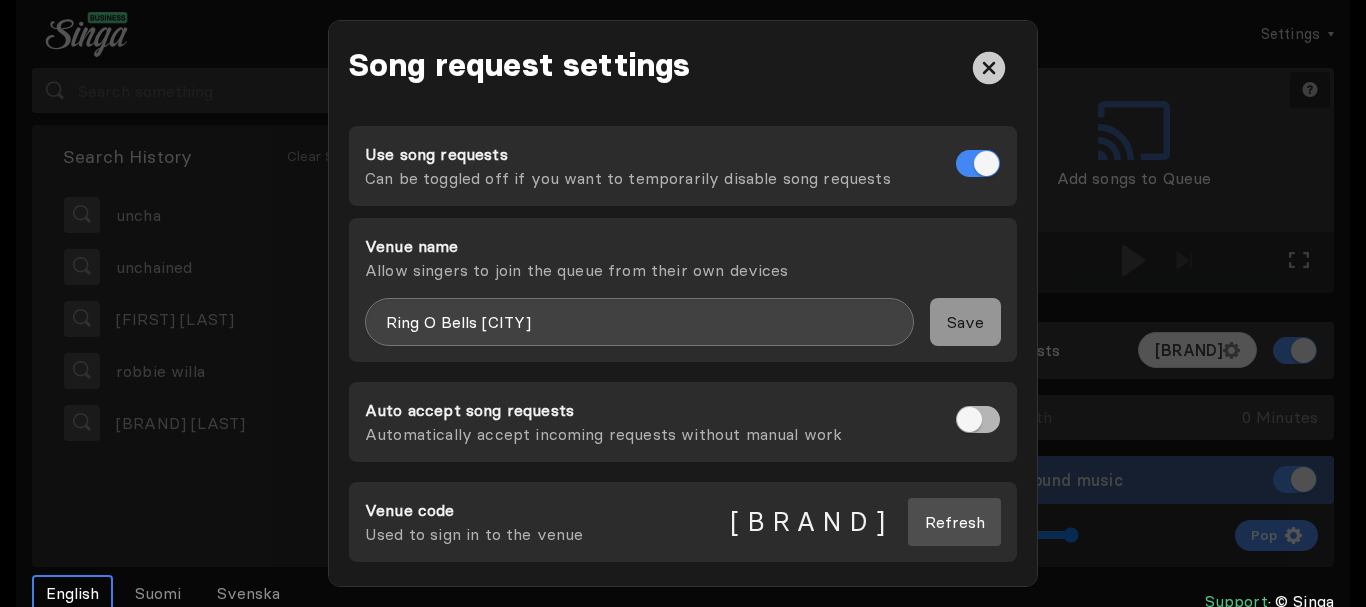 click at bounding box center [1134, 76] 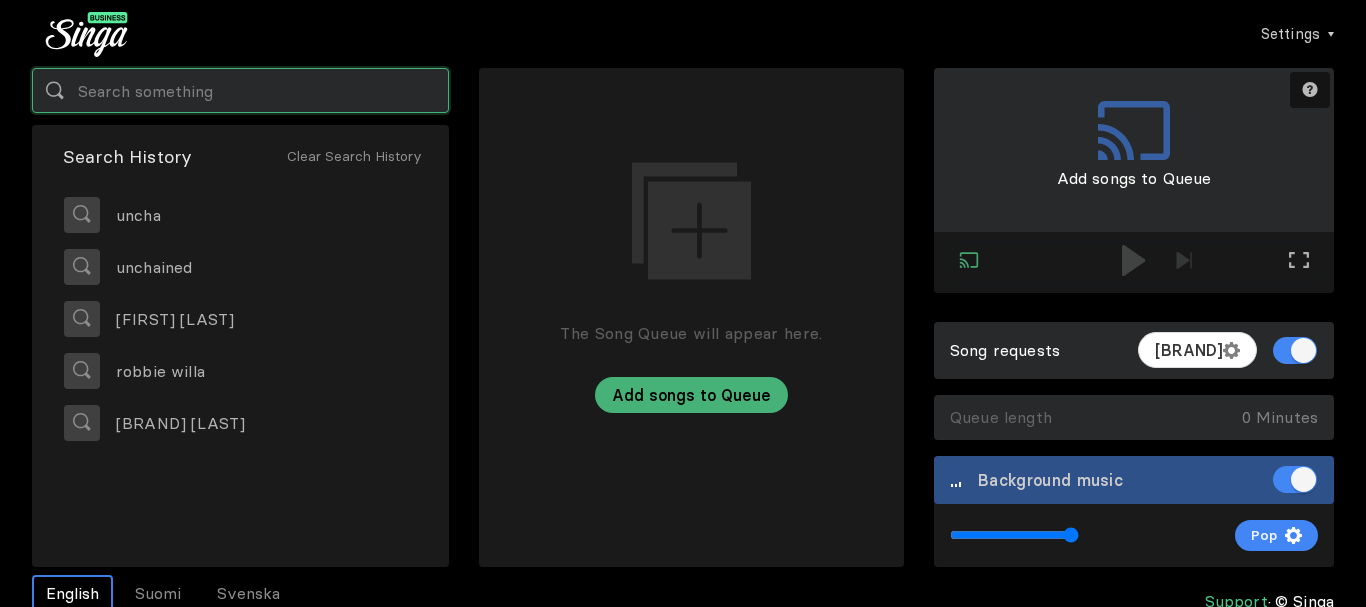 click at bounding box center (240, 90) 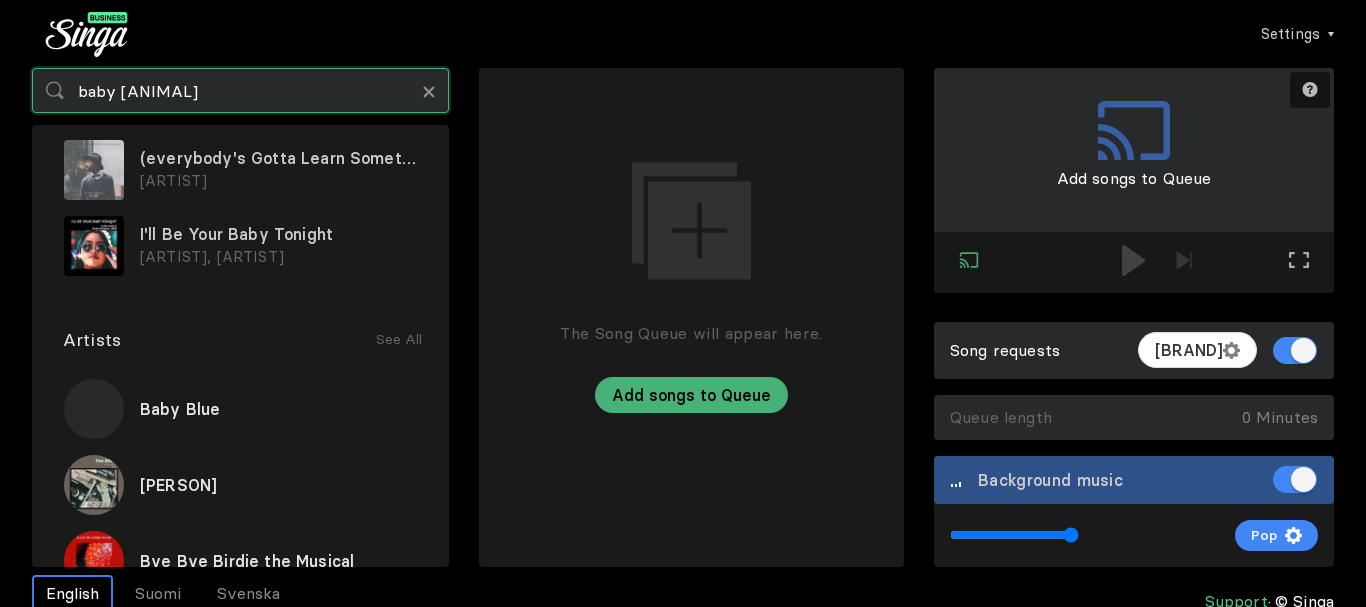 scroll, scrollTop: 165, scrollLeft: 0, axis: vertical 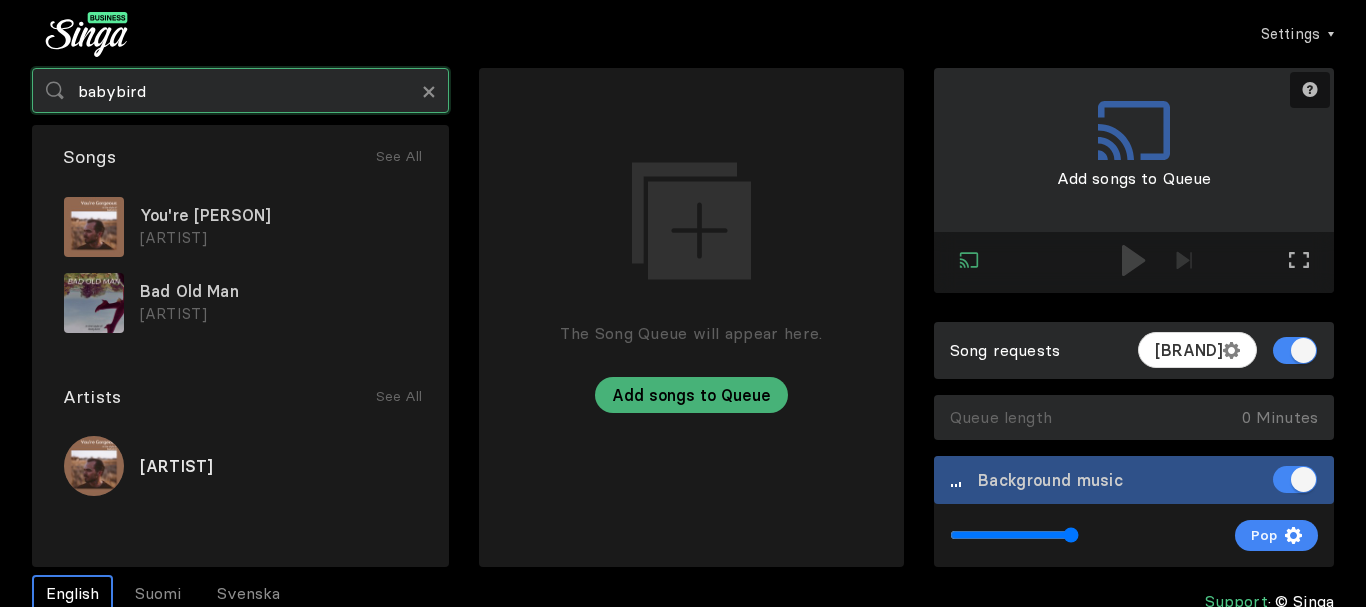 type on "babybird" 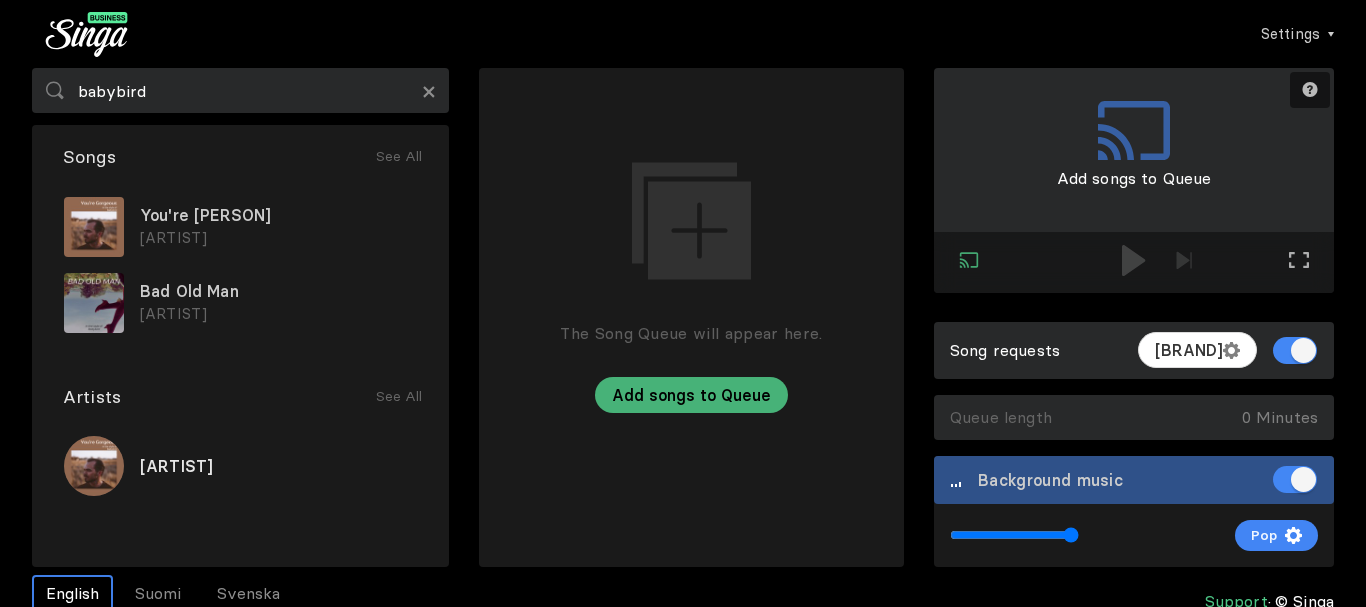 click on "[ARTIST]" at bounding box center (278, 238) 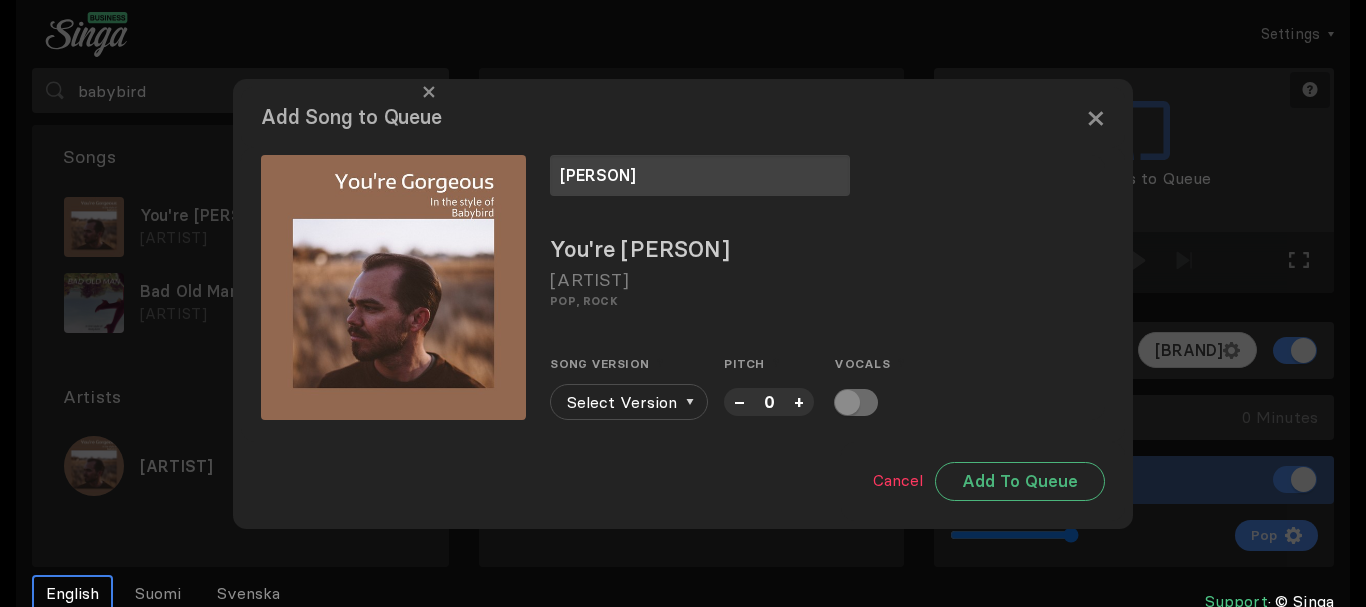 type on "[PERSON]" 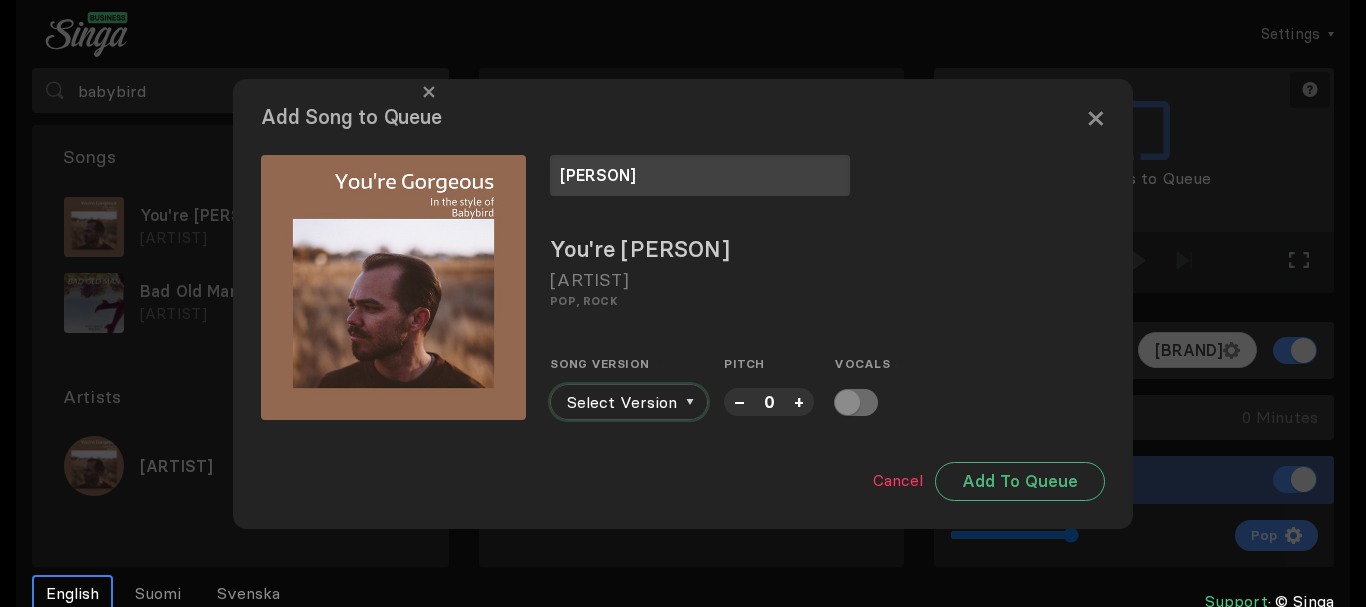 click on "Select Version" at bounding box center (629, 402) 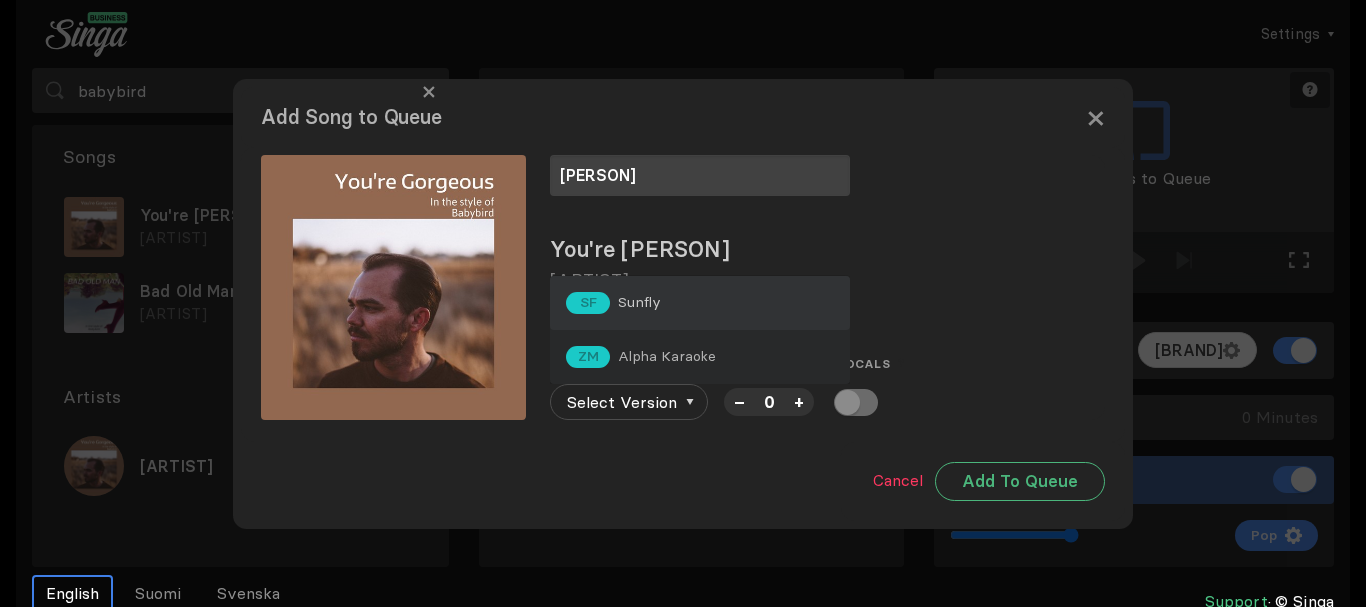 click on "SF Sunfly" at bounding box center [700, 303] 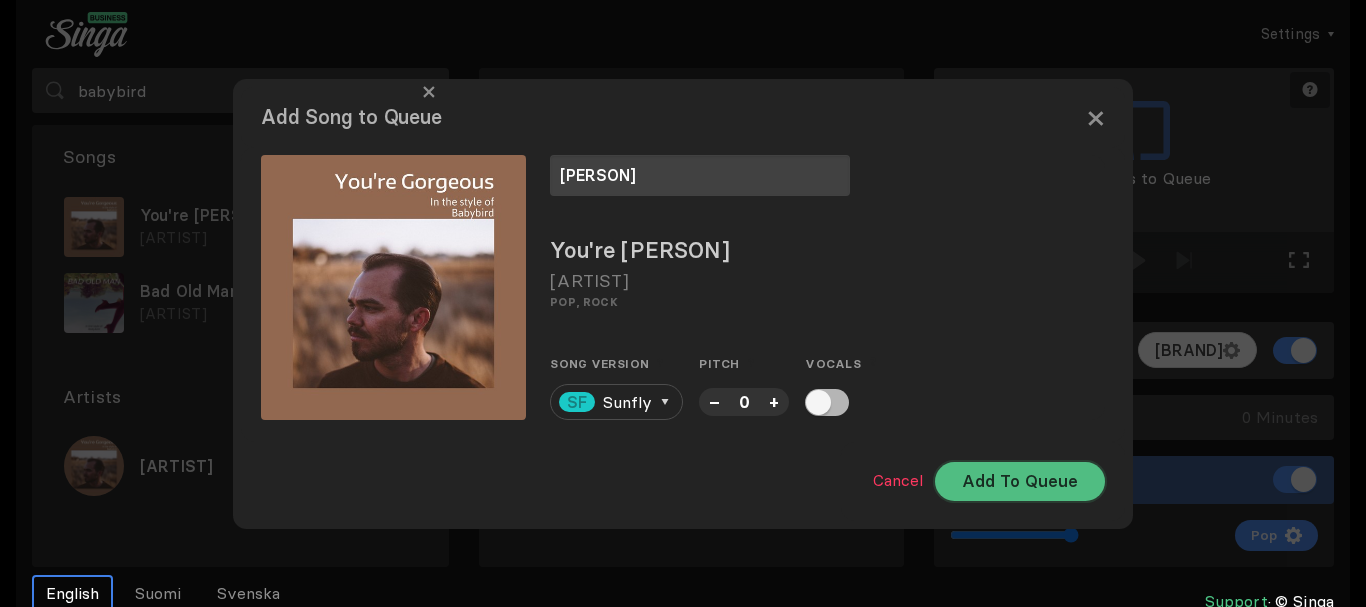 click on "Add To Queue" at bounding box center [1020, 481] 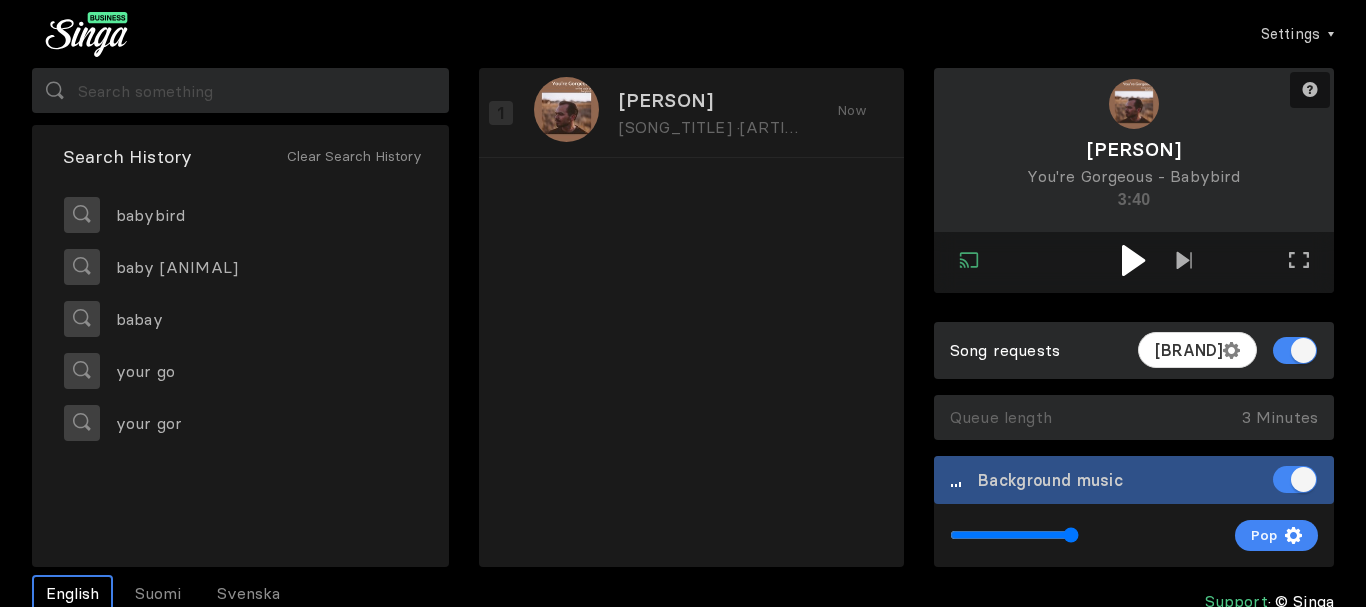 click at bounding box center (1133, 260) 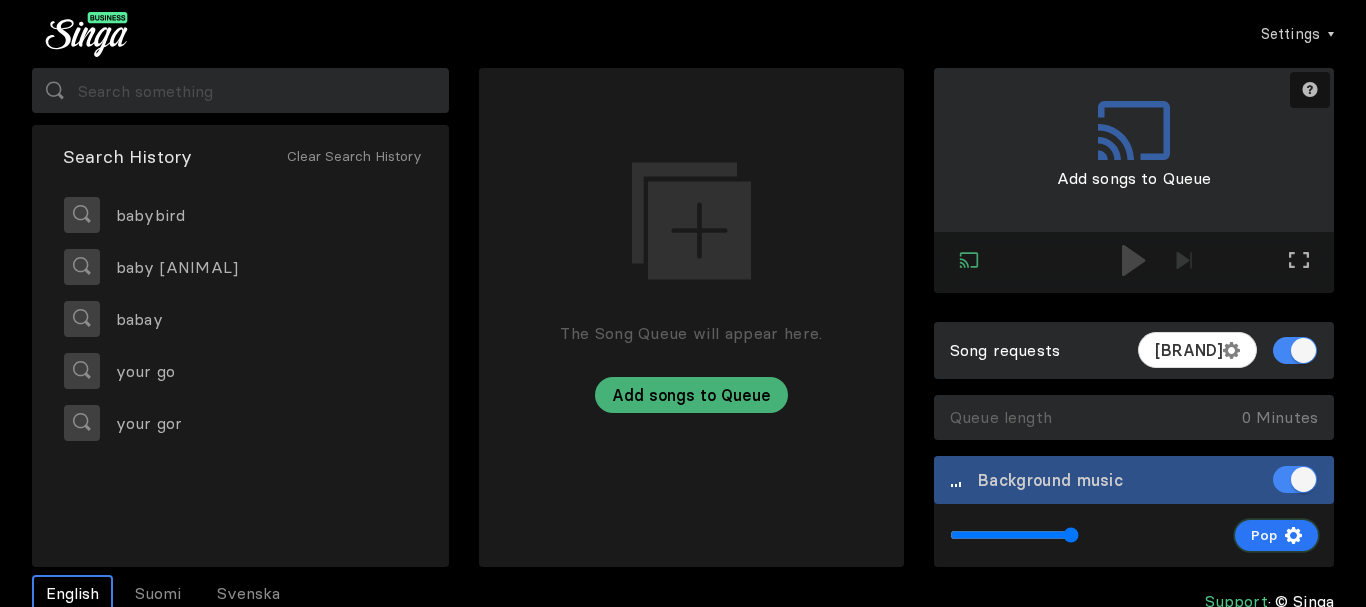 click at bounding box center [1293, 535] 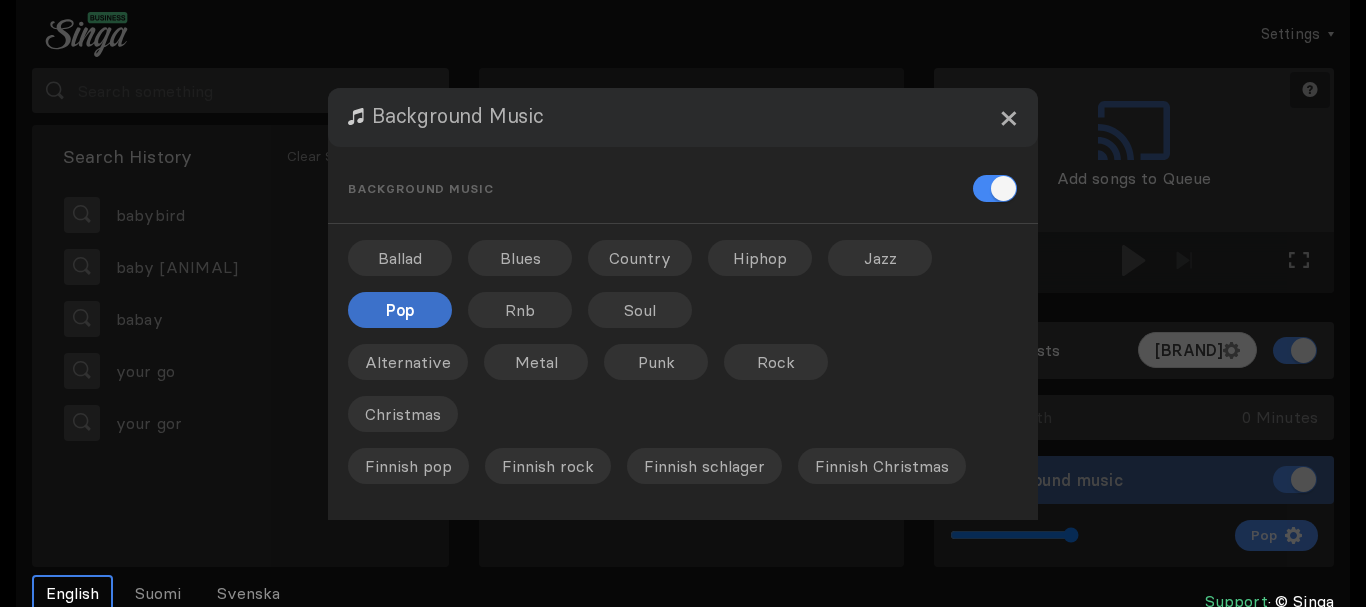 click on "×" at bounding box center [1008, 117] 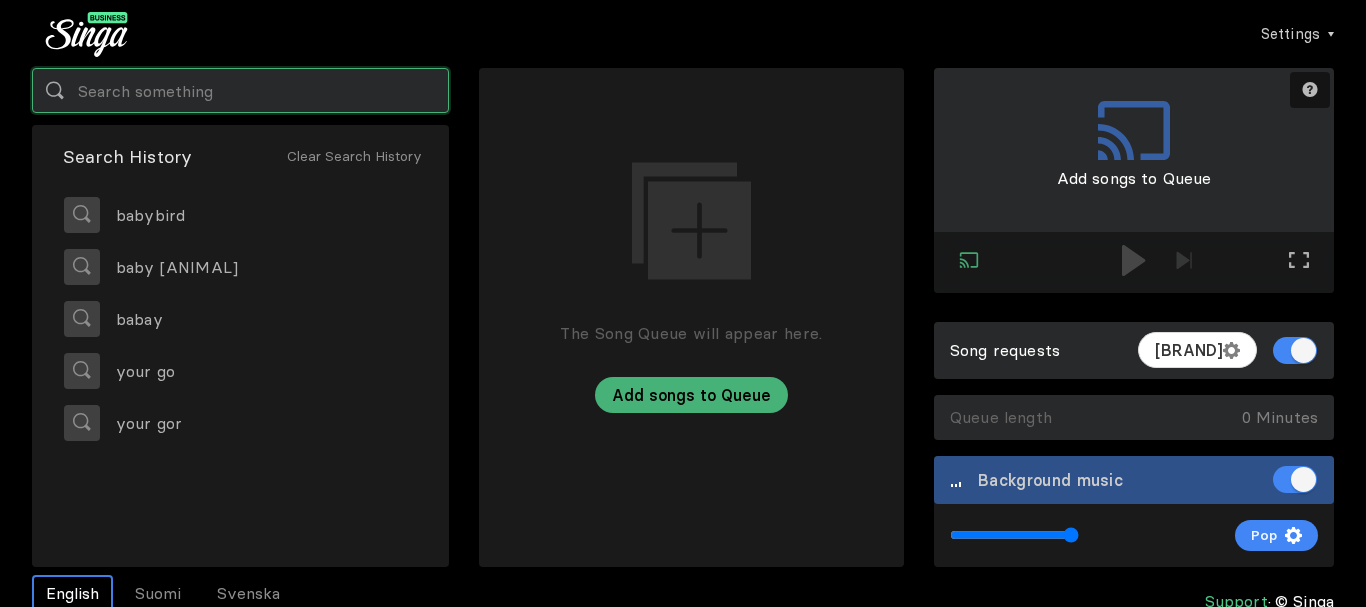 click at bounding box center (240, 90) 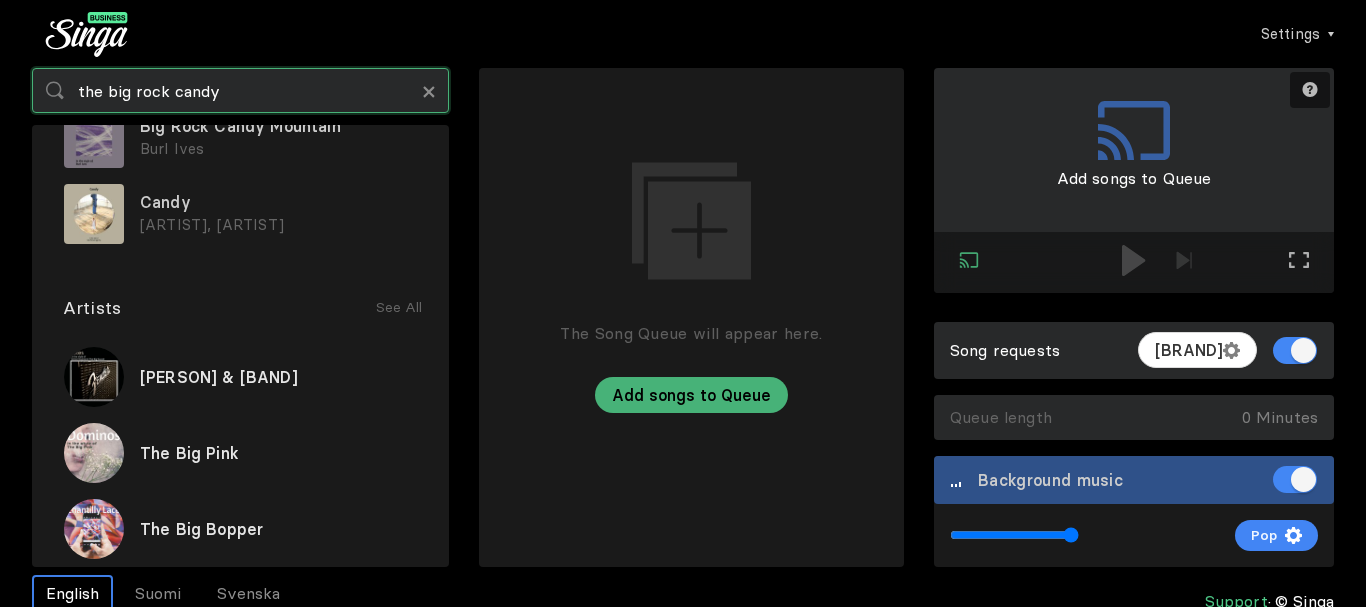 scroll, scrollTop: 0, scrollLeft: 0, axis: both 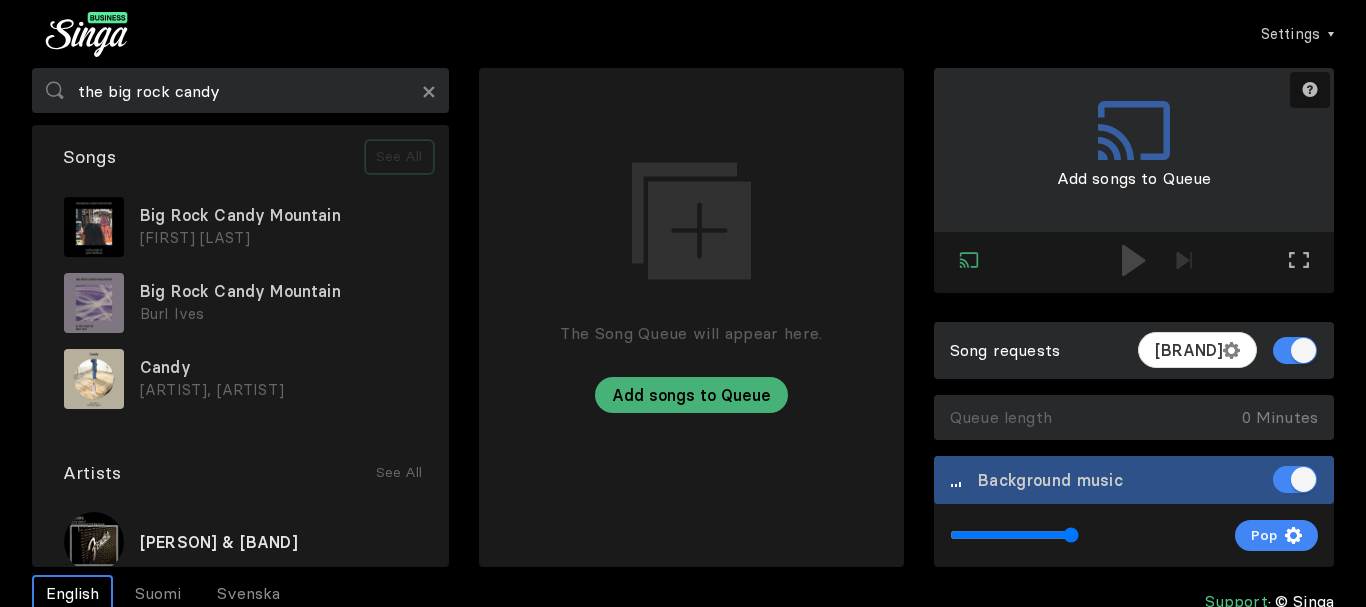 click on "See All" at bounding box center [399, 157] 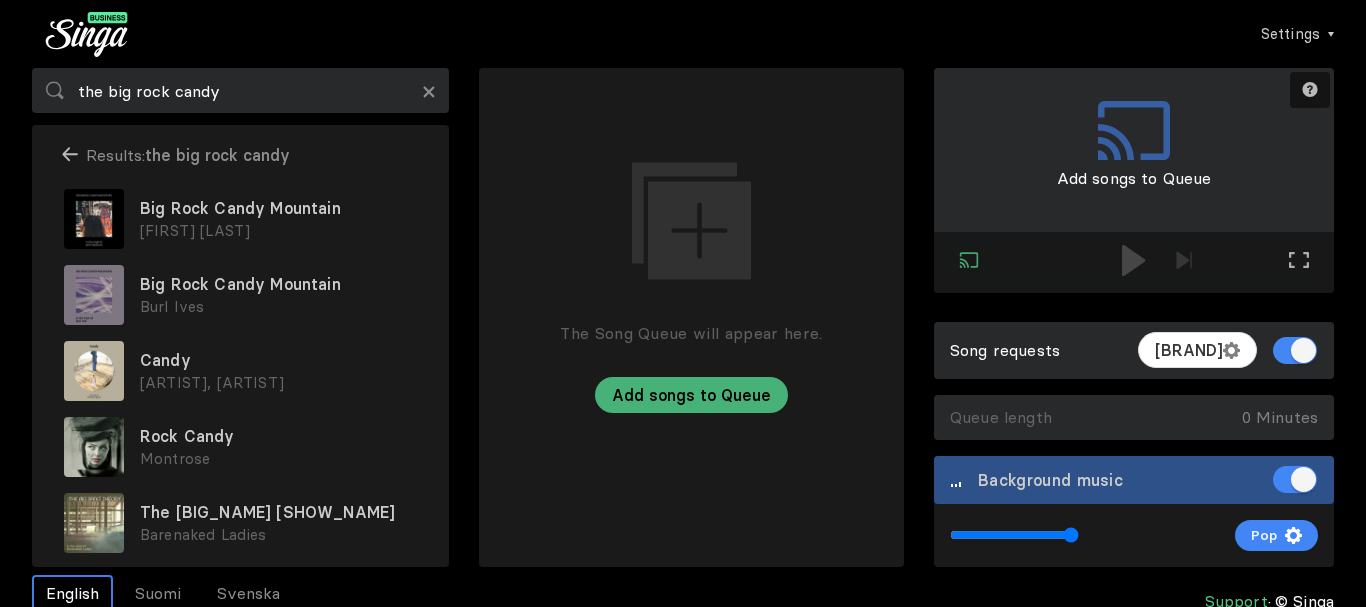 scroll, scrollTop: 0, scrollLeft: 0, axis: both 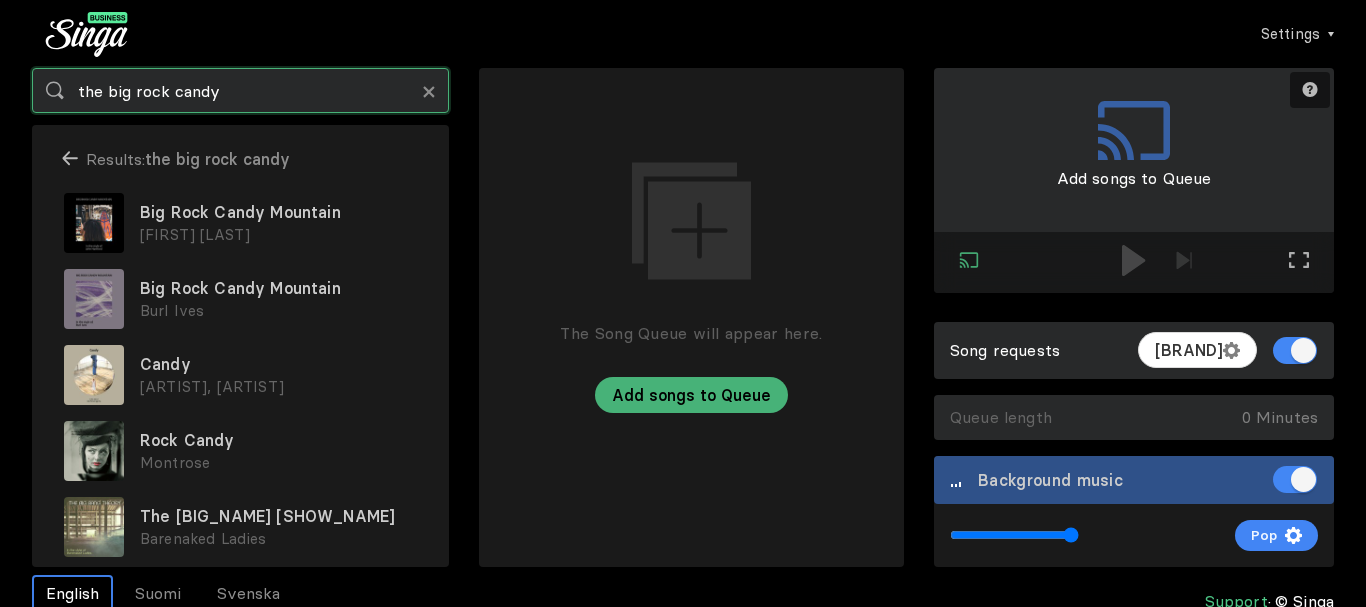 click on "the big rock candy" at bounding box center [240, 90] 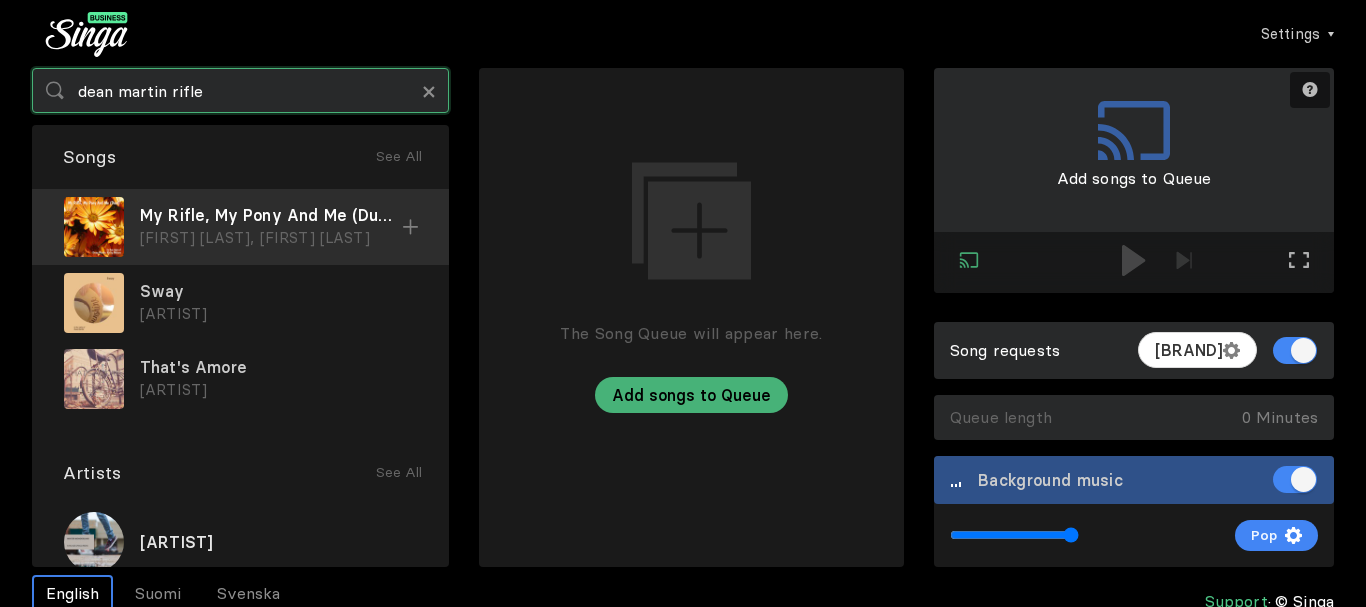 type on "dean martin rifle" 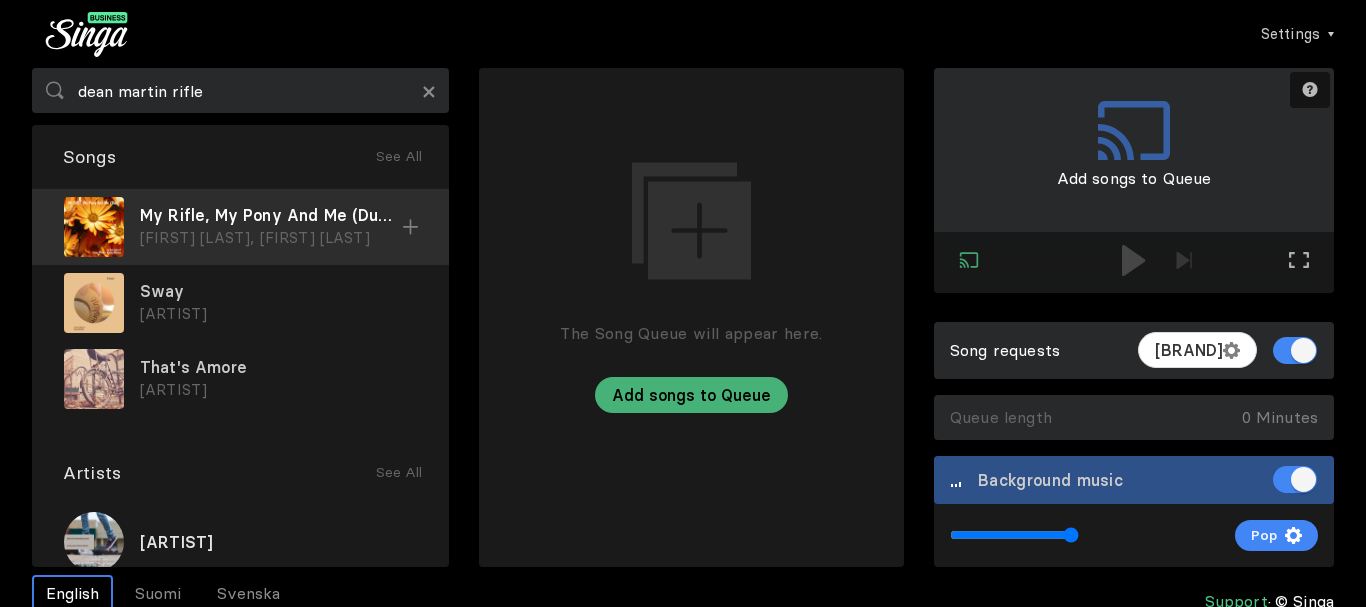 click on "[FIRST] [LAST], [FIRST] [LAST]" at bounding box center (271, 238) 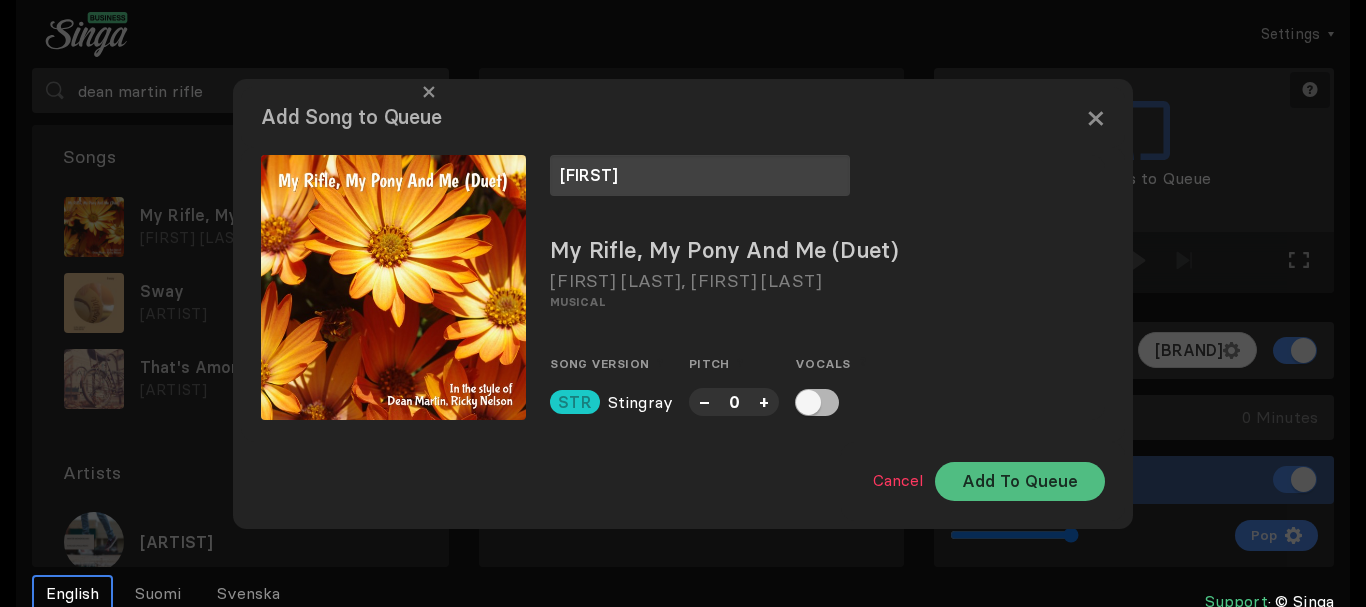 type on "[FIRST]" 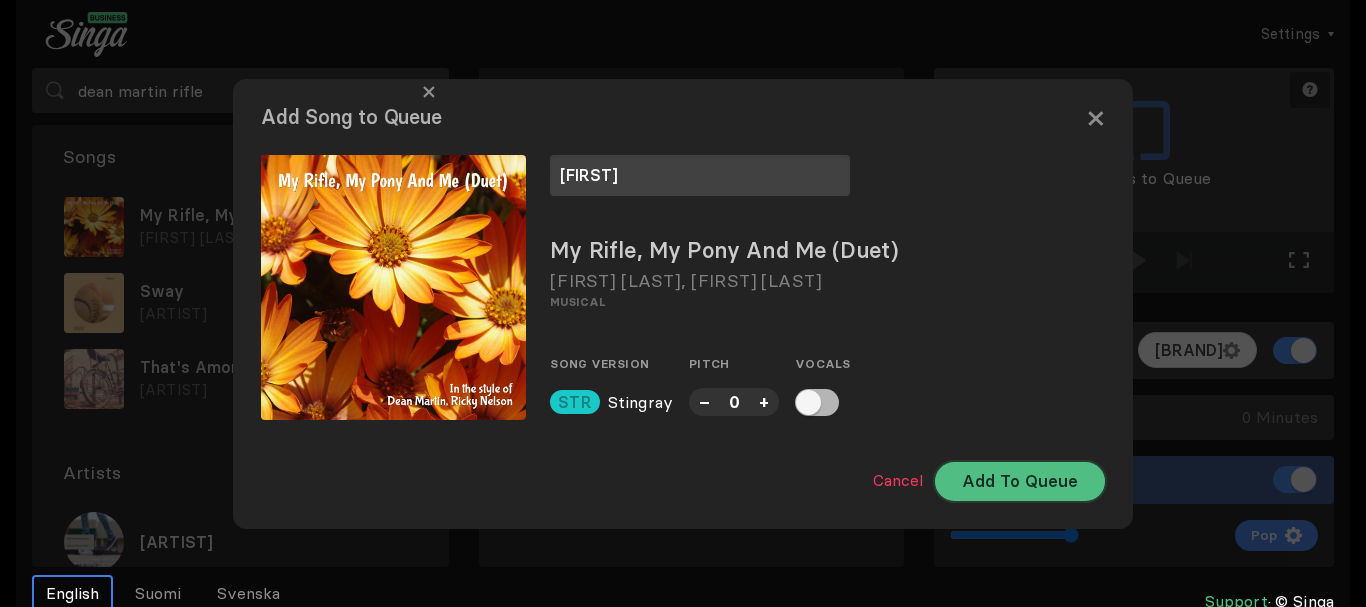 click on "Add To Queue" at bounding box center [1020, 481] 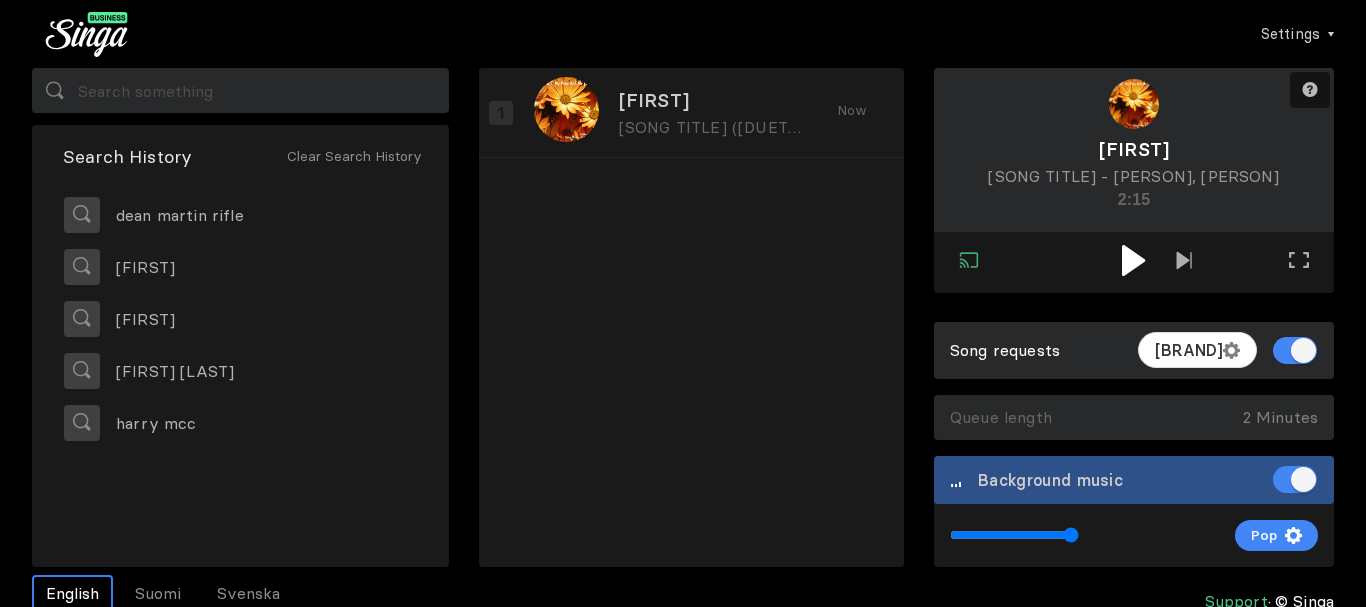 click at bounding box center (1133, 260) 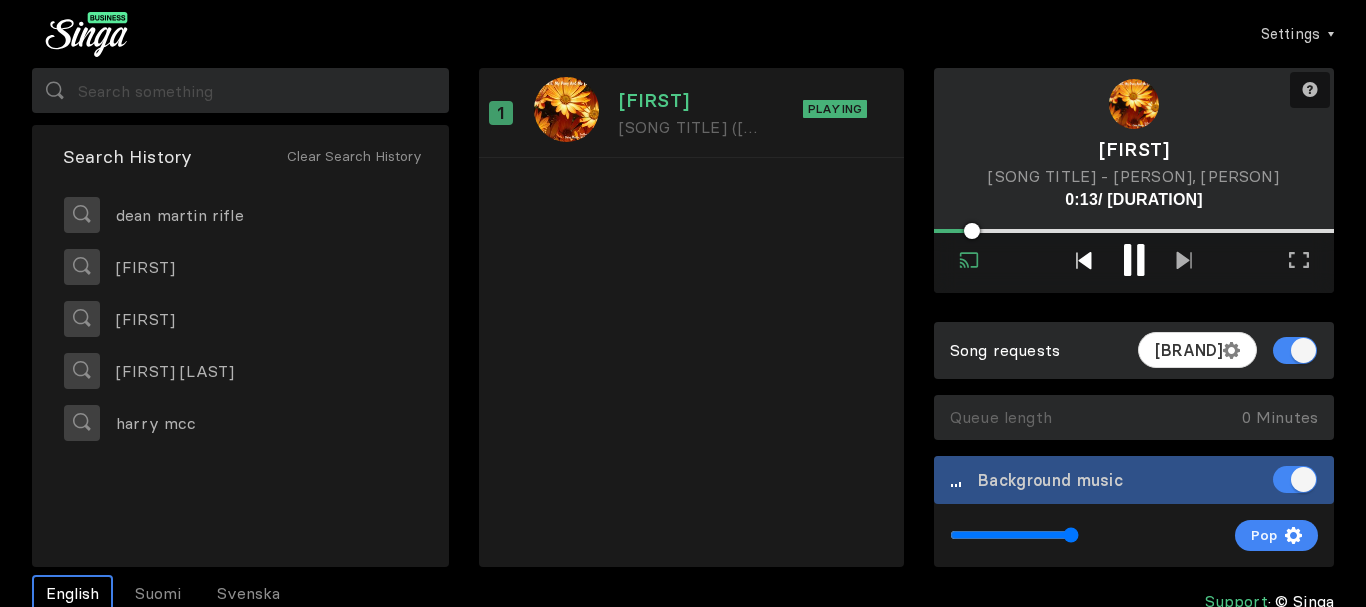 click at bounding box center [1084, 260] 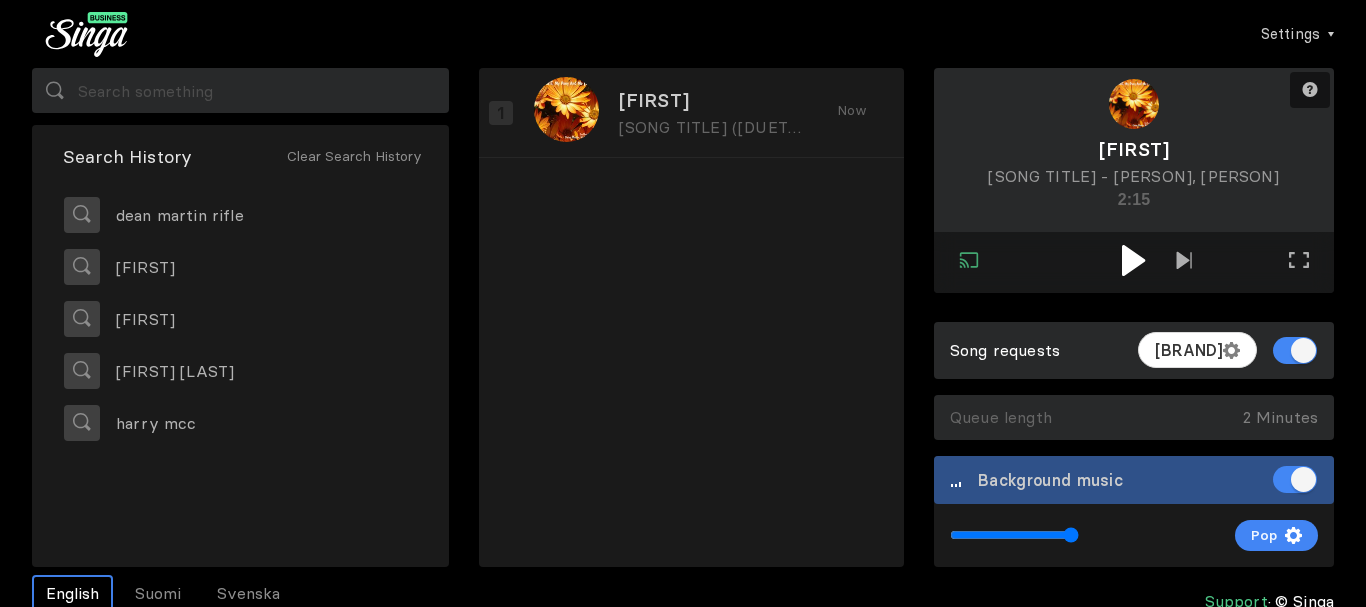 click at bounding box center [1134, 260] 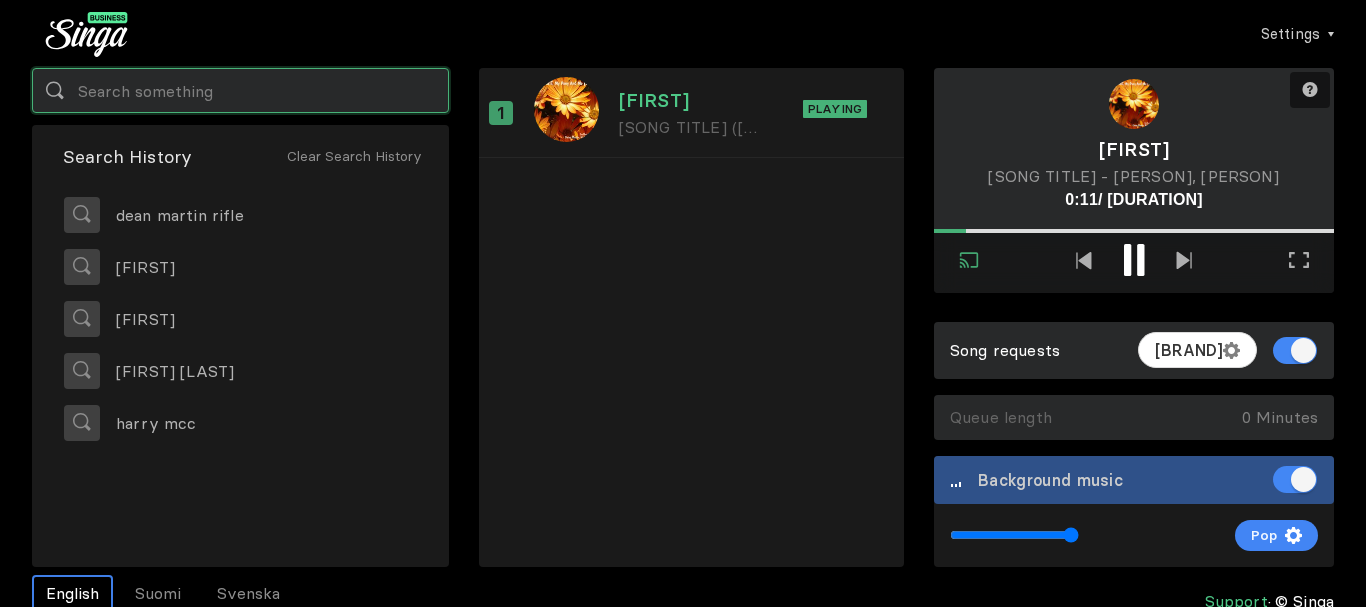 click at bounding box center (240, 90) 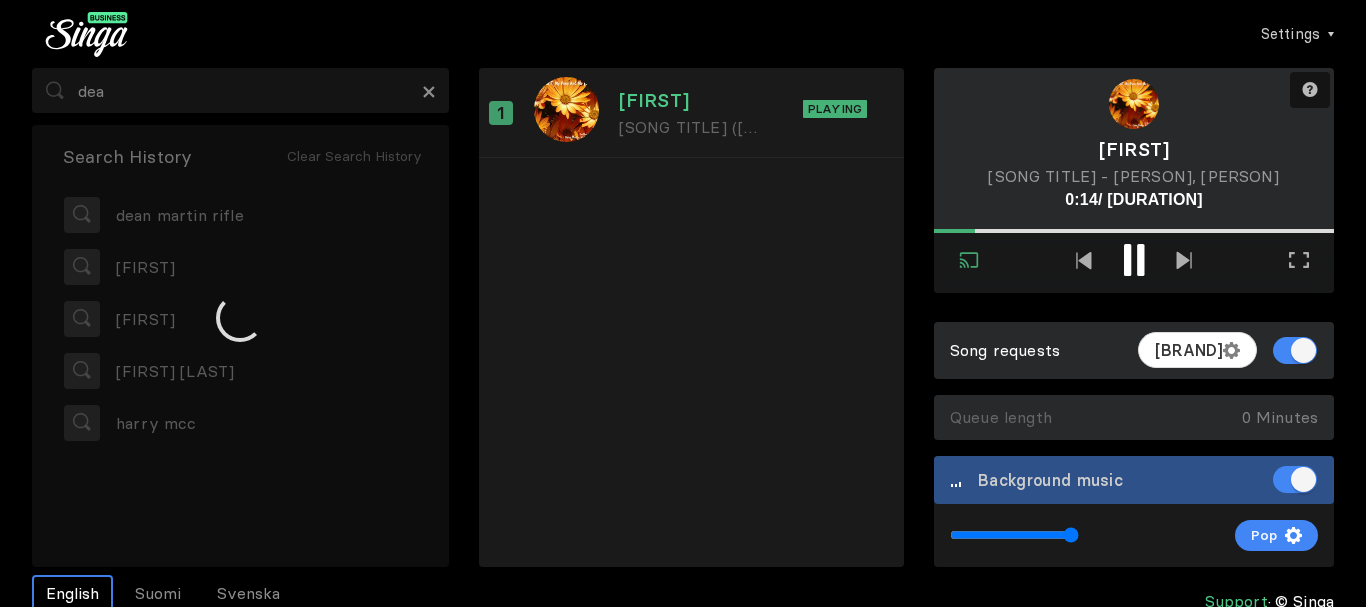 click at bounding box center (1127, 260) 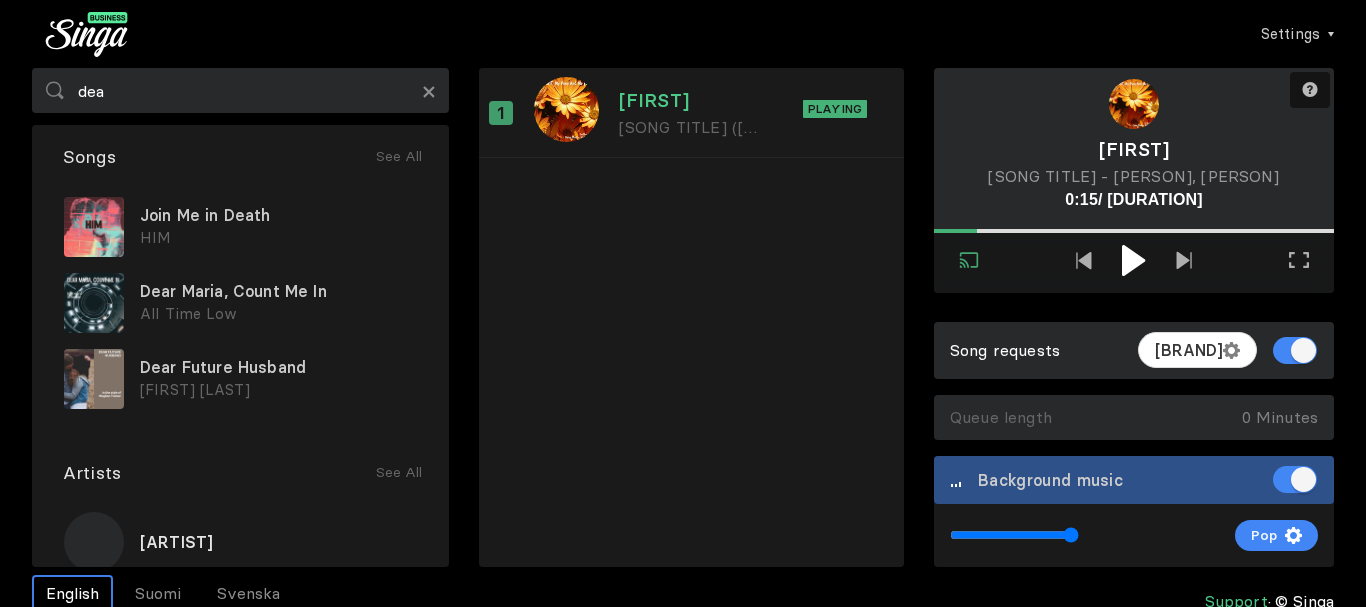 click on "([INITIALS]) × Songs See All Join Me in Death [INITIALS] Dear Maria, Count Me In All Time Low Dear Future Husband [FIRST] [LAST] Are You Dead Yet? Children of Bodom Dead Girl Walking [PERSON] The Musical Dead Ringer for Love [FIRST] [LAST] All My Friends Are Dead [INITIALS] Artists See All deadmau5 [FIRST] [LAST] Death Cab for Cutie [FIRST] [LAST] [FIRST] [LAST] Dear Evan Hansen" at bounding box center [240, 317] 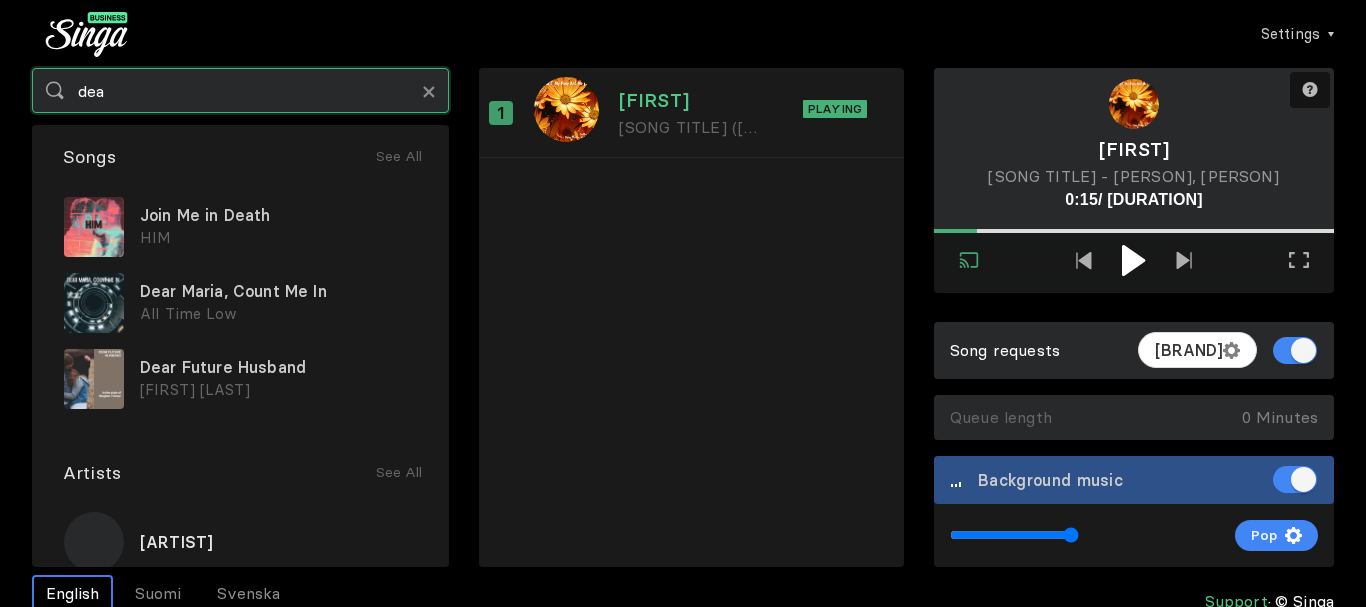 click on "dea" at bounding box center [240, 90] 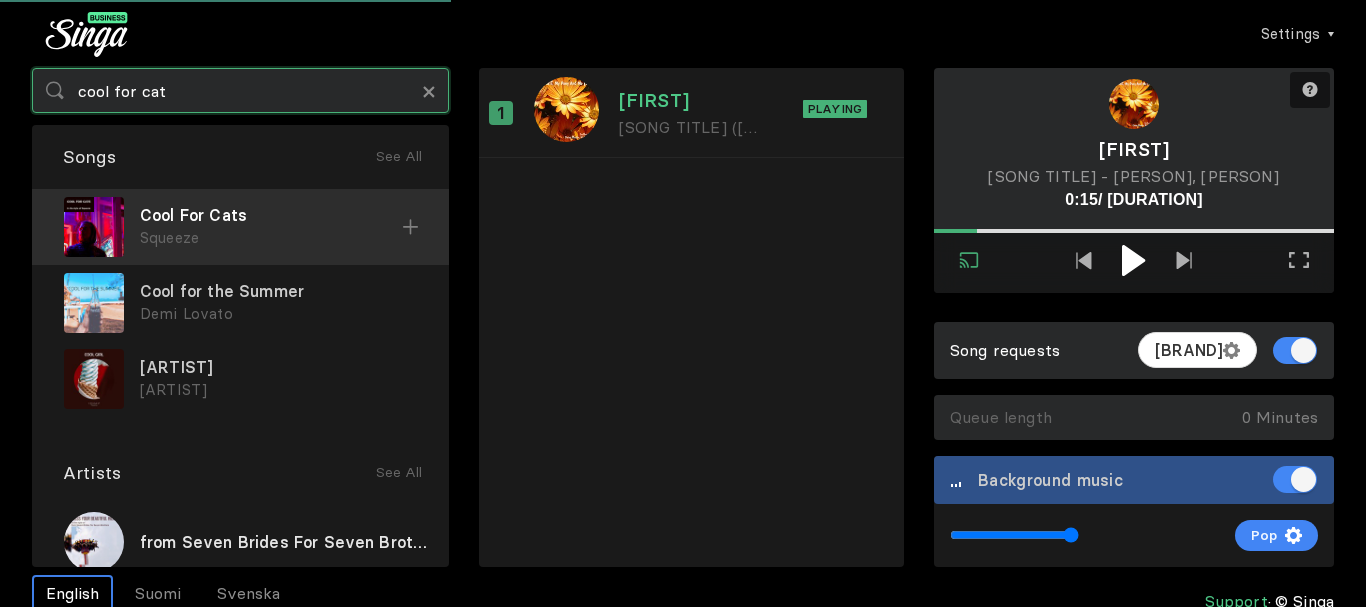 type on "cool for cat" 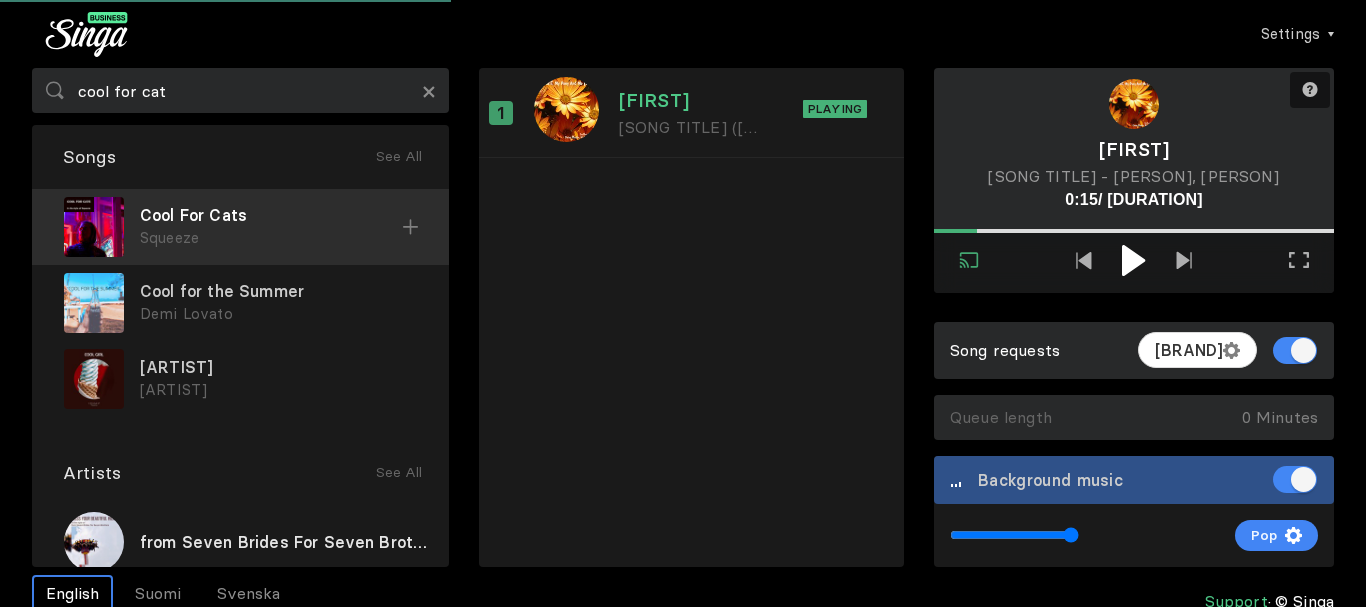click on "Cool For Cats" at bounding box center [271, 215] 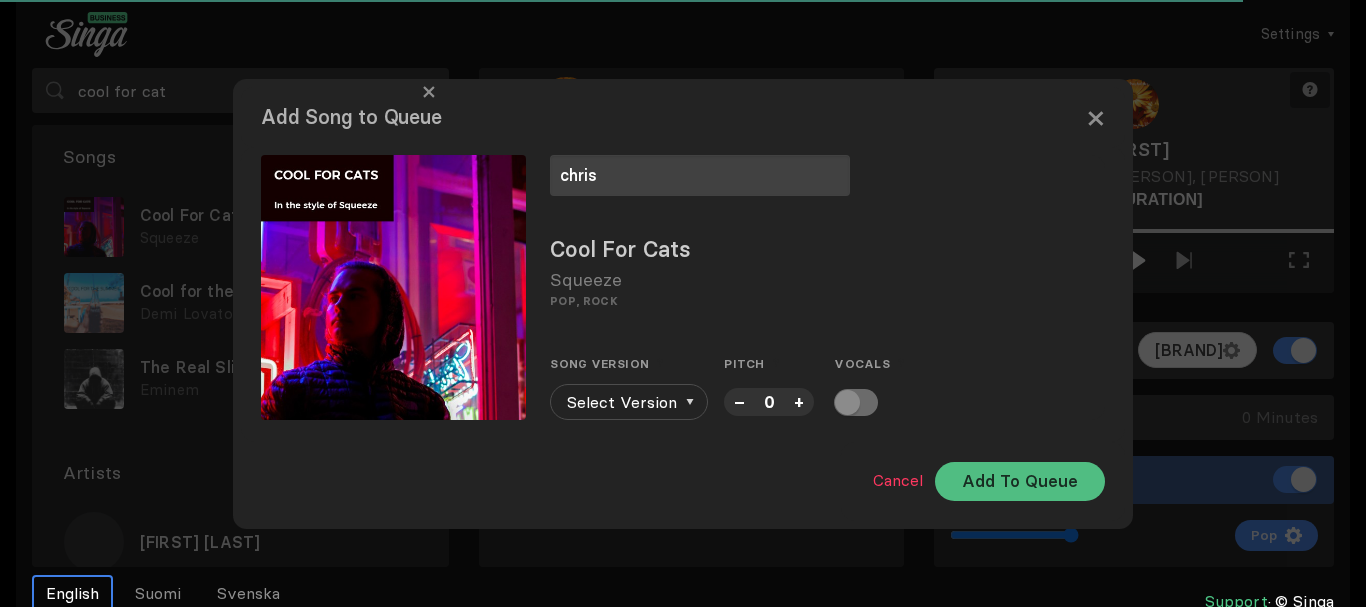 type on "chris" 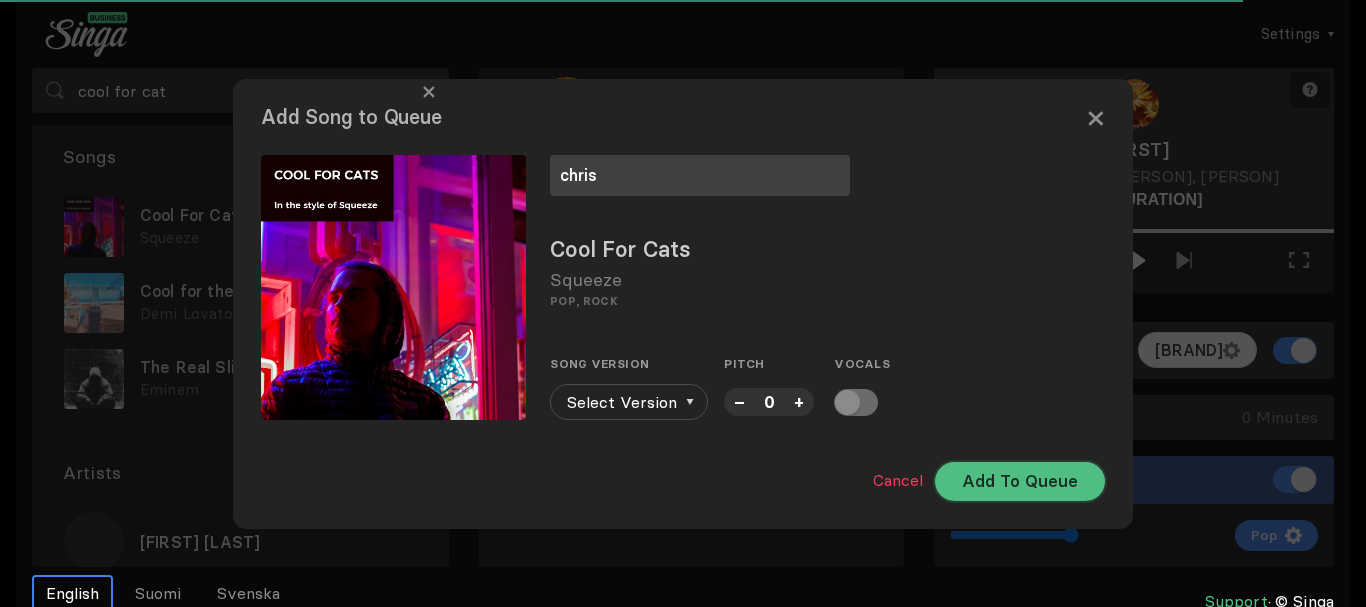 click on "Add To Queue" at bounding box center [1020, 481] 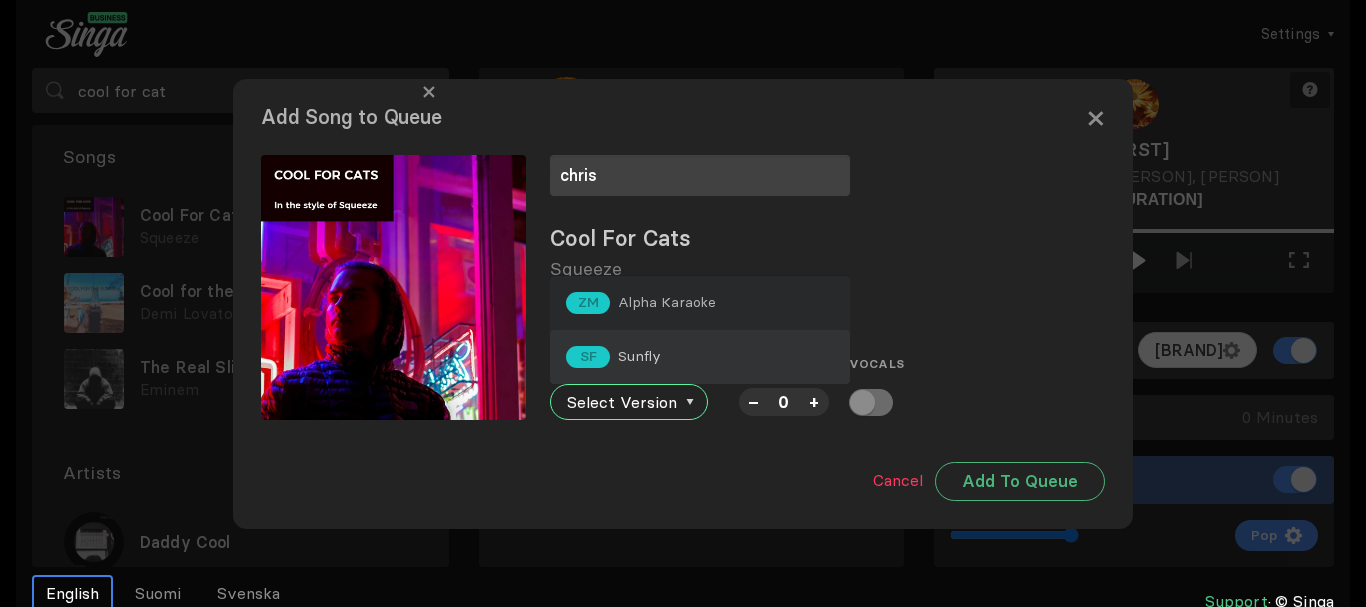 click on "Sunfly" at bounding box center (667, 302) 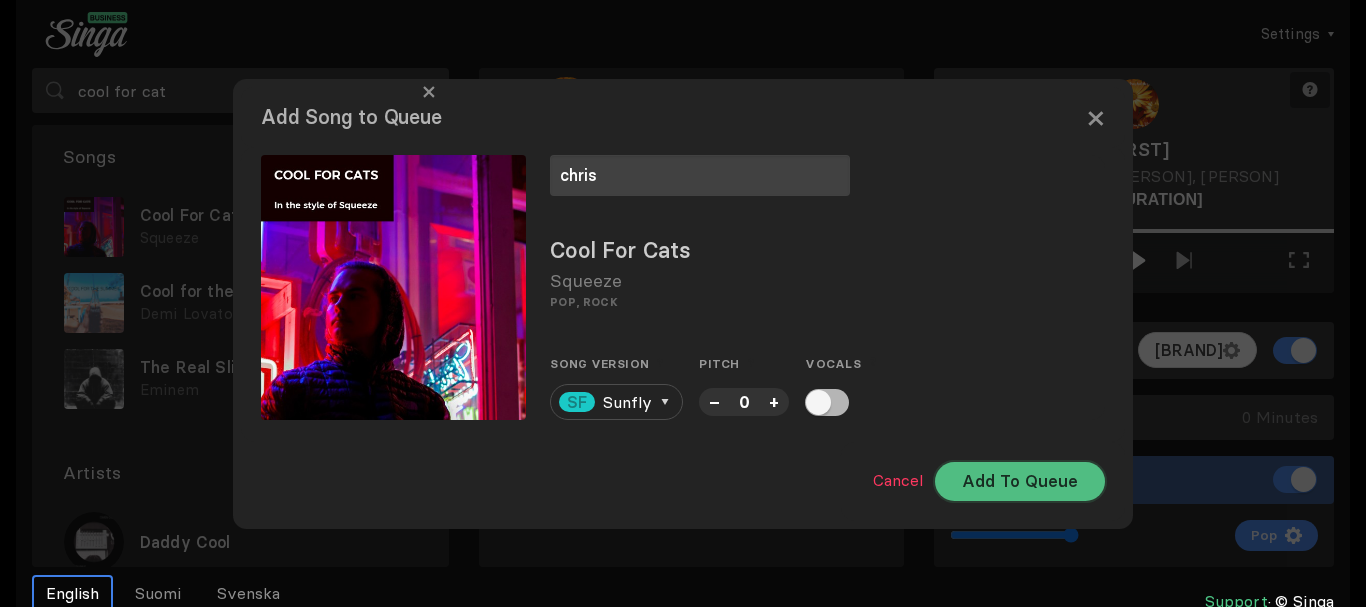 click on "Add To Queue" at bounding box center [1020, 481] 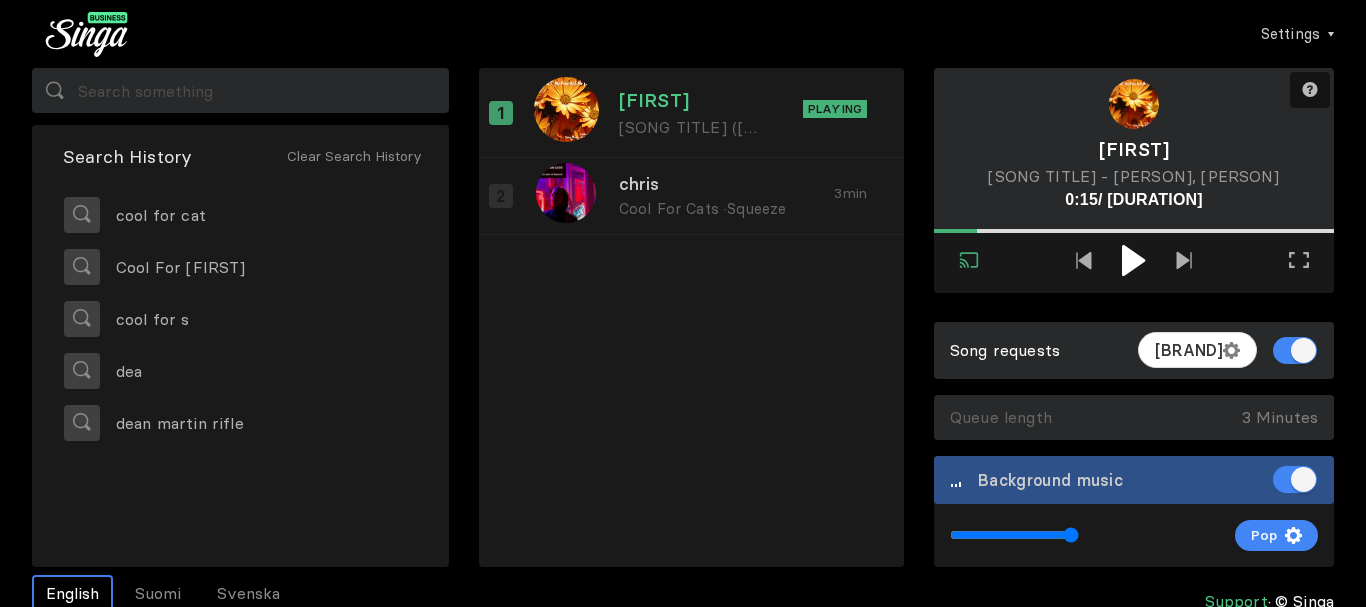 click on "Playing" at bounding box center [835, 109] 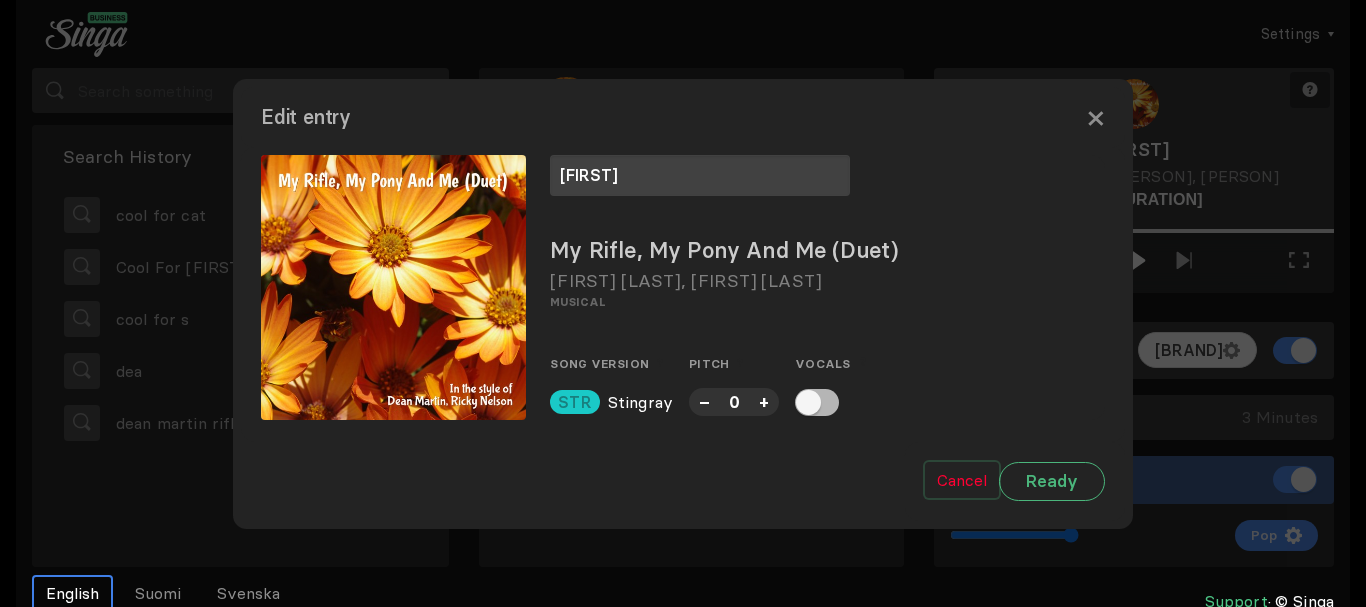 click on "Cancel" at bounding box center (962, 480) 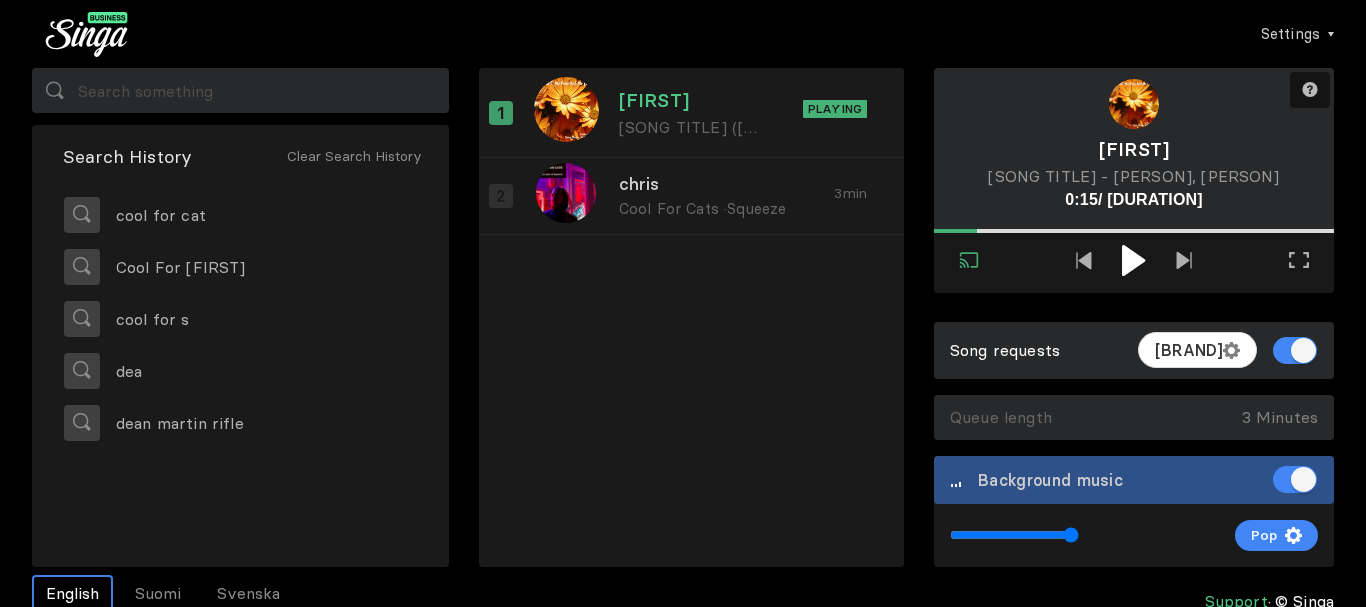 drag, startPoint x: 713, startPoint y: 93, endPoint x: 750, endPoint y: 329, distance: 238.88281 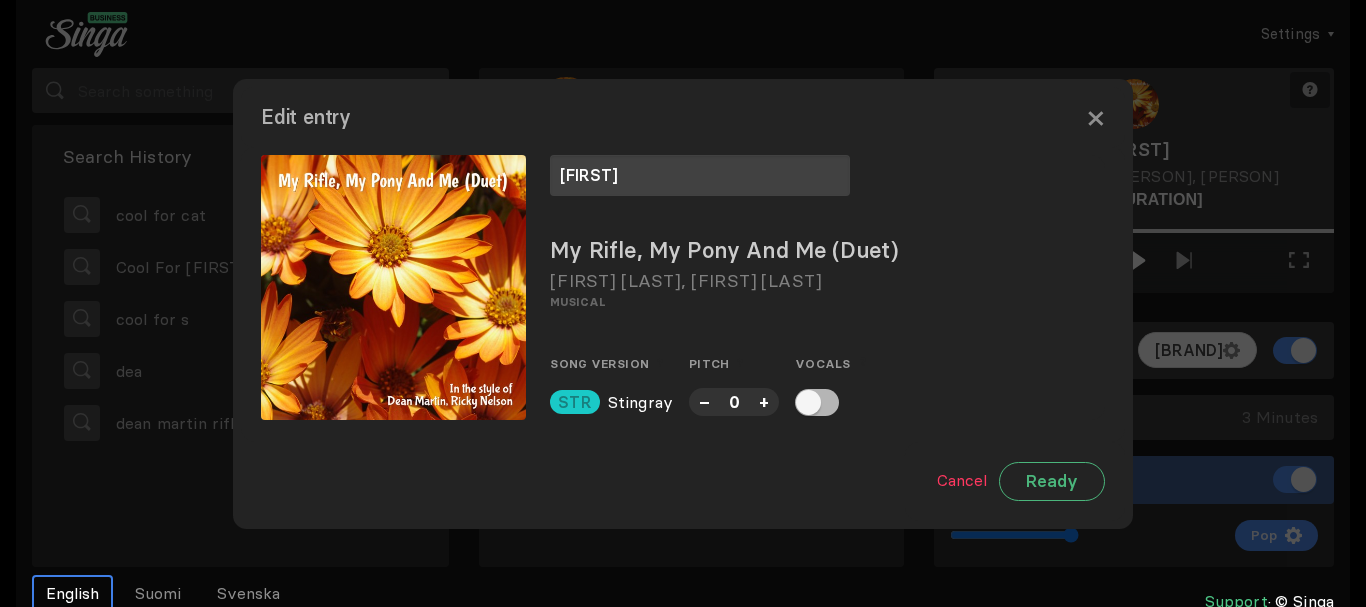 click at bounding box center (683, 303) 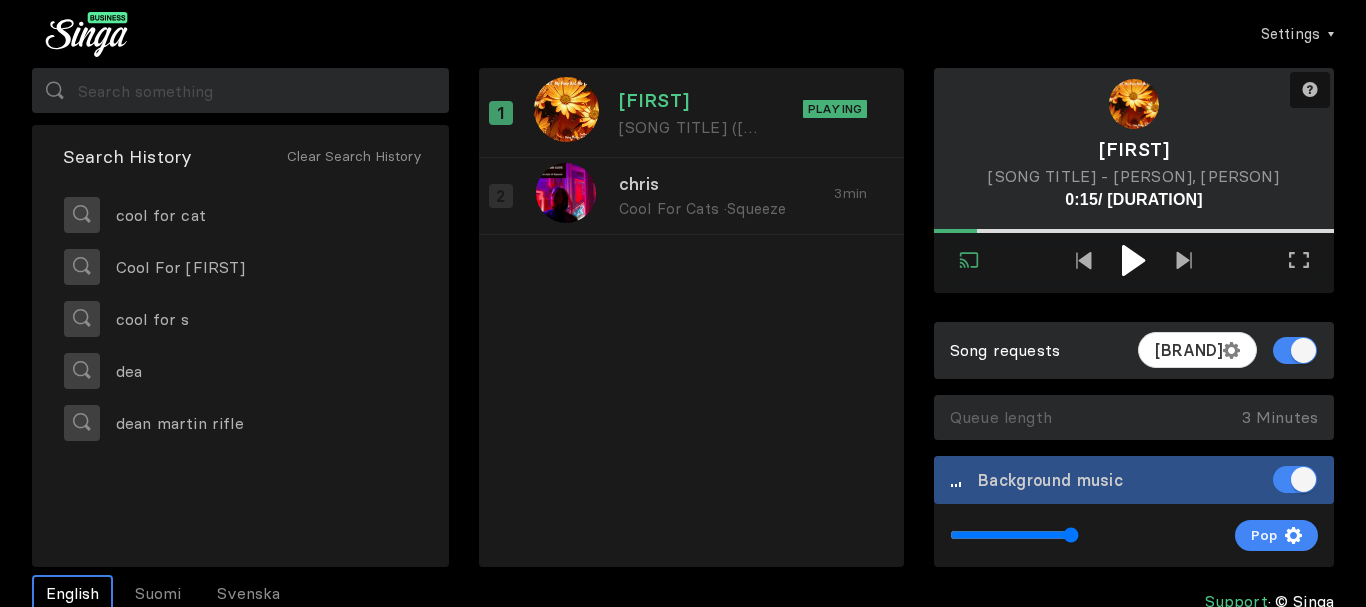 click at bounding box center (1184, 260) 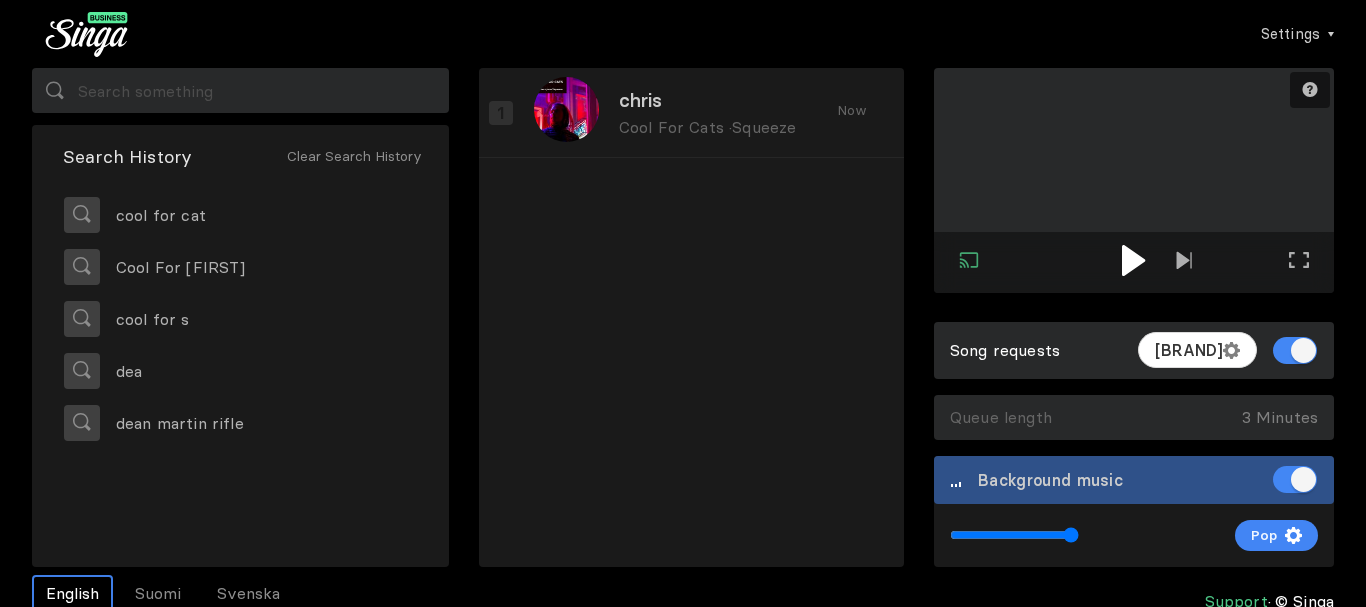 click at bounding box center [1184, 260] 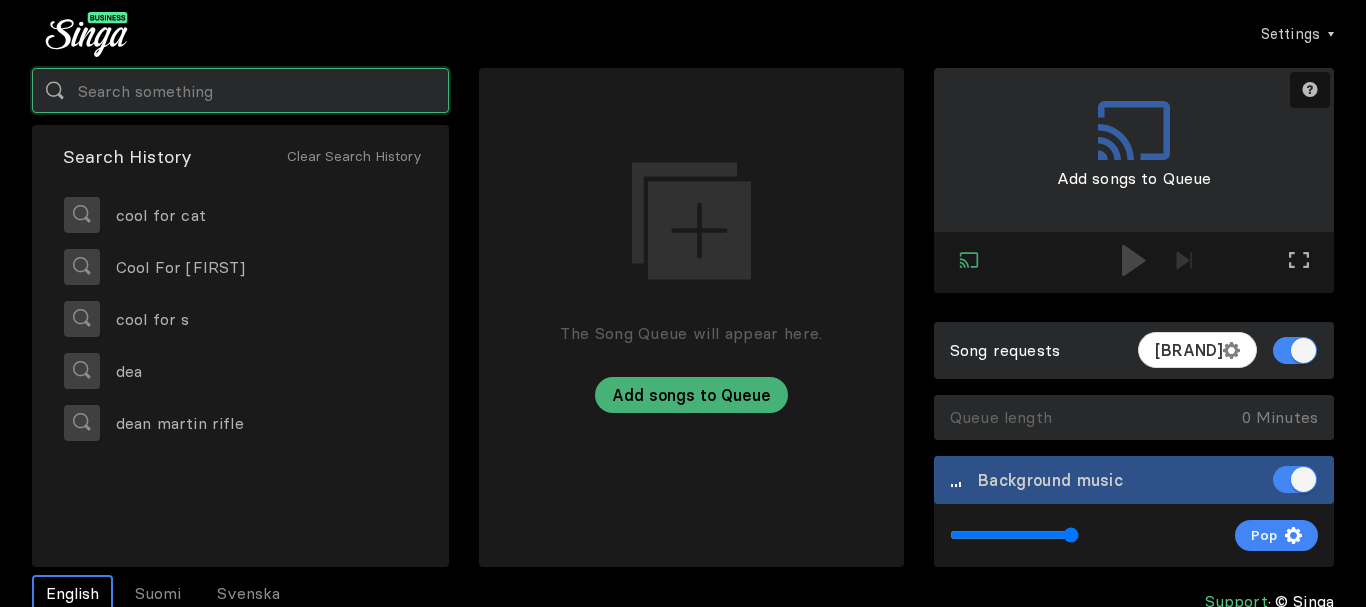click at bounding box center [240, 90] 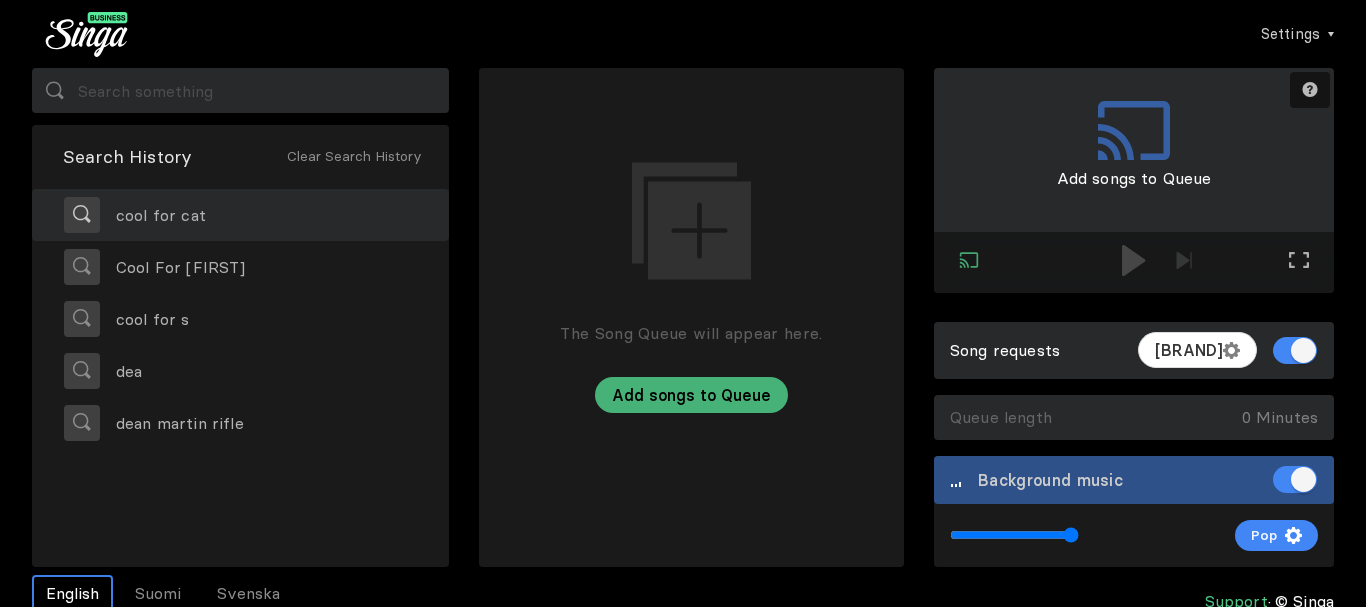 click on "cool for cat" at bounding box center [153, 215] 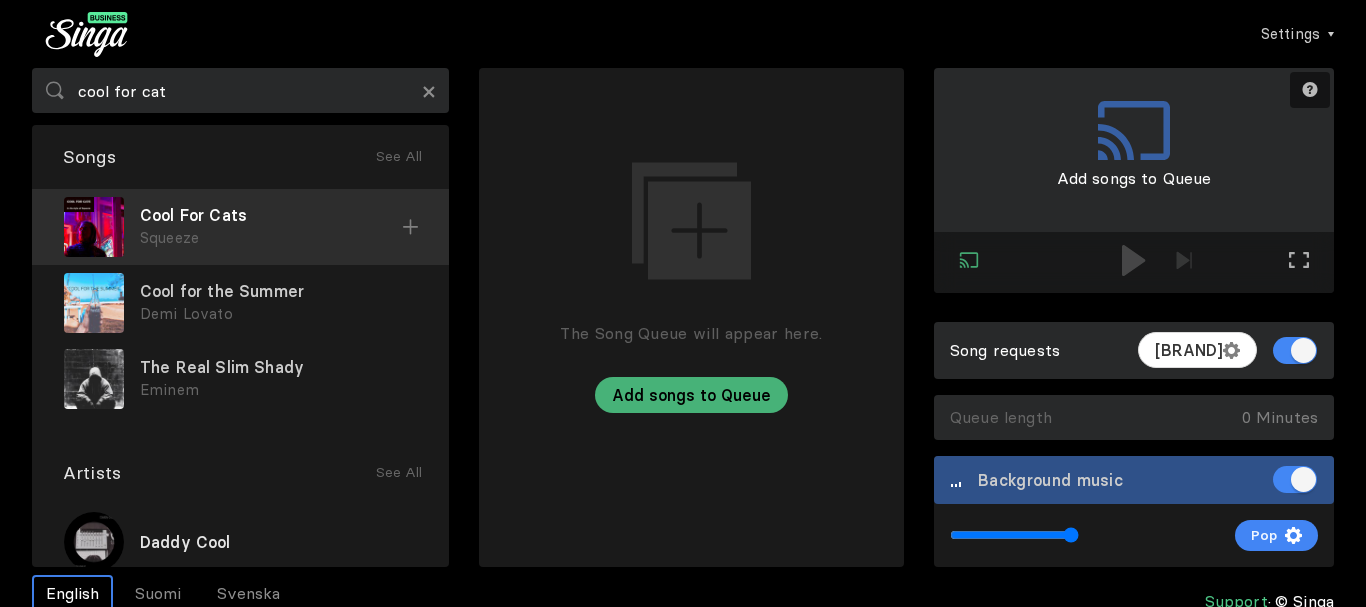 click on "Cool For Cats" at bounding box center (271, 215) 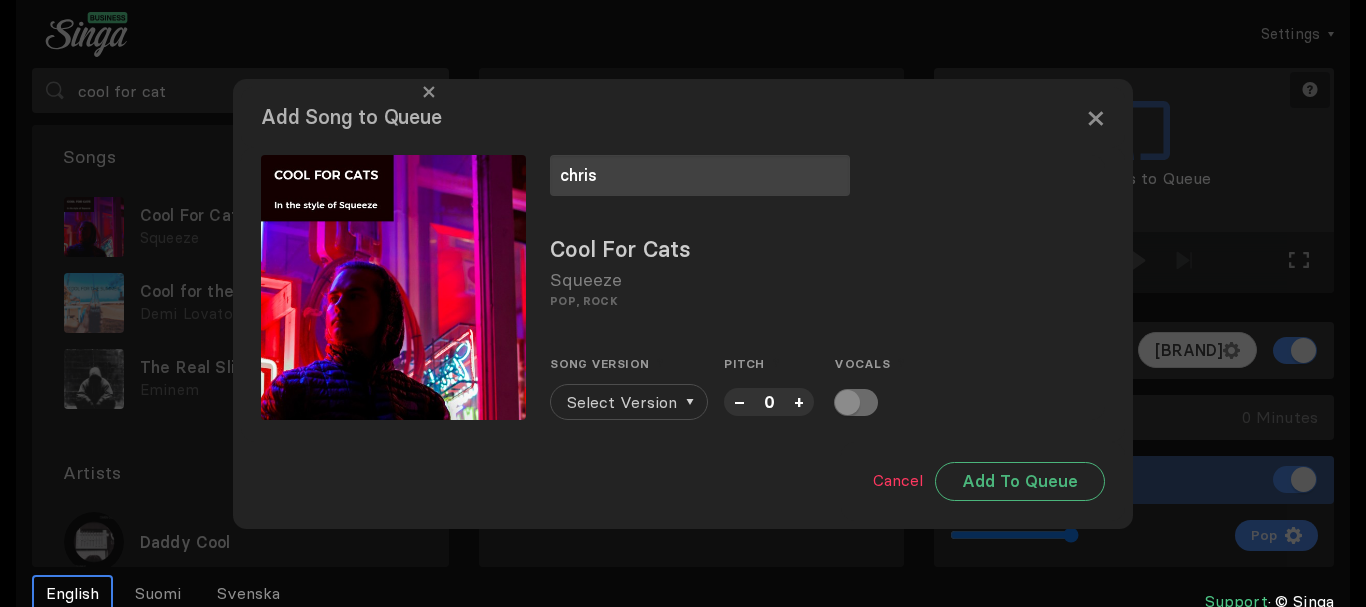 type on "chris" 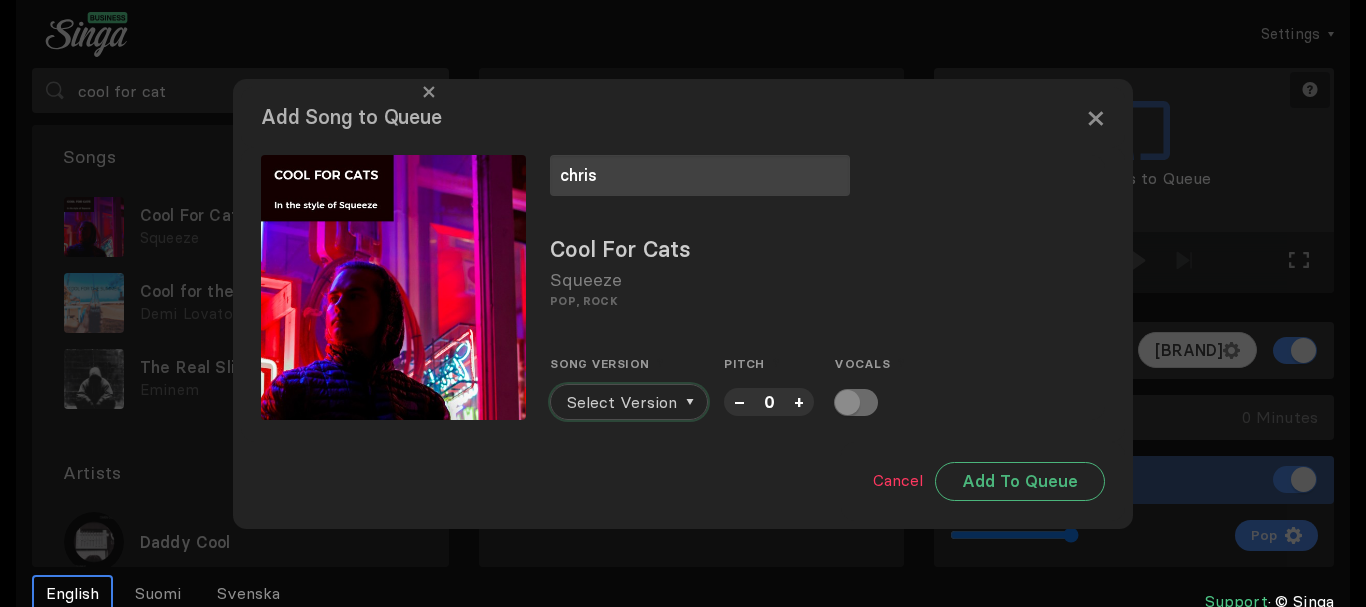 click on "Select Version" at bounding box center [622, 402] 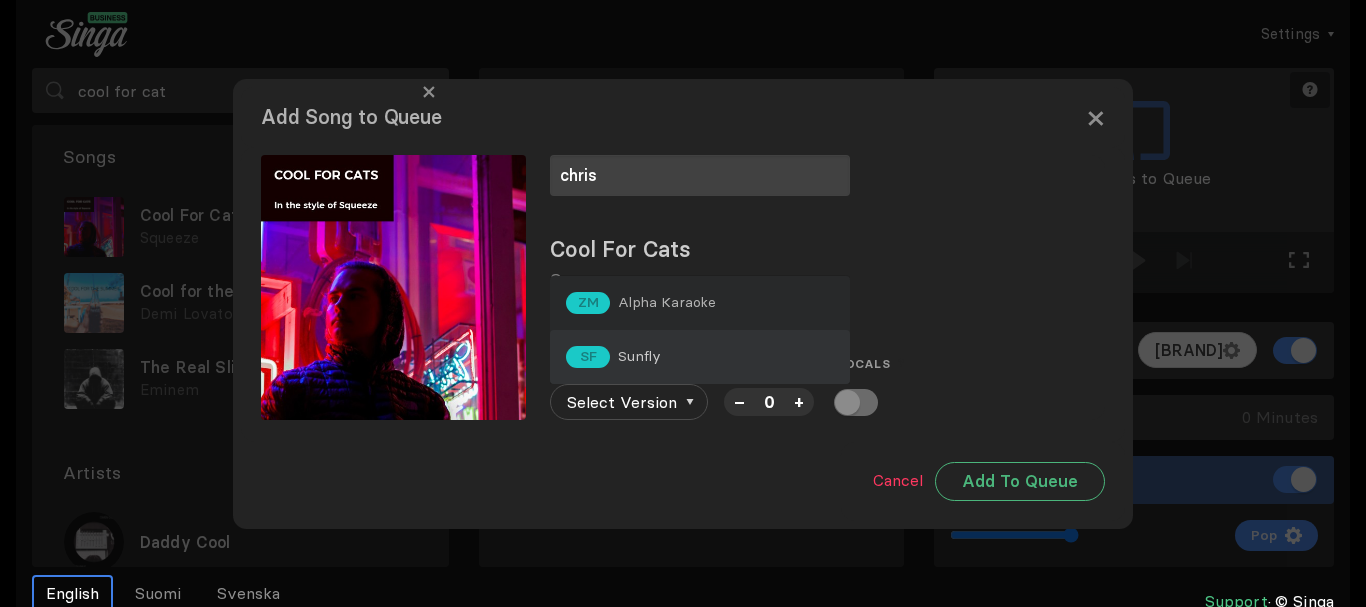 click on "SF Sunfly" at bounding box center (641, 303) 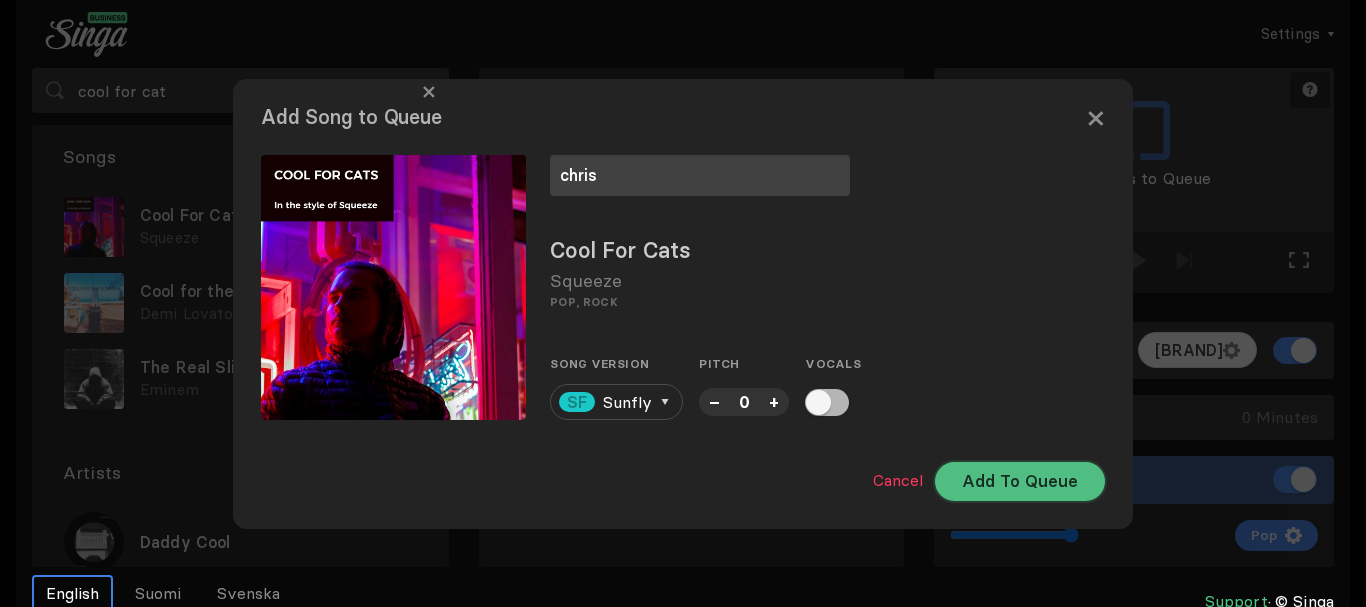 click on "Add To Queue" at bounding box center [1020, 481] 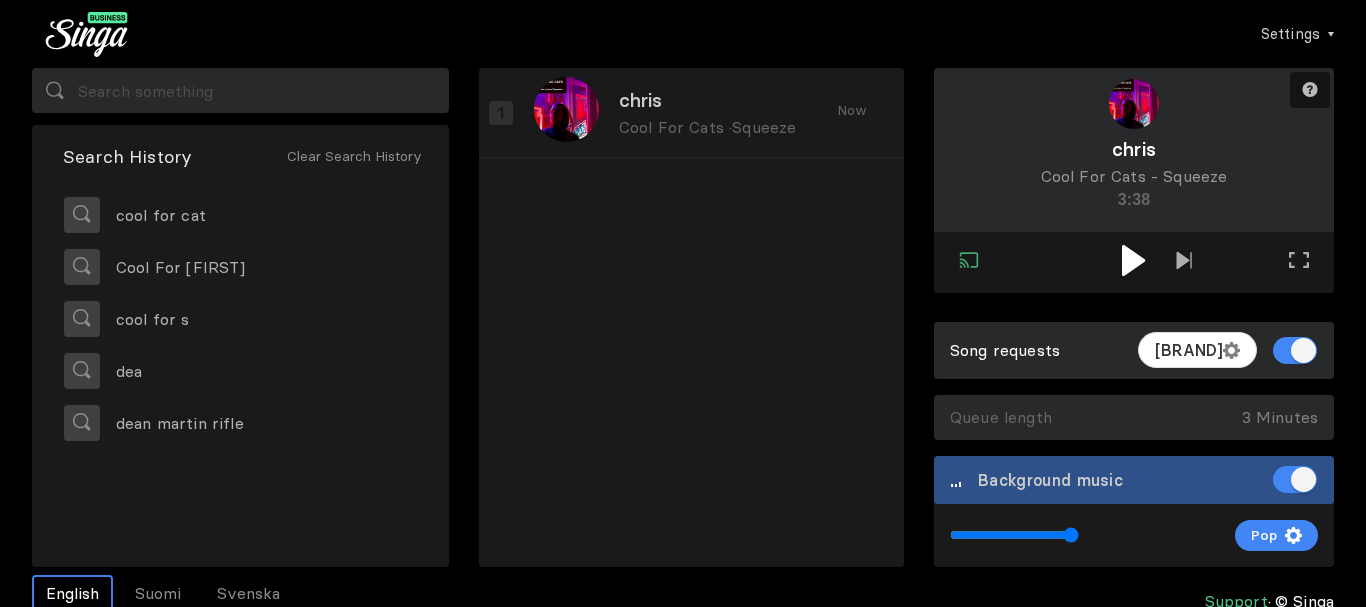 click at bounding box center [1134, 262] 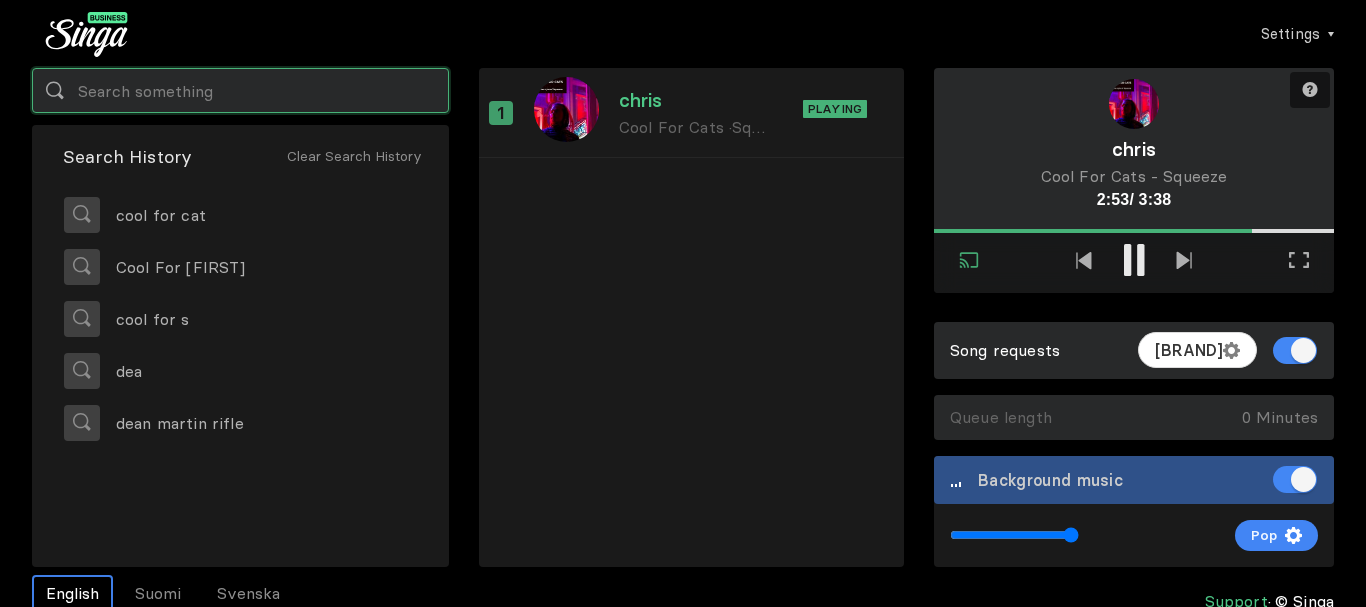 click at bounding box center (240, 90) 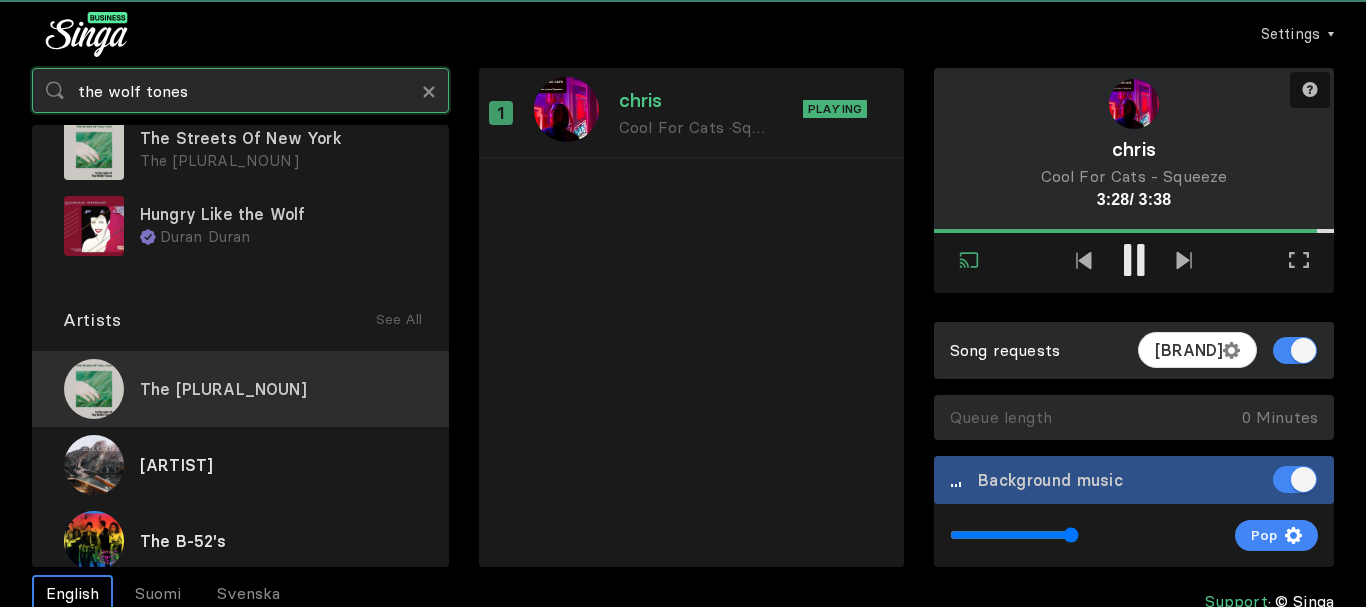 scroll, scrollTop: 165, scrollLeft: 0, axis: vertical 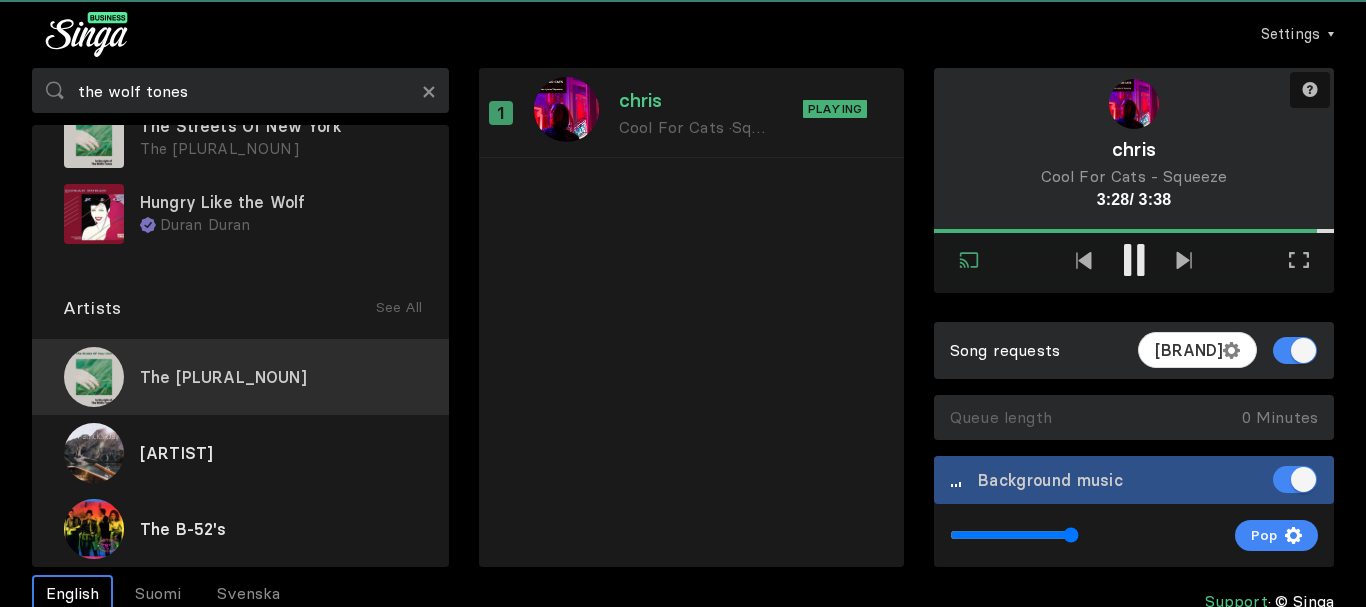 click on "The [PLURAL_NOUN]" at bounding box center [223, 377] 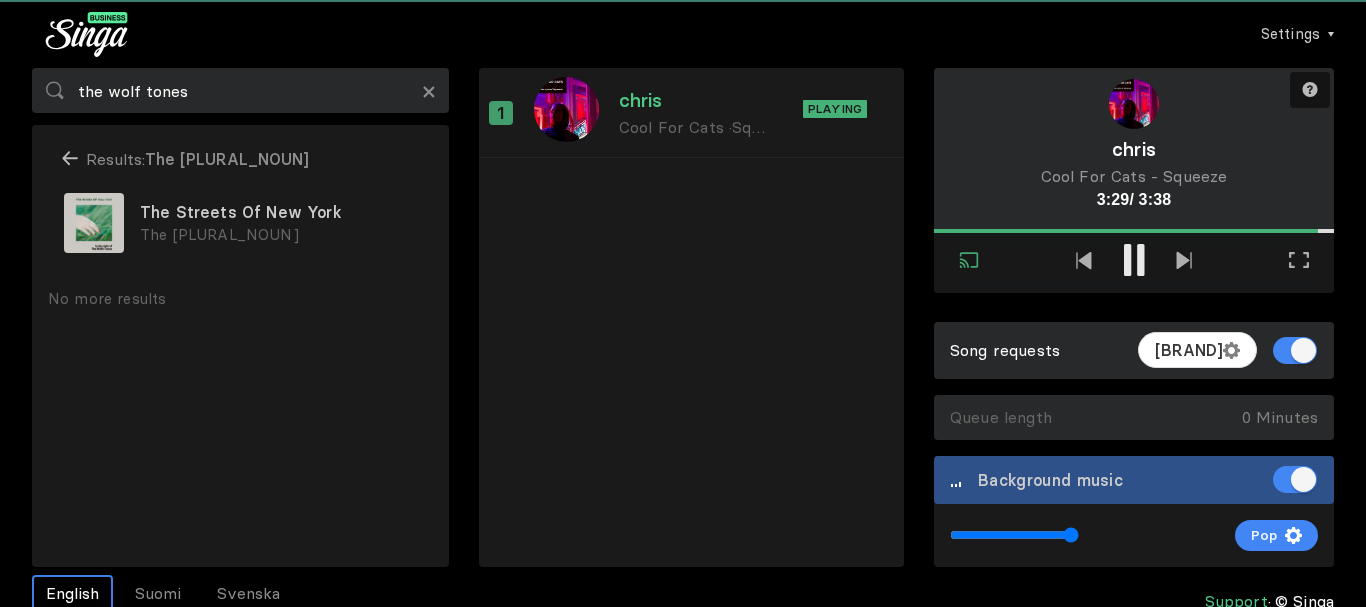 scroll, scrollTop: 0, scrollLeft: 0, axis: both 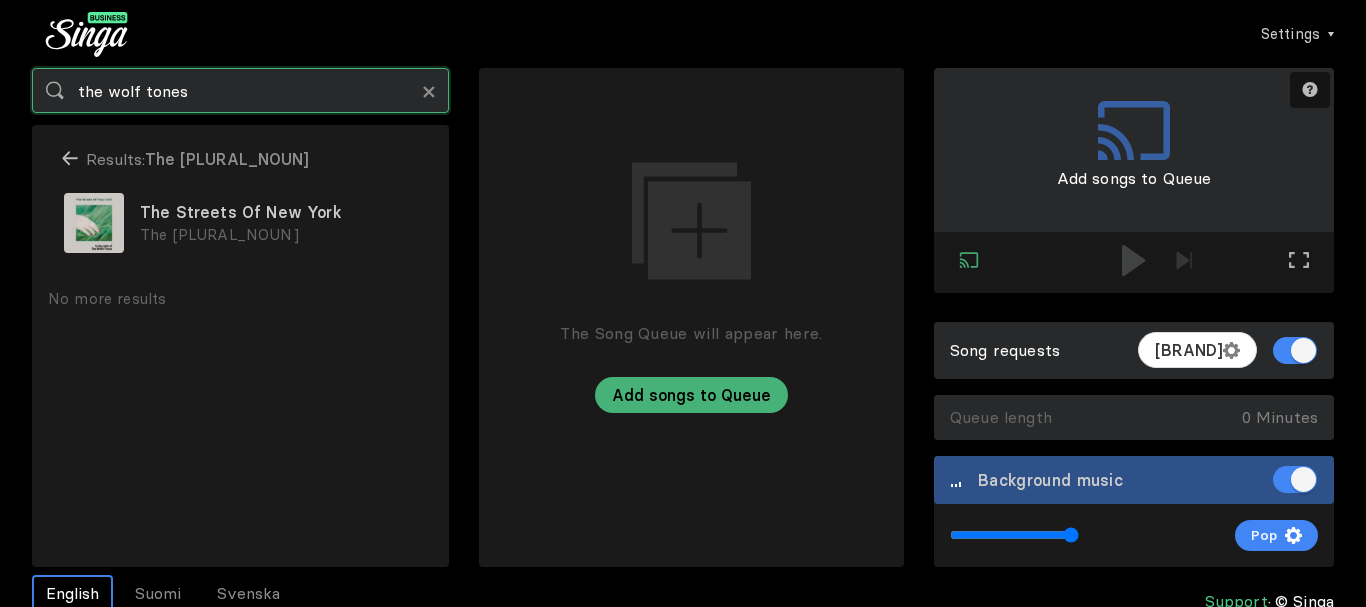 click on "the wolf tones" at bounding box center [240, 90] 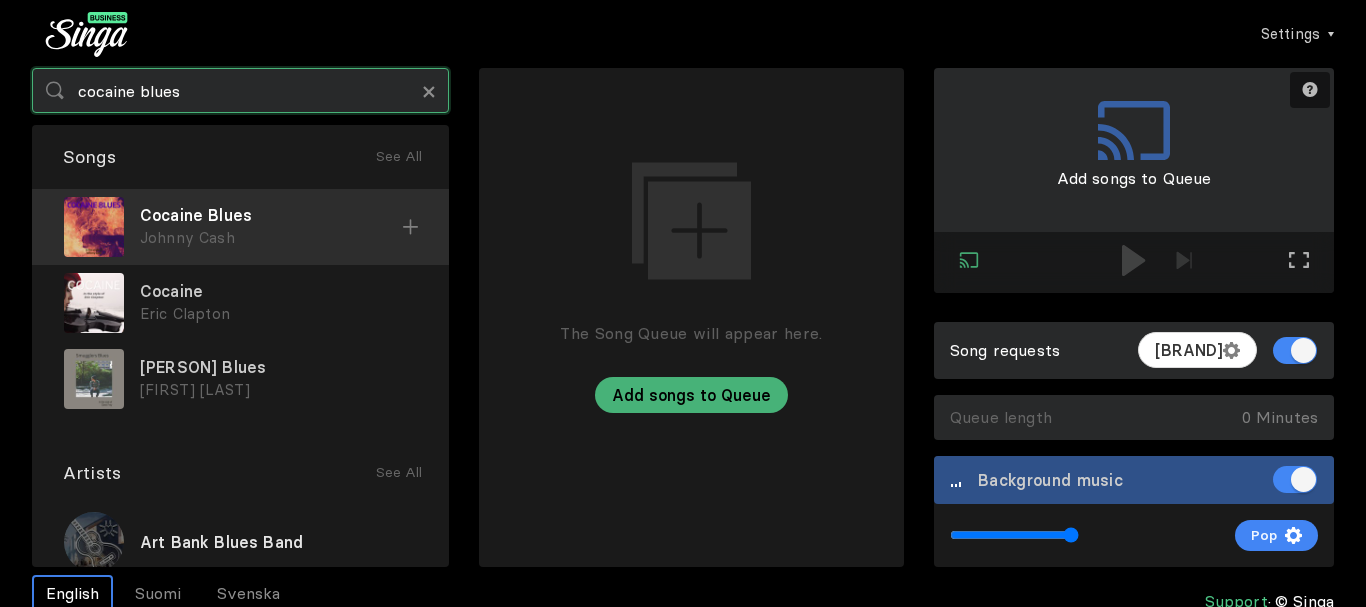 type on "cocaine blues" 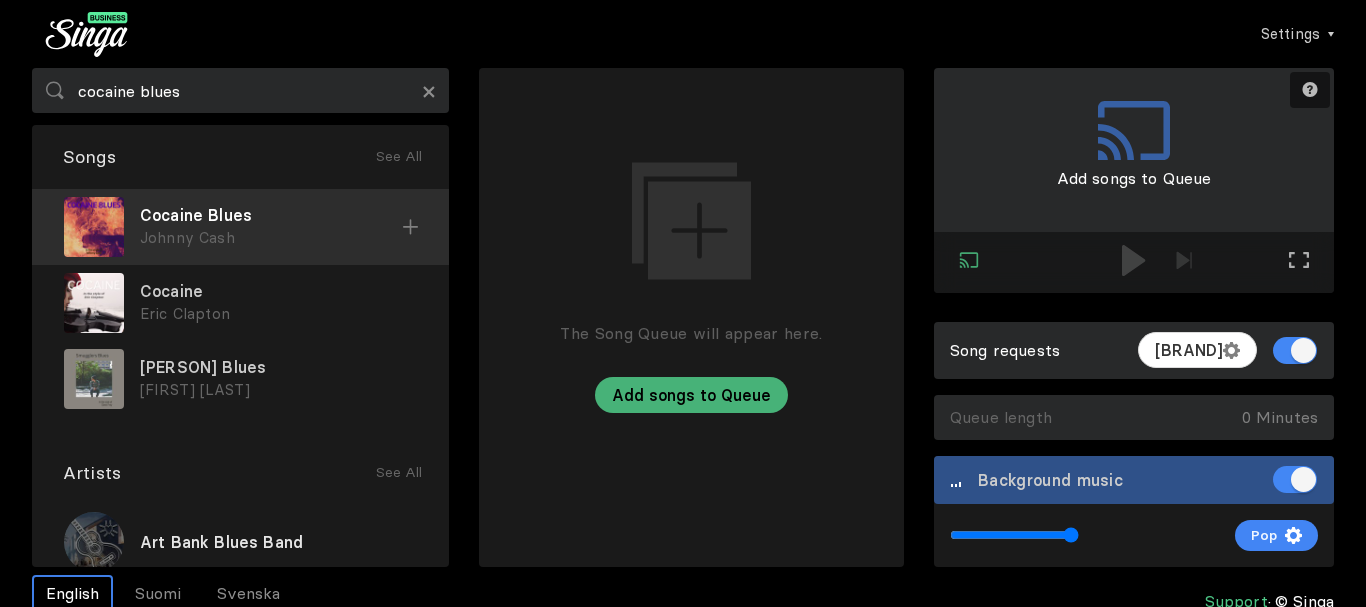 click on "Cocaine Blues" at bounding box center (271, 215) 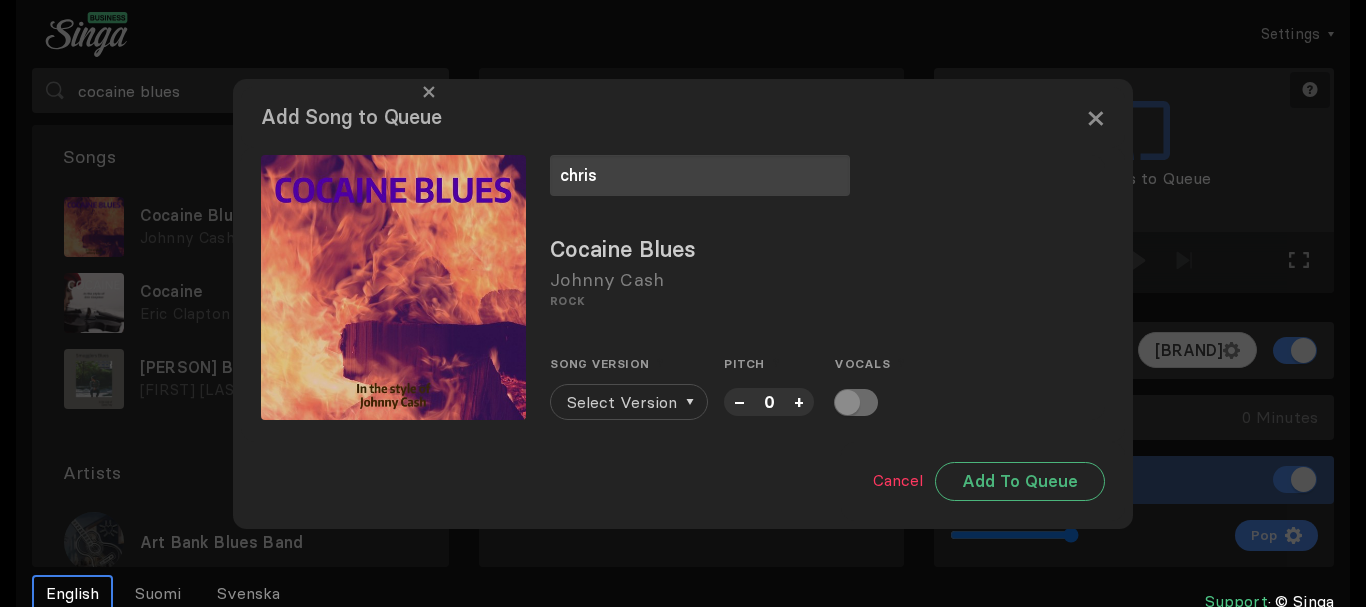 type on "chris" 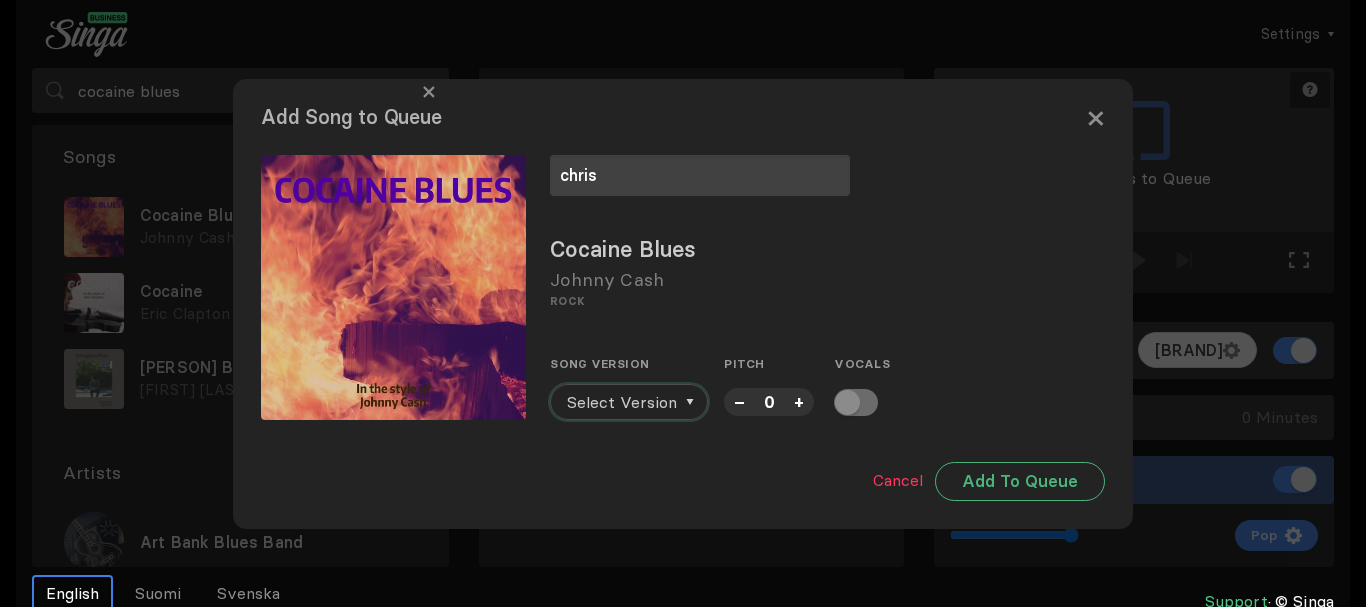 click on "Select Version" at bounding box center (622, 402) 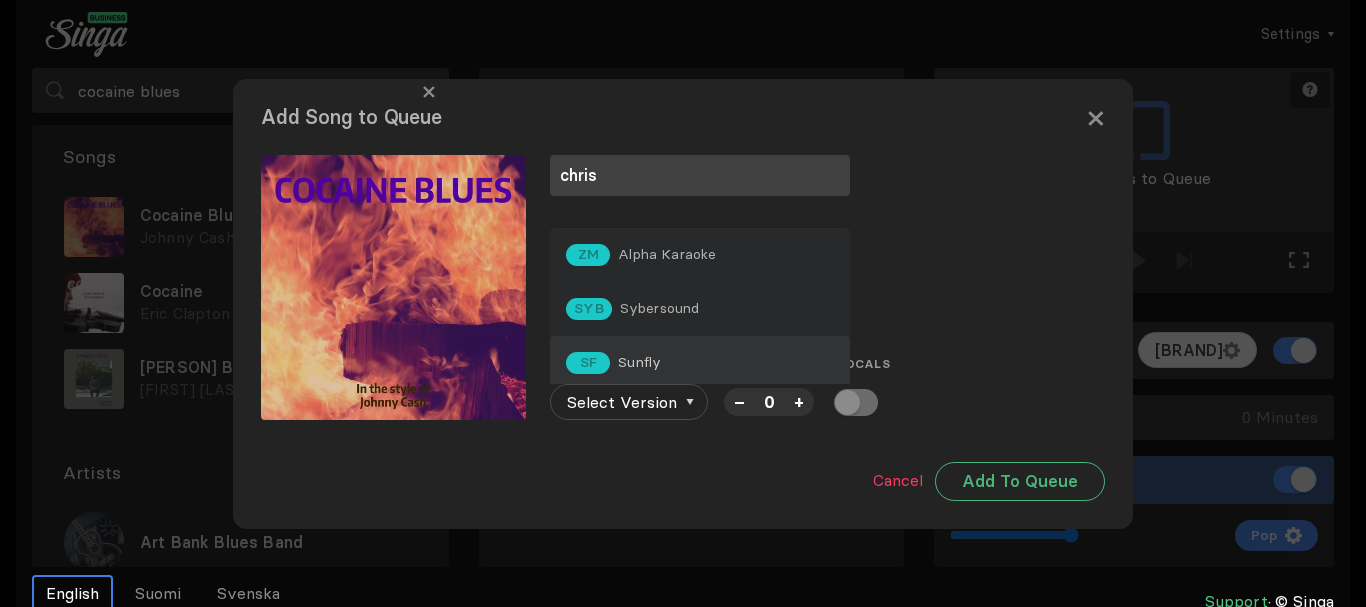 click on "SF Sunfly" at bounding box center [641, 255] 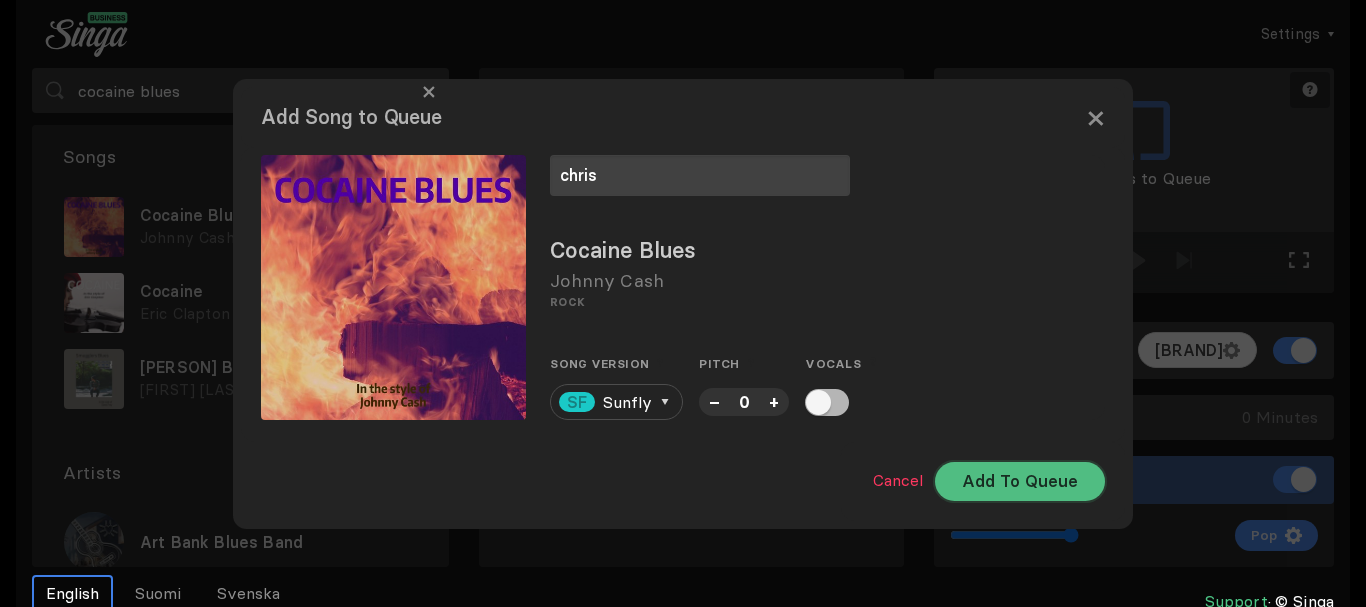 click on "Add To Queue" at bounding box center [1020, 481] 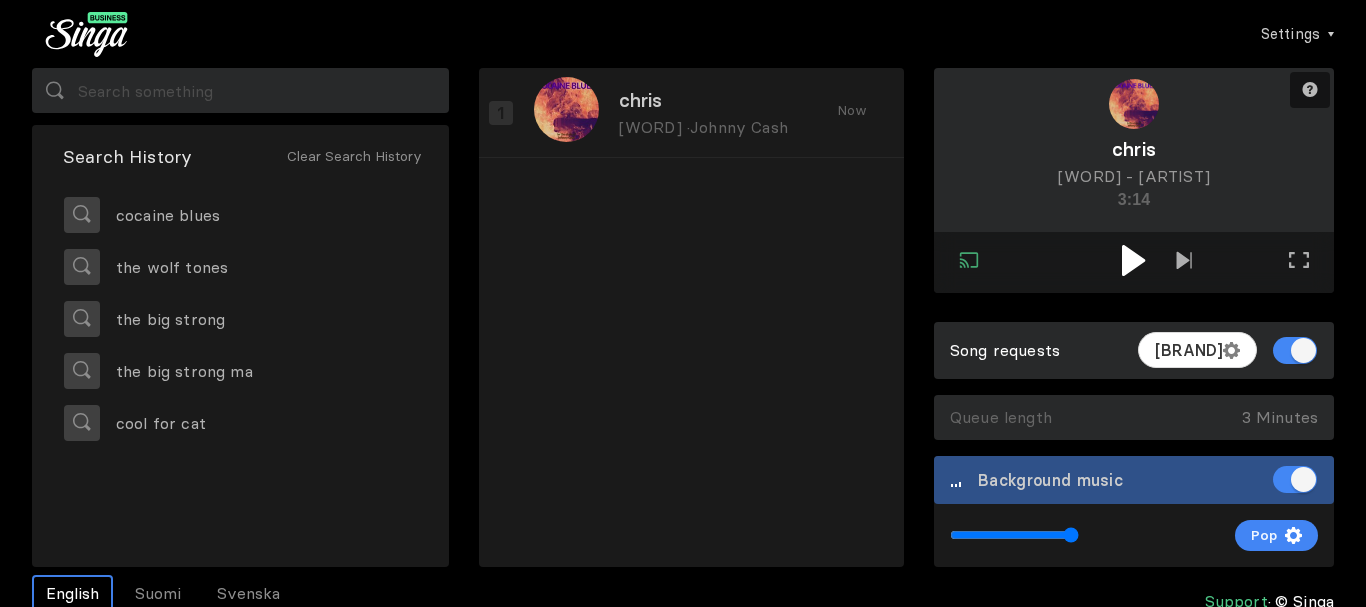 click at bounding box center (1133, 260) 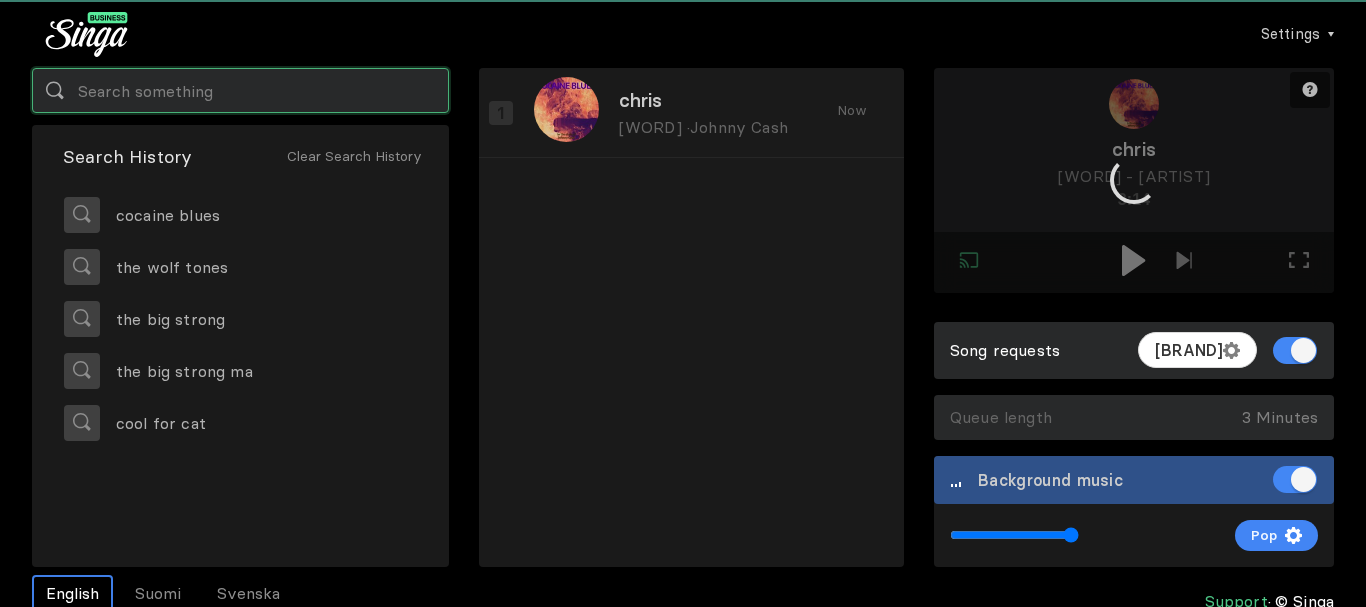 click at bounding box center [240, 90] 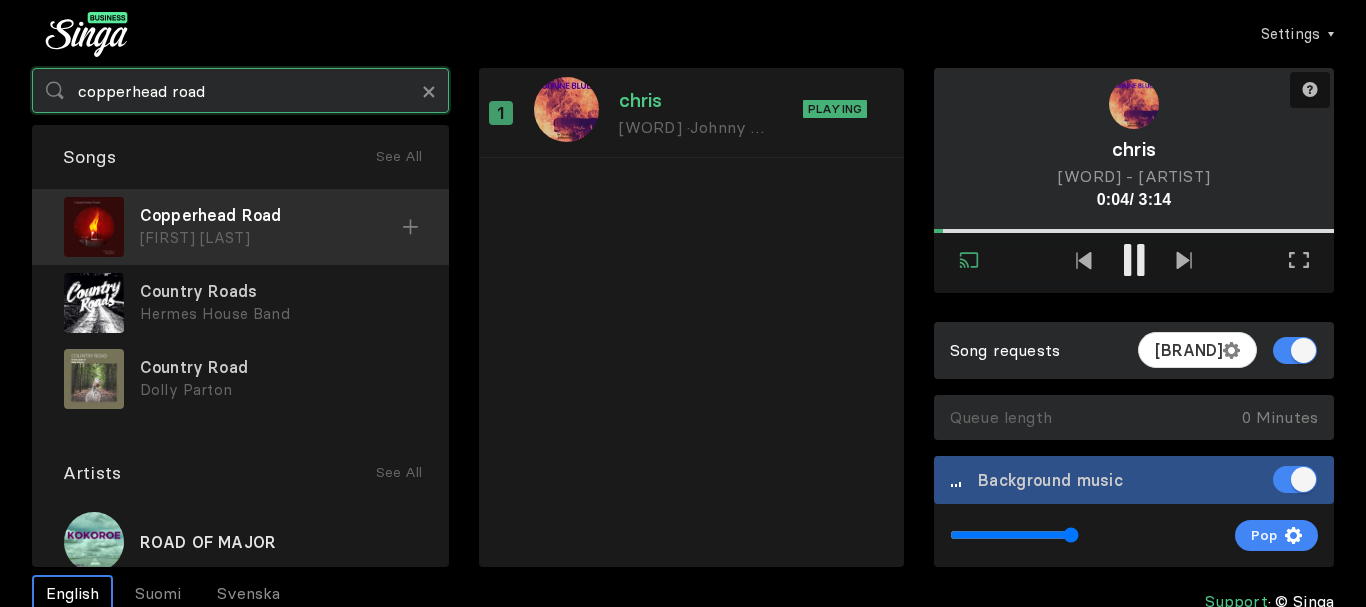 type on "copperhead road" 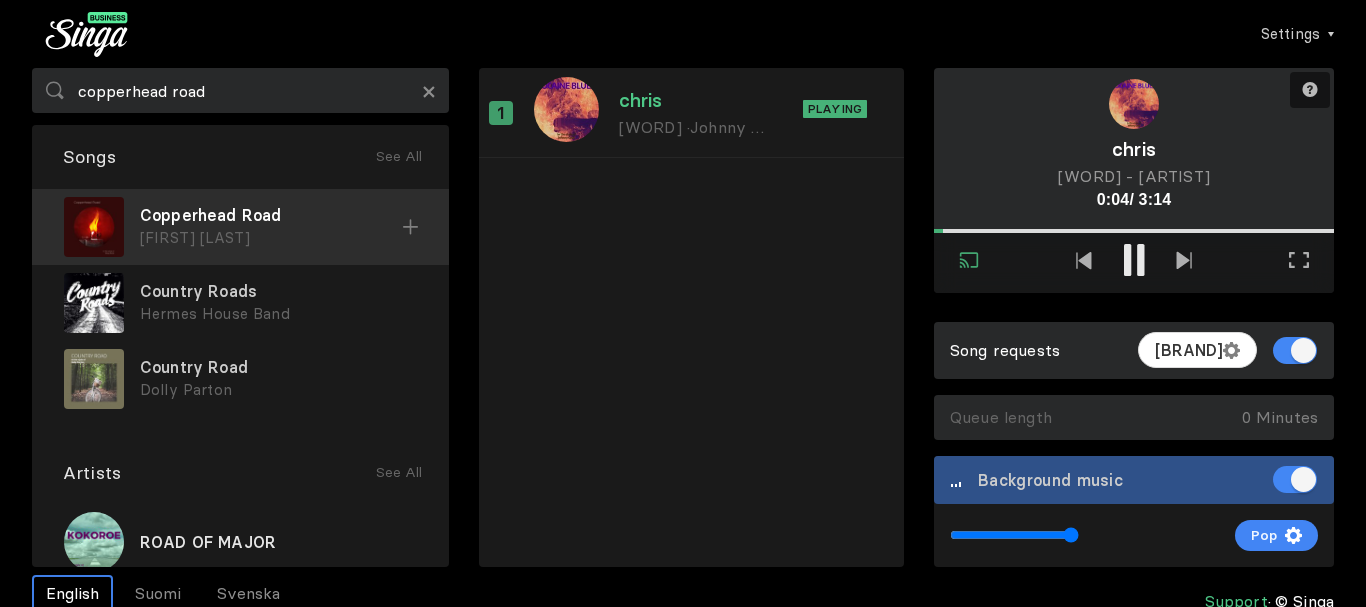 click on "Copperhead Road" at bounding box center (271, 215) 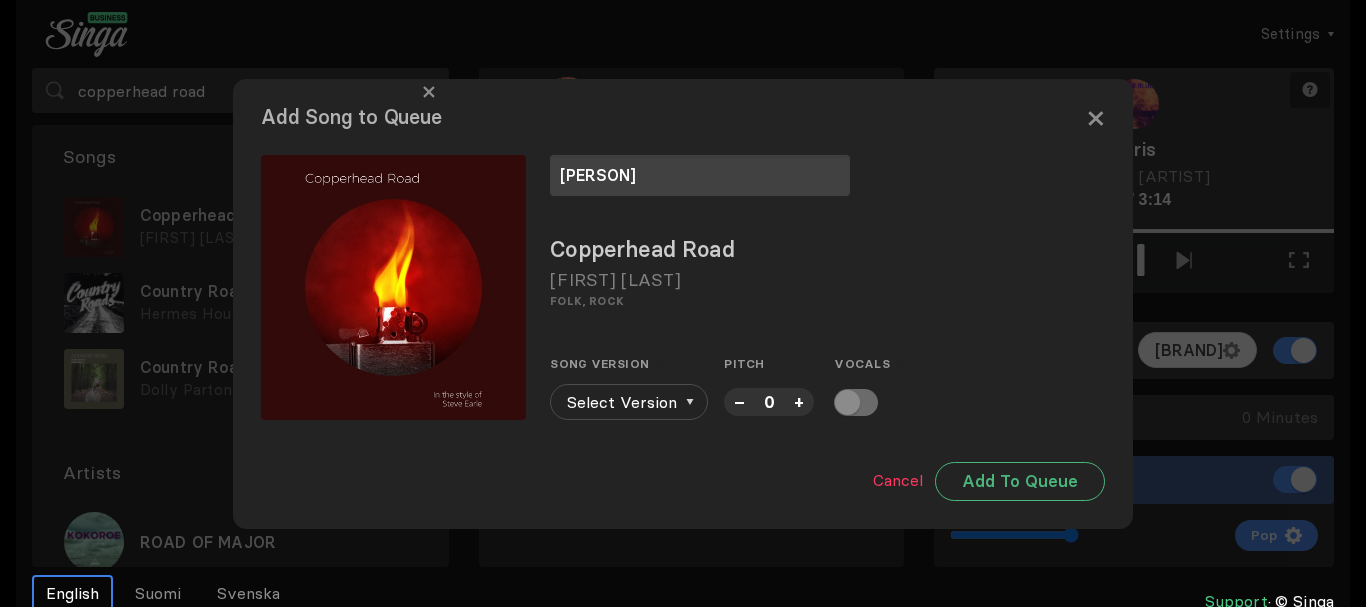 type on "[PERSON]" 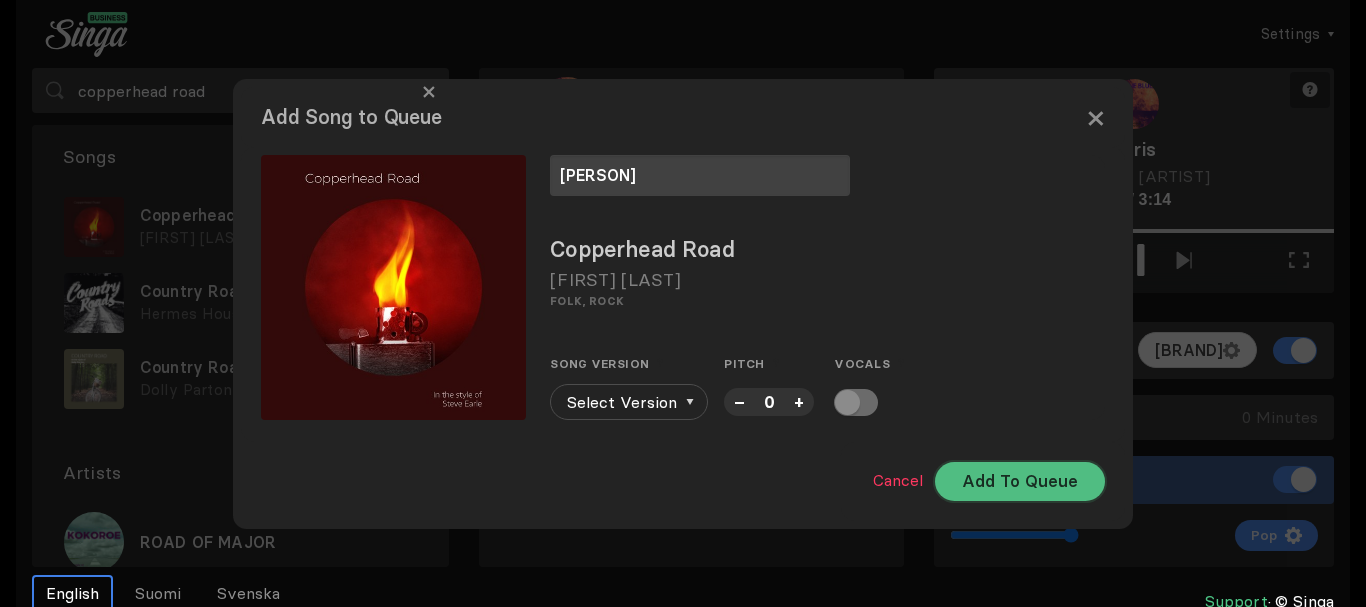 click on "Add To Queue" at bounding box center (1020, 481) 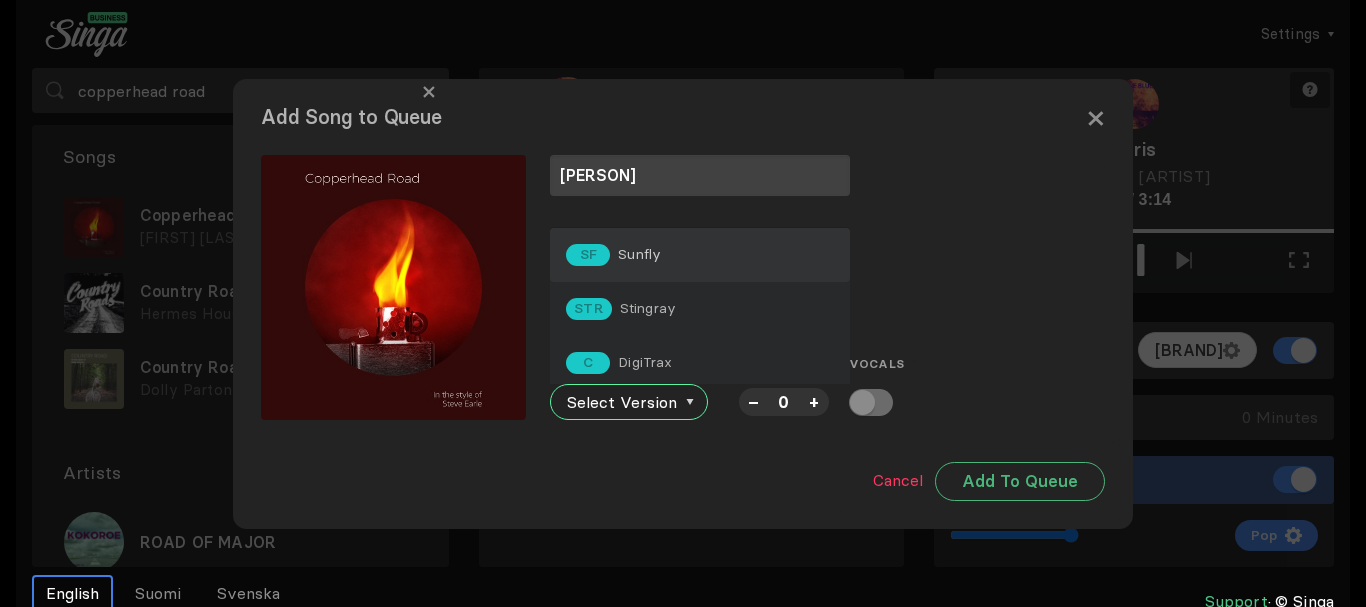 click on "SF Sunfly" at bounding box center [700, 255] 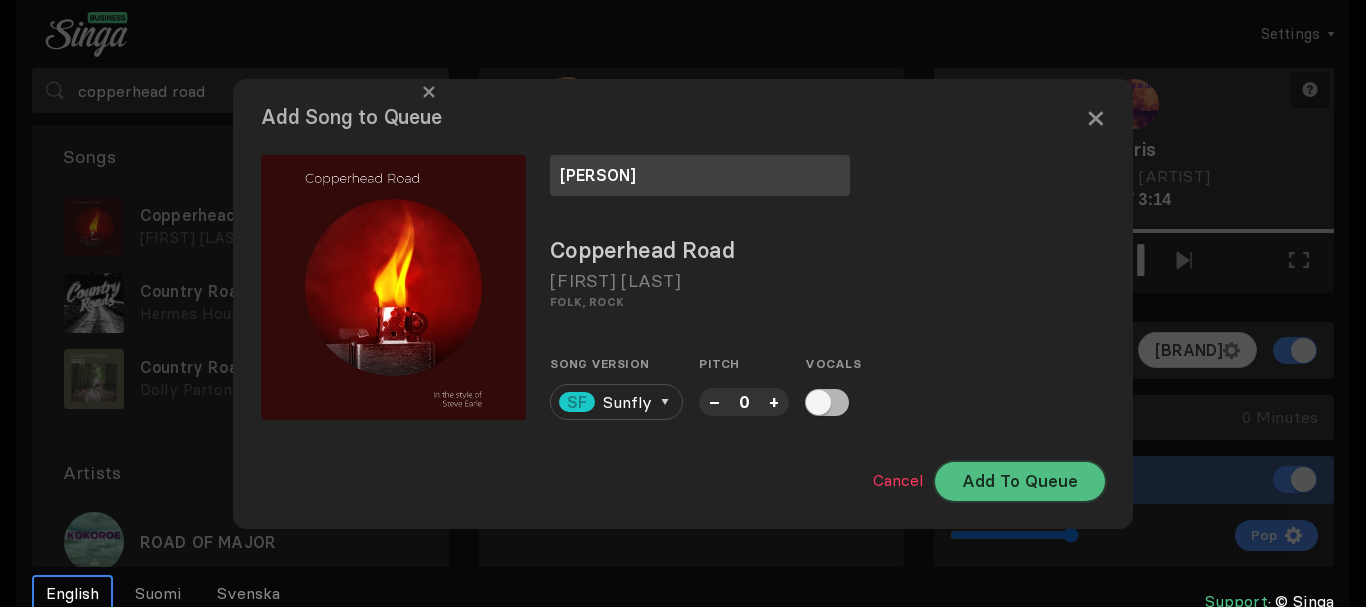 click on "Add To Queue" at bounding box center [1020, 481] 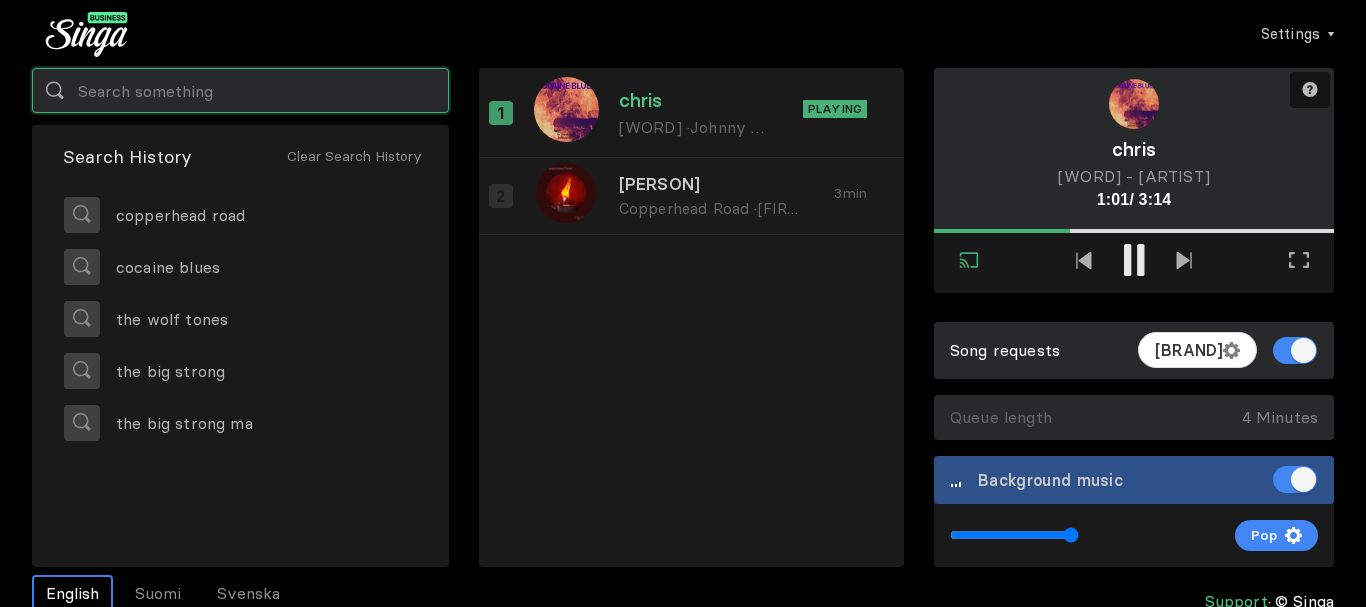 click at bounding box center [240, 90] 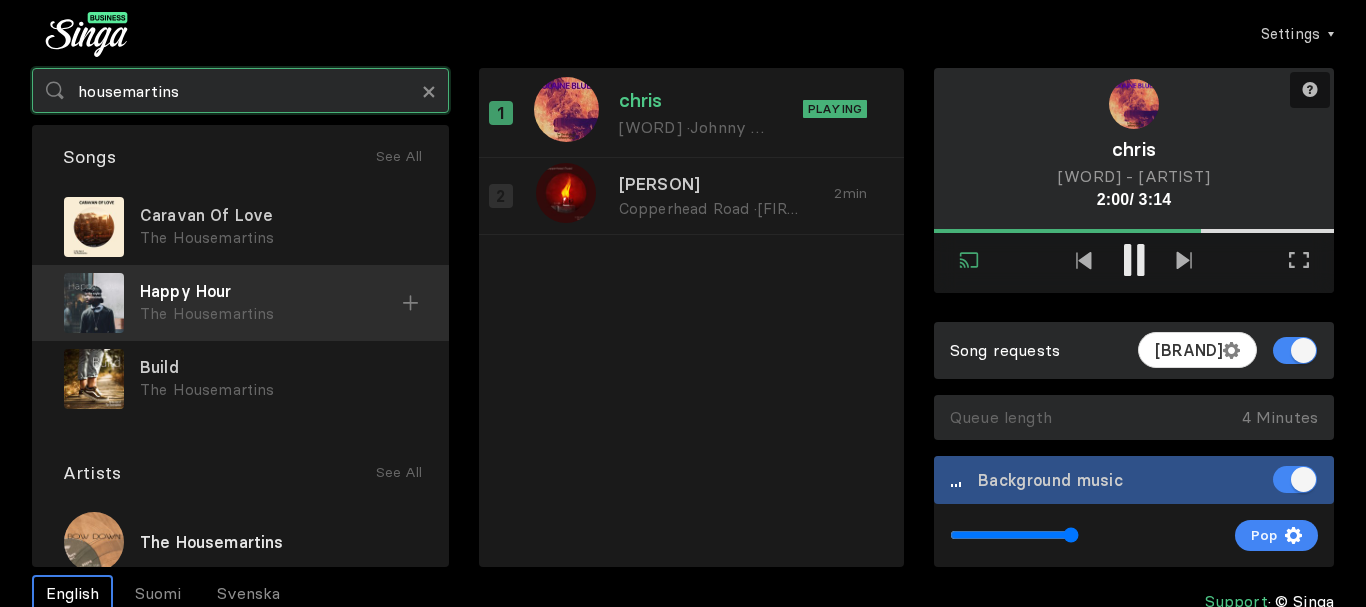 type on "housemartins" 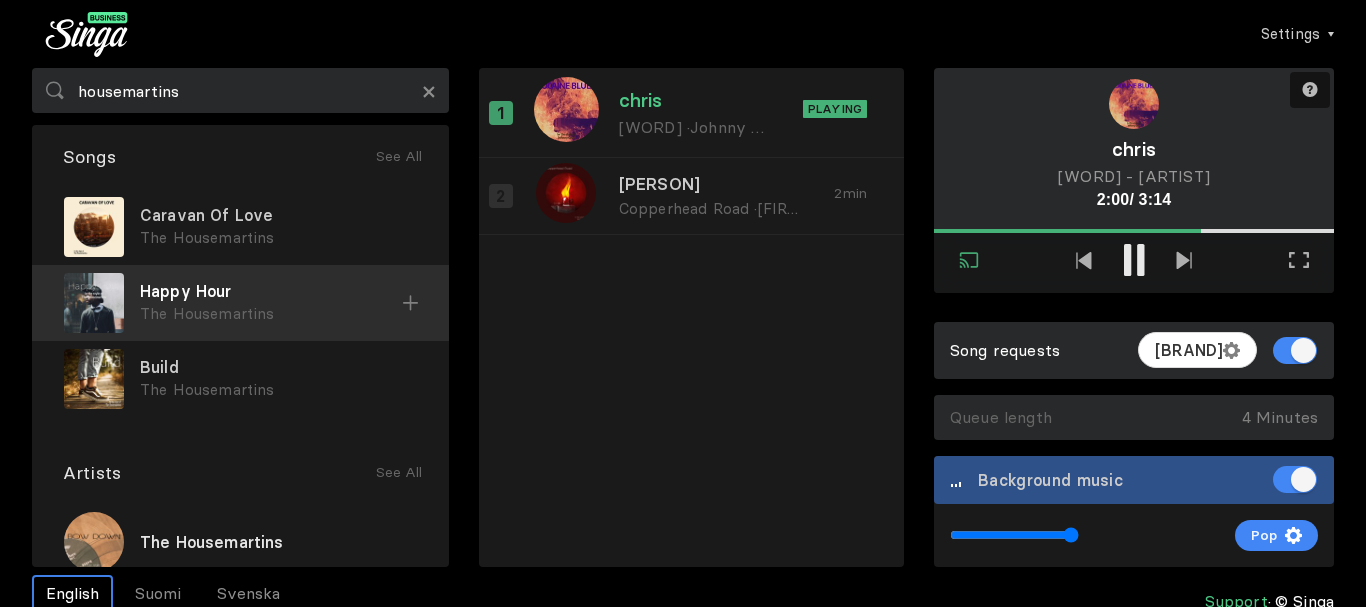 click on "The Housemartins" at bounding box center (278, 238) 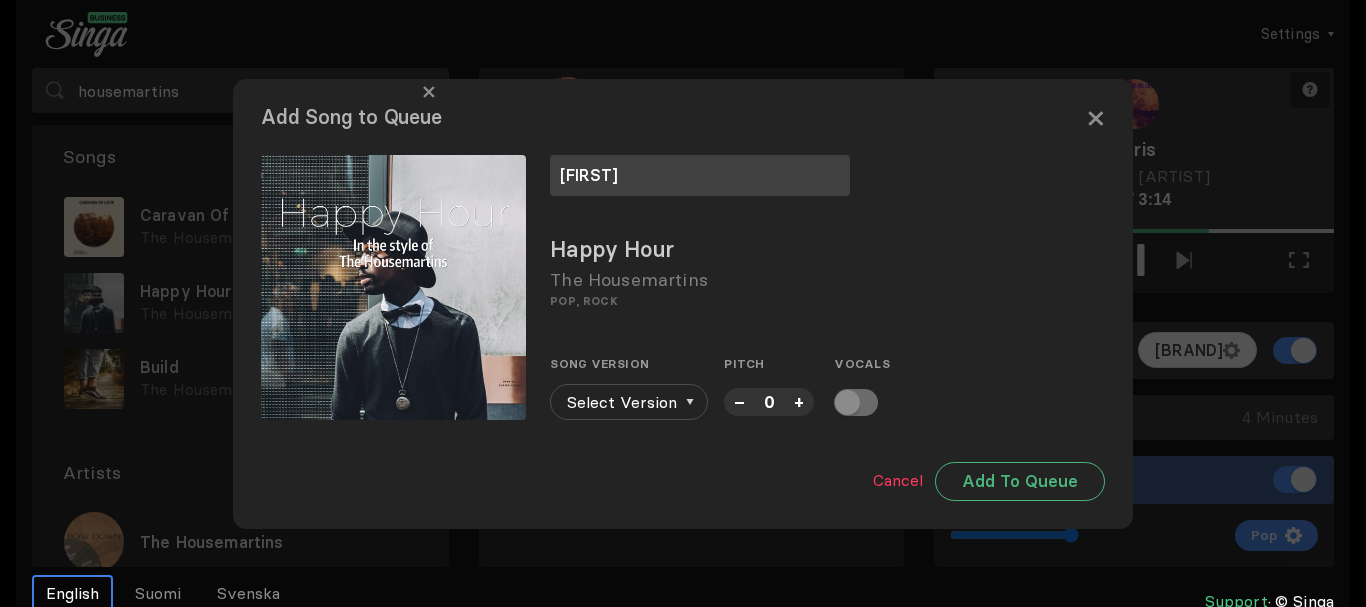 type on "[FIRST]" 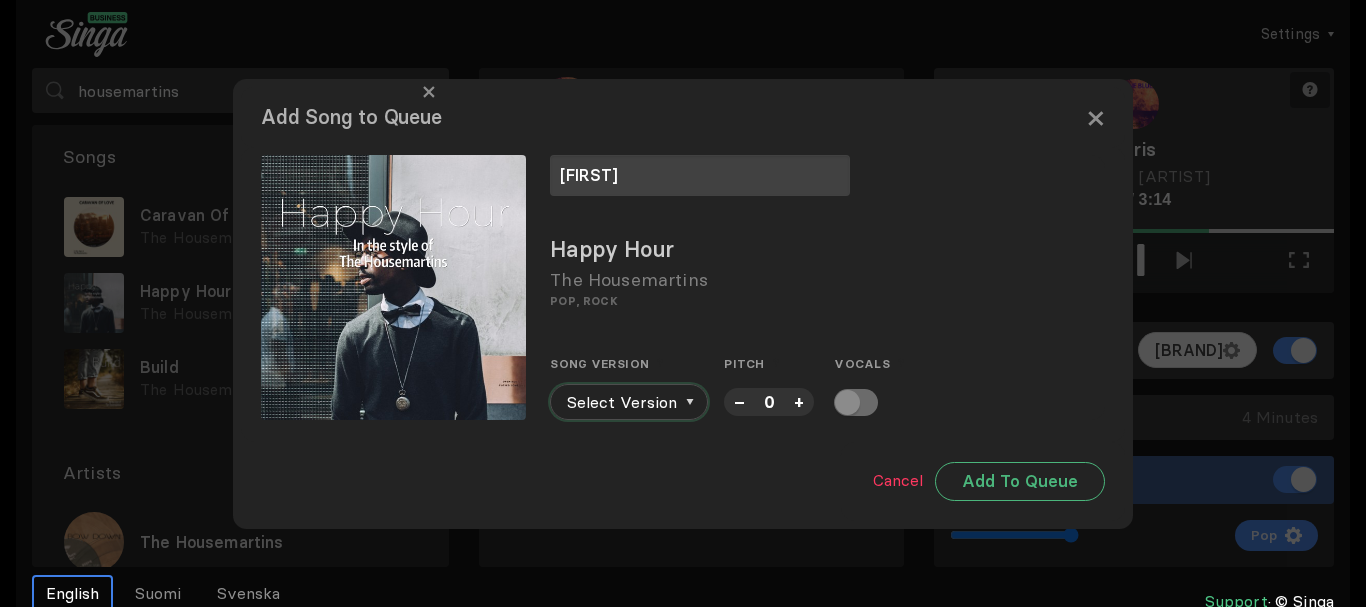 click on "Select Version" at bounding box center (629, 402) 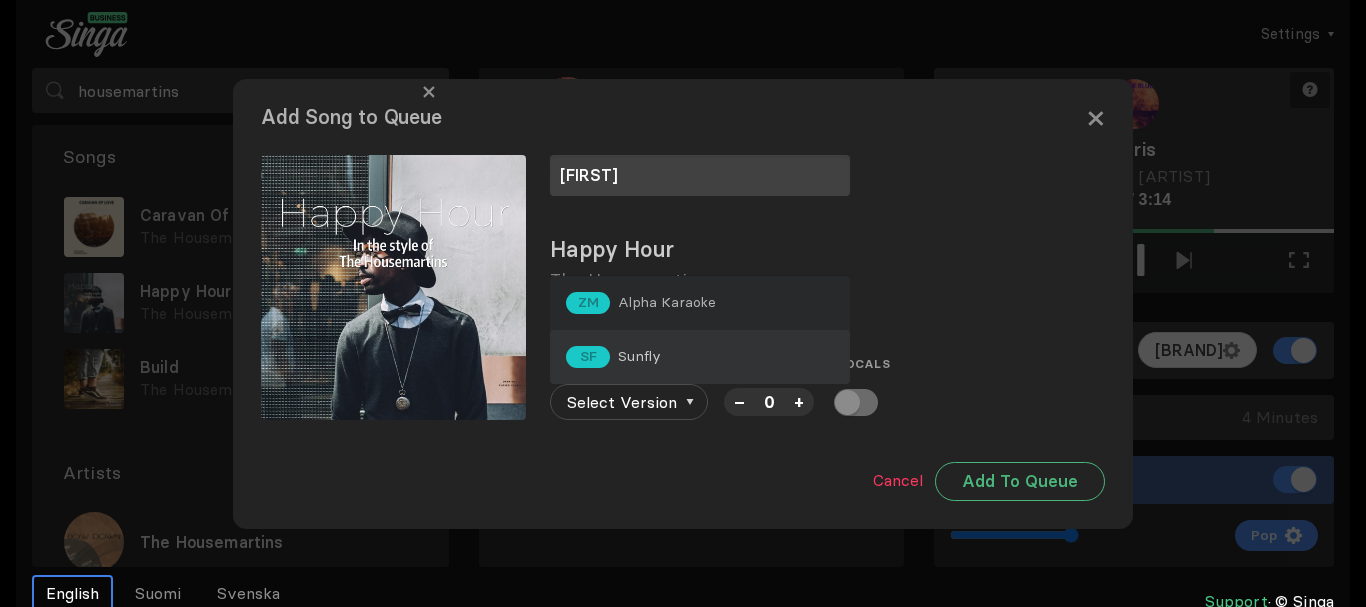 click on "SF Sunfly" at bounding box center (700, 303) 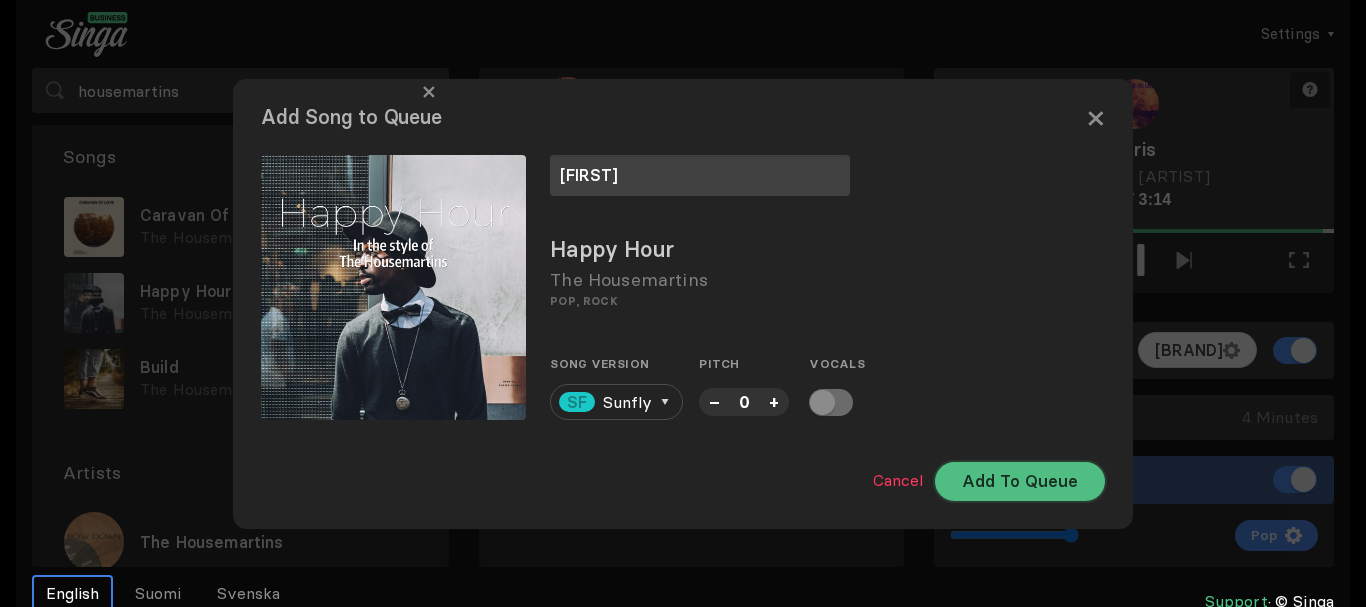 click on "Add To Queue" at bounding box center (1020, 481) 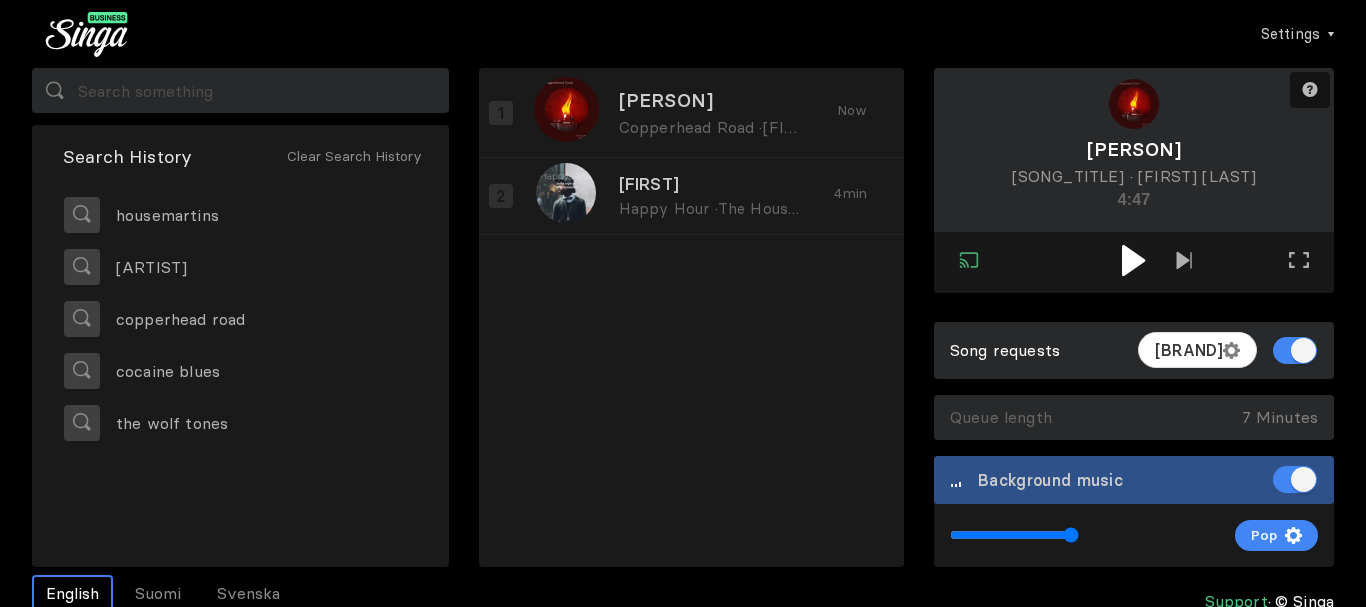 click at bounding box center [1133, 260] 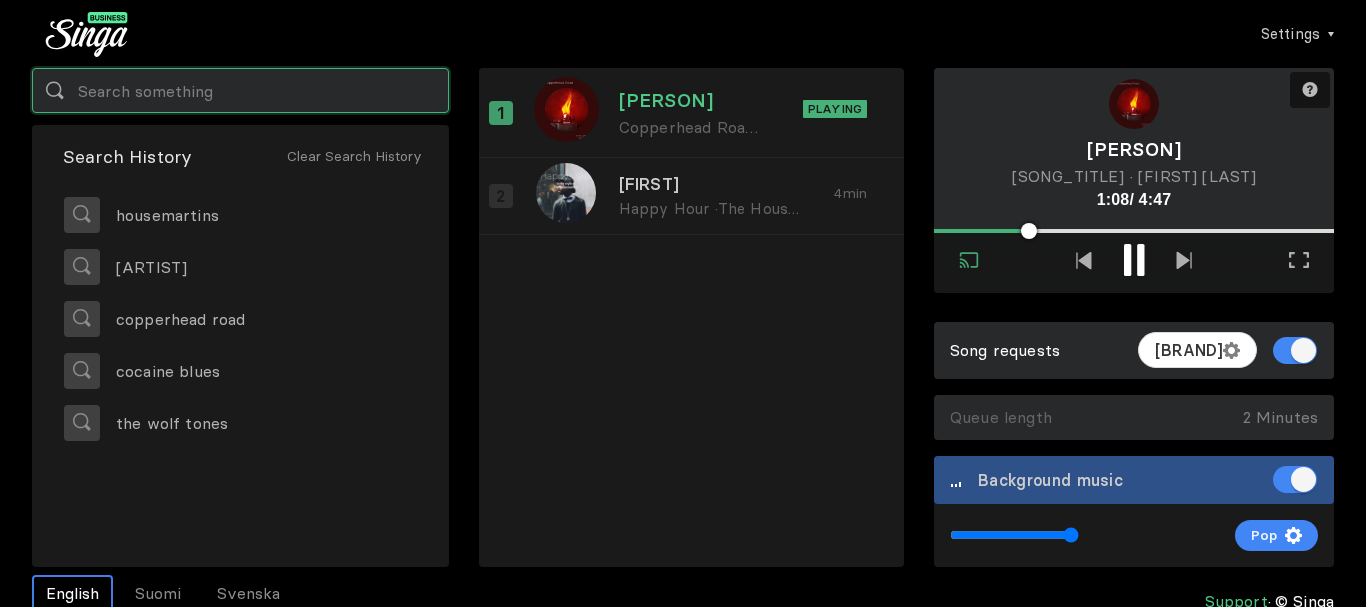 click at bounding box center (240, 90) 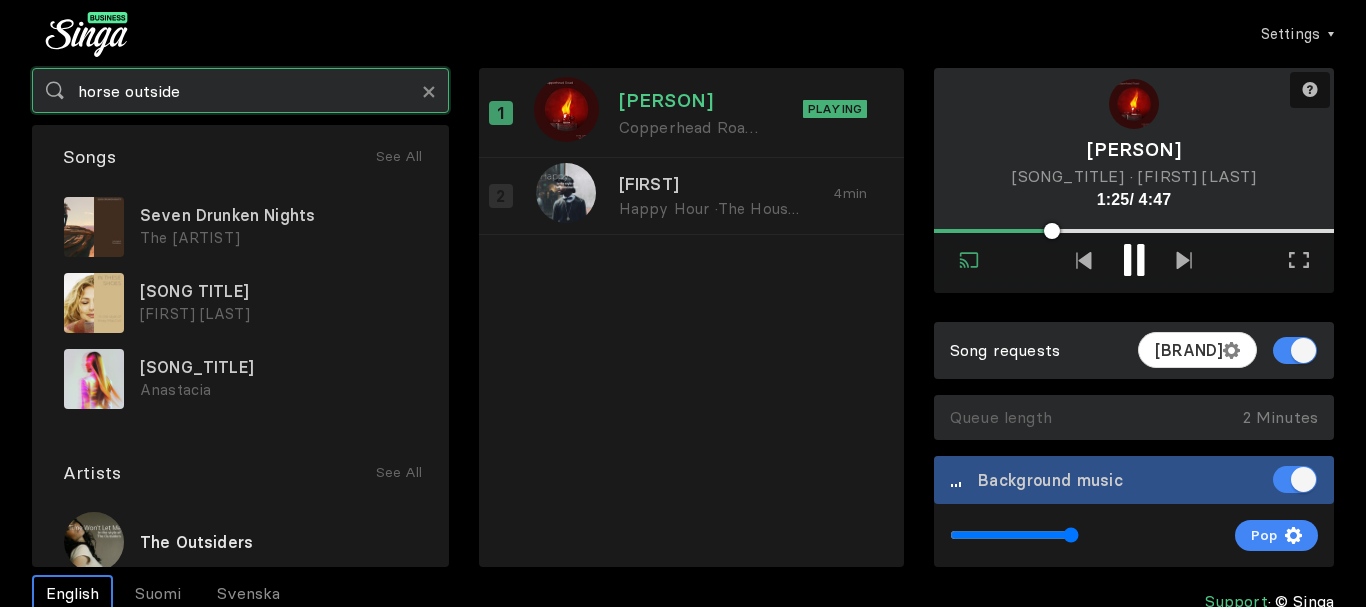 click on "horse outside" at bounding box center [240, 90] 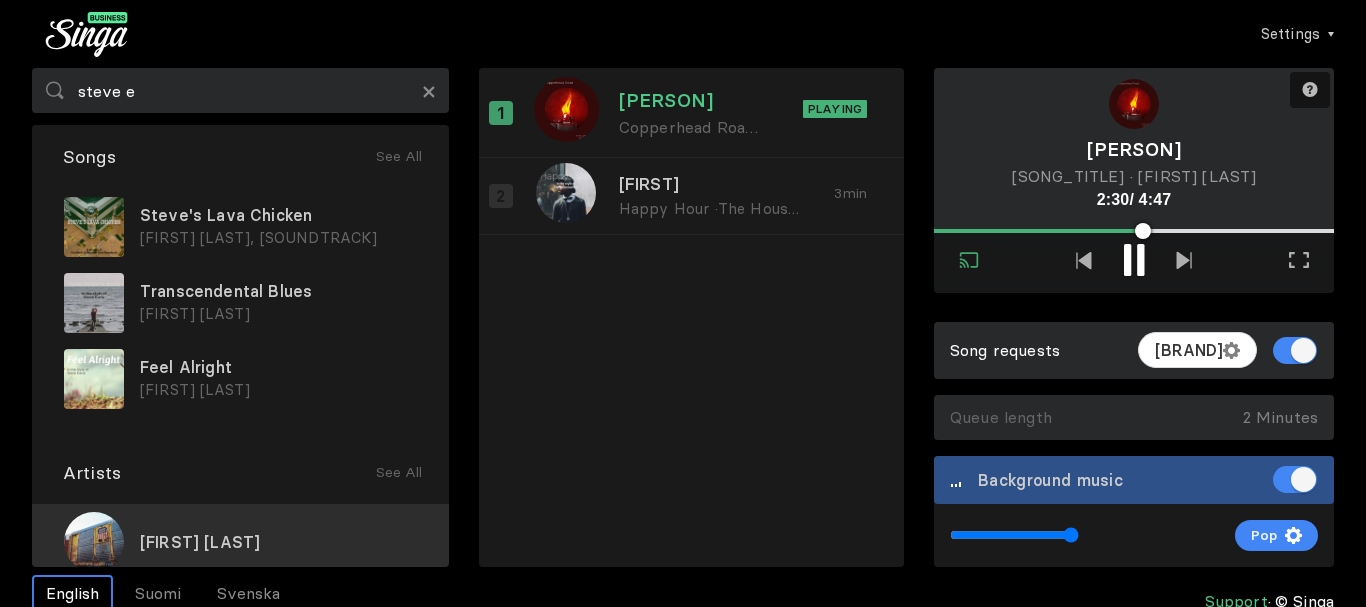 click on "[FIRST] [LAST]" at bounding box center (200, 542) 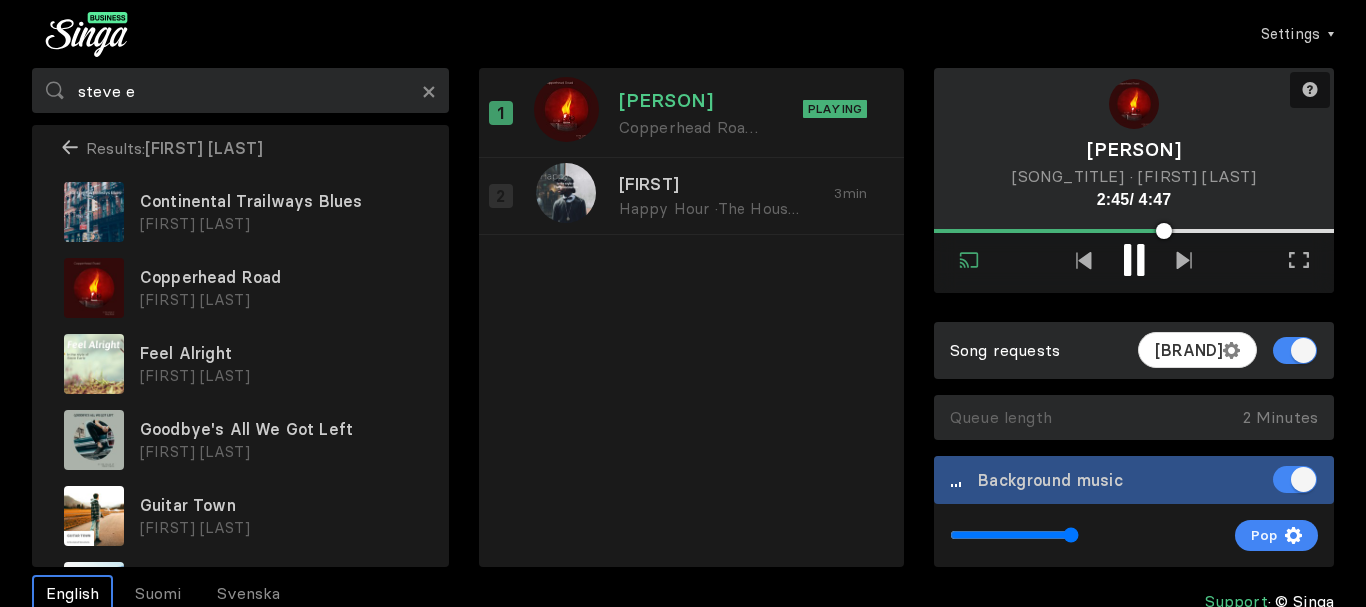 scroll, scrollTop: 0, scrollLeft: 0, axis: both 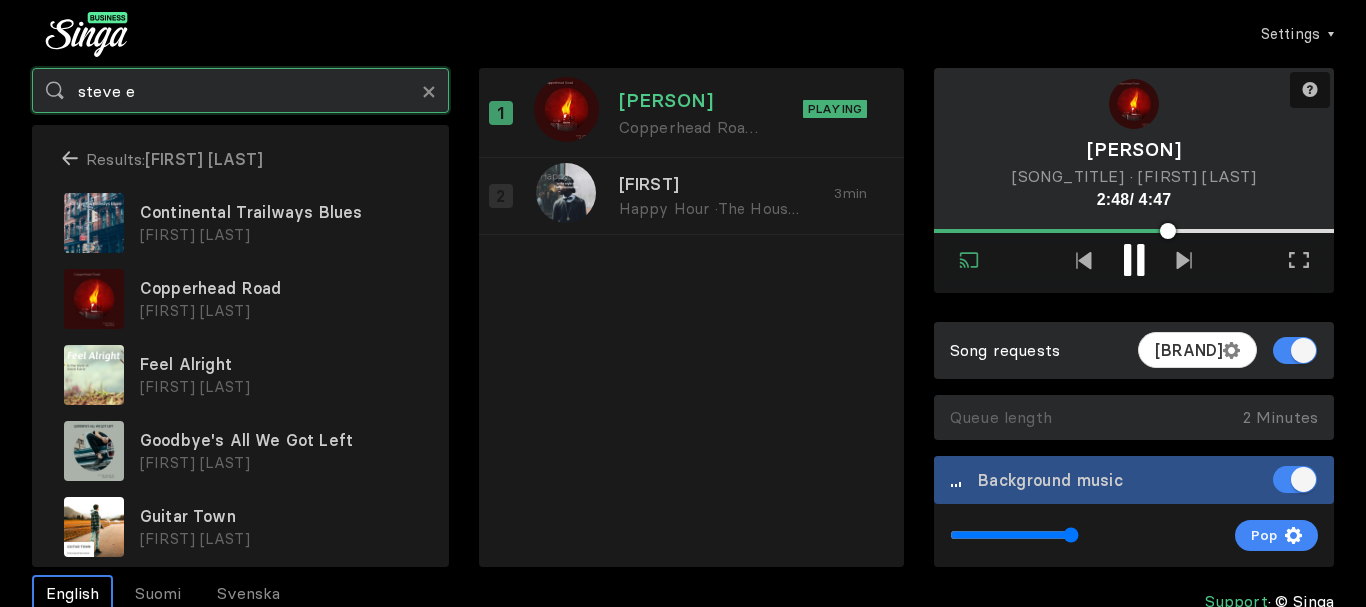 click on "steve e" at bounding box center (240, 90) 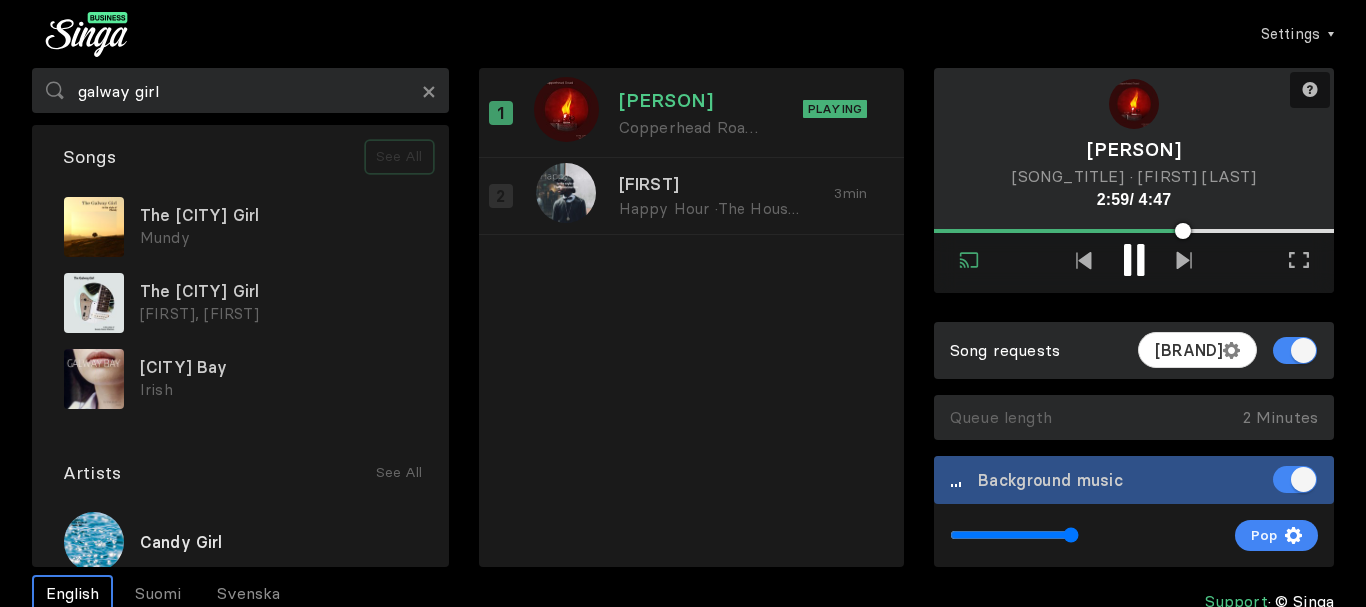click on "See All" at bounding box center [399, 157] 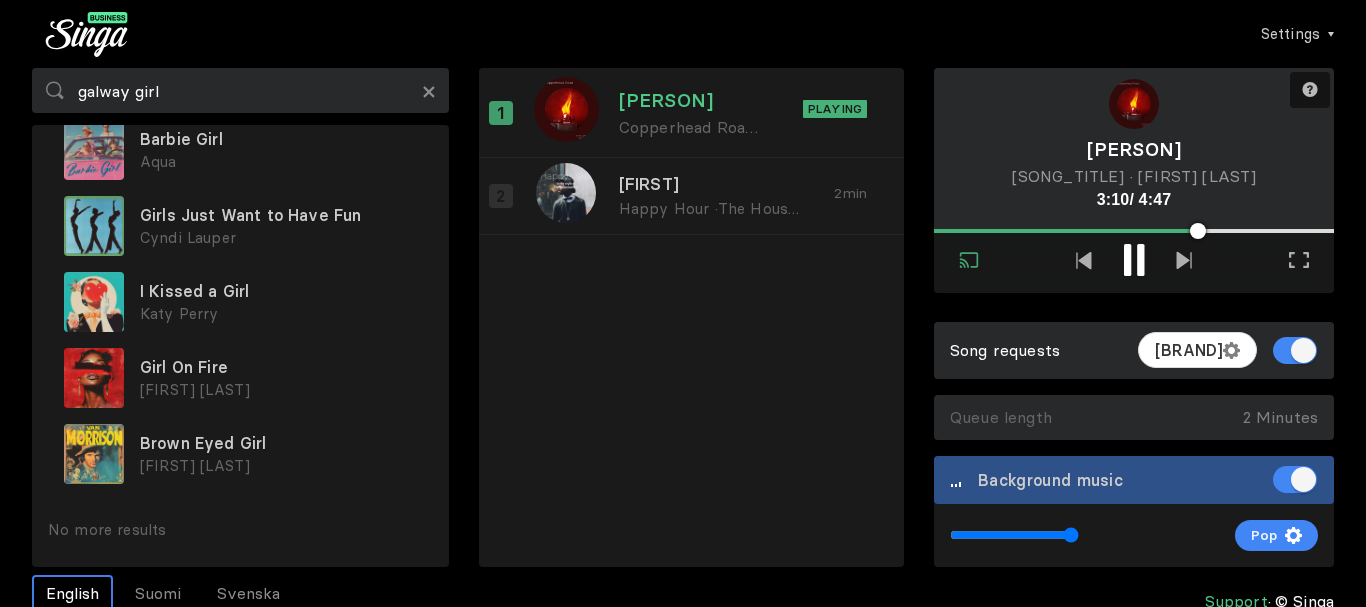 scroll, scrollTop: 0, scrollLeft: 0, axis: both 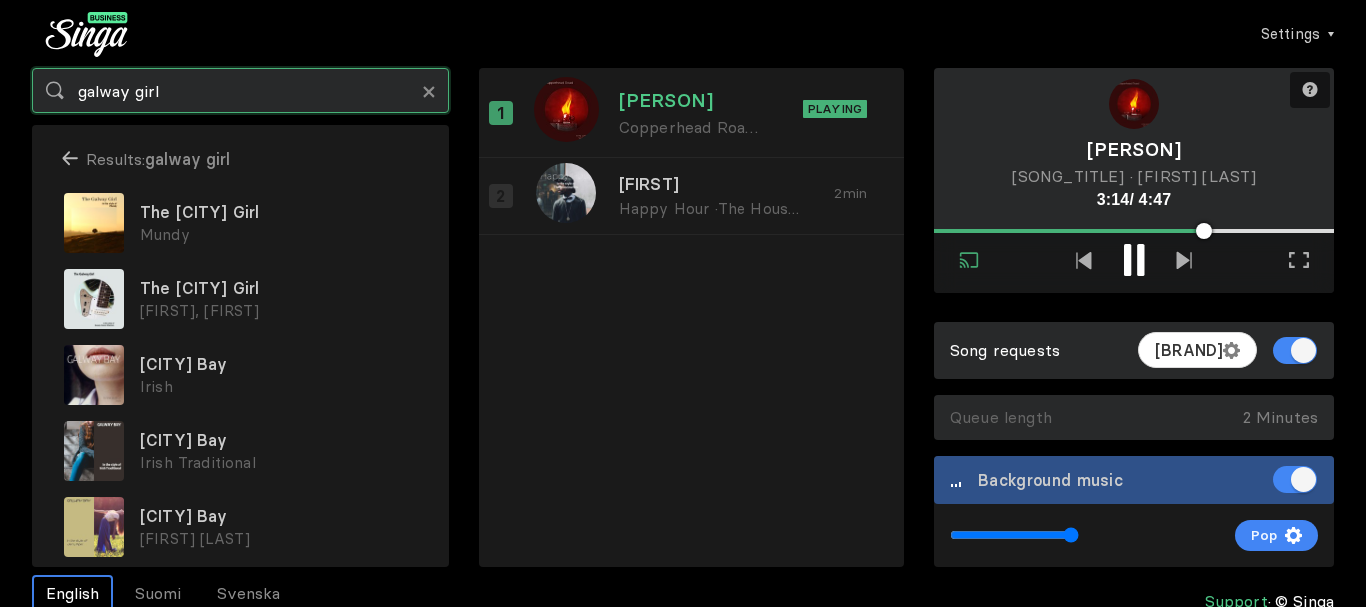 drag, startPoint x: 178, startPoint y: 81, endPoint x: 168, endPoint y: 88, distance: 12.206555 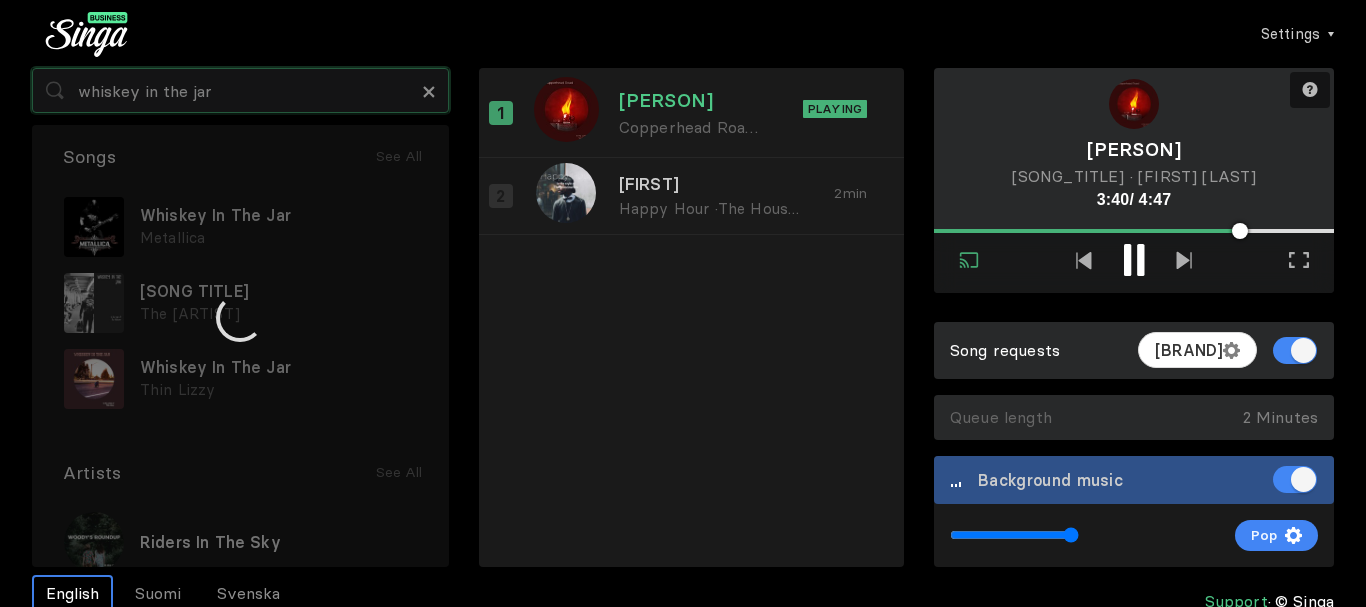 type on "whiskey in the jar" 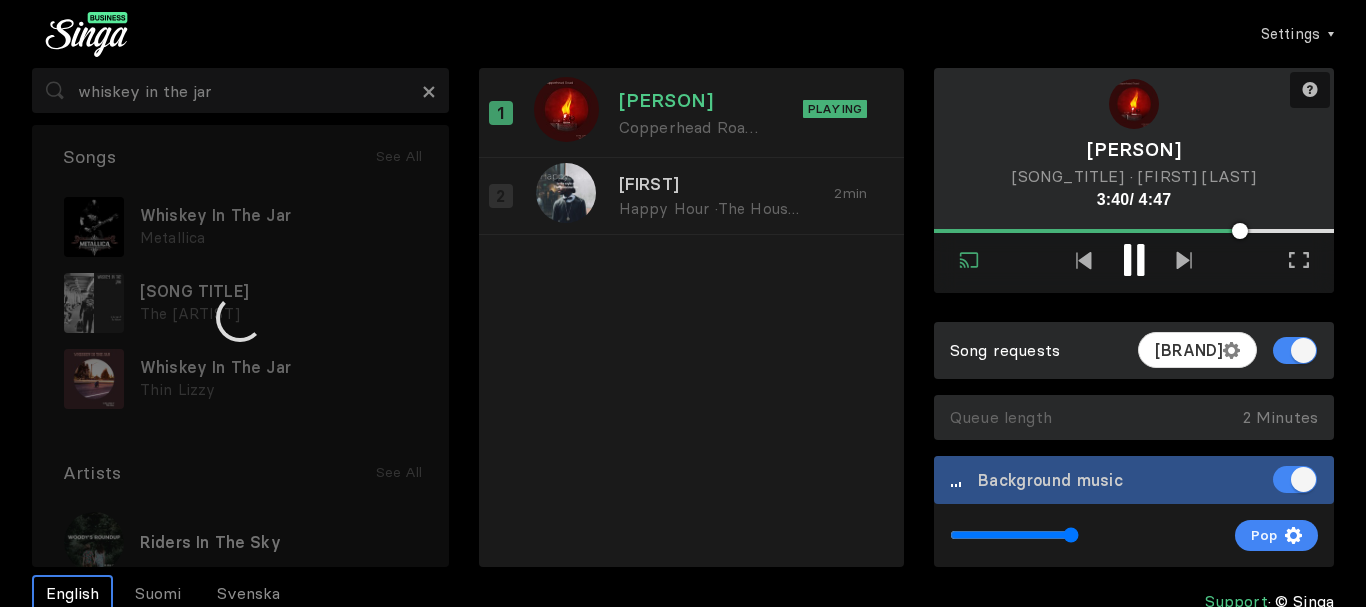 click at bounding box center (240, 317) 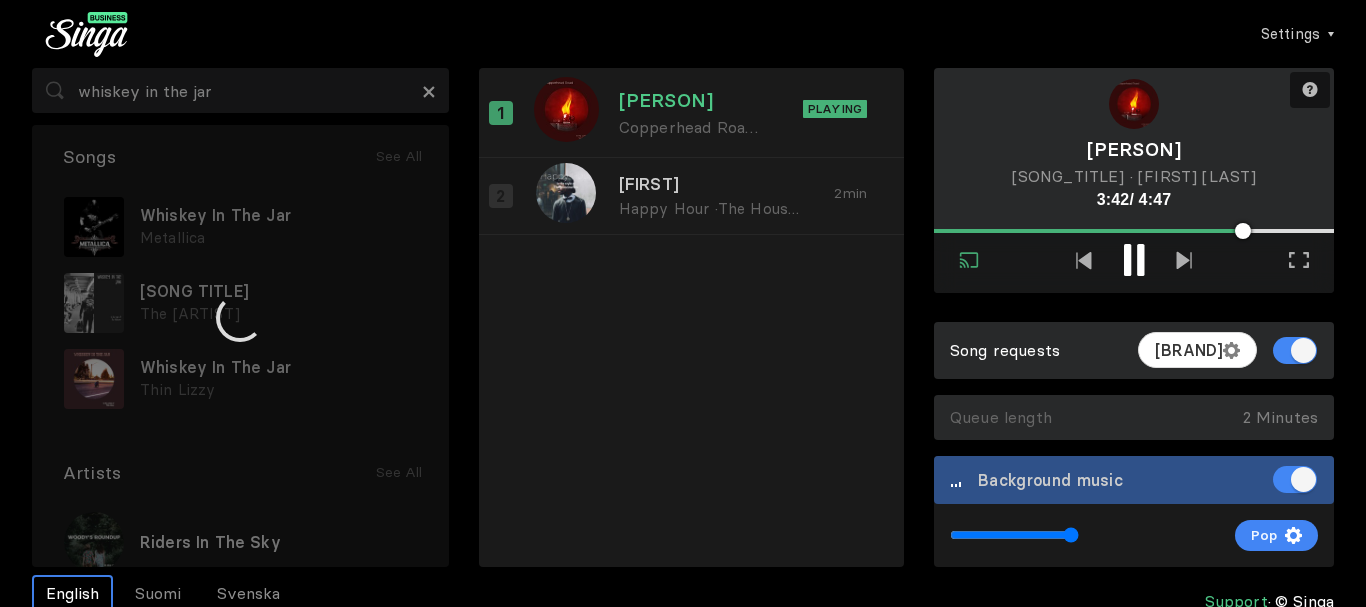 click at bounding box center (240, 318) 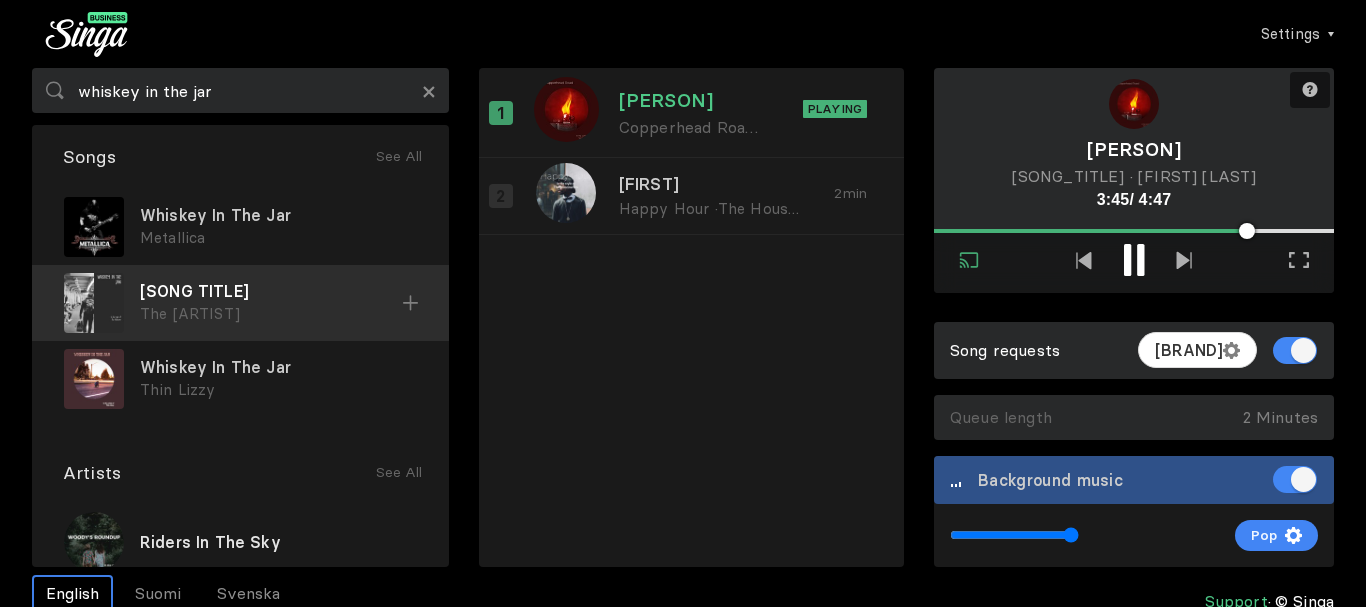 click on "The [ARTIST]" at bounding box center (278, 238) 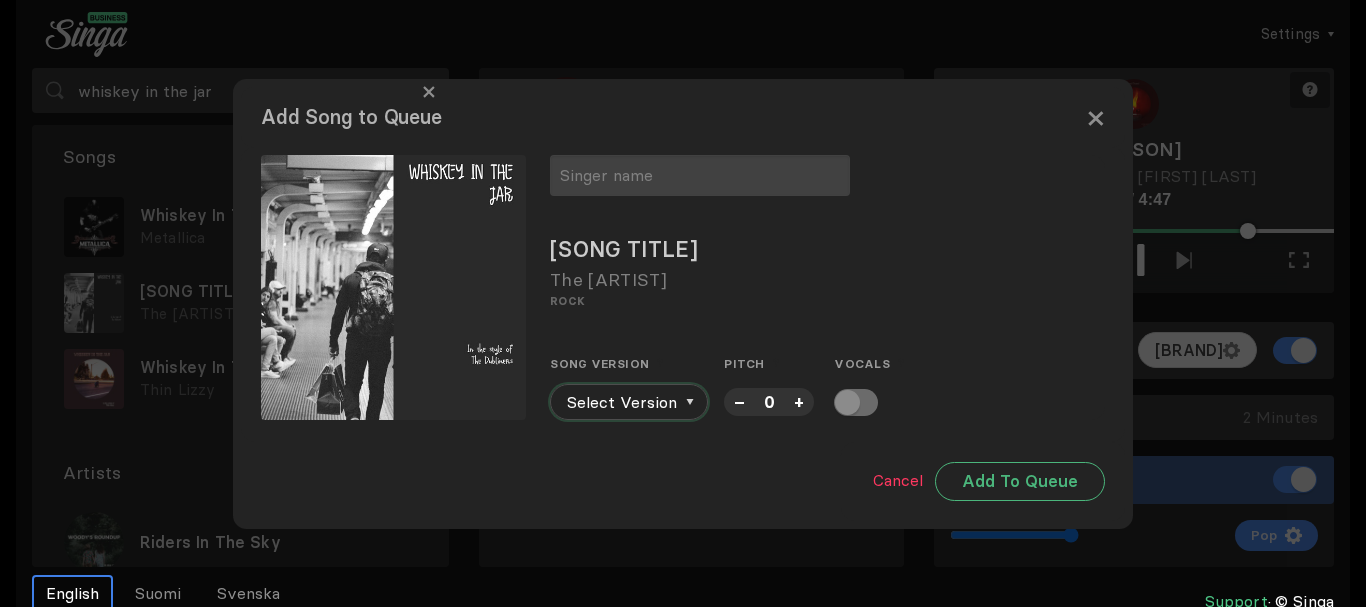 click on "Select Version" at bounding box center (629, 402) 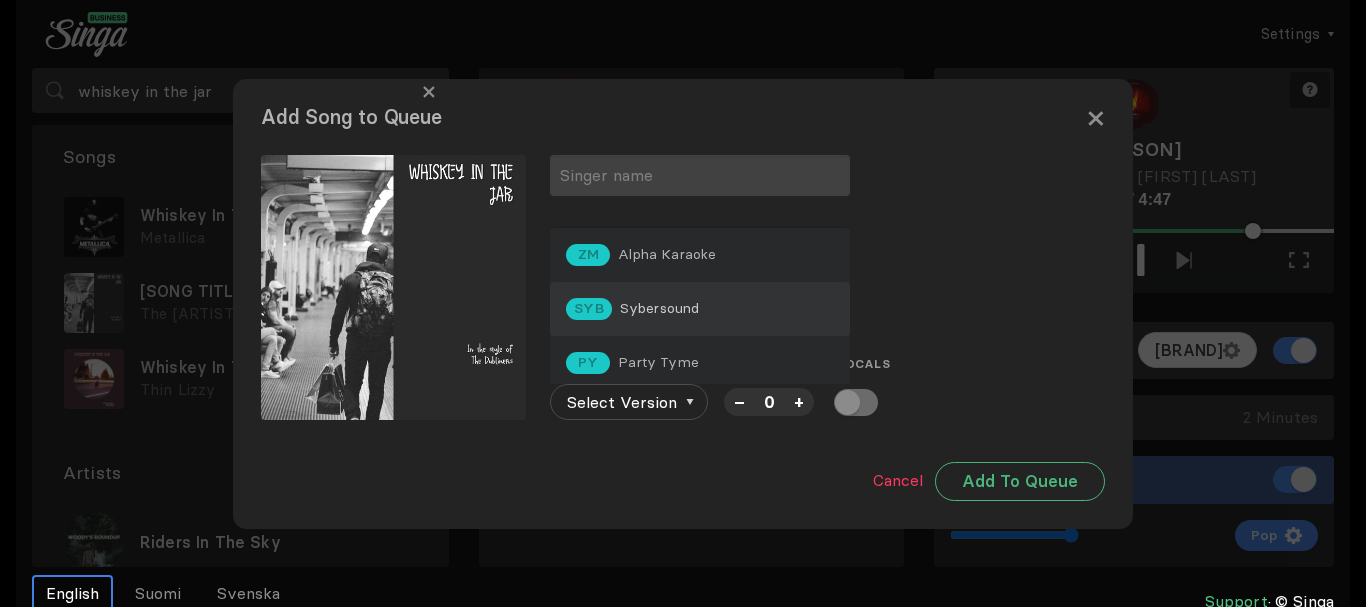 click on "Sybersound" at bounding box center [667, 254] 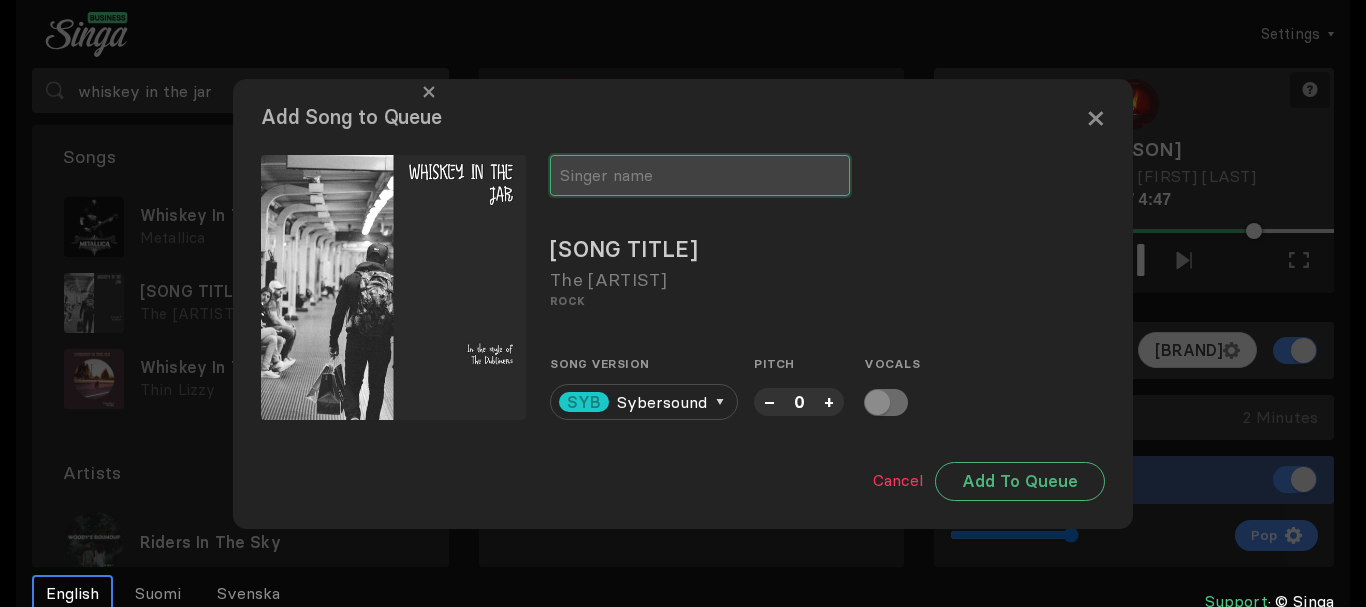 click at bounding box center (700, 175) 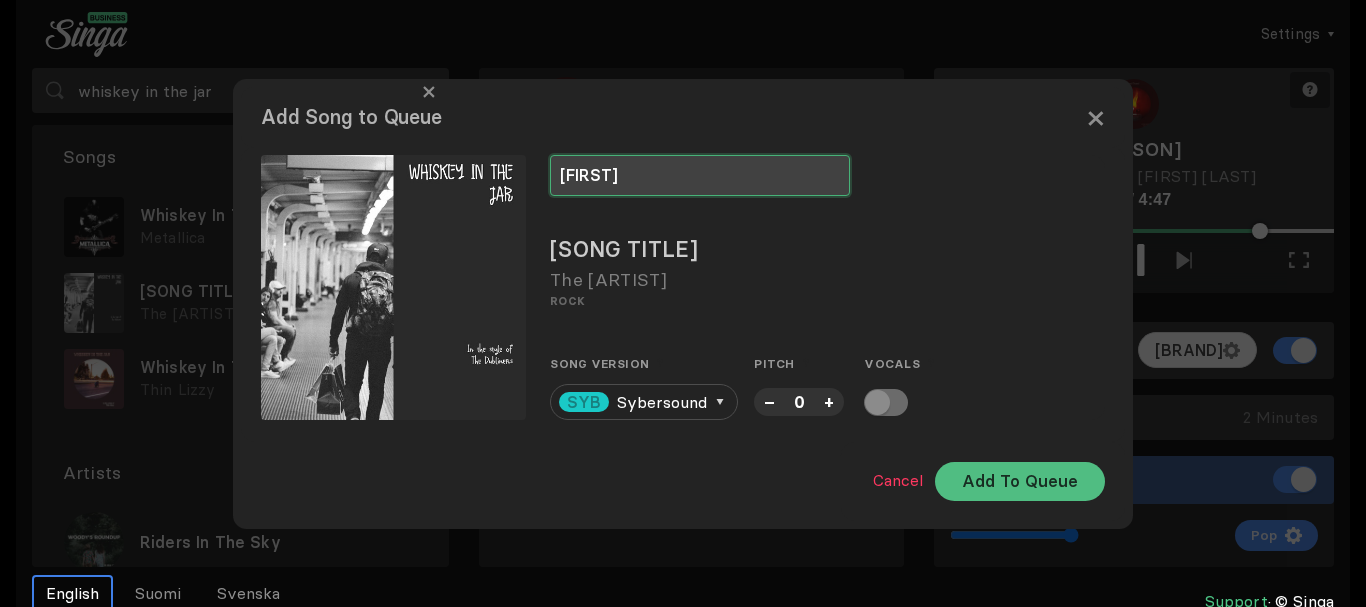 type on "[FIRST]" 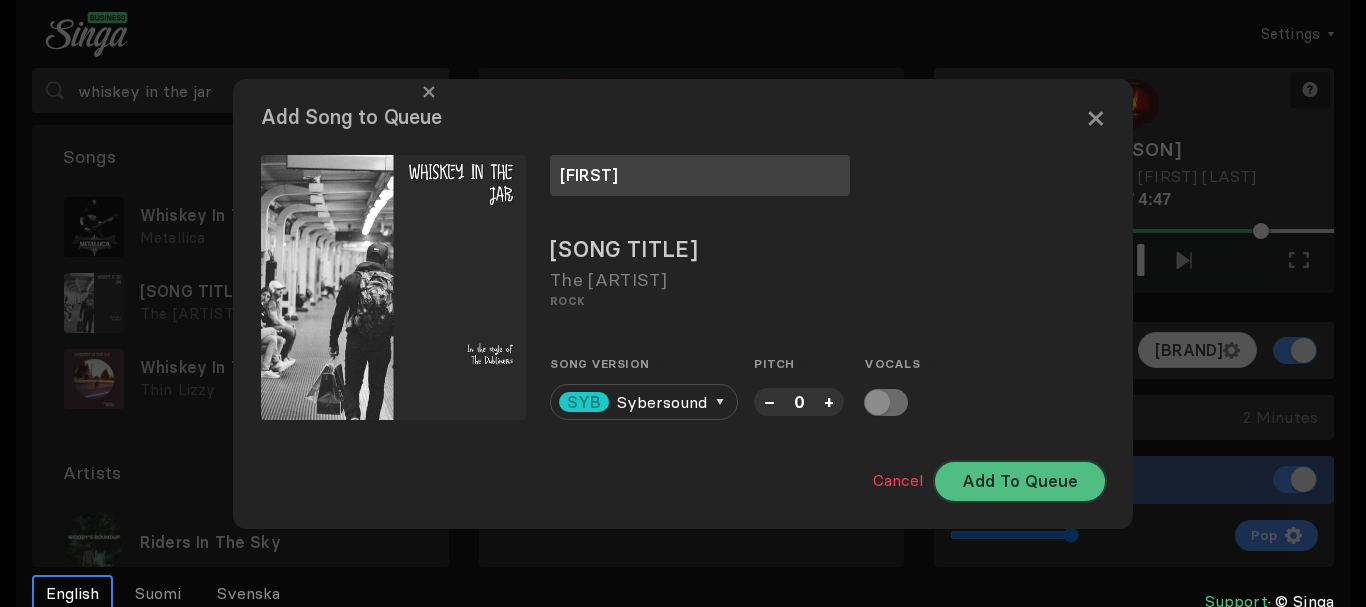 click on "Add To Queue" at bounding box center (1020, 481) 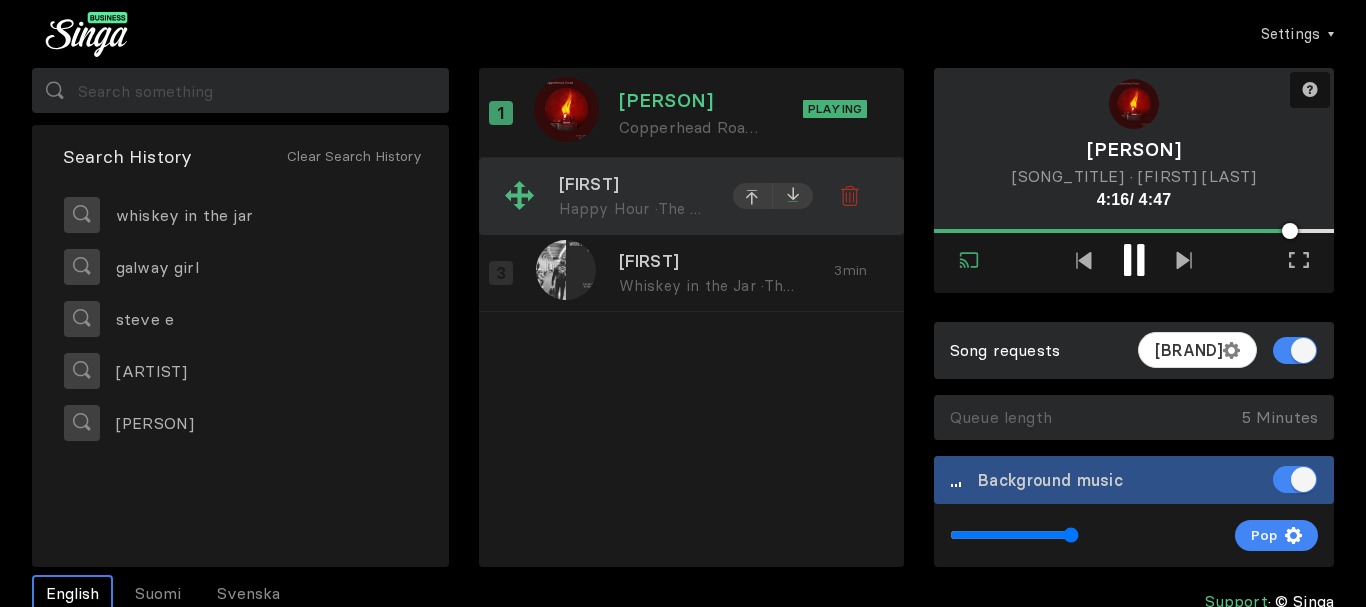 click at bounding box center [793, 193] 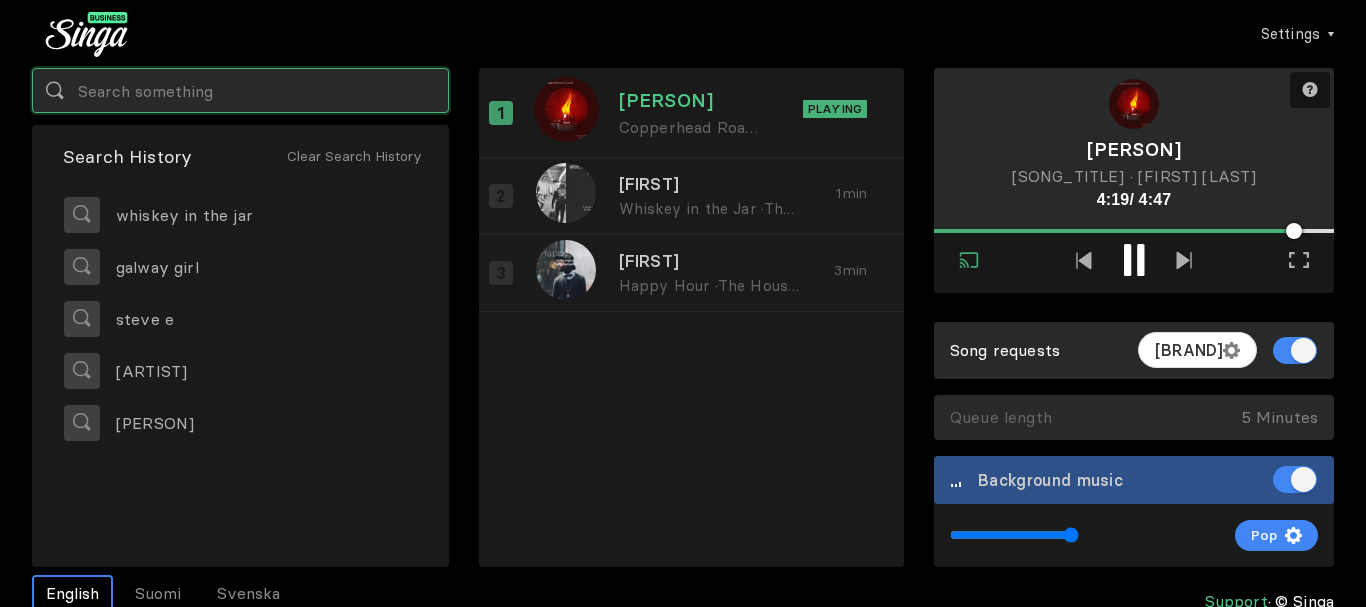 click at bounding box center [240, 90] 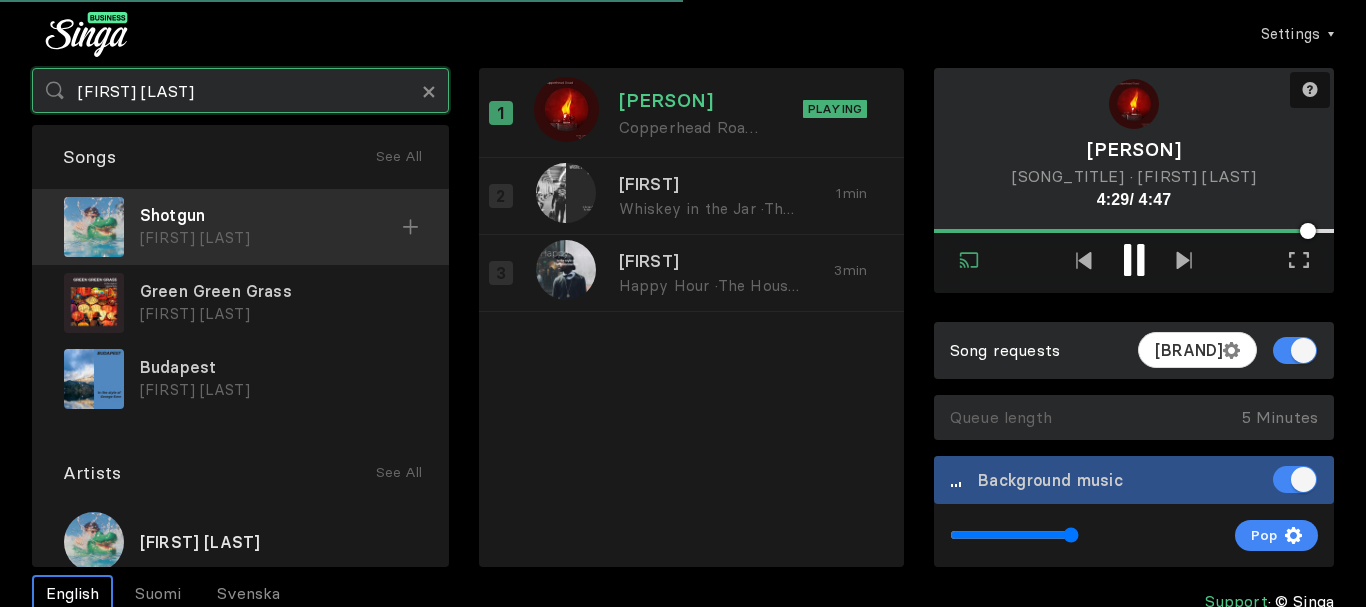 type on "[FIRST] [LAST]" 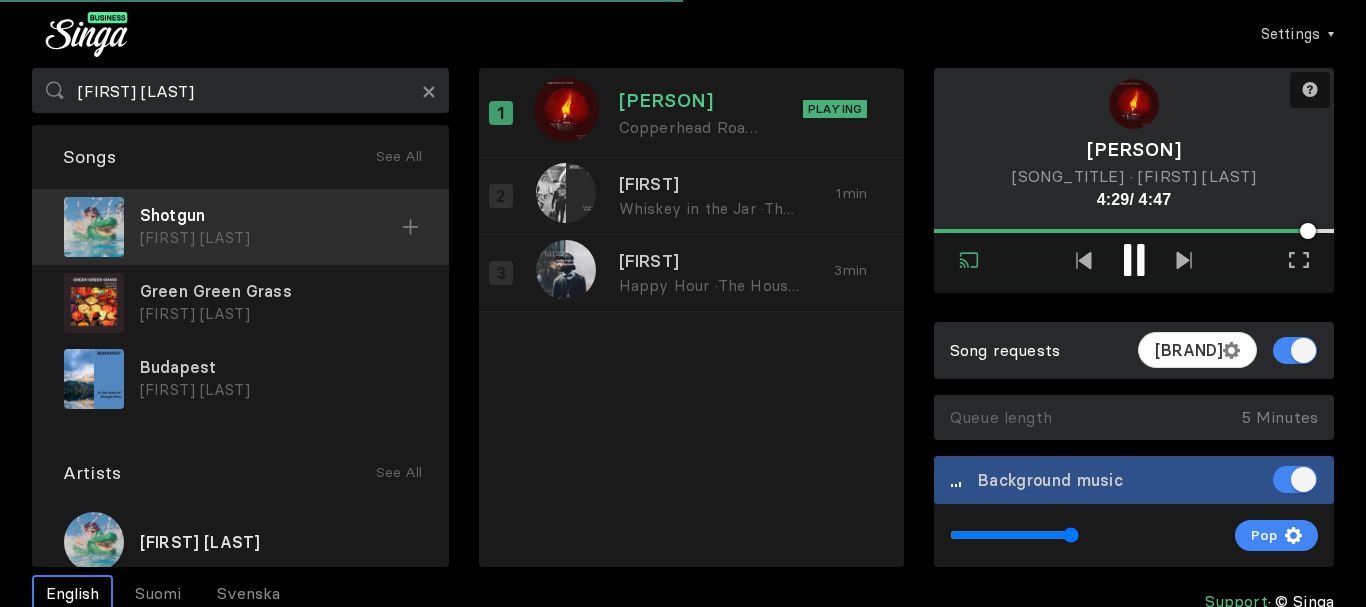 click on "[FIRST] [LAST]" at bounding box center (271, 238) 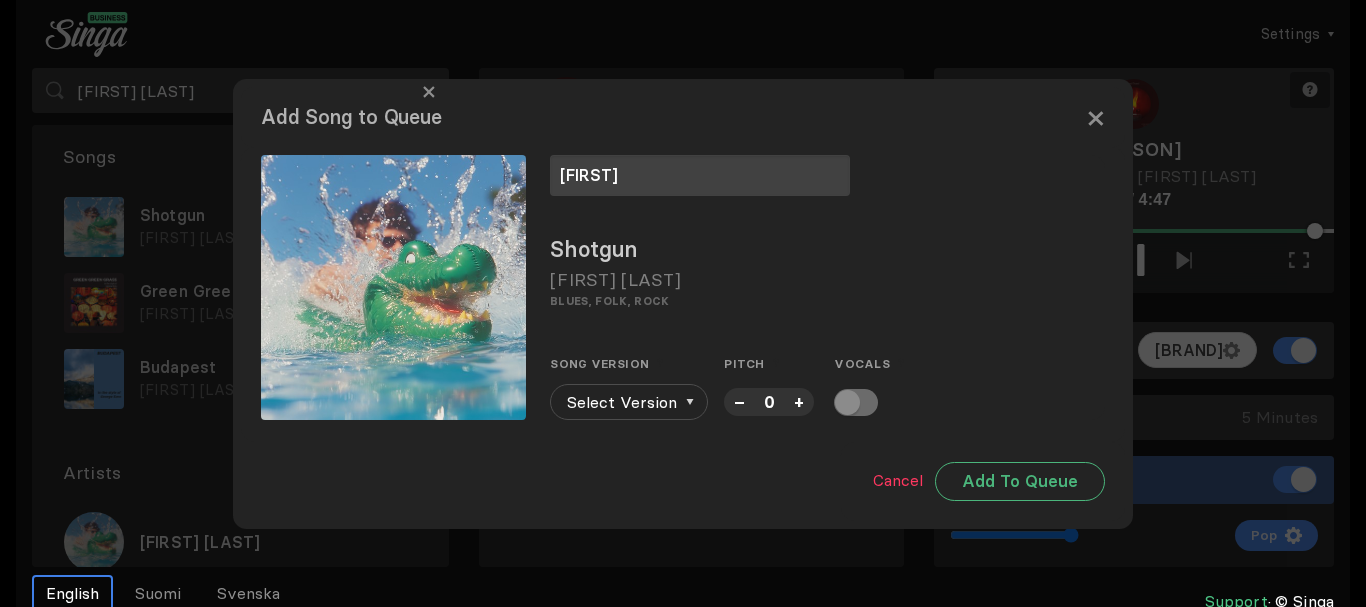 type on "[FIRST]" 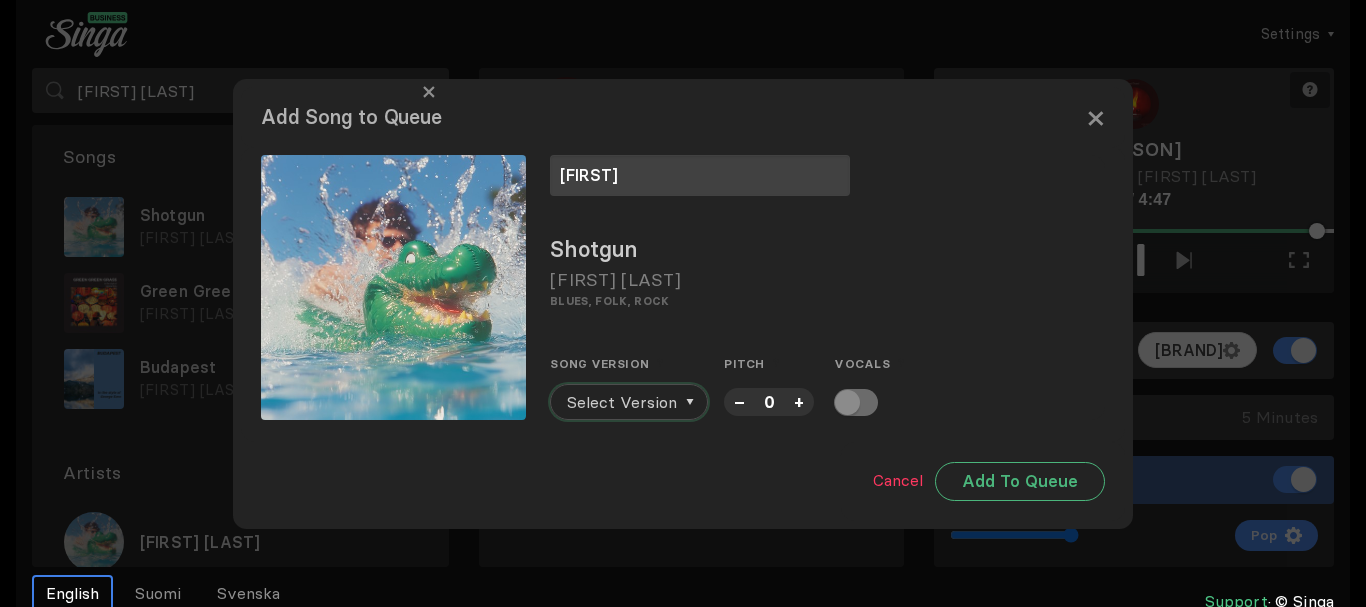 click on "Select Version" at bounding box center [622, 402] 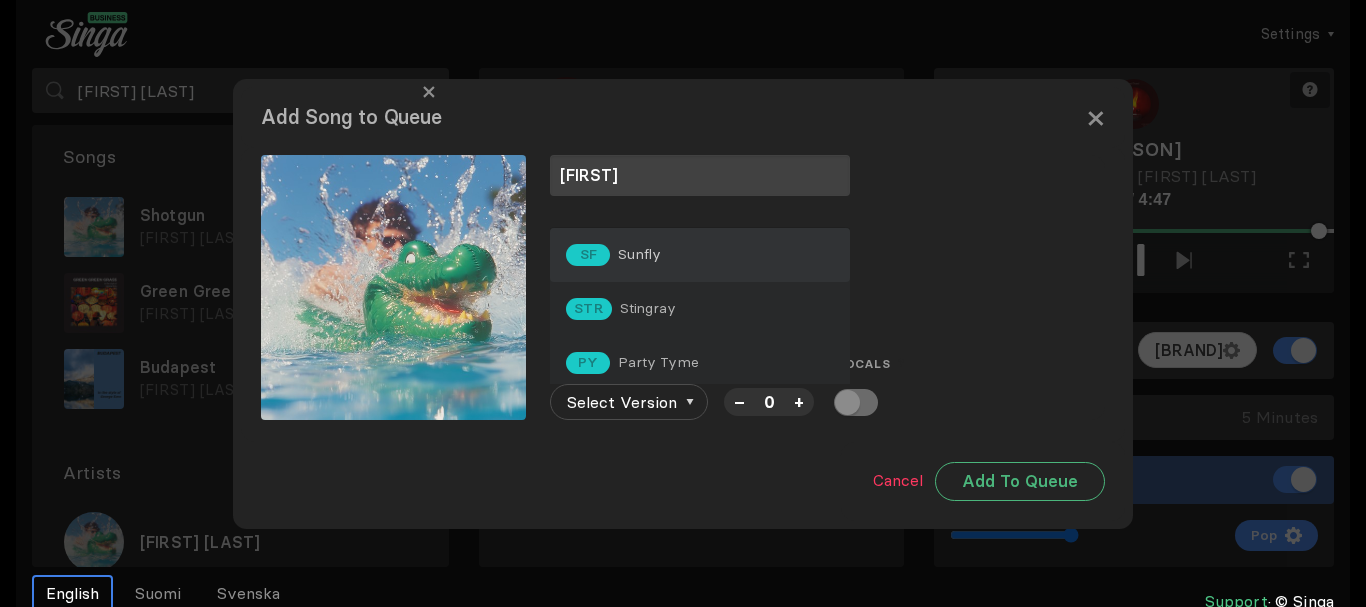 click on "Sunfly" at bounding box center (639, 254) 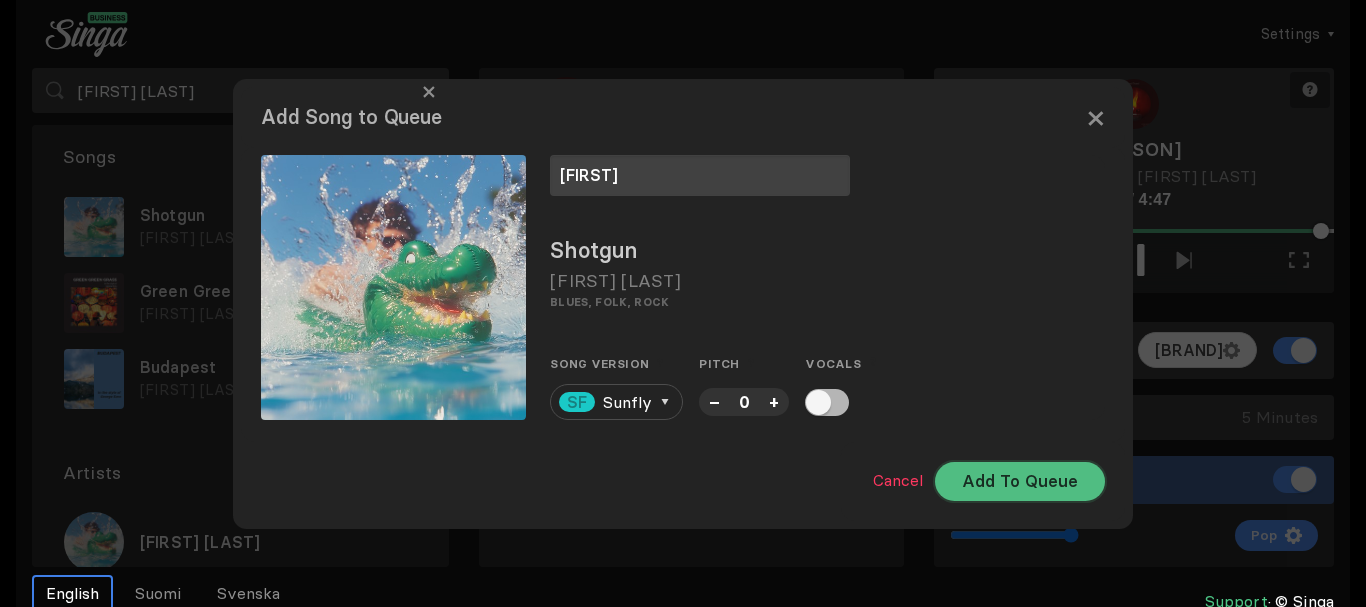 click on "Add To Queue" at bounding box center (1020, 481) 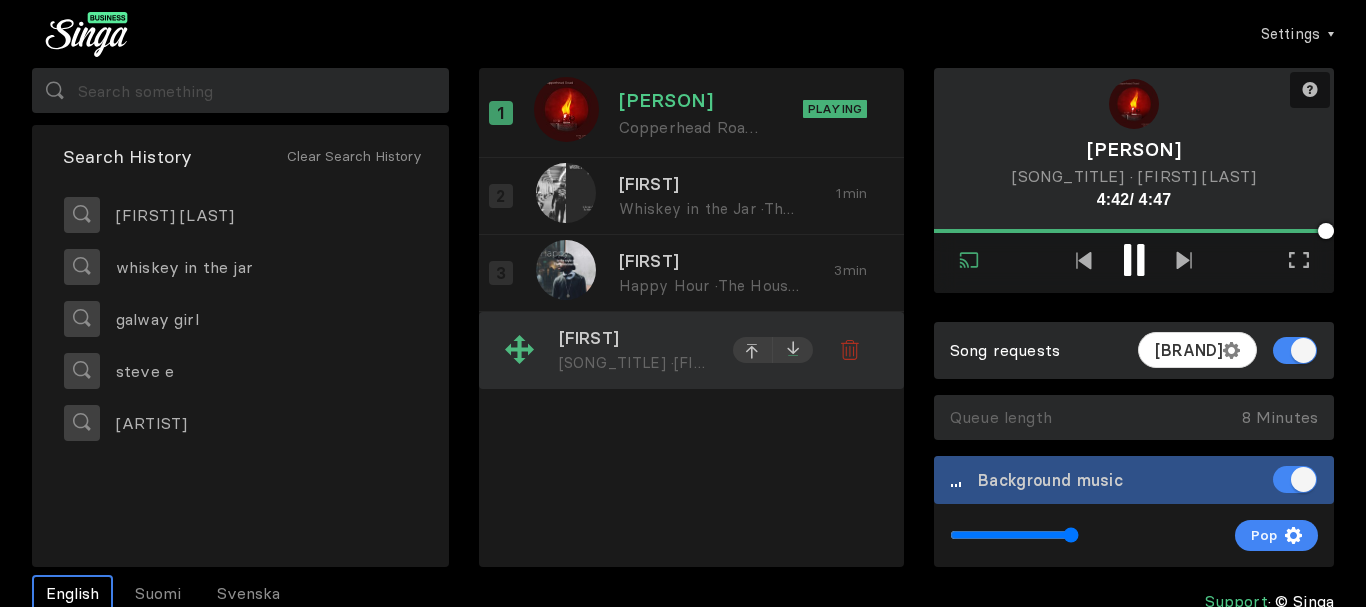 click at bounding box center (793, 350) 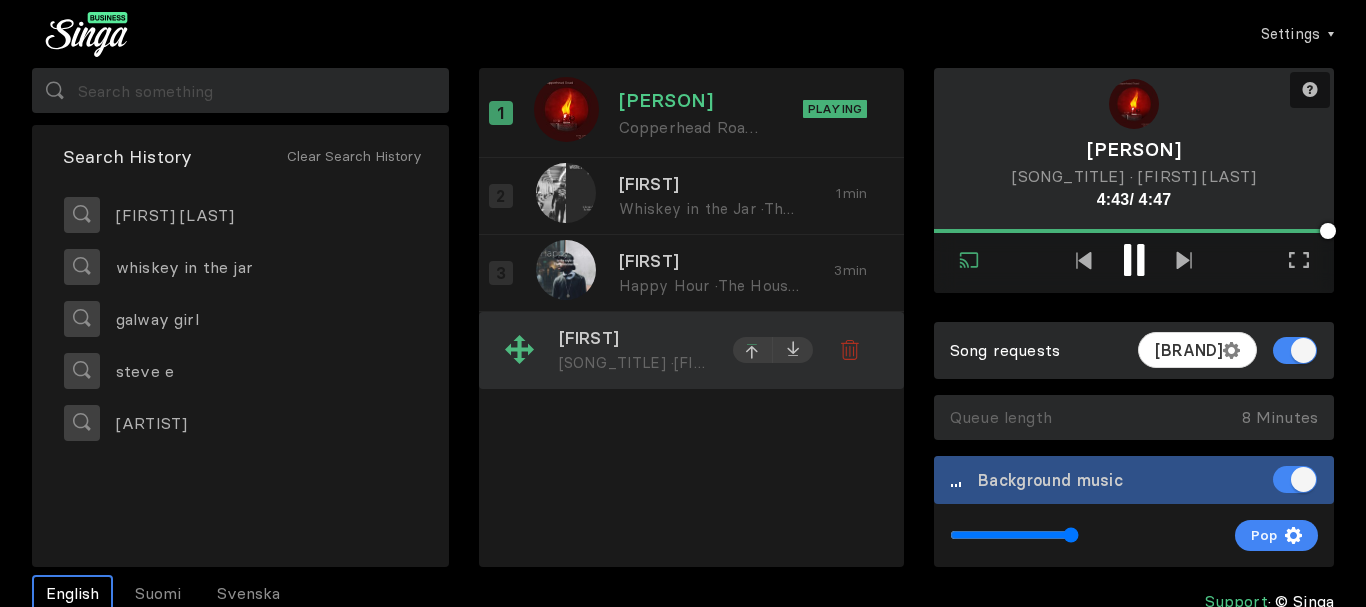click at bounding box center (753, 199) 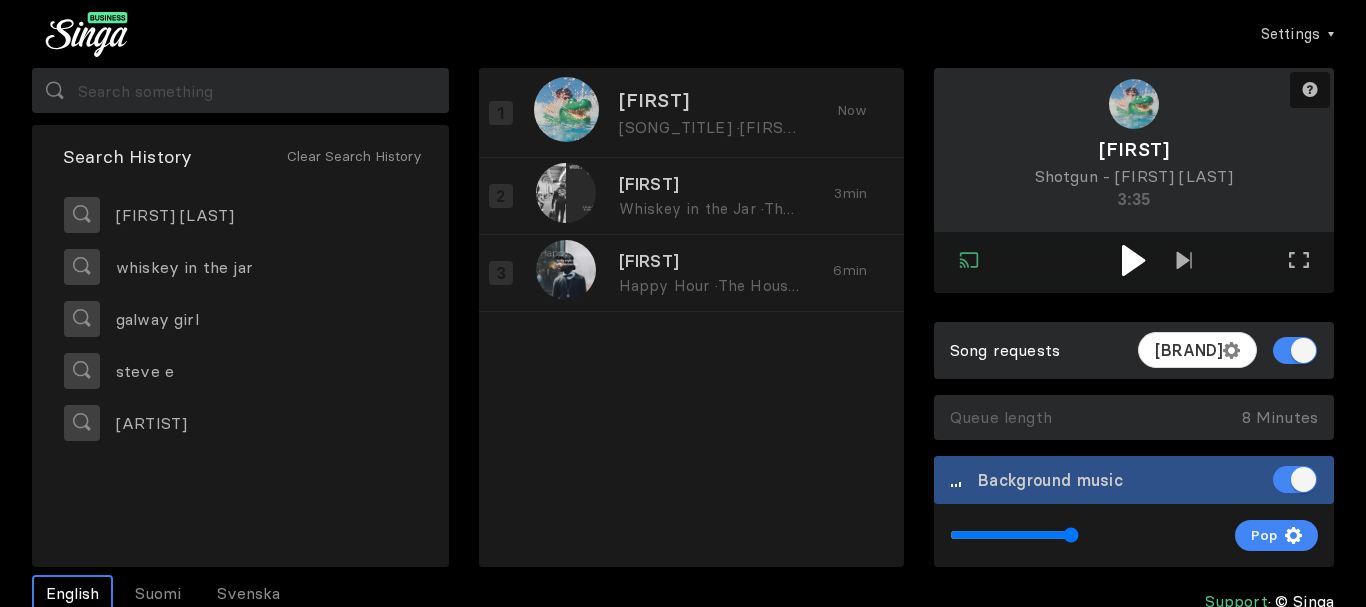 click at bounding box center (1133, 260) 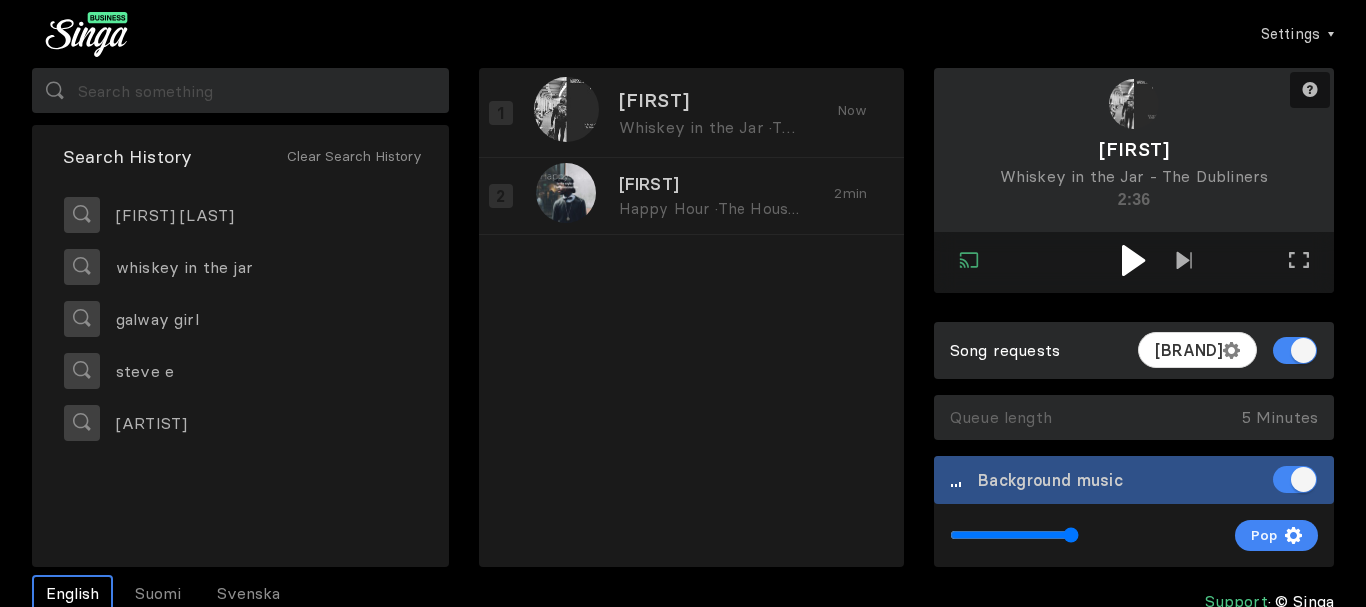 click at bounding box center (1134, 260) 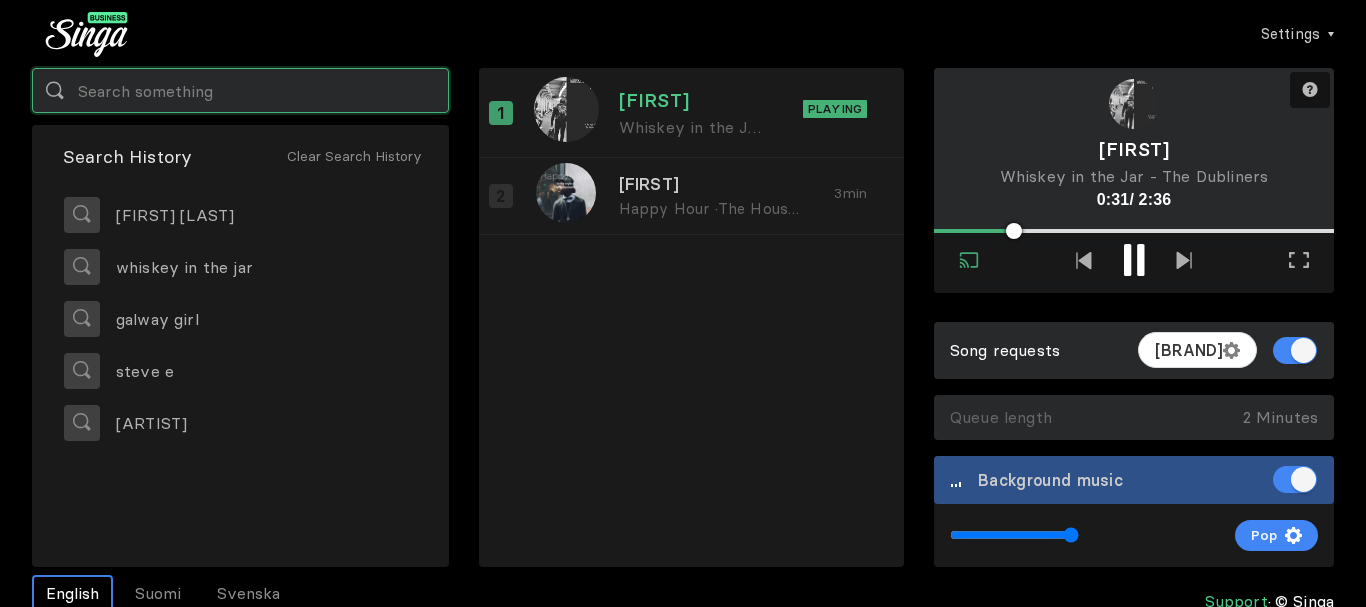 click at bounding box center (240, 90) 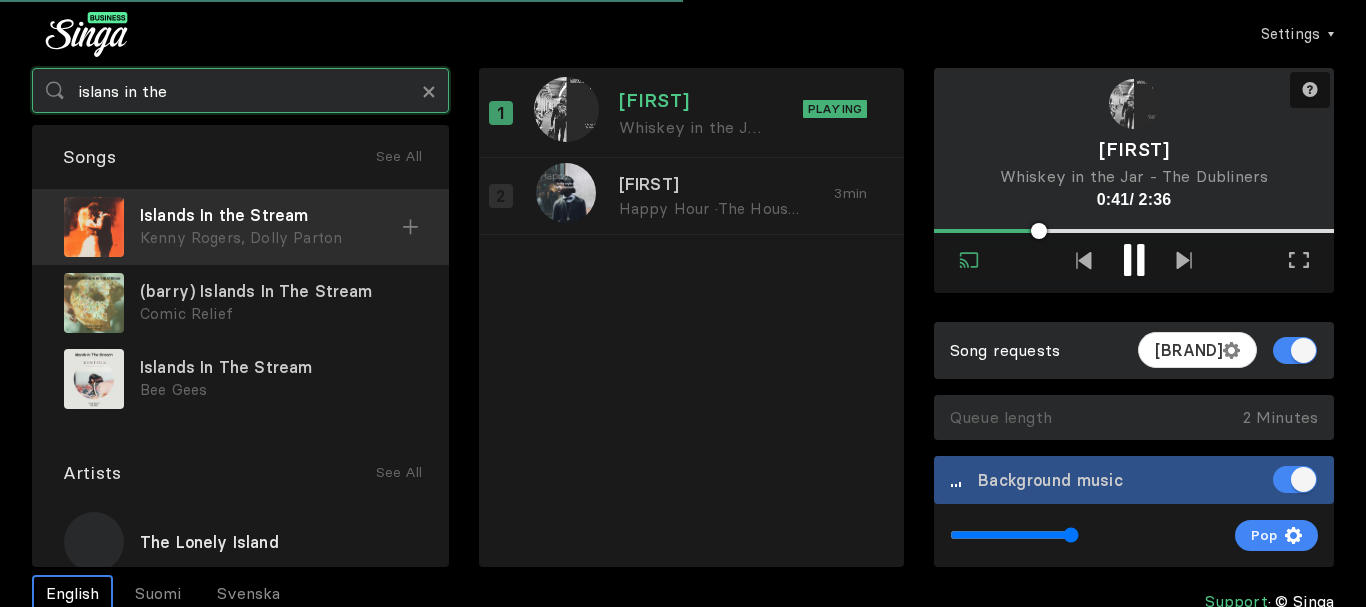type on "islans in the" 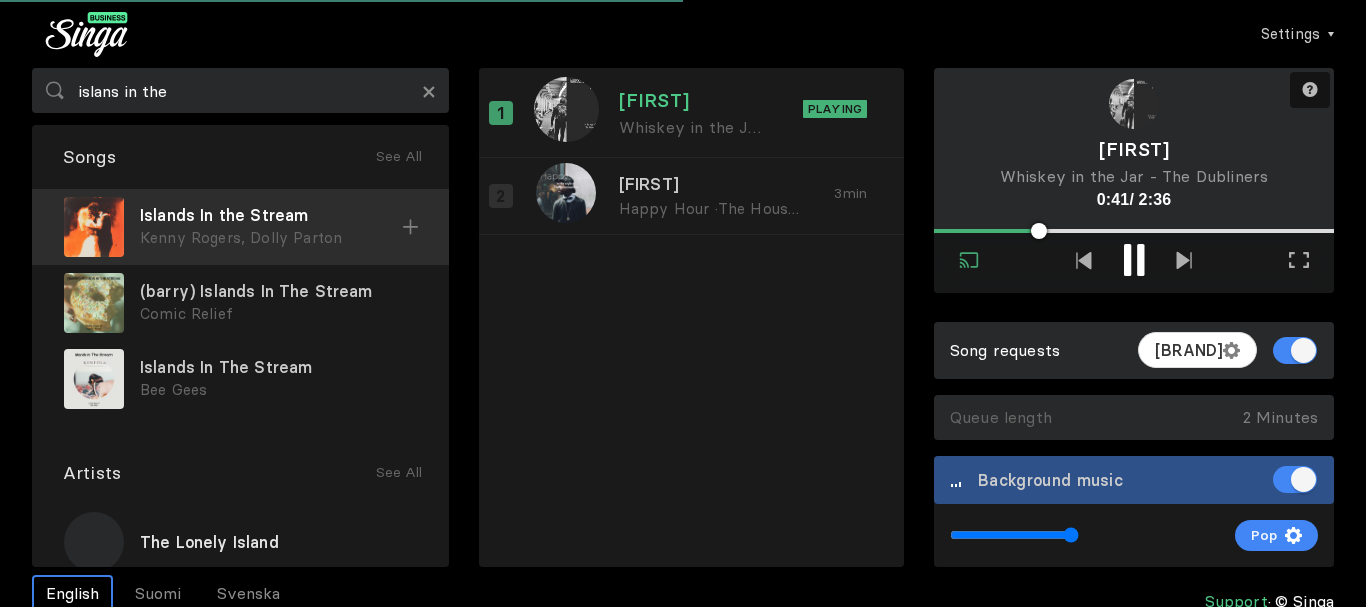 click on "Islands In the Stream" at bounding box center [271, 215] 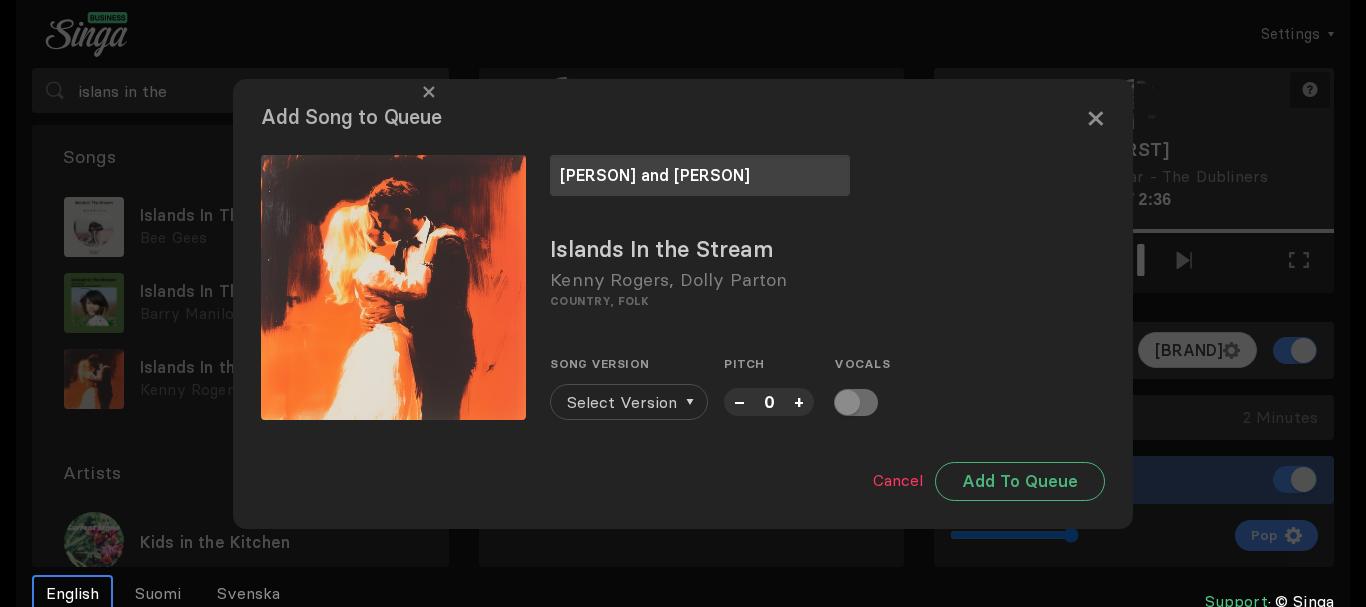 type on "[PERSON] and [PERSON]" 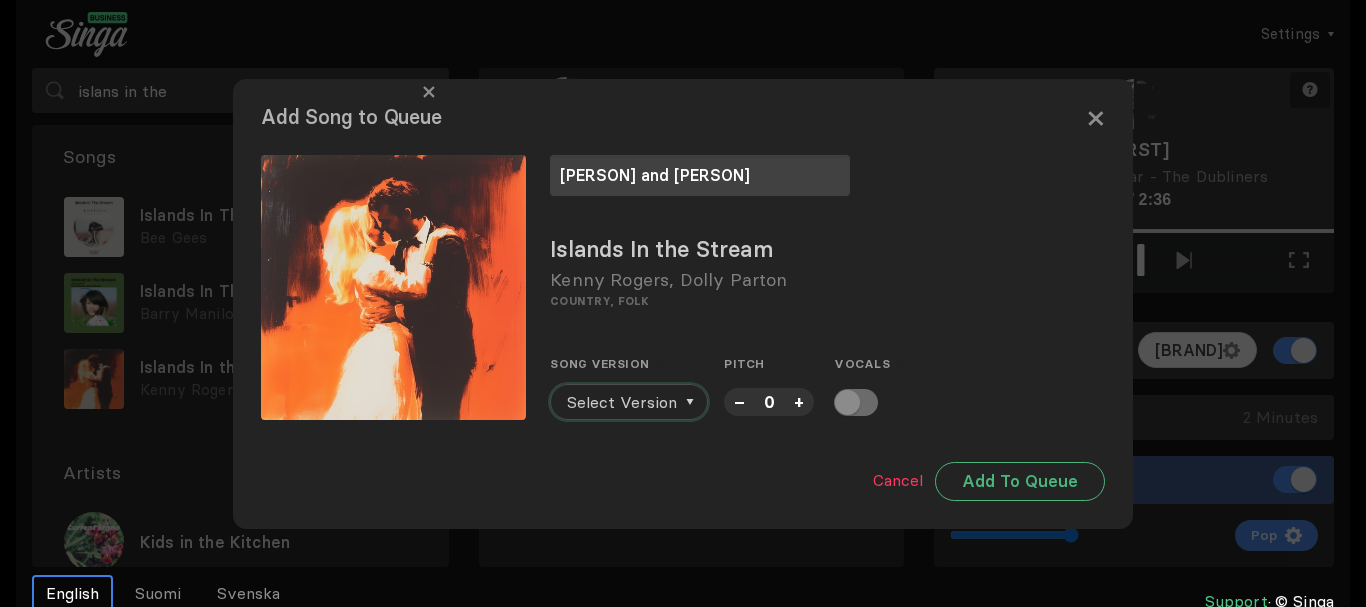 click on "Select Version" at bounding box center (622, 402) 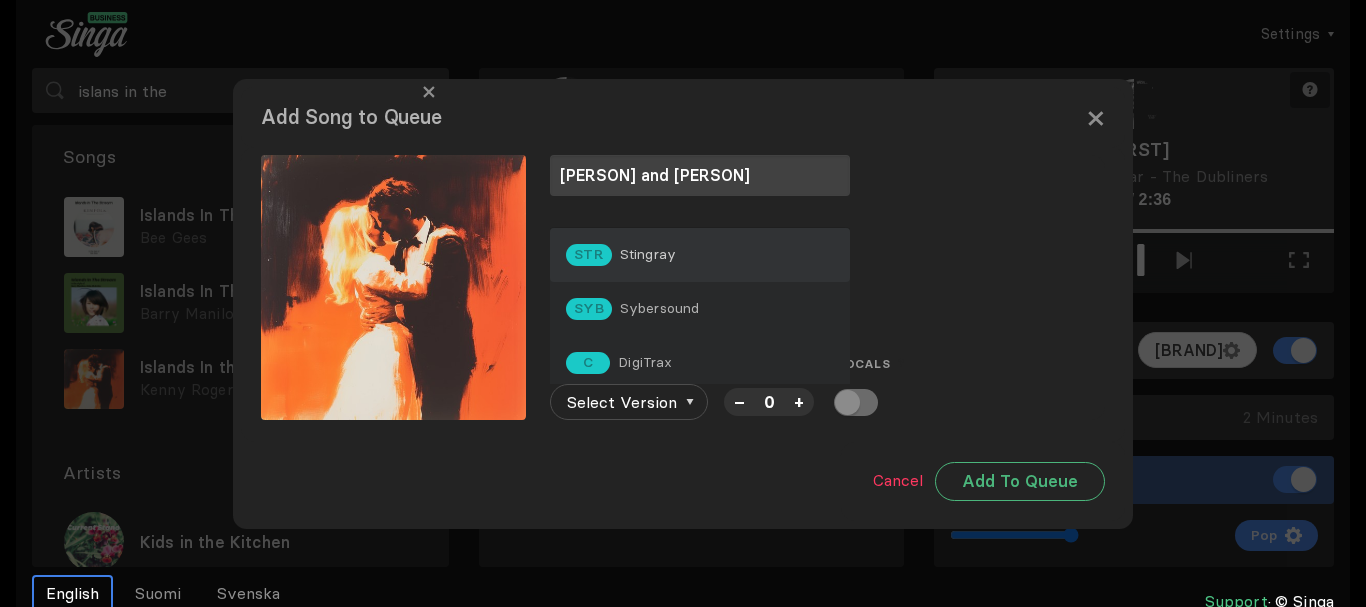 click on "Stingray" at bounding box center [648, 254] 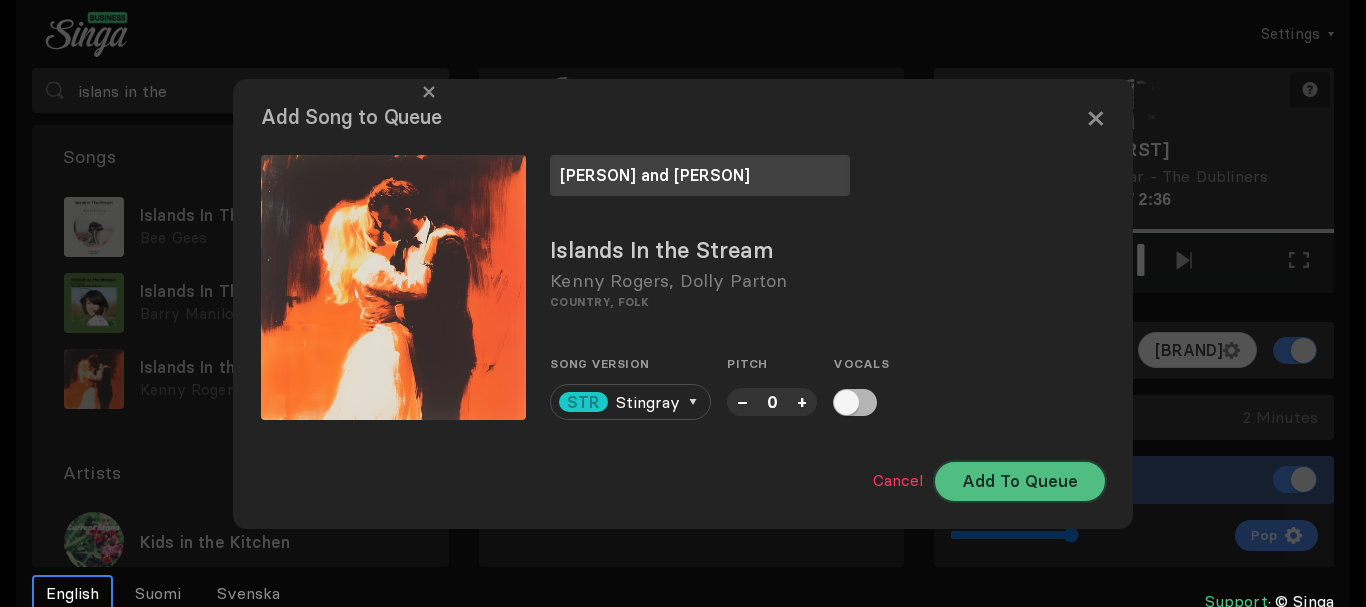click on "Add To Queue" at bounding box center [1020, 481] 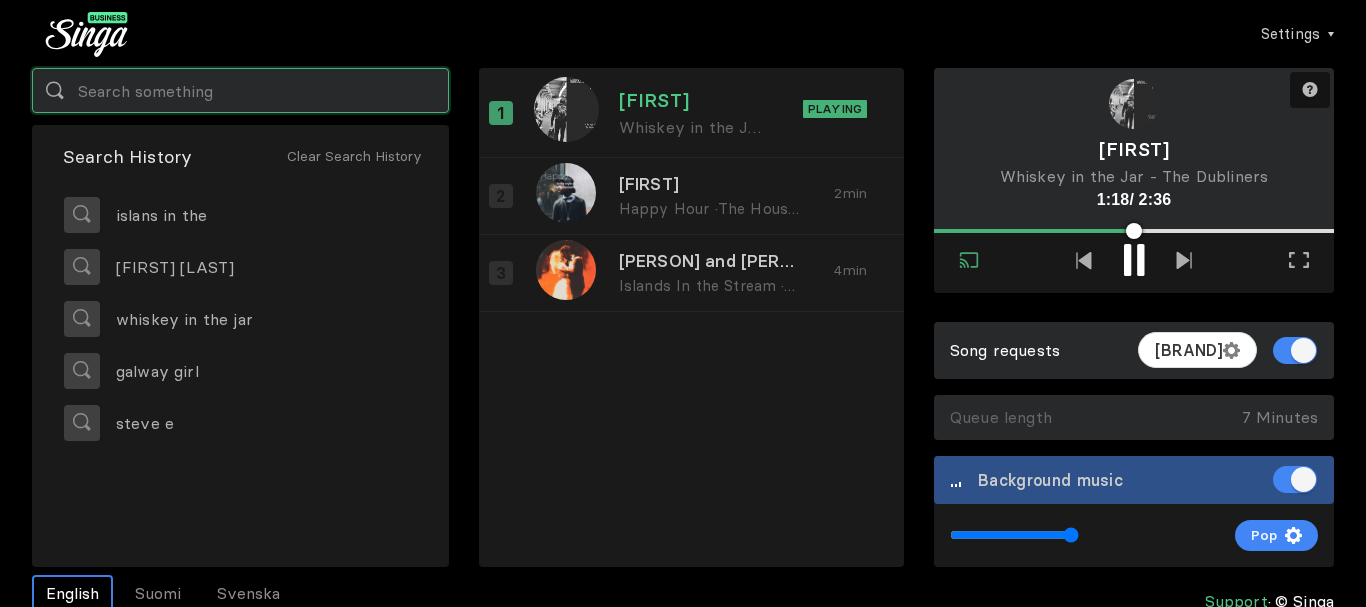 click at bounding box center [240, 90] 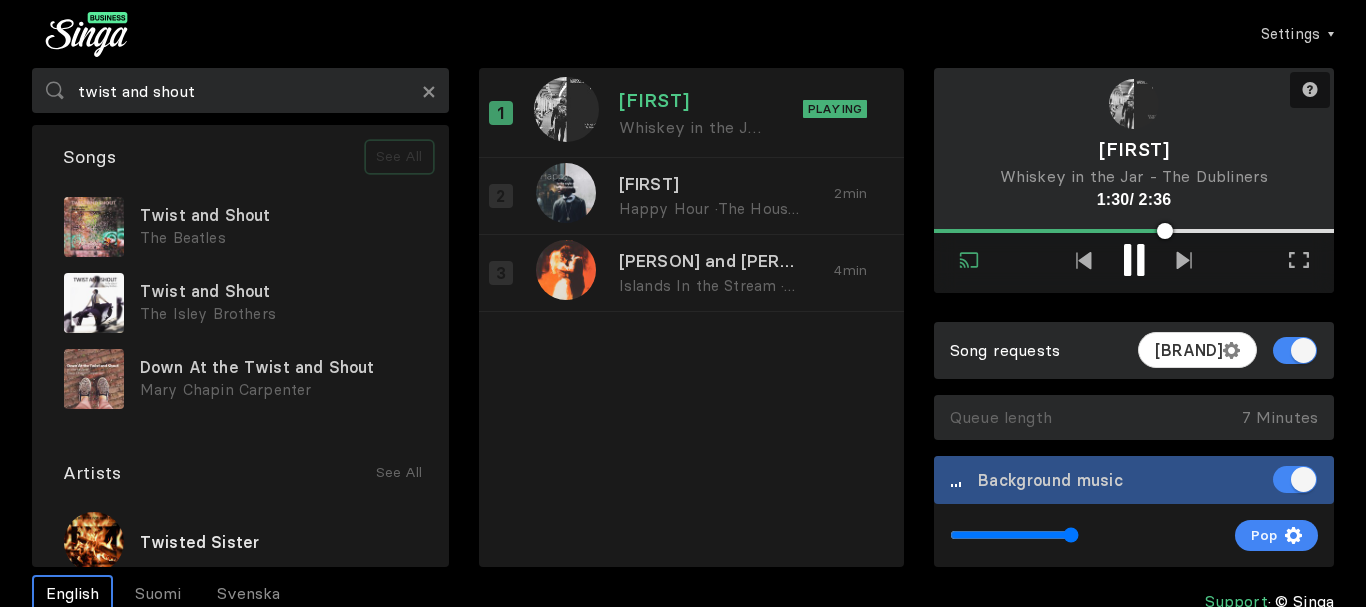 click on "See All" at bounding box center [399, 157] 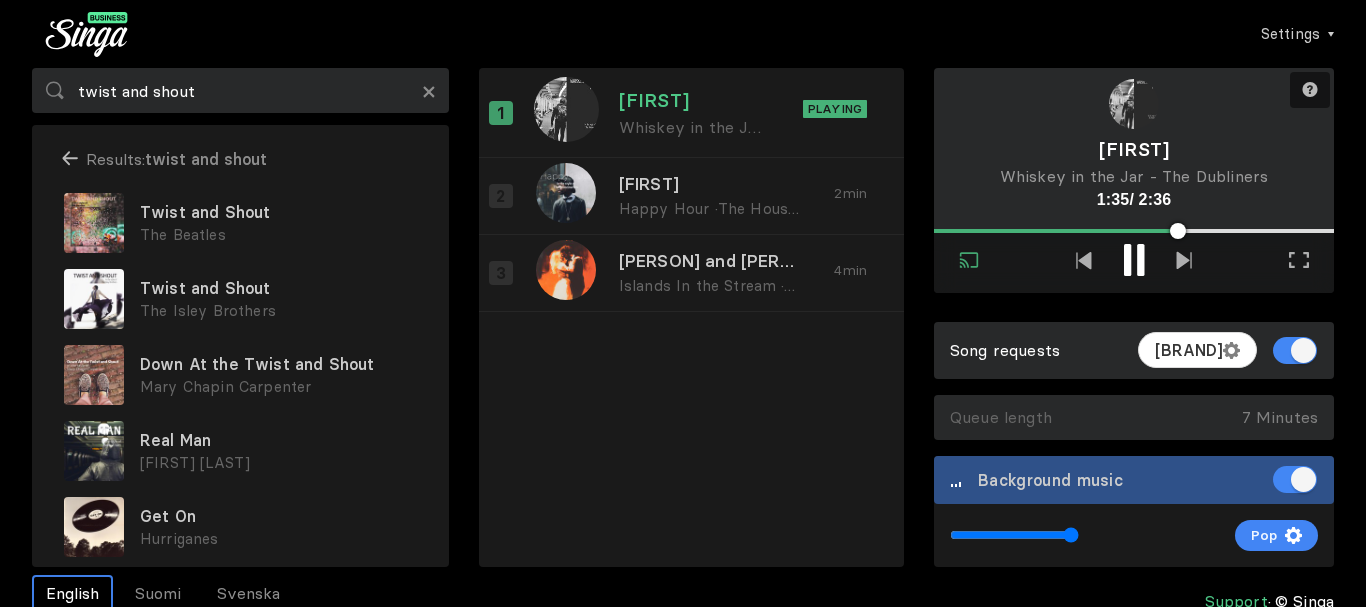 drag, startPoint x: 449, startPoint y: 197, endPoint x: 451, endPoint y: 320, distance: 123.01626 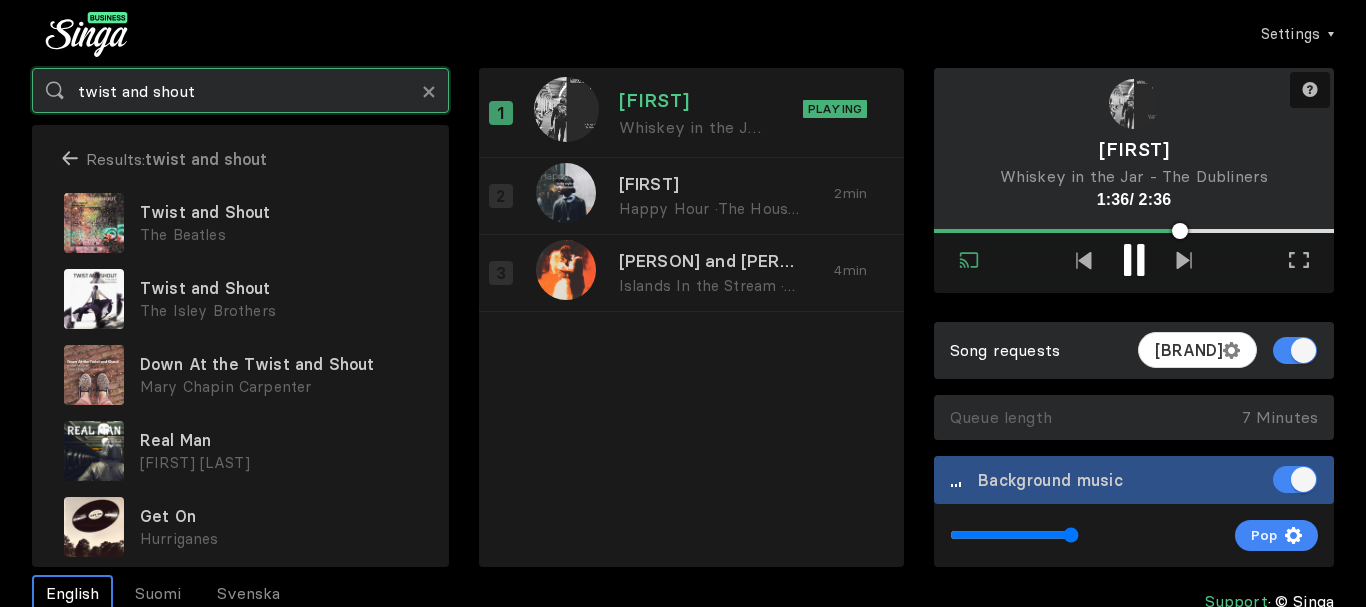 click on "twist and shout" at bounding box center (240, 90) 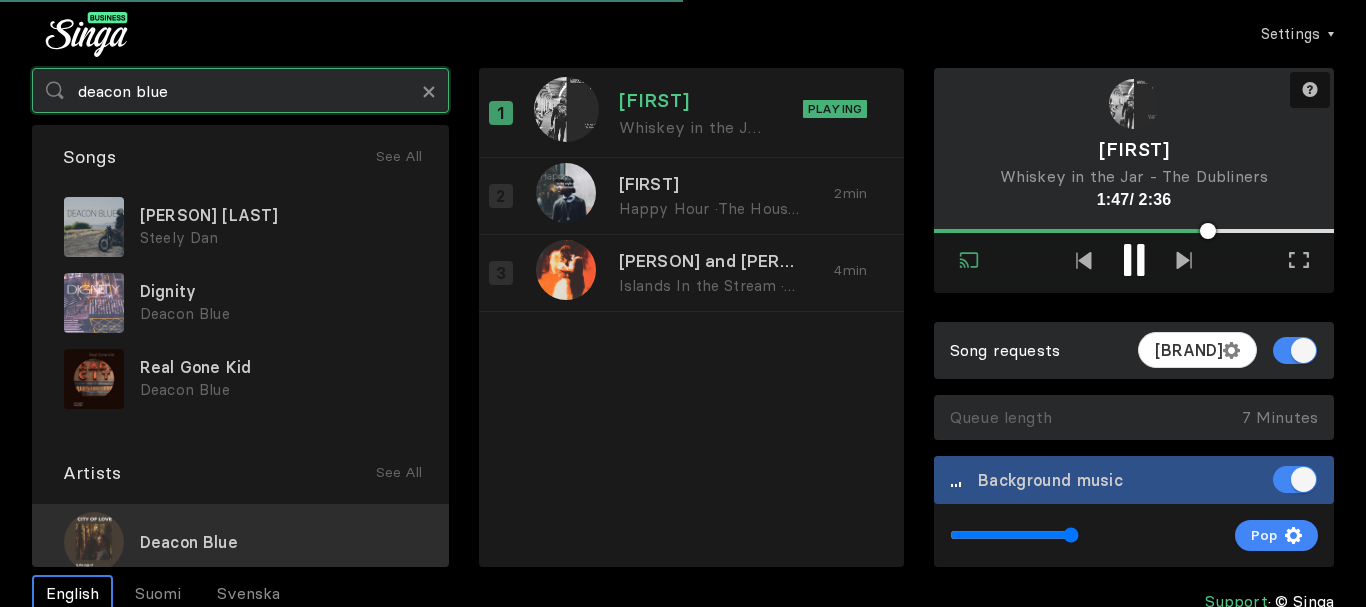 type on "deacon blue" 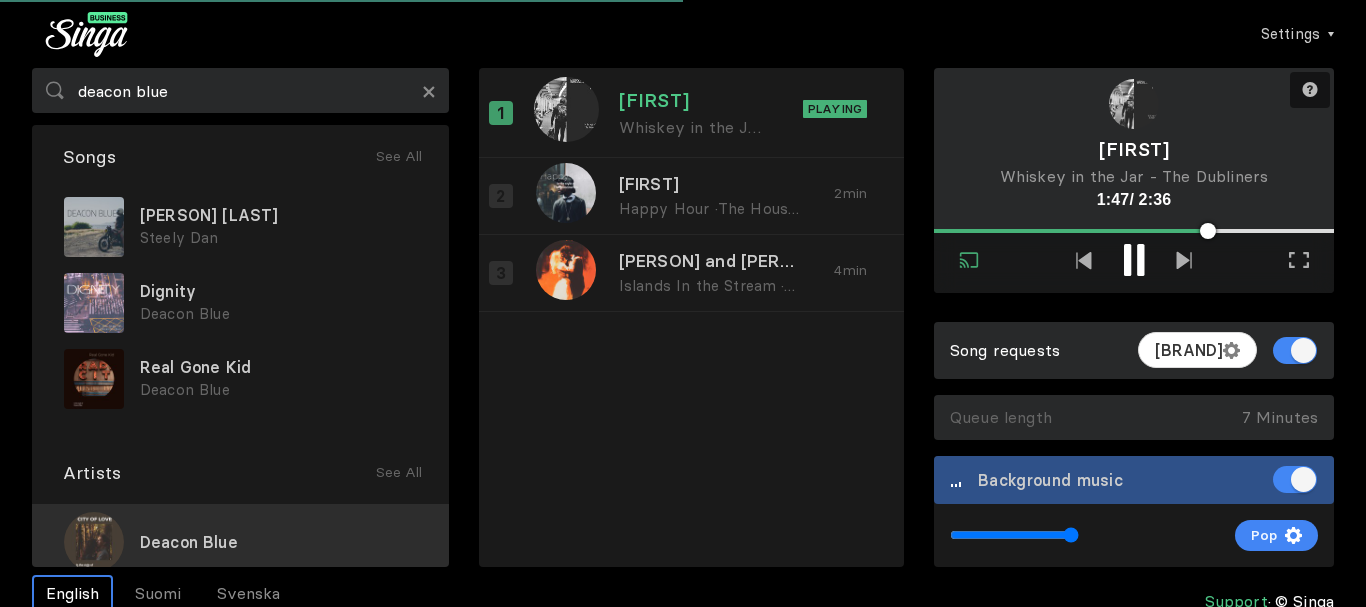click on "Deacon Blue" at bounding box center (189, 542) 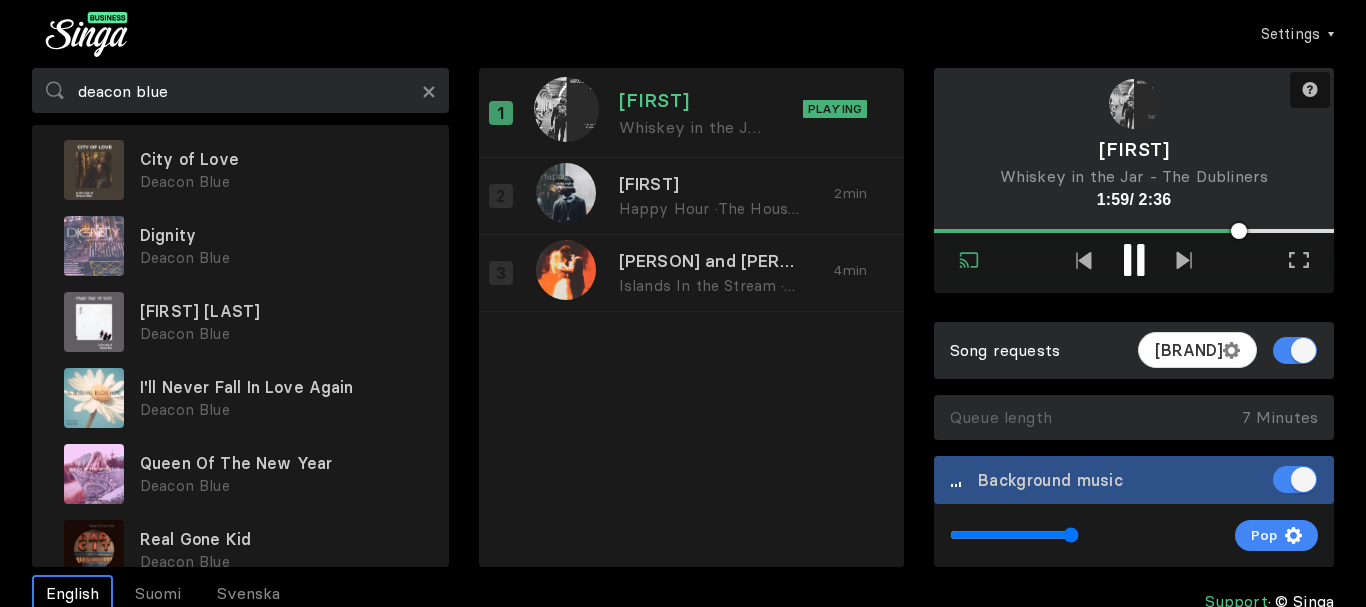 scroll, scrollTop: 127, scrollLeft: 0, axis: vertical 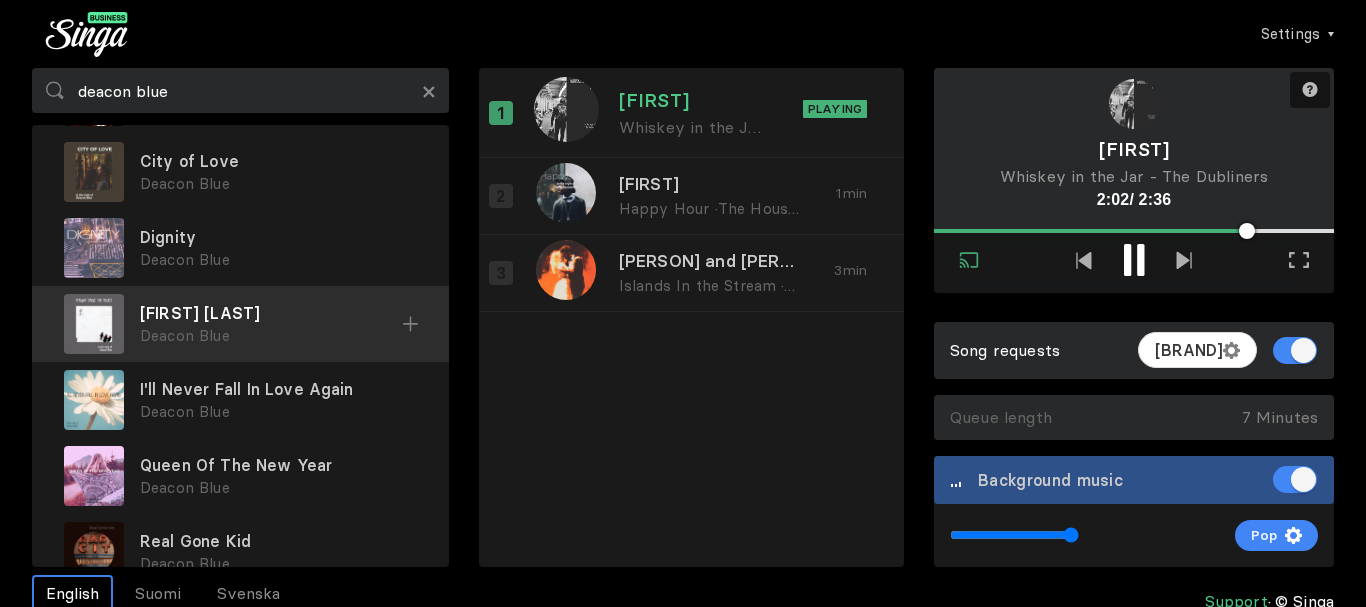 click on "Deacon Blue" at bounding box center (278, 108) 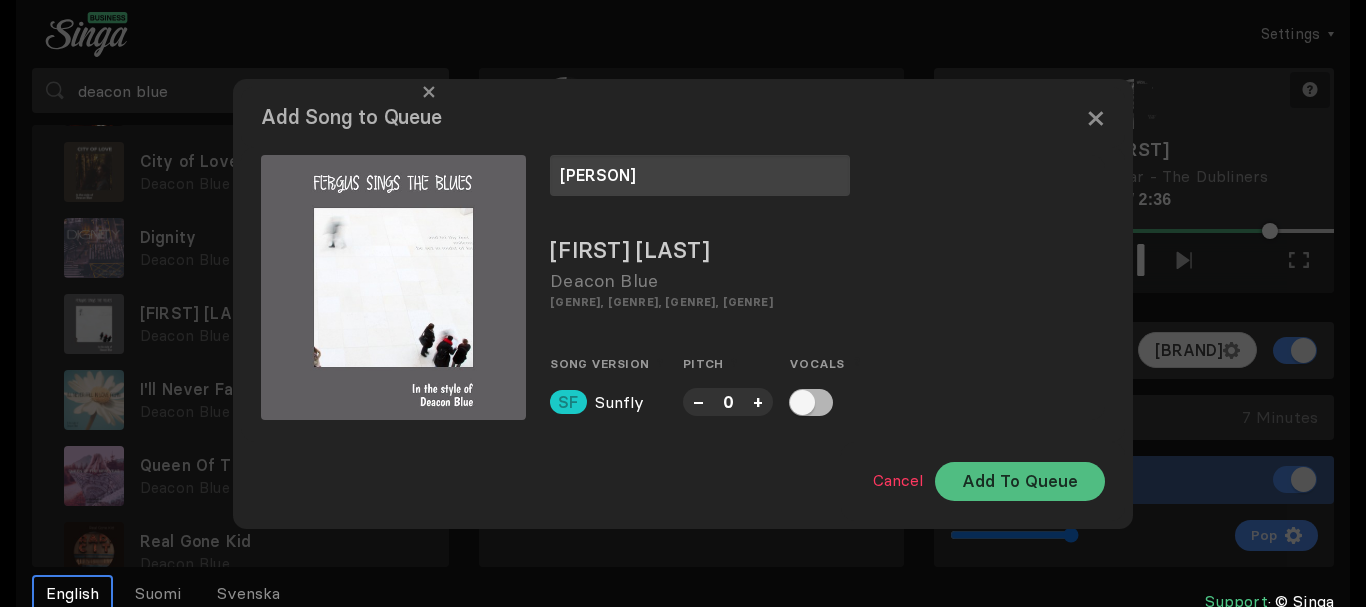 type on "[PERSON]" 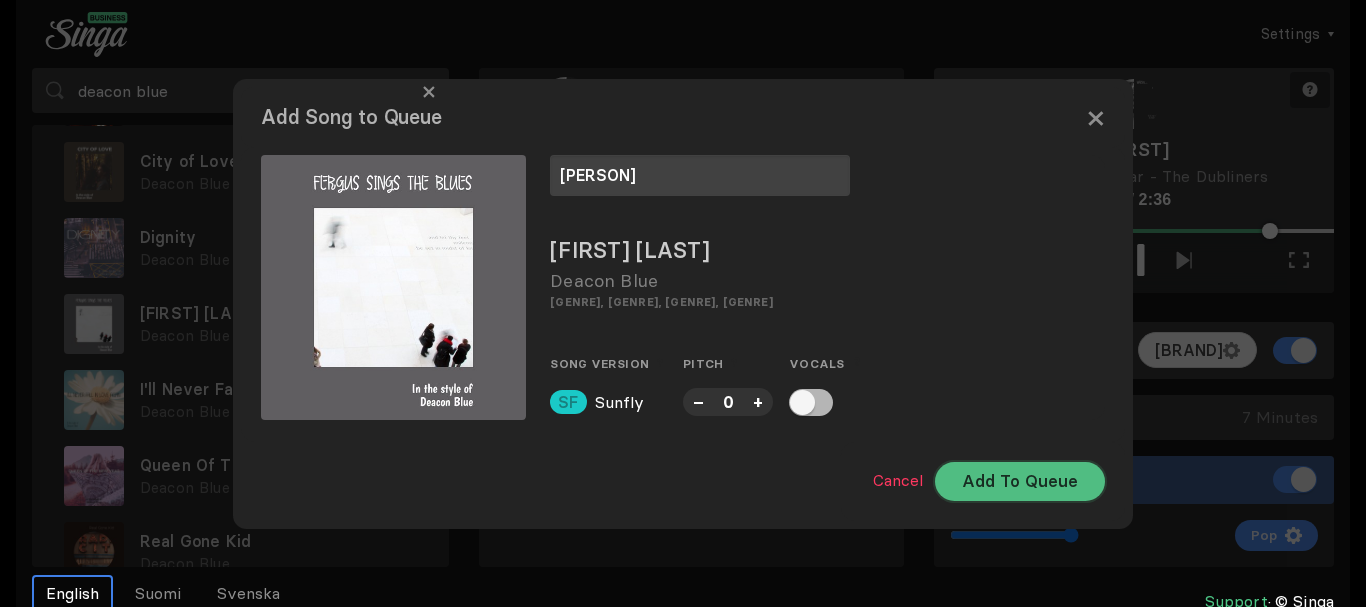click on "Add To Queue" at bounding box center [1020, 481] 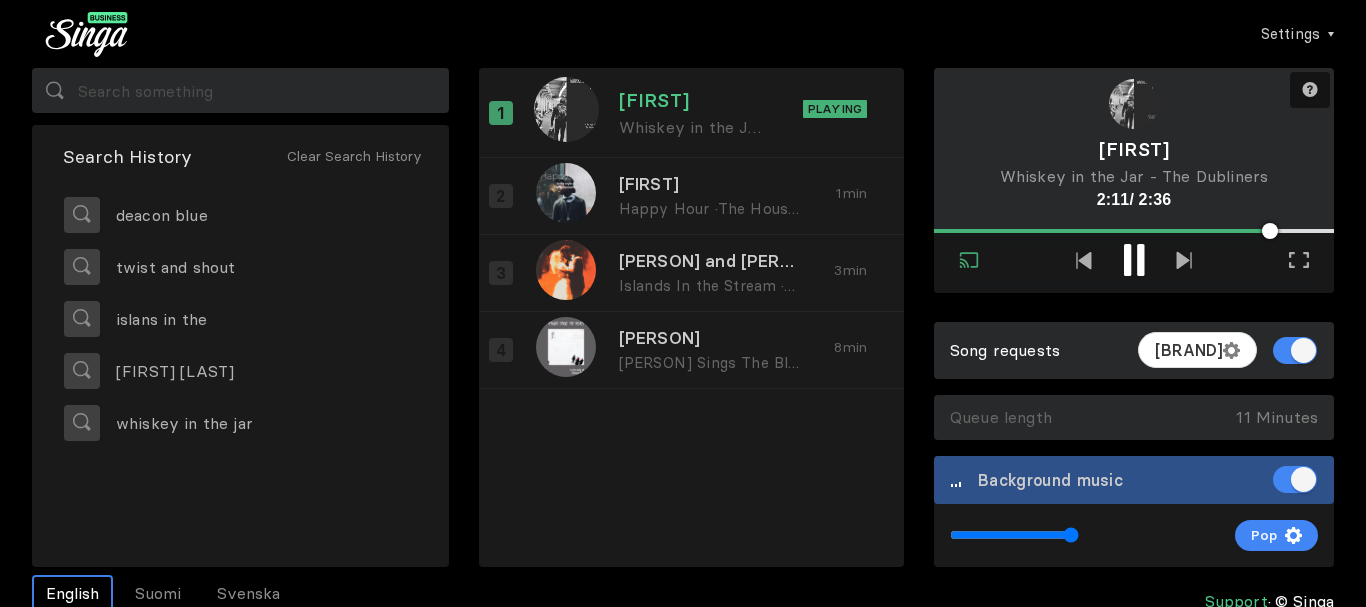 scroll, scrollTop: 0, scrollLeft: 0, axis: both 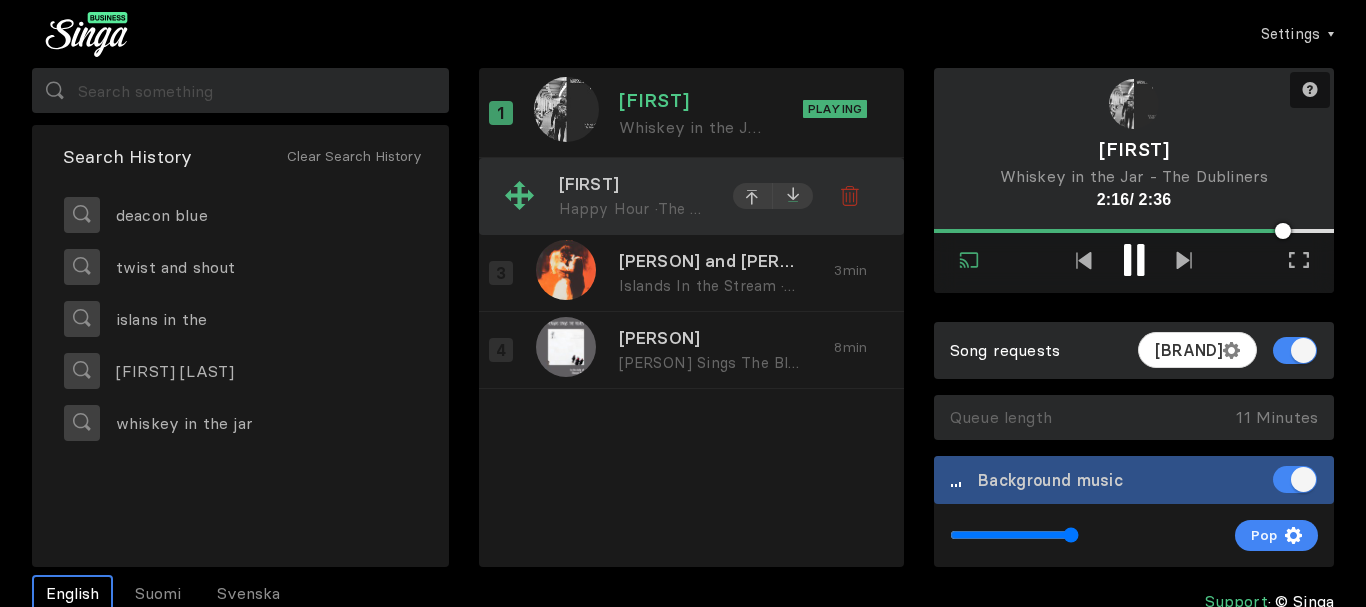 click at bounding box center (793, 194) 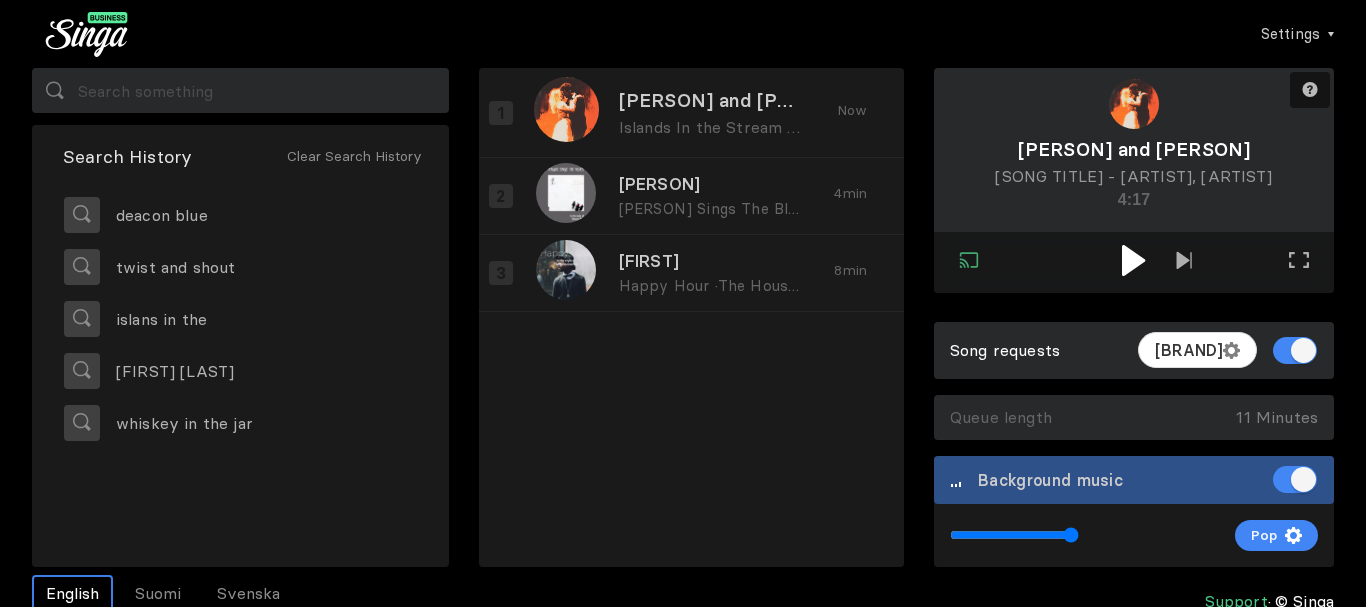click at bounding box center (1133, 260) 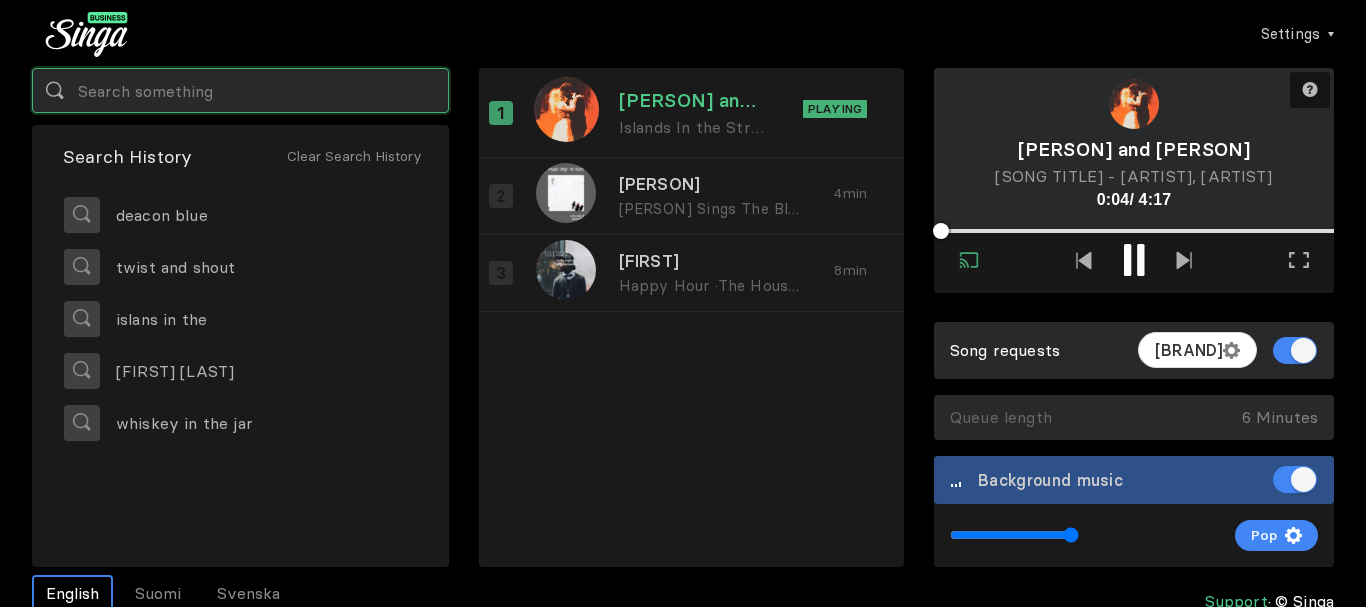 click at bounding box center [240, 90] 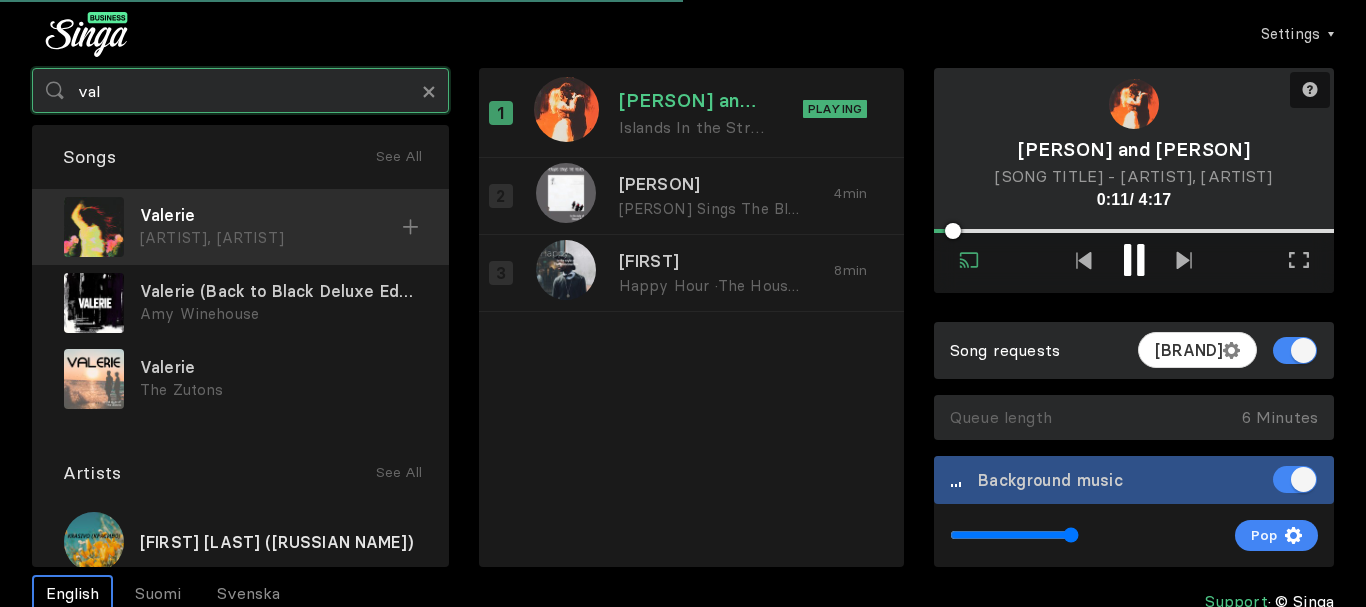 type on "val" 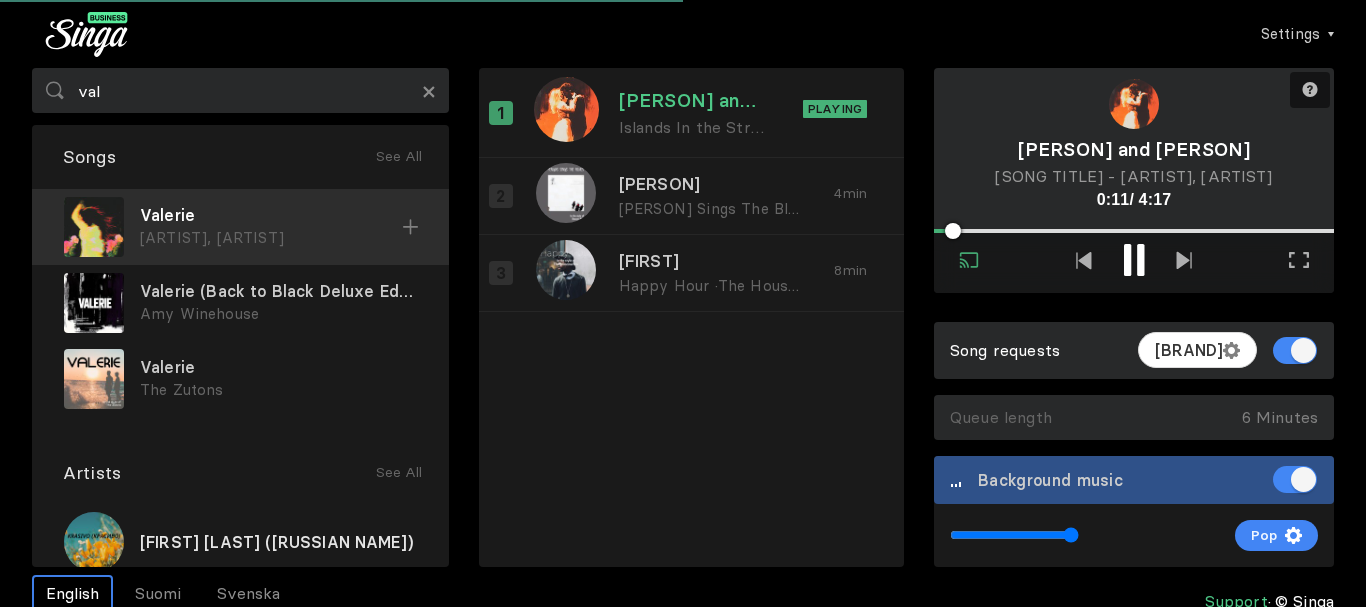 click on "[ARTIST], [ARTIST]" at bounding box center [240, 227] 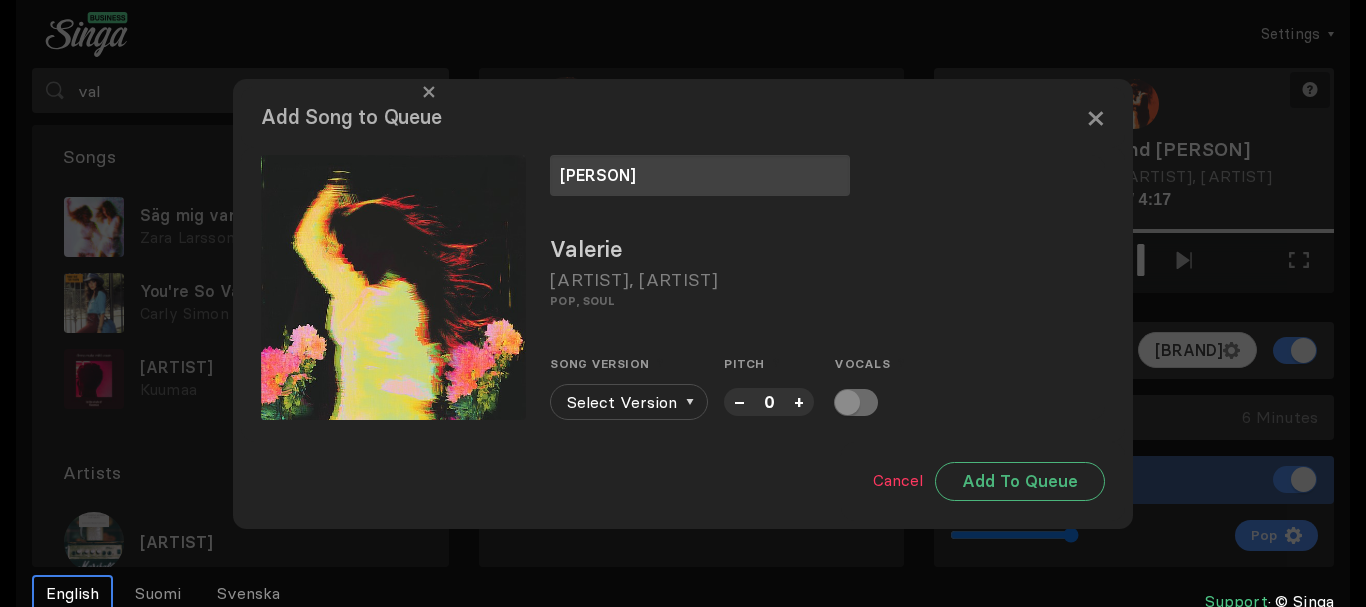 type on "[PERSON]" 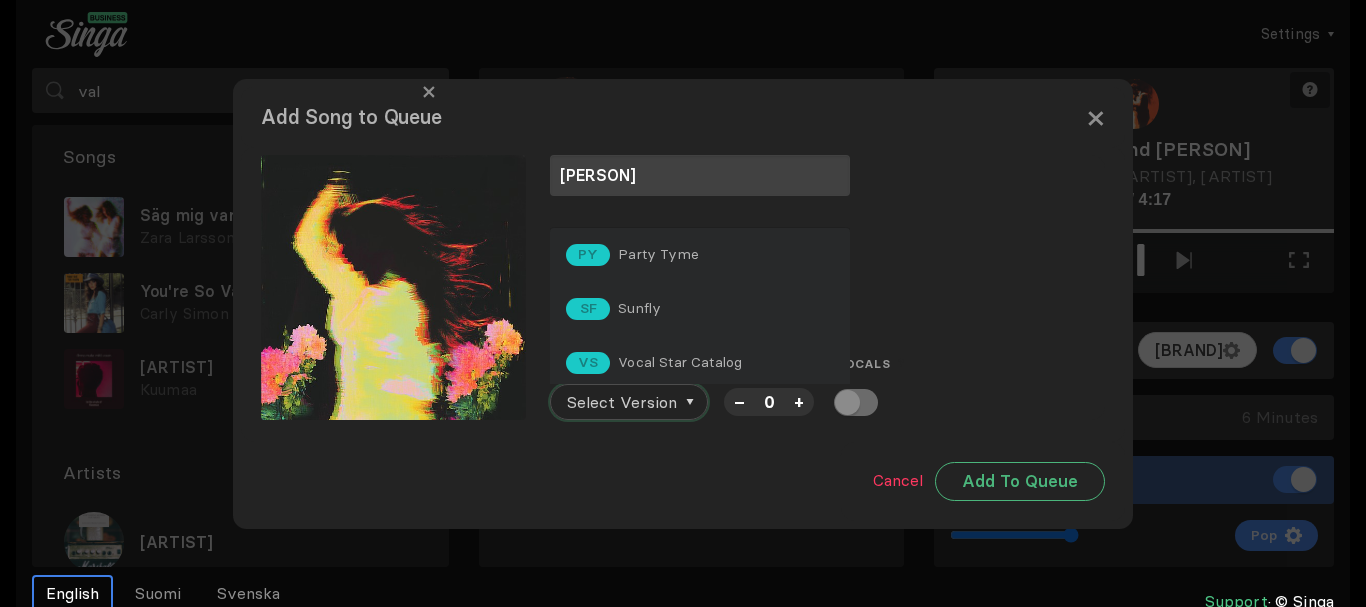click on "Select Version" at bounding box center (622, 402) 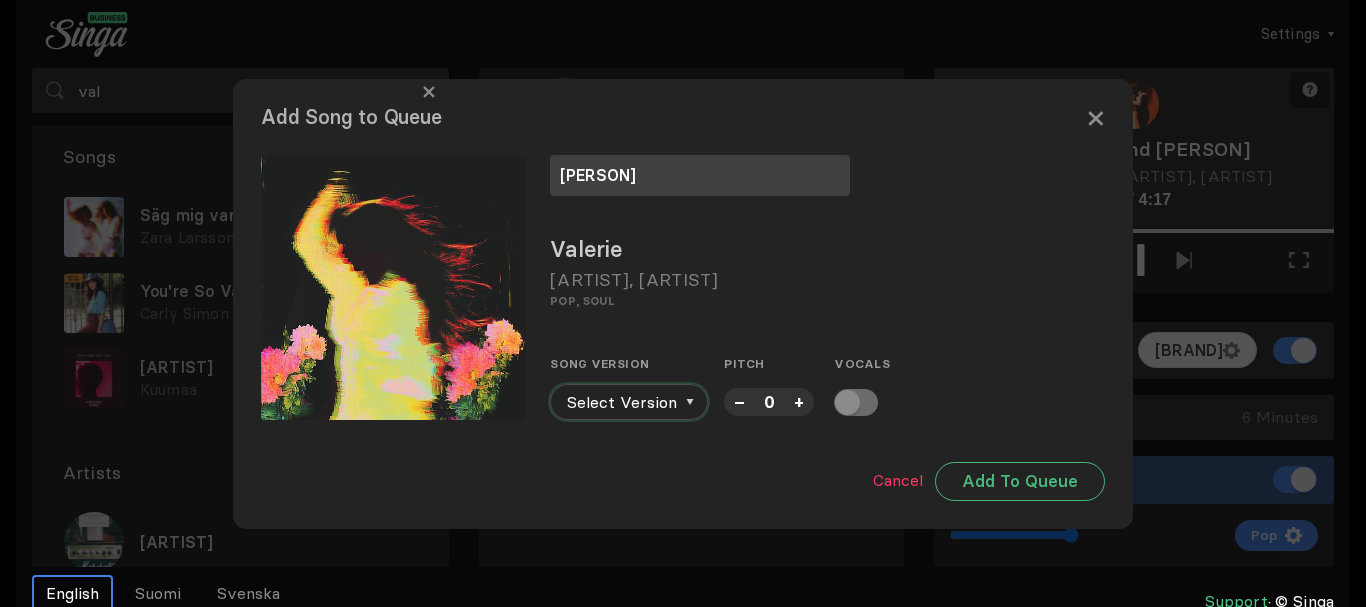 click on "Select Version" at bounding box center (629, 402) 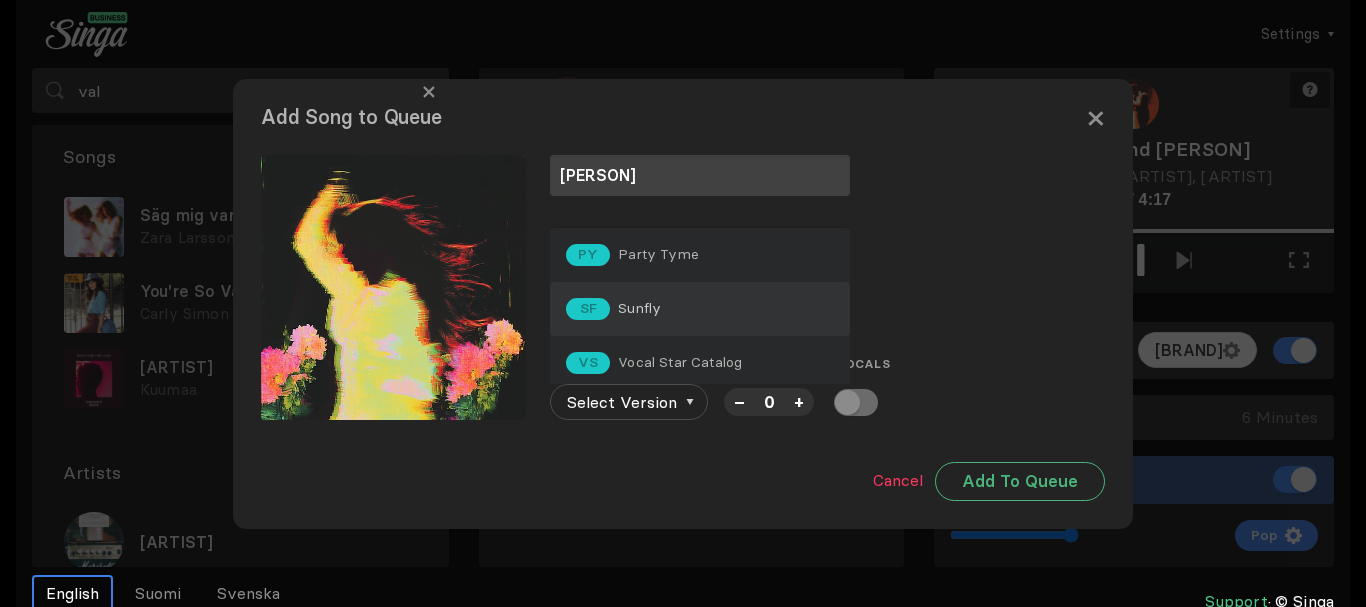 click on "Sunfly" at bounding box center [658, 254] 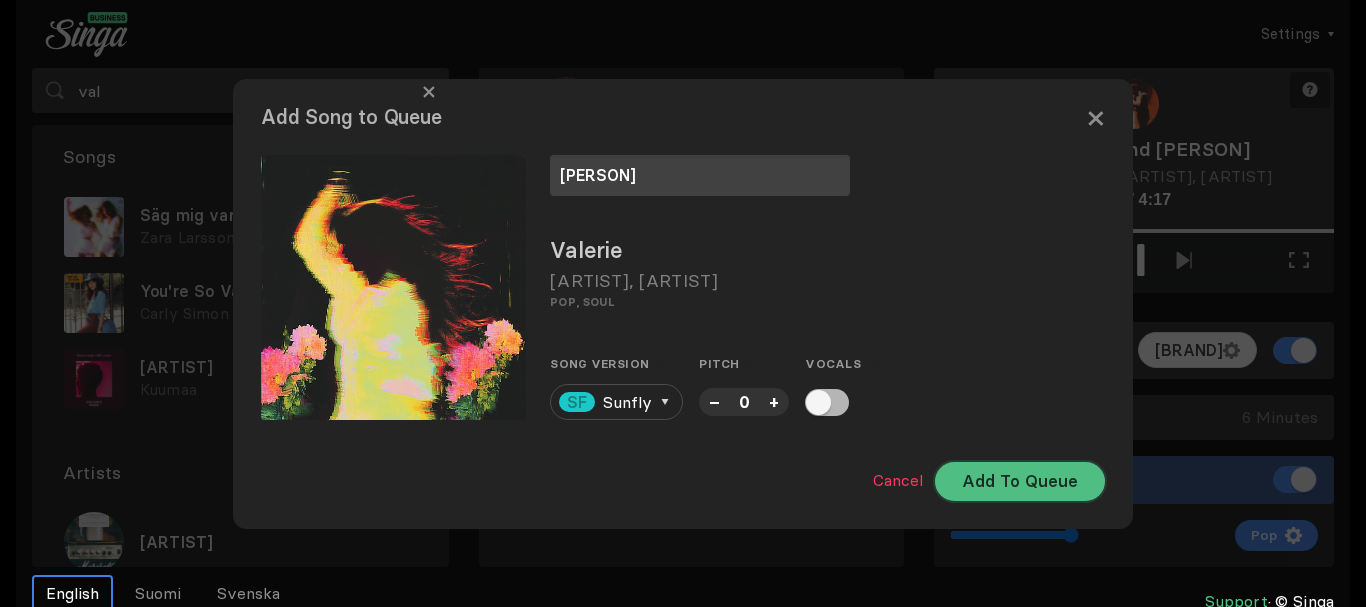 click on "Add To Queue" at bounding box center (1020, 481) 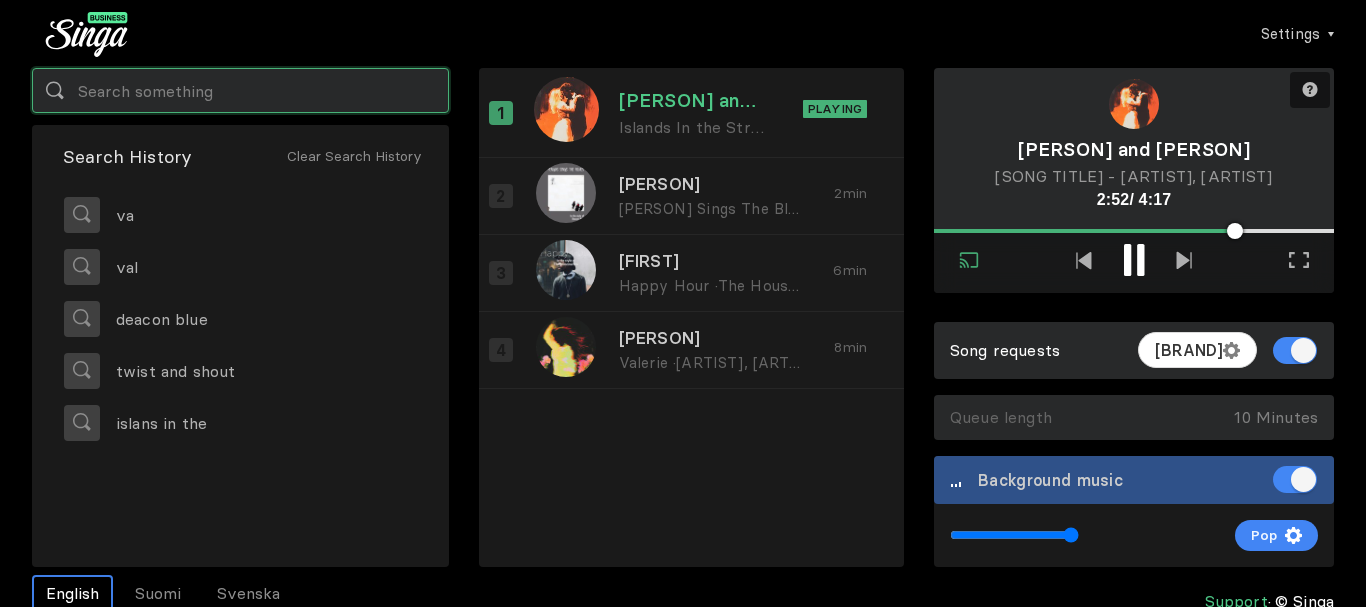 click at bounding box center [240, 90] 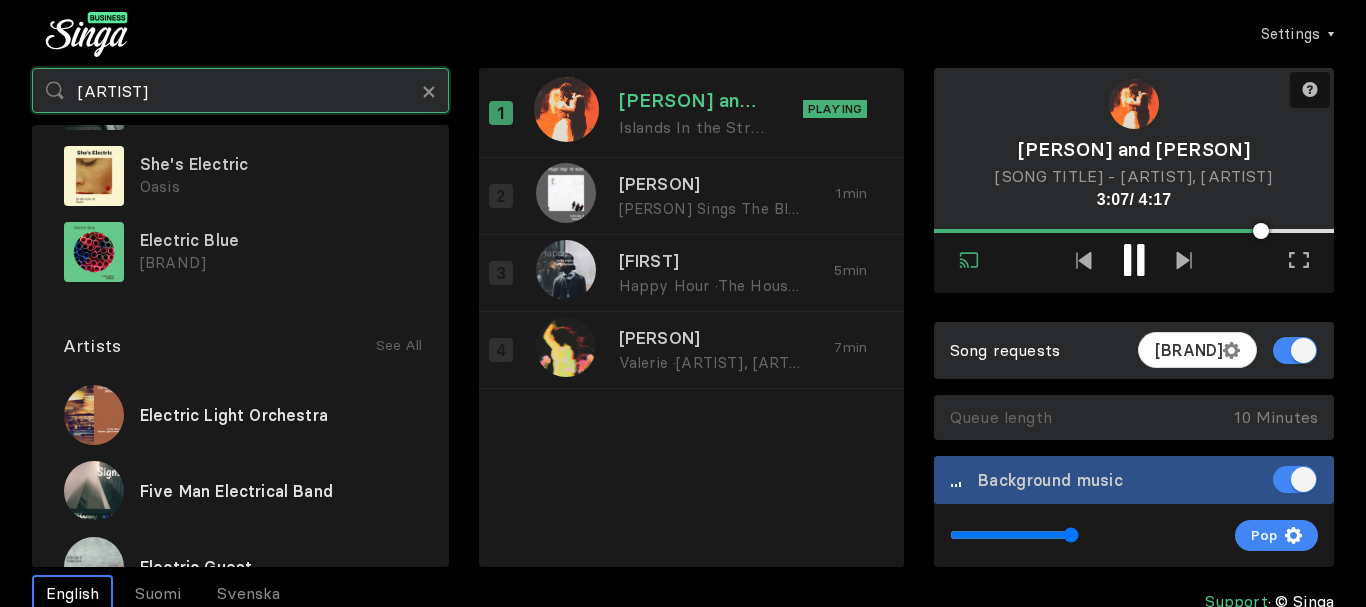 scroll, scrollTop: 165, scrollLeft: 0, axis: vertical 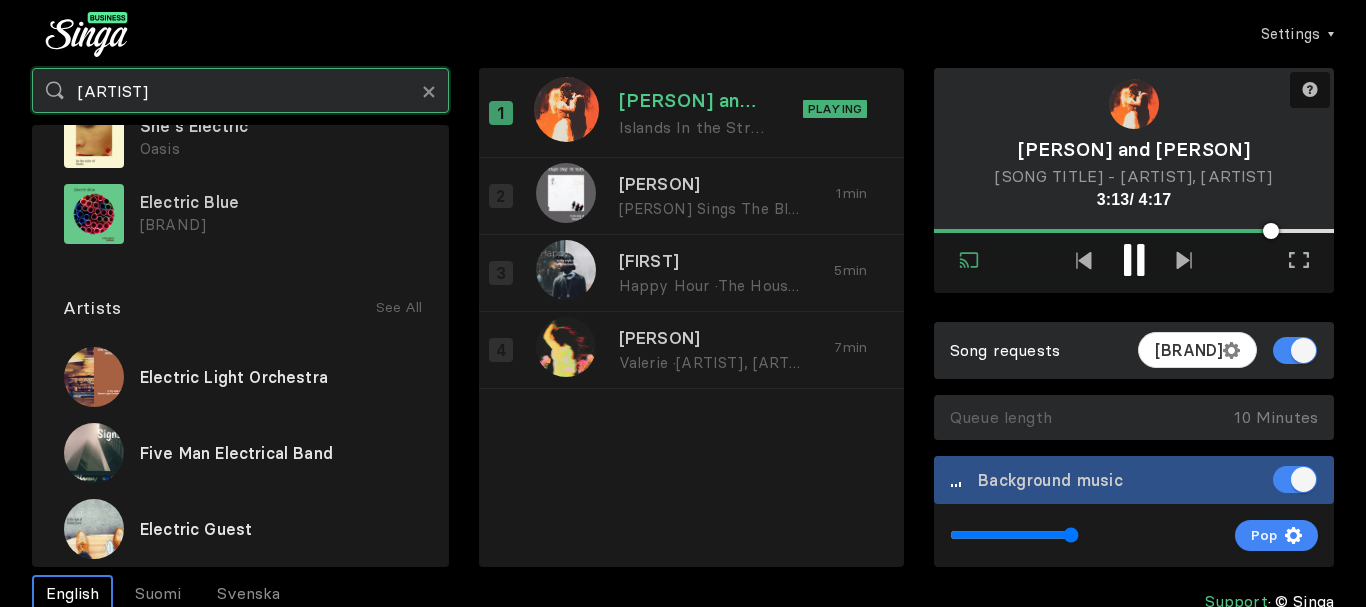 click on "[ARTIST]" at bounding box center (240, 90) 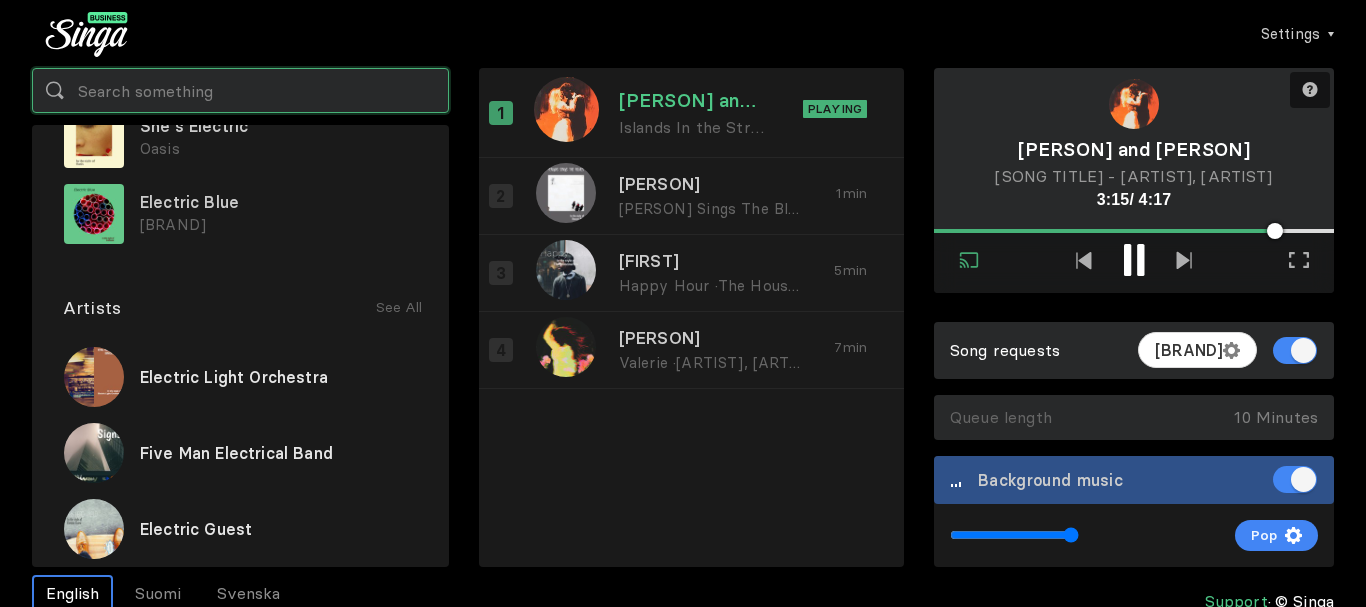 scroll, scrollTop: 0, scrollLeft: 0, axis: both 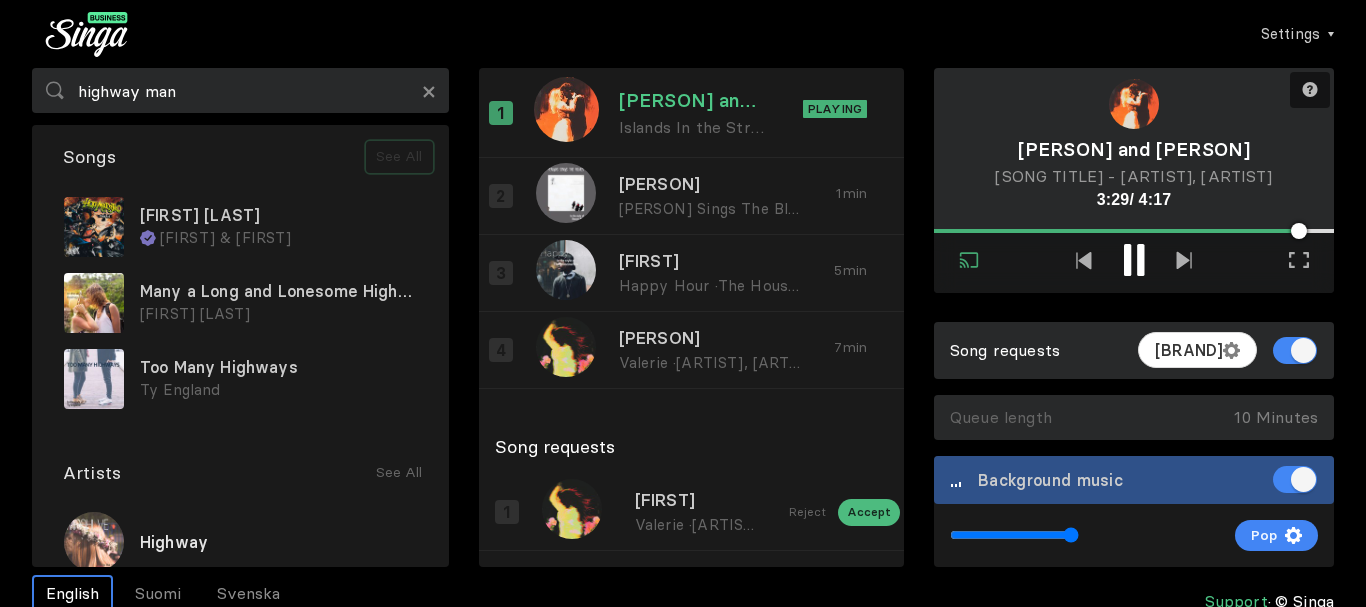 click on "See All" at bounding box center [399, 157] 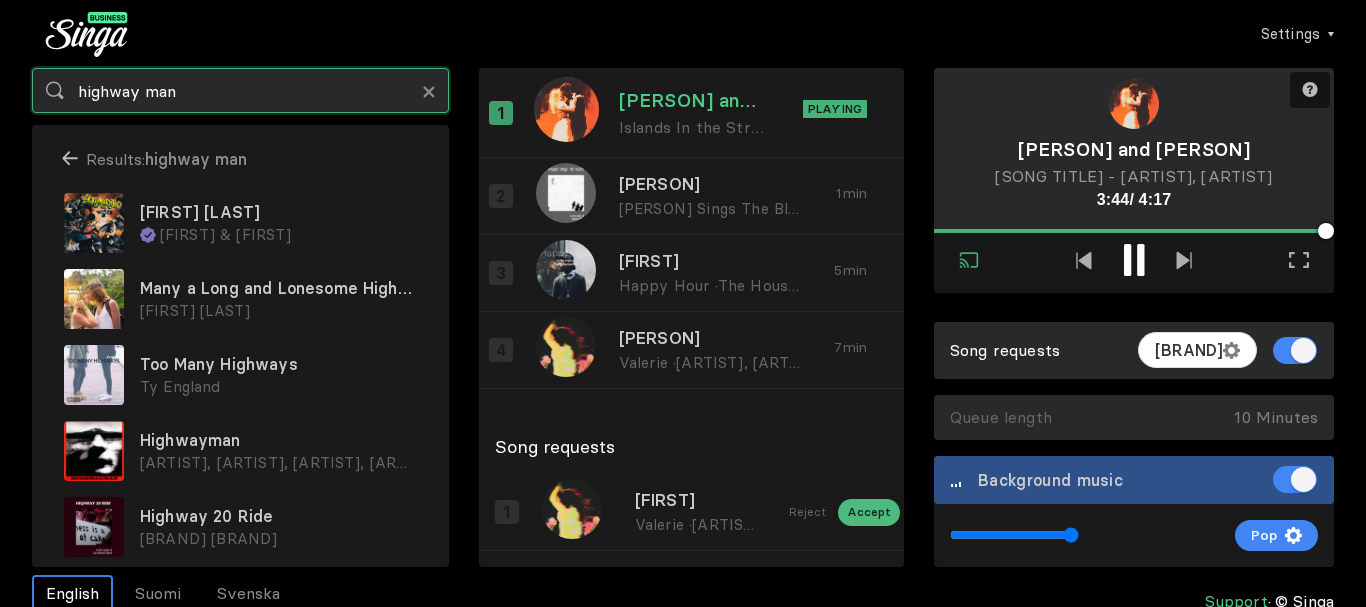 click on "highway man" at bounding box center [240, 90] 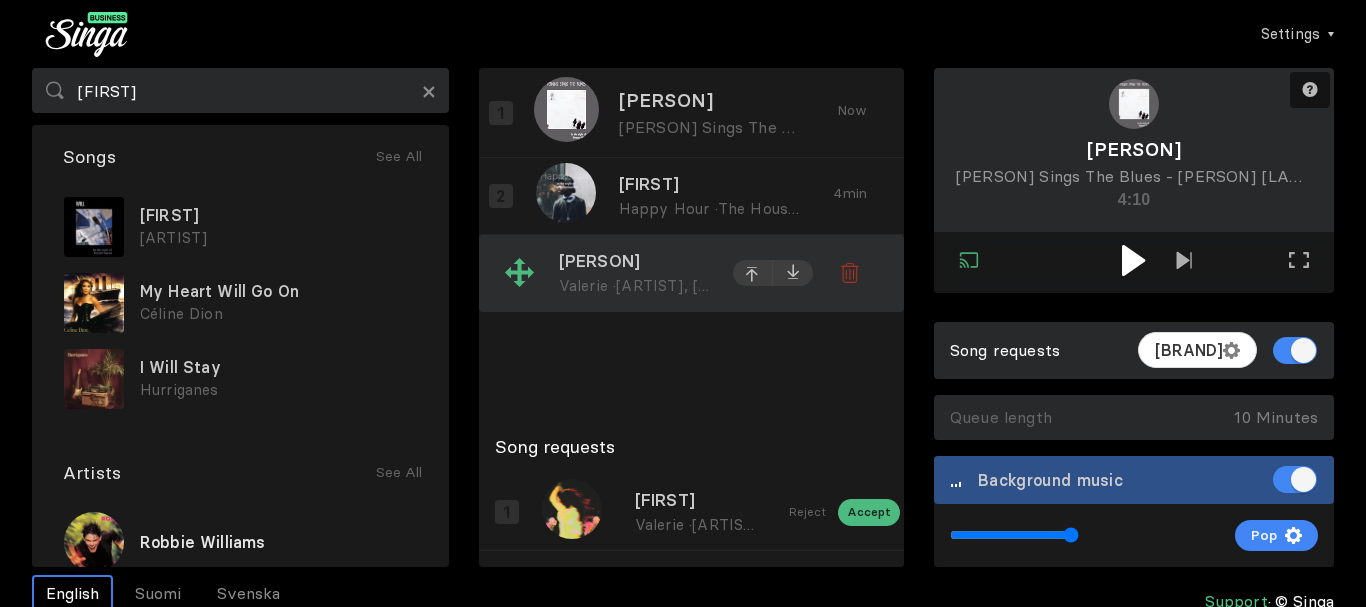 click on "[PERSON]" at bounding box center (634, 262) 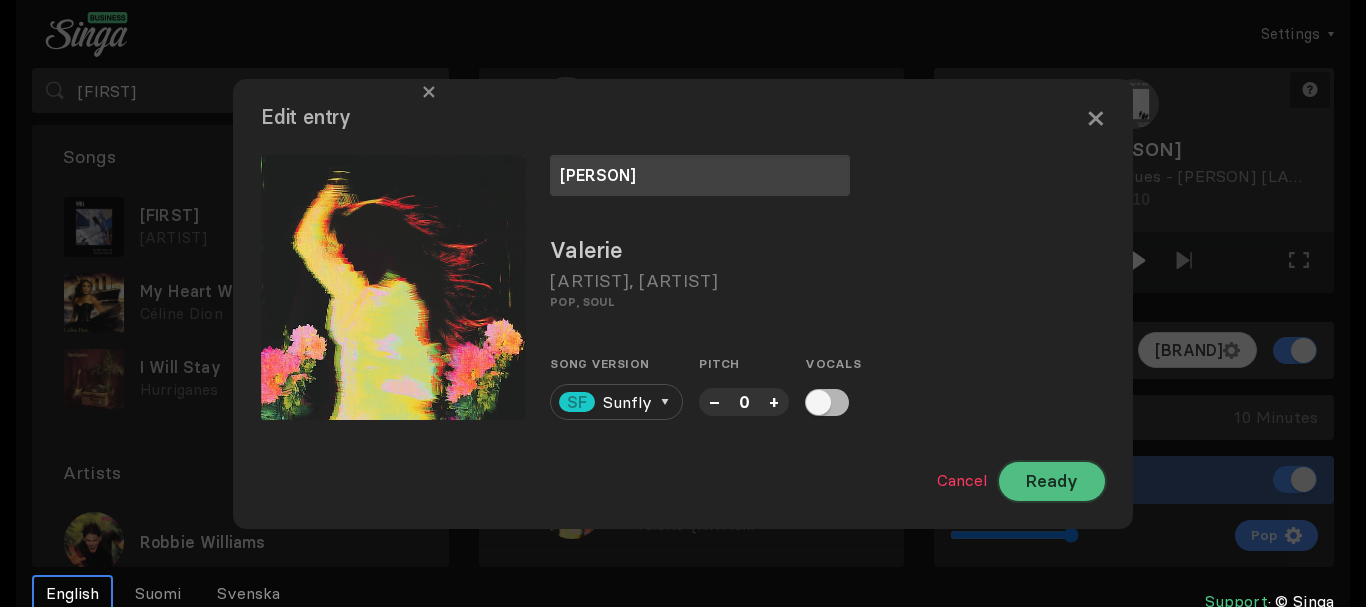 click on "Ready" at bounding box center [1052, 481] 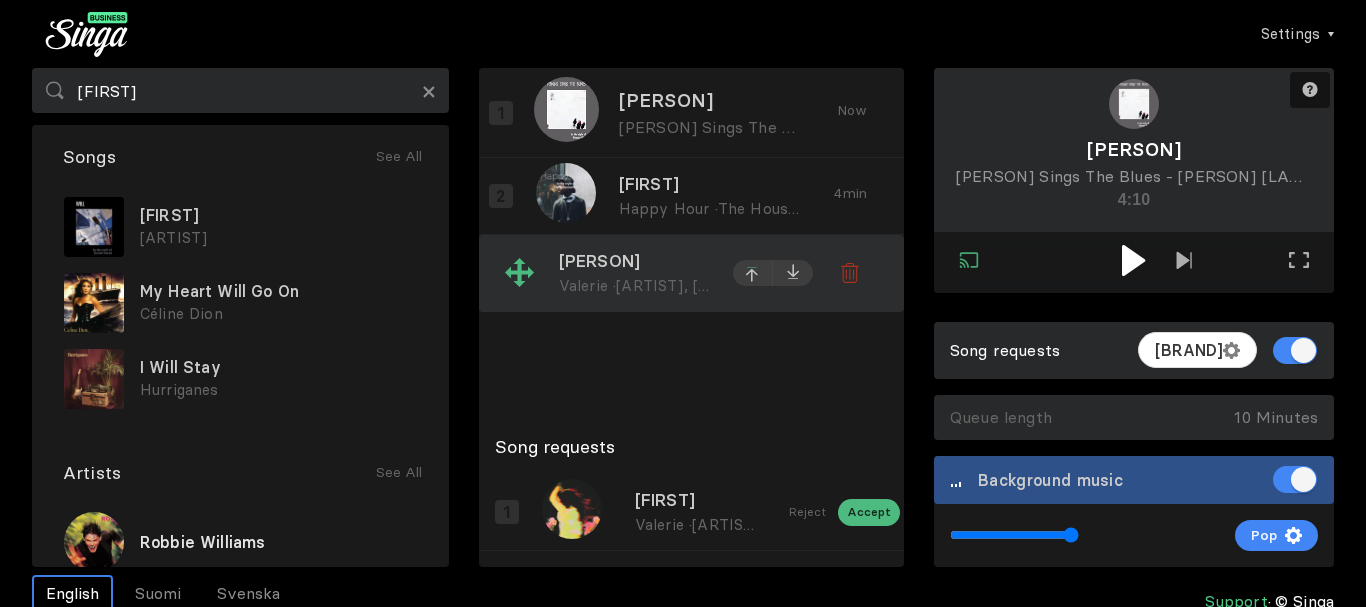 click at bounding box center [753, 115] 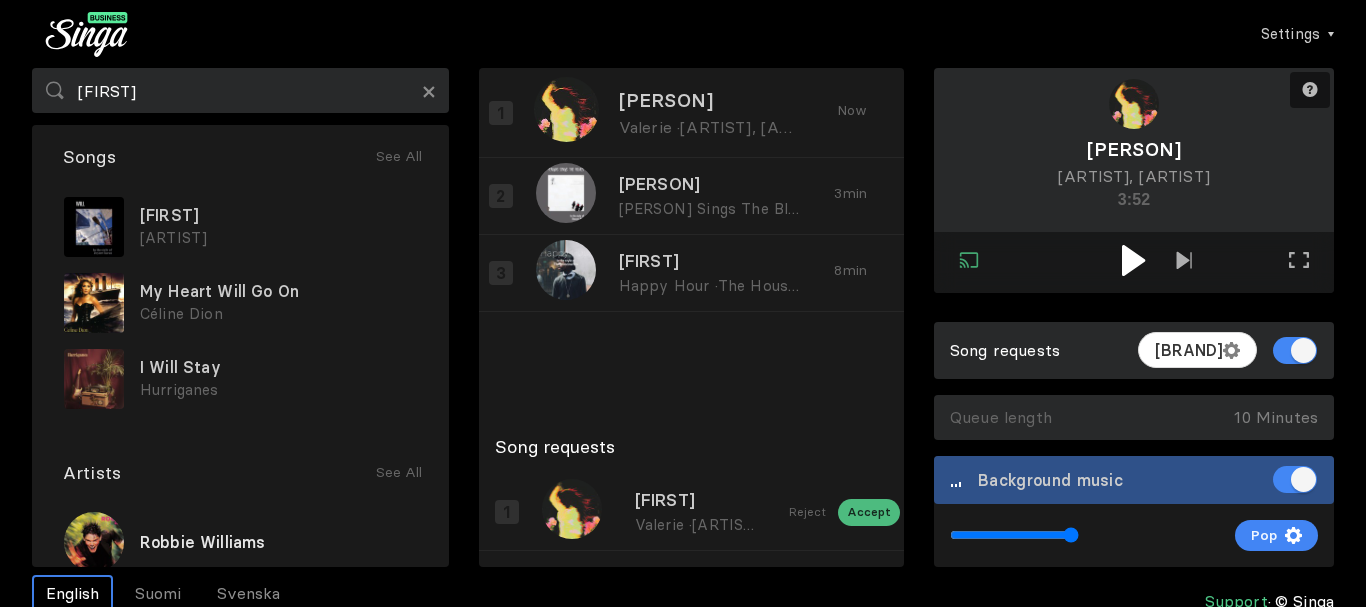 click at bounding box center [1133, 260] 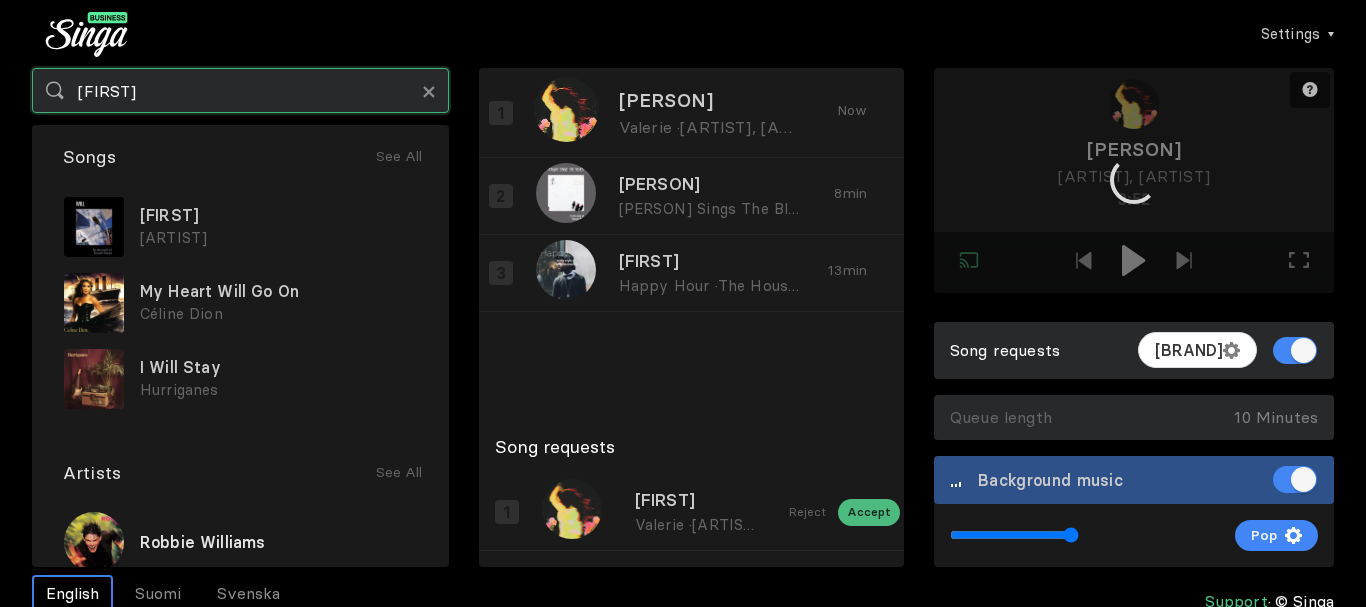 click on "[FIRST]" at bounding box center [240, 90] 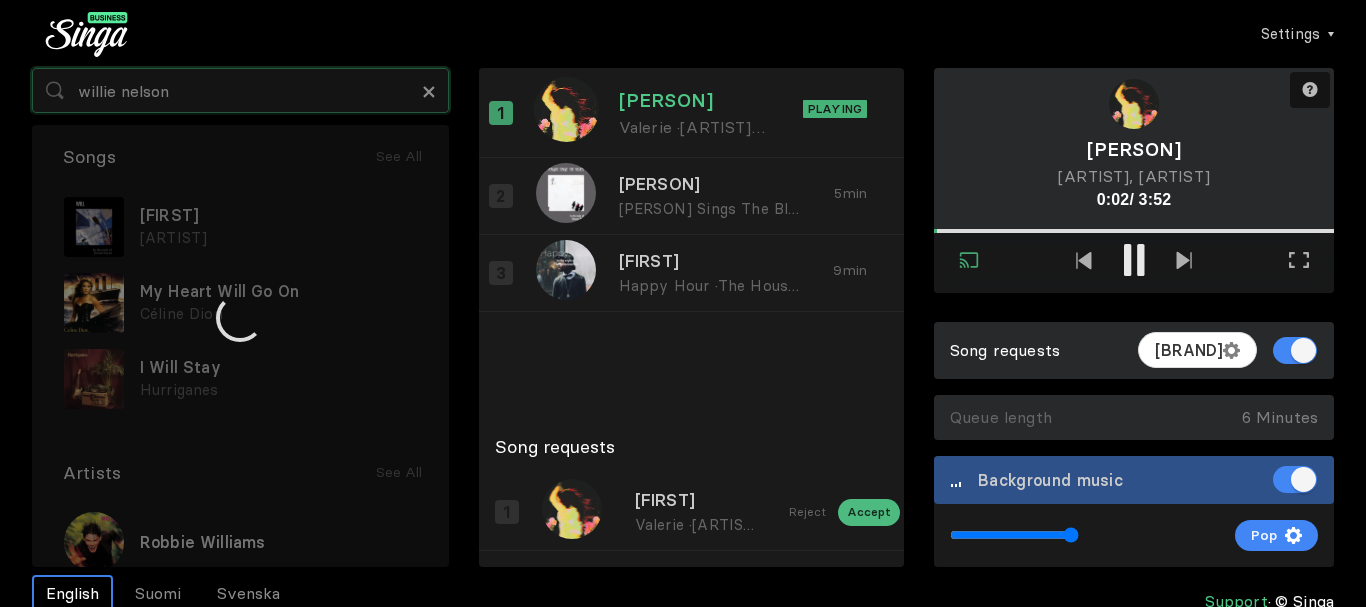 type on "willie nelson" 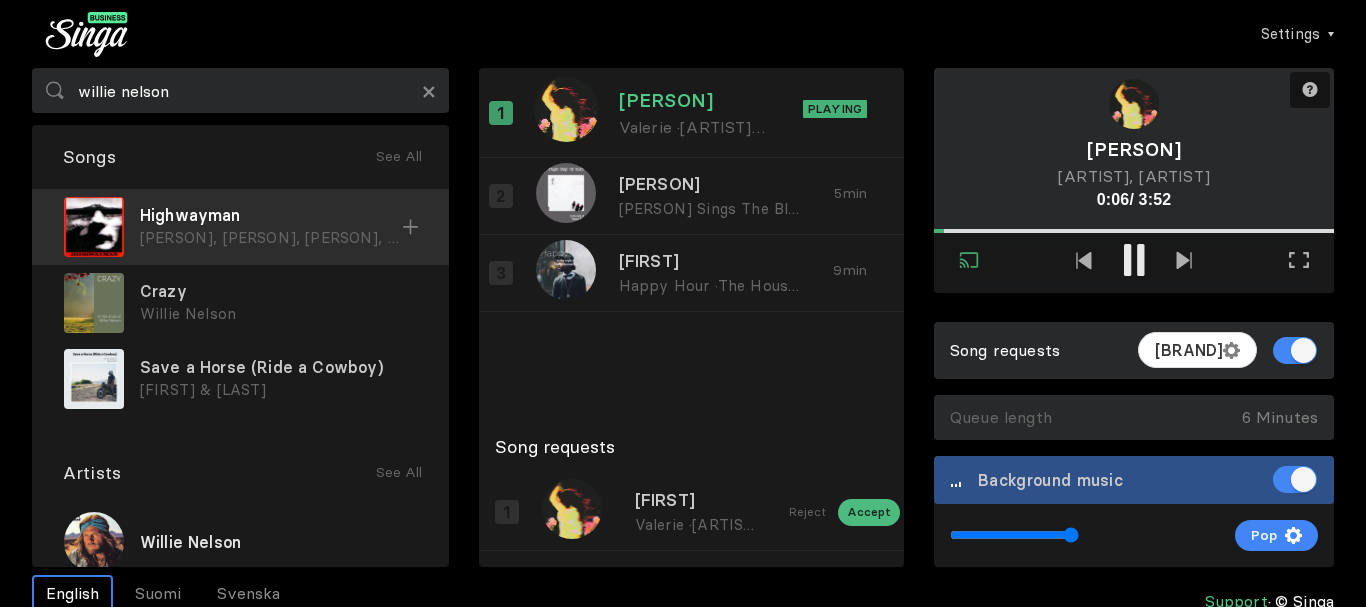click on "Highwayman" at bounding box center (271, 215) 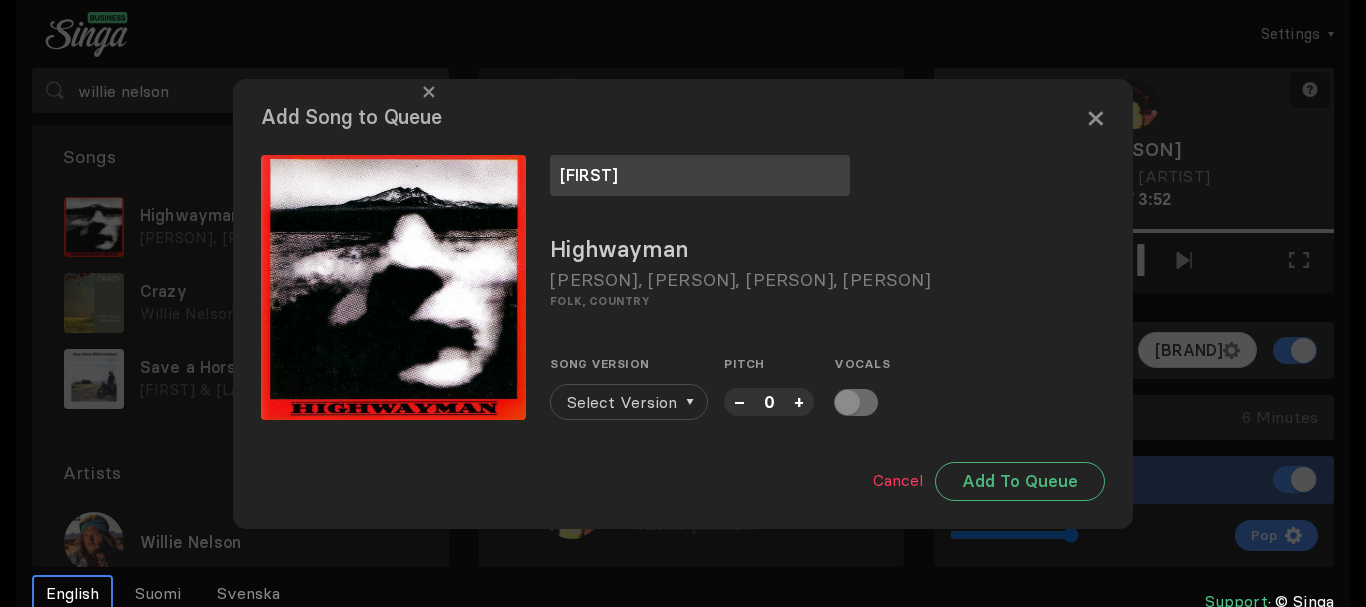 type on "[FIRST]" 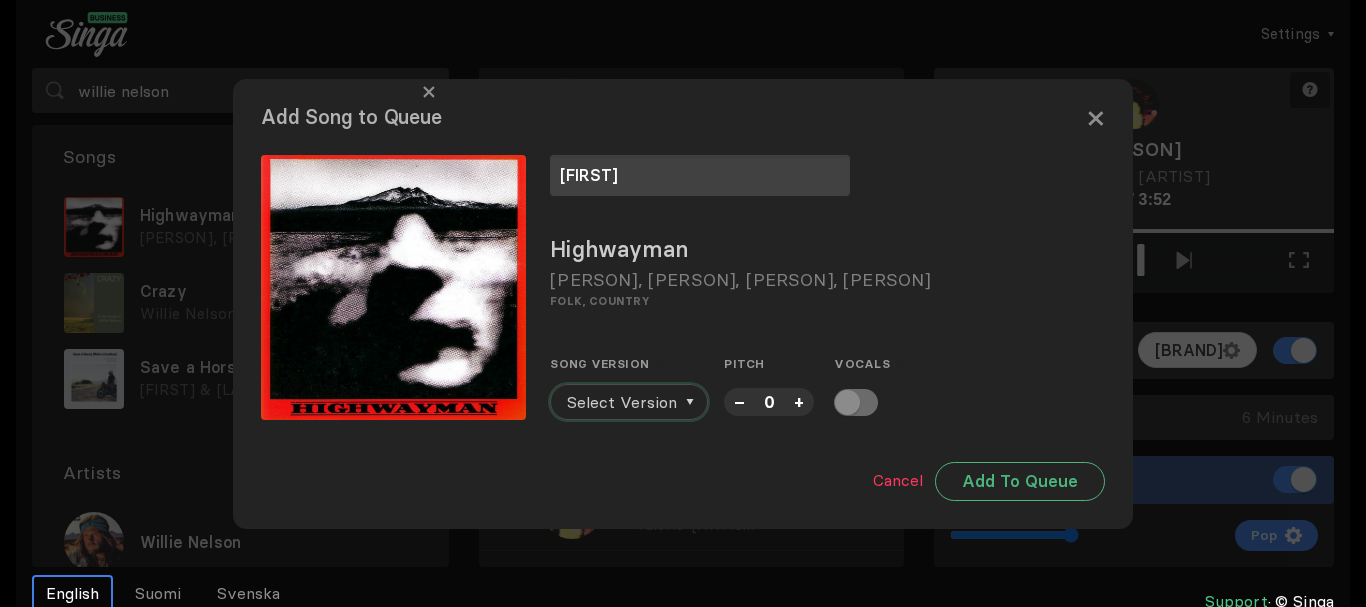 click on "Select Version" at bounding box center [622, 402] 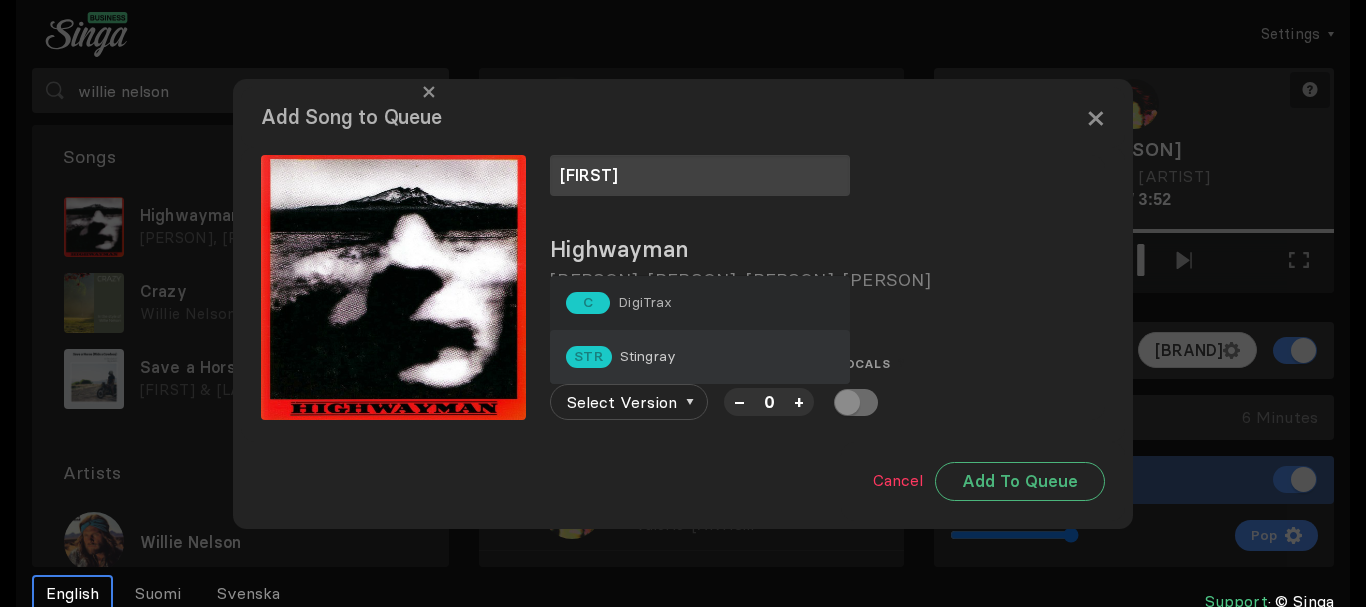 click on "STR Stingray" at bounding box center (700, 357) 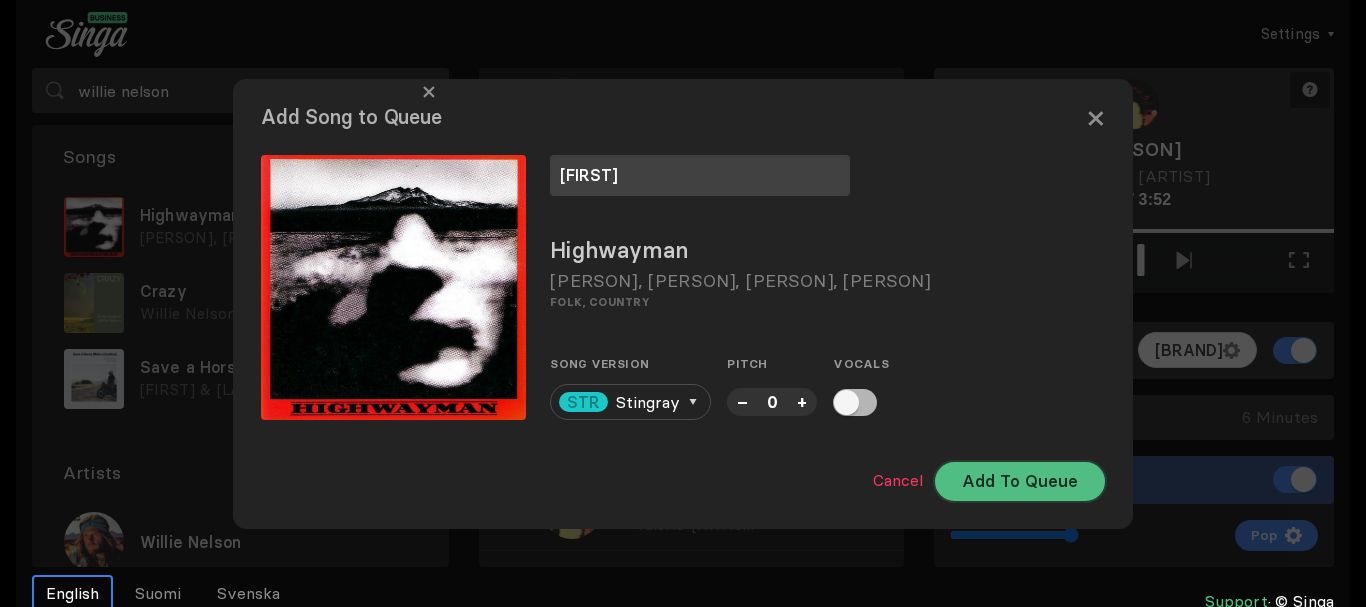 click on "Add To Queue" at bounding box center (1020, 481) 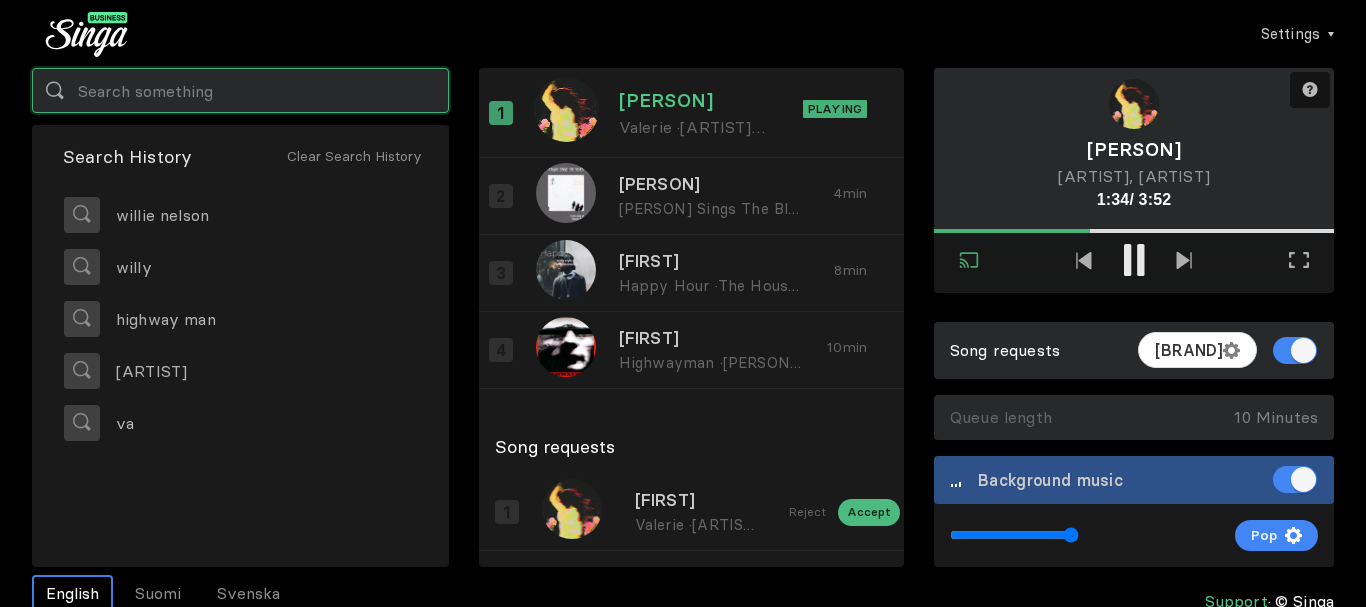 click at bounding box center [240, 90] 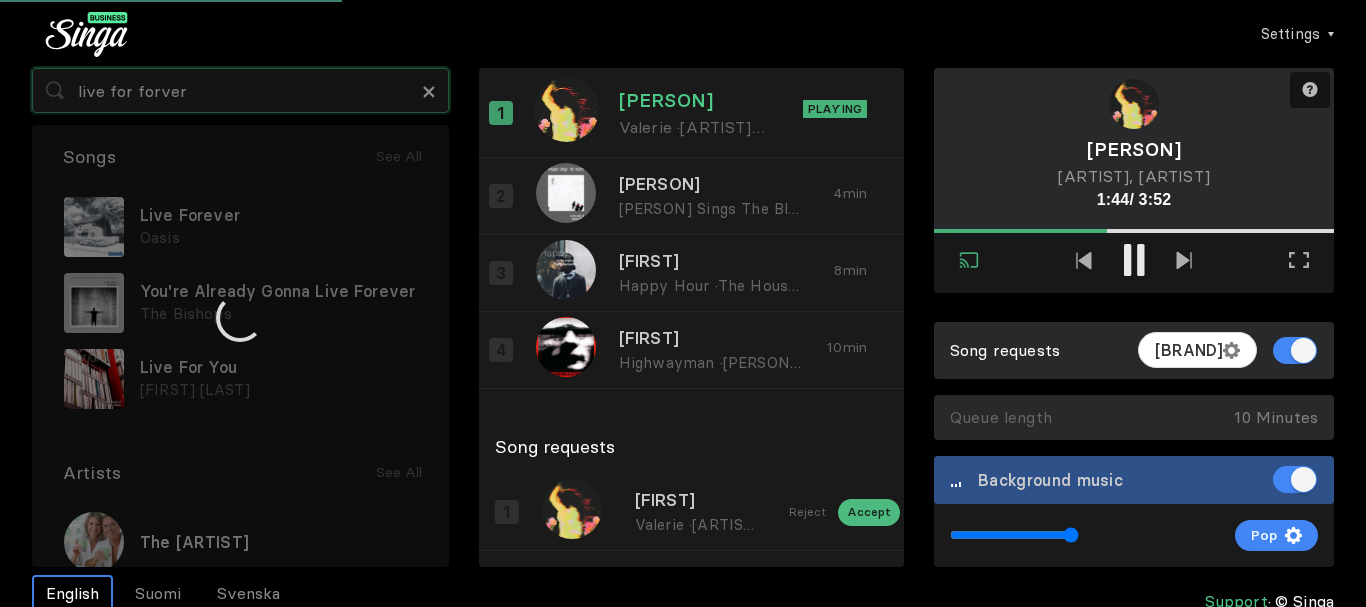 type on "live for forver" 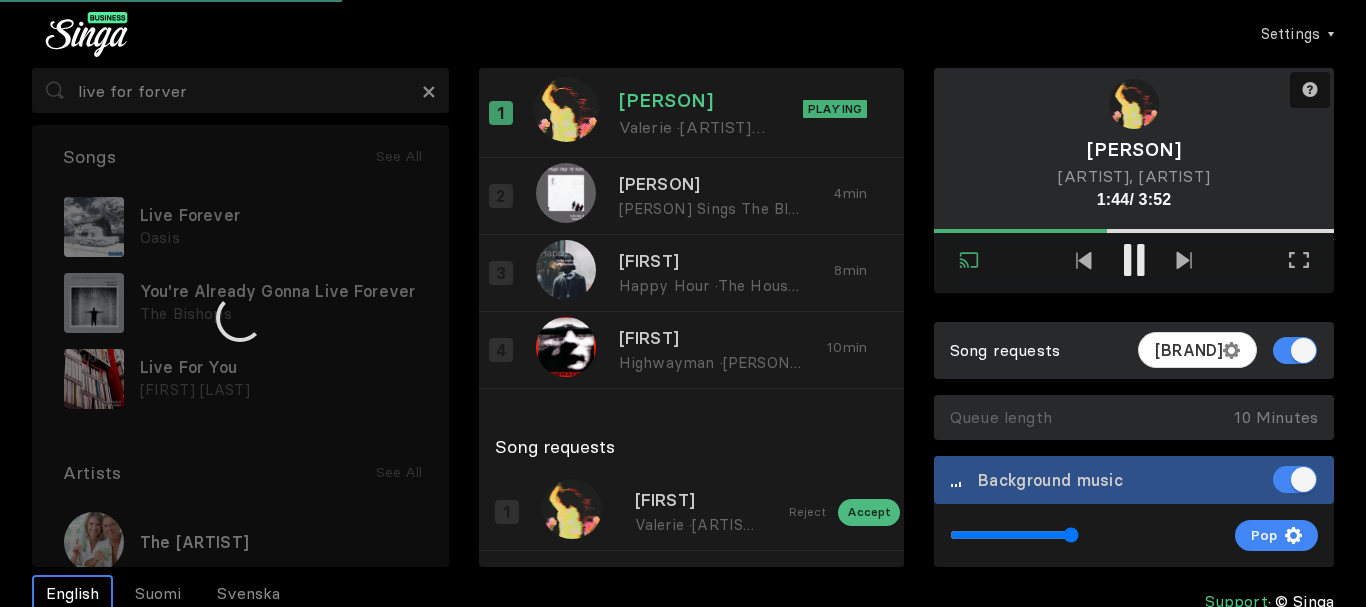click on "The Bishops" at bounding box center (278, 238) 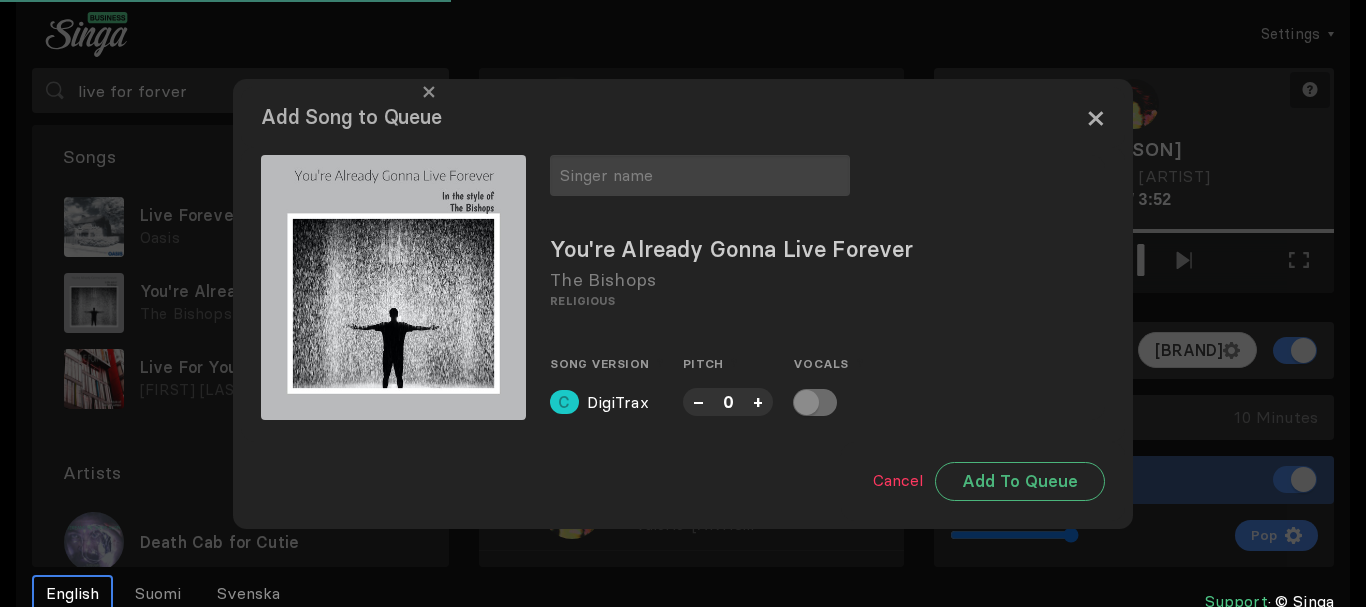 click on "×" at bounding box center (1095, 117) 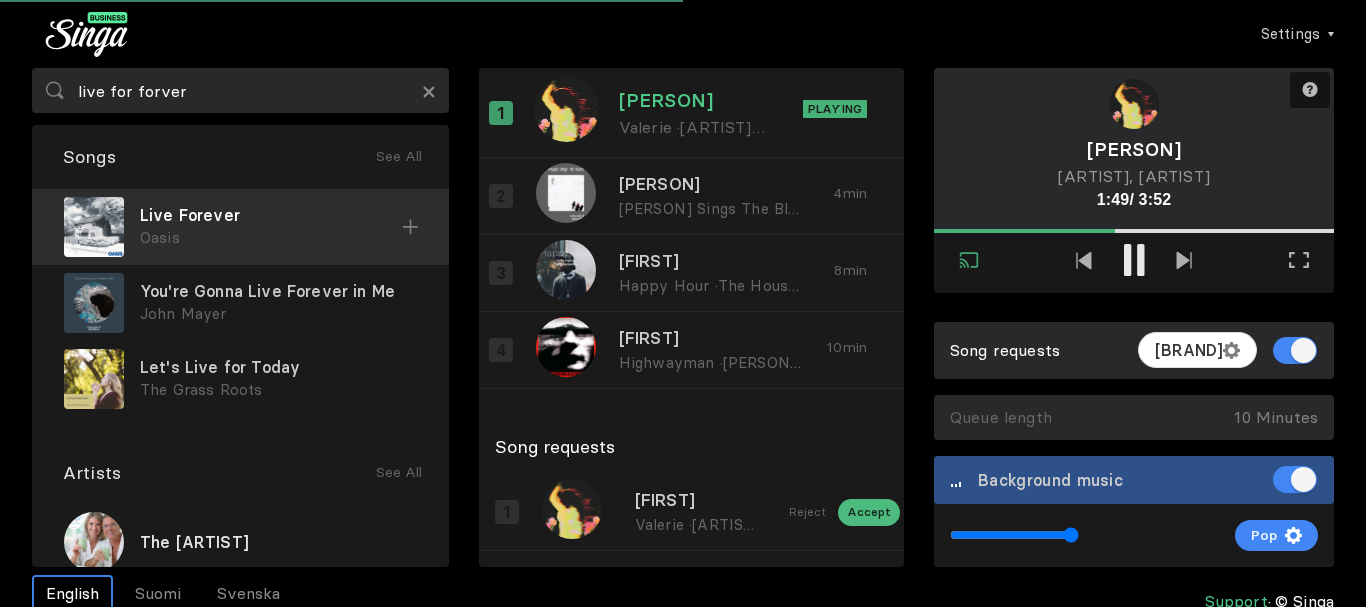 click on "Oasis" at bounding box center [271, 238] 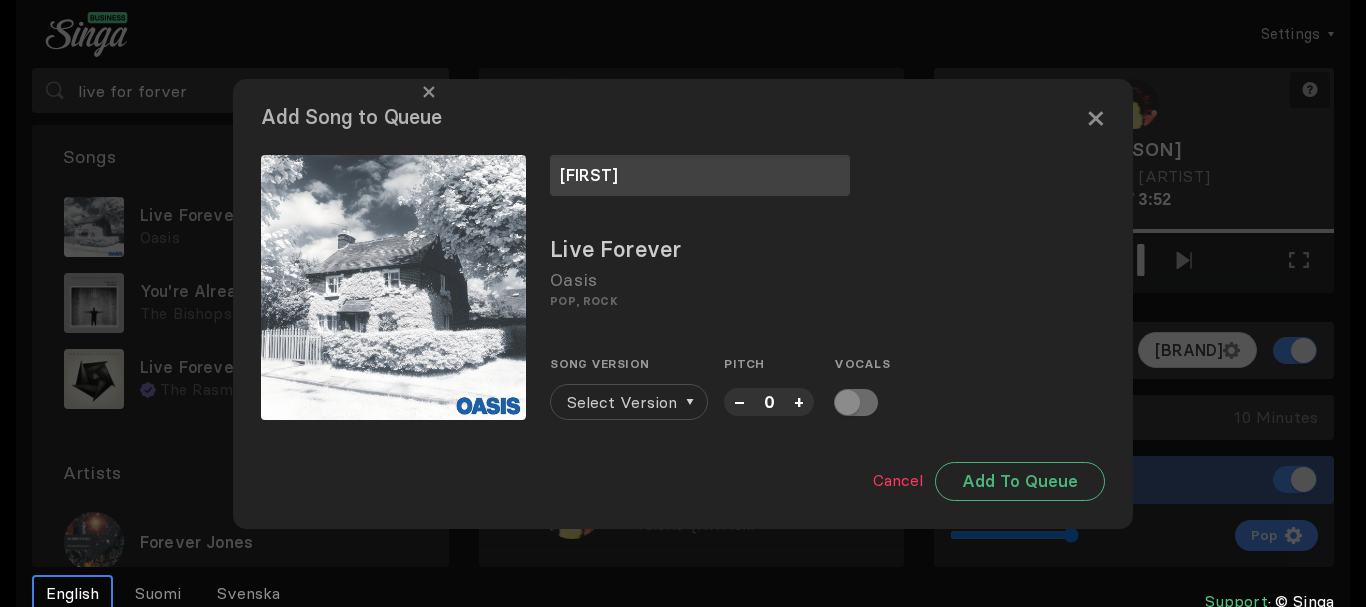 type on "[FIRST]" 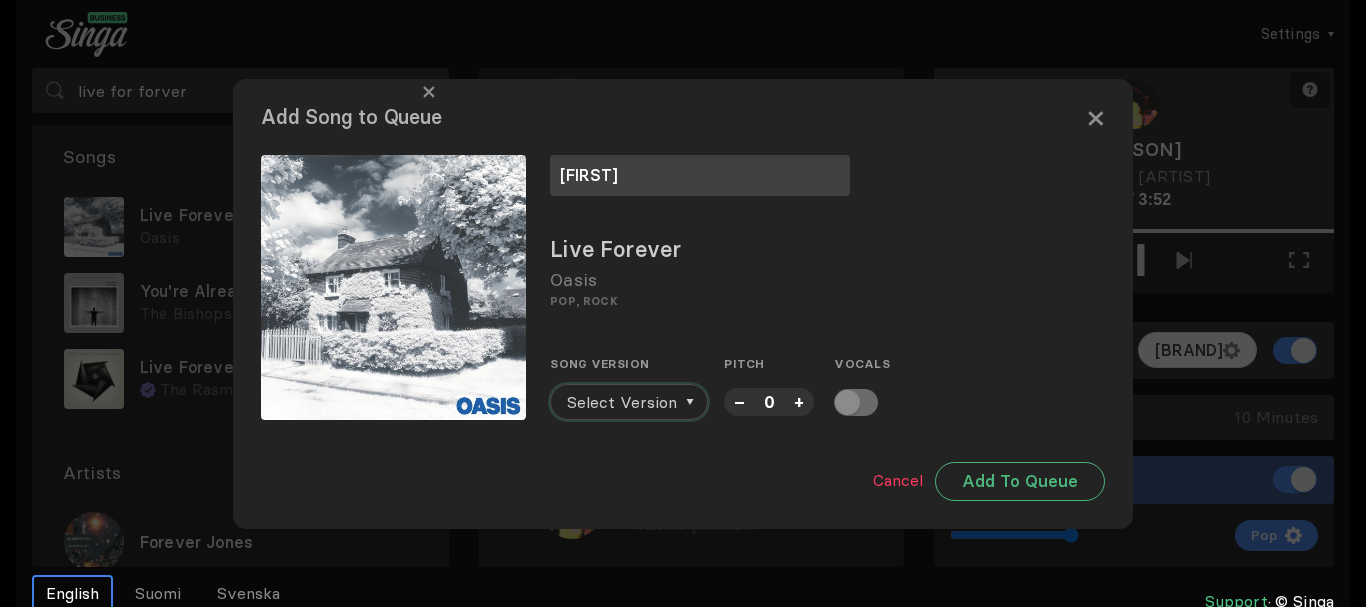click on "Select Version" at bounding box center (622, 402) 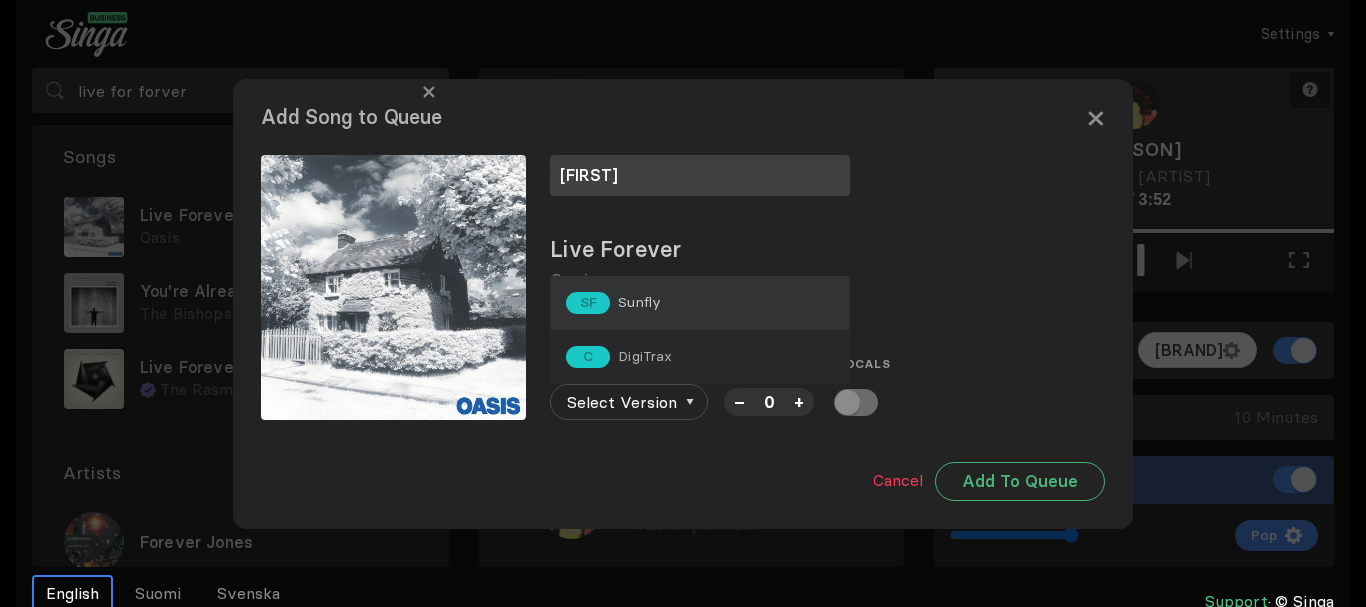 click on "Sunfly" at bounding box center (639, 302) 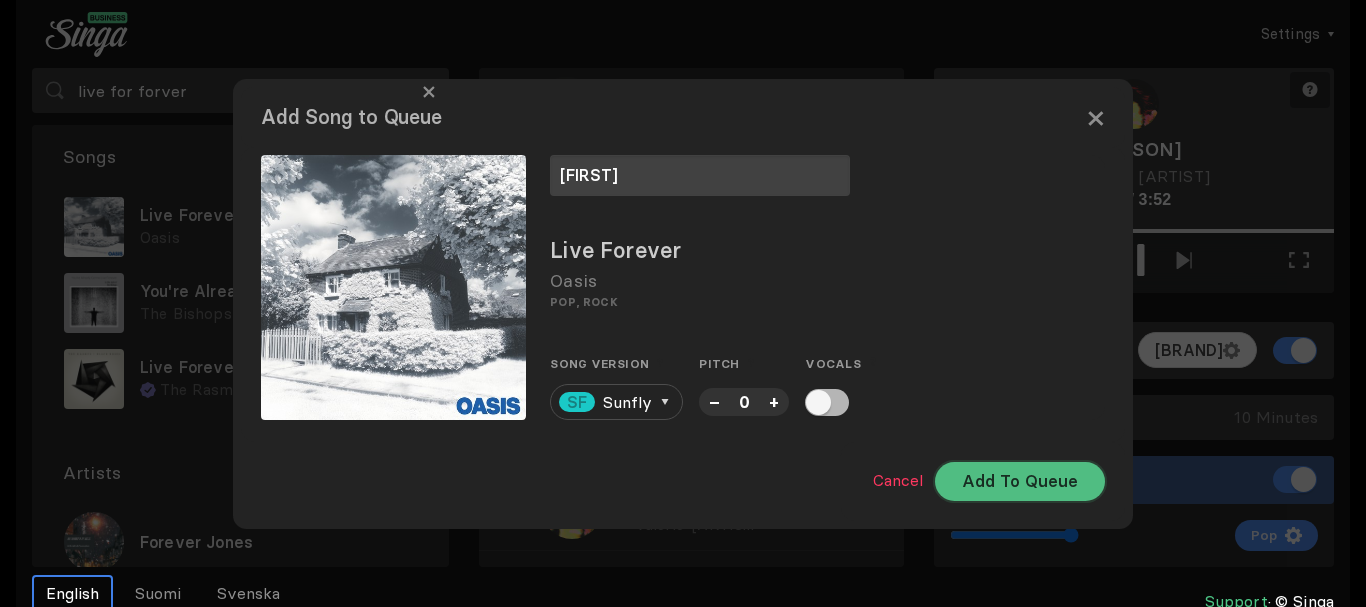 click on "Add To Queue" at bounding box center (1020, 481) 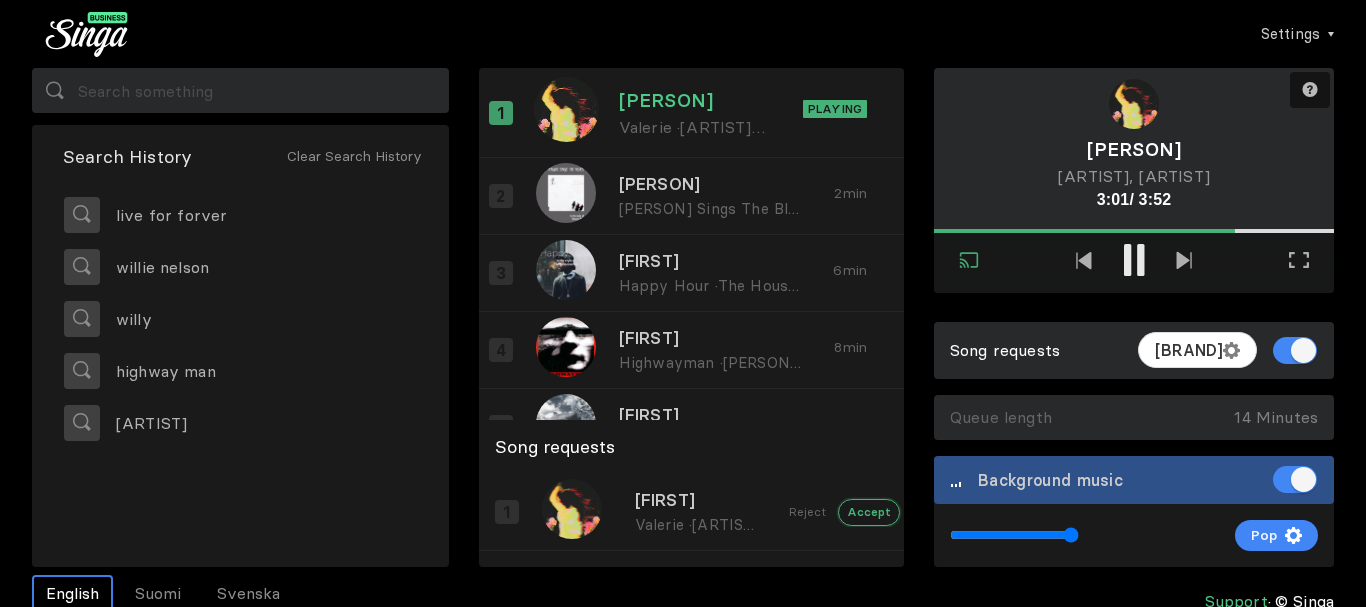 click on "Accept" at bounding box center [869, 512] 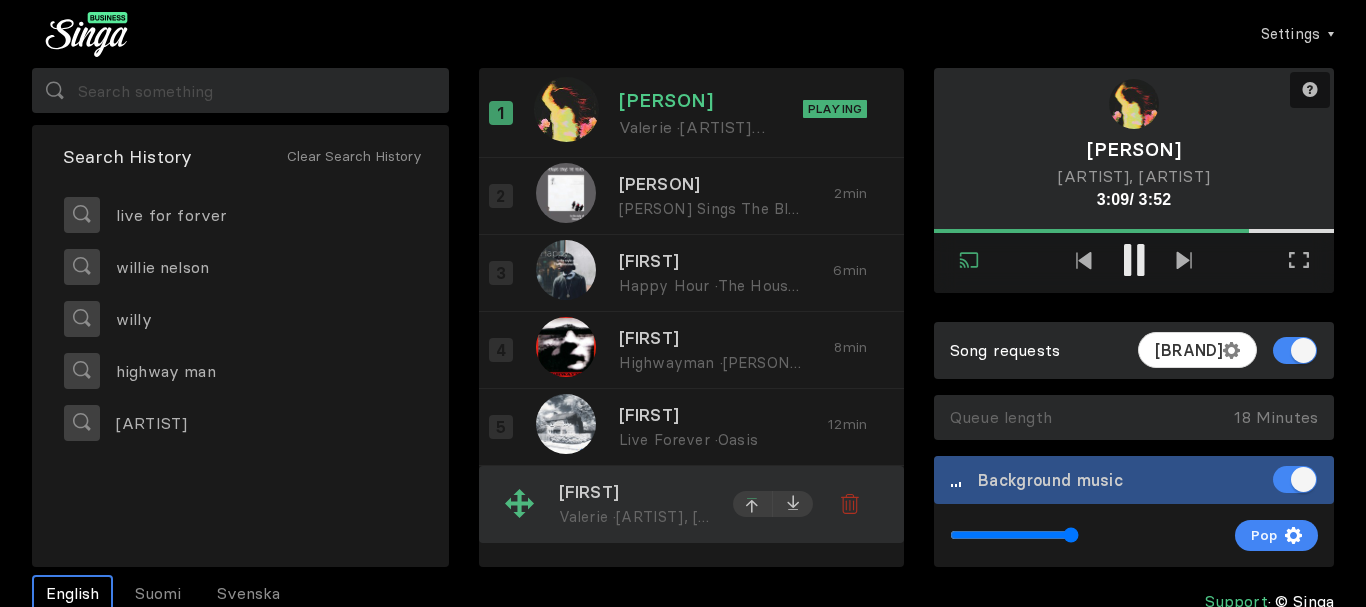 click at bounding box center [753, 507] 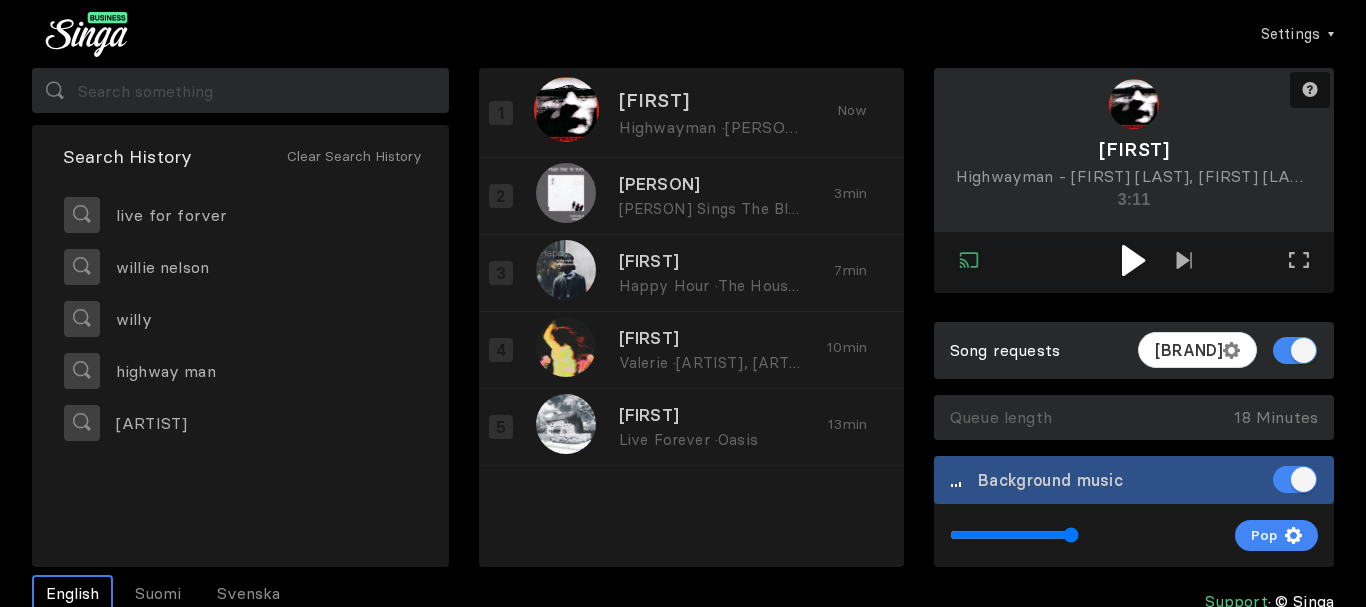 click at bounding box center [1133, 260] 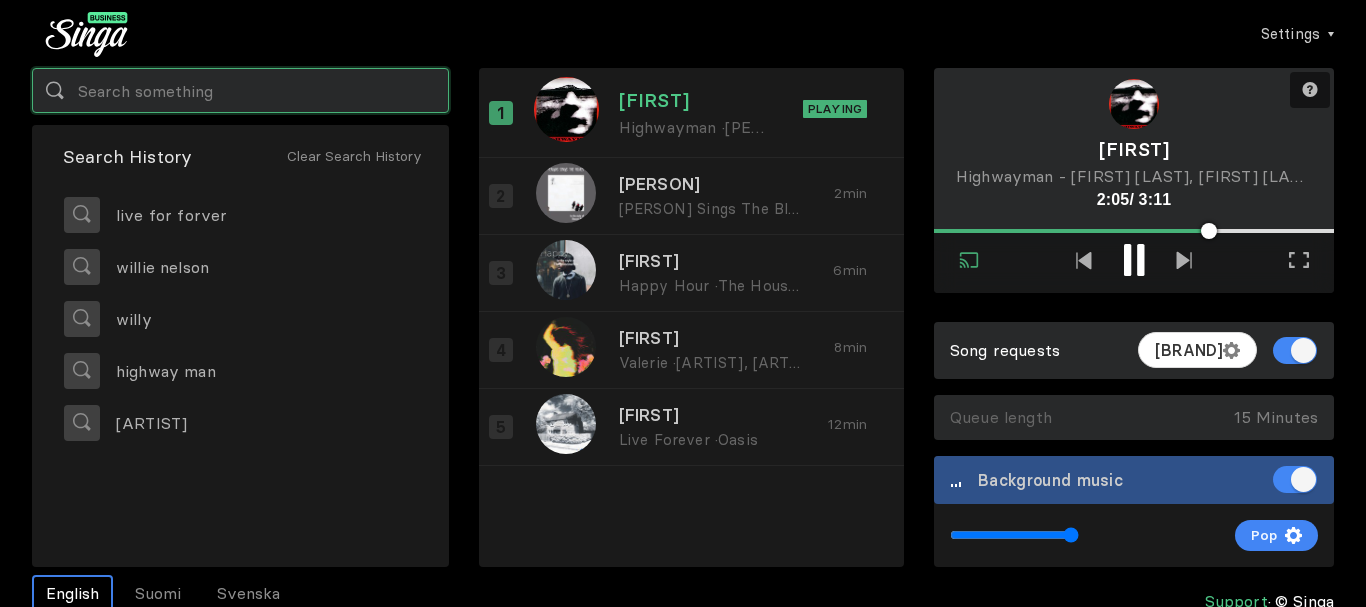 click at bounding box center (240, 90) 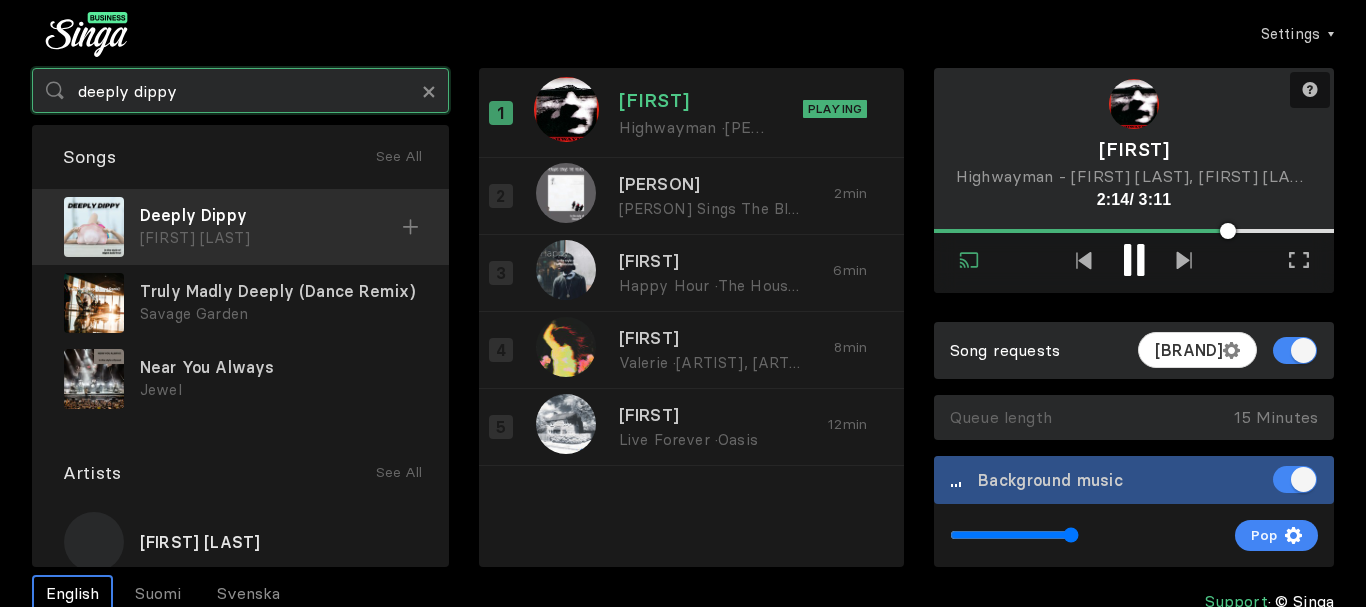 type on "deeply dippy" 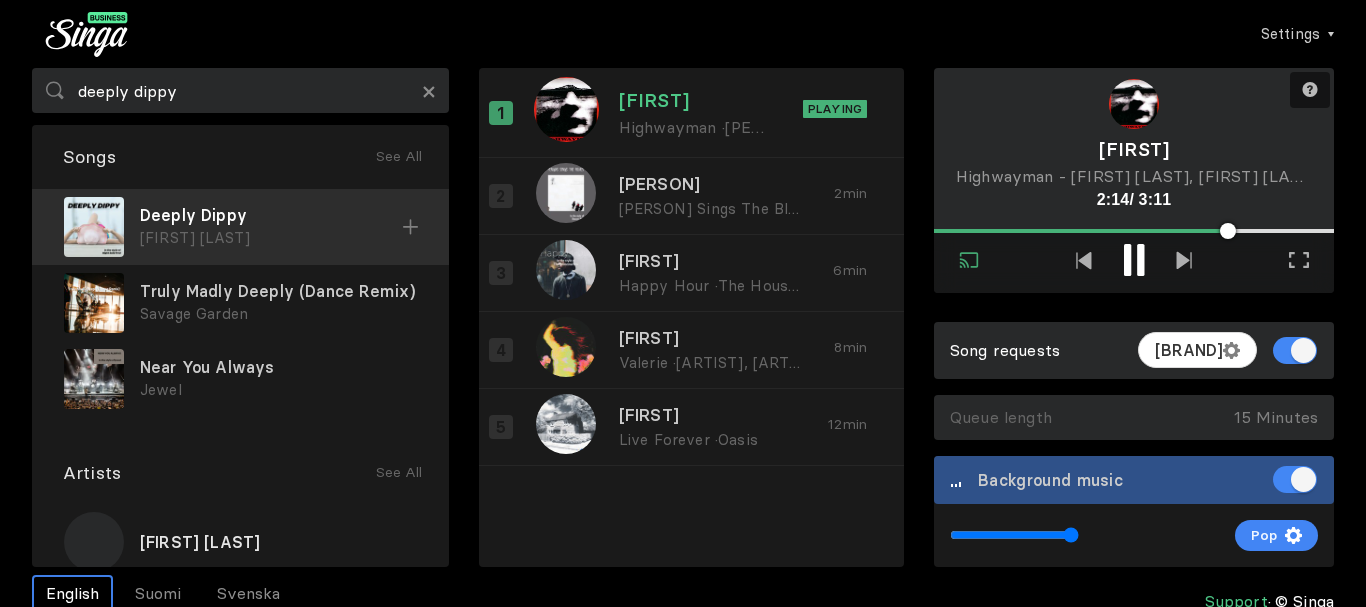 click on "[FIRST] [LAST]" at bounding box center [271, 238] 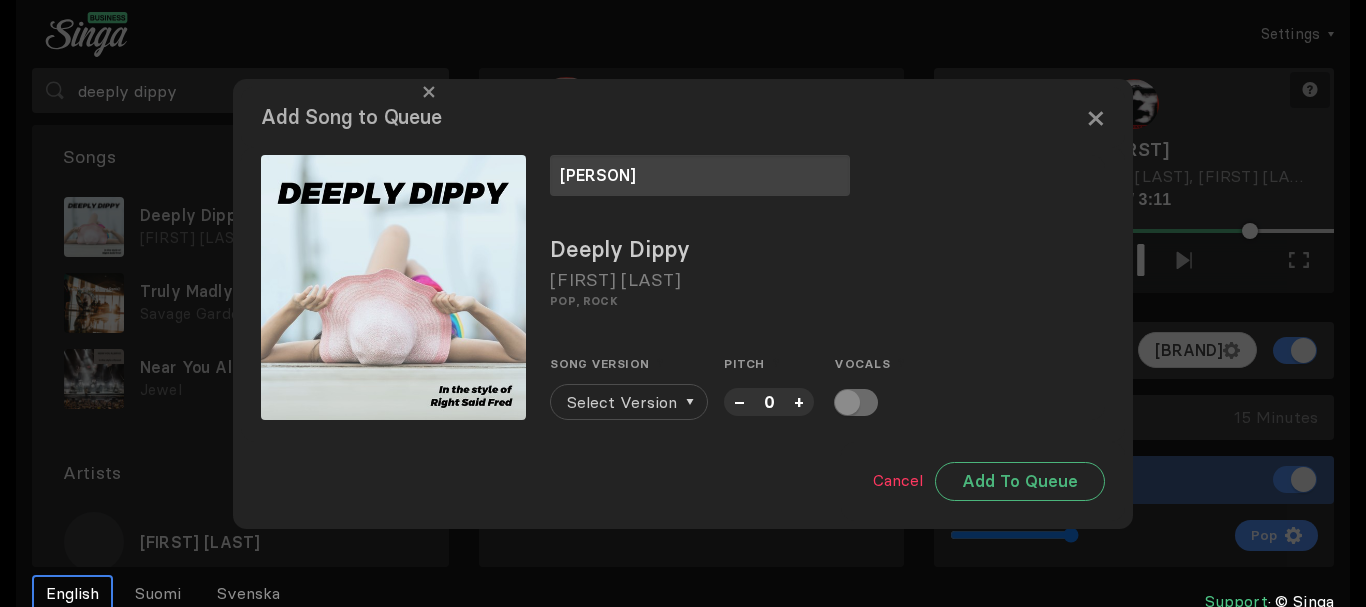 type on "[PERSON]" 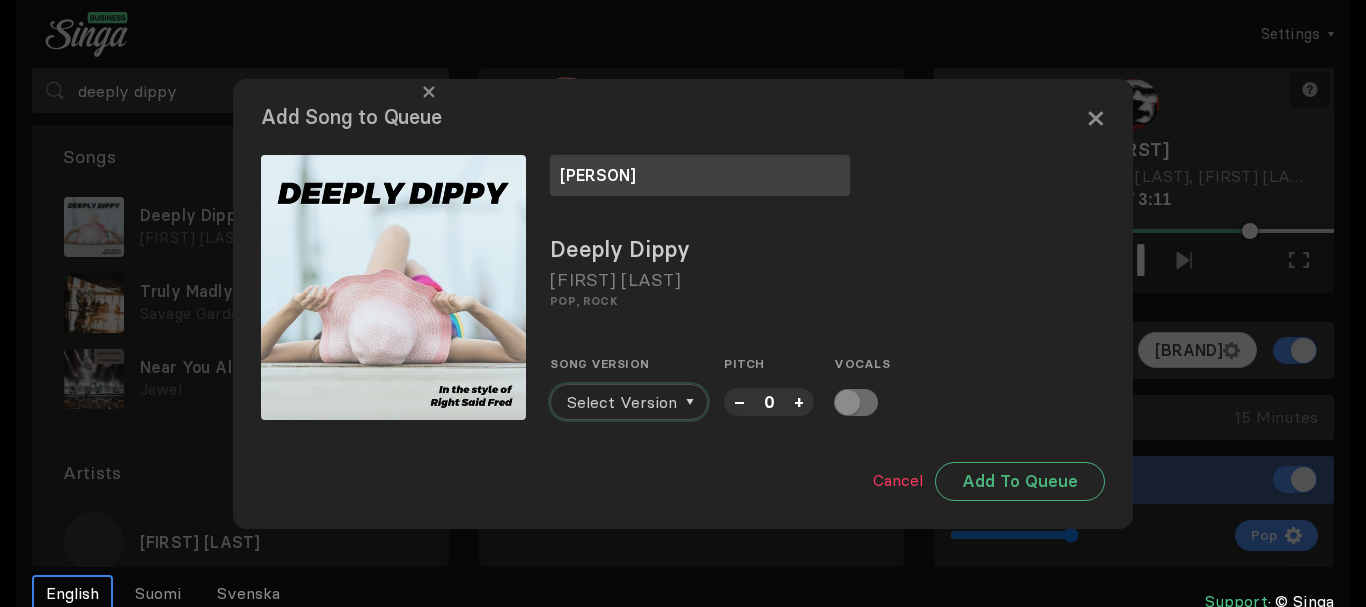 click on "Select Version" at bounding box center (622, 402) 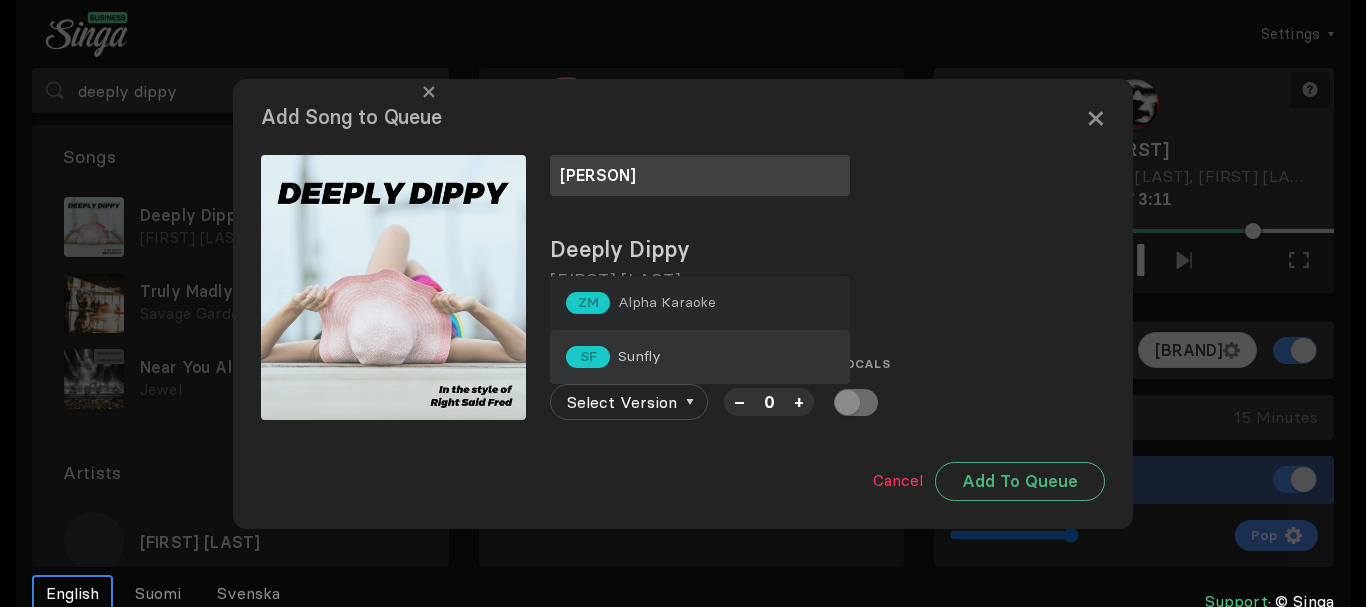 click on "Sunfly" at bounding box center [667, 302] 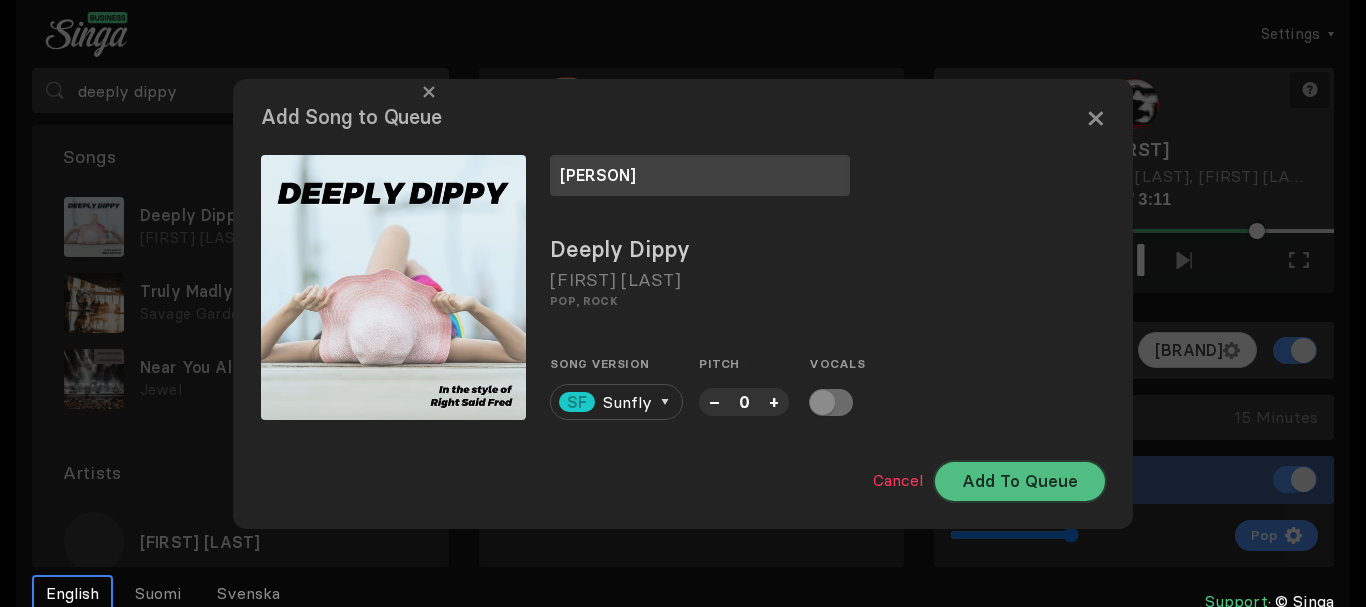 click on "Add To Queue" at bounding box center [1020, 481] 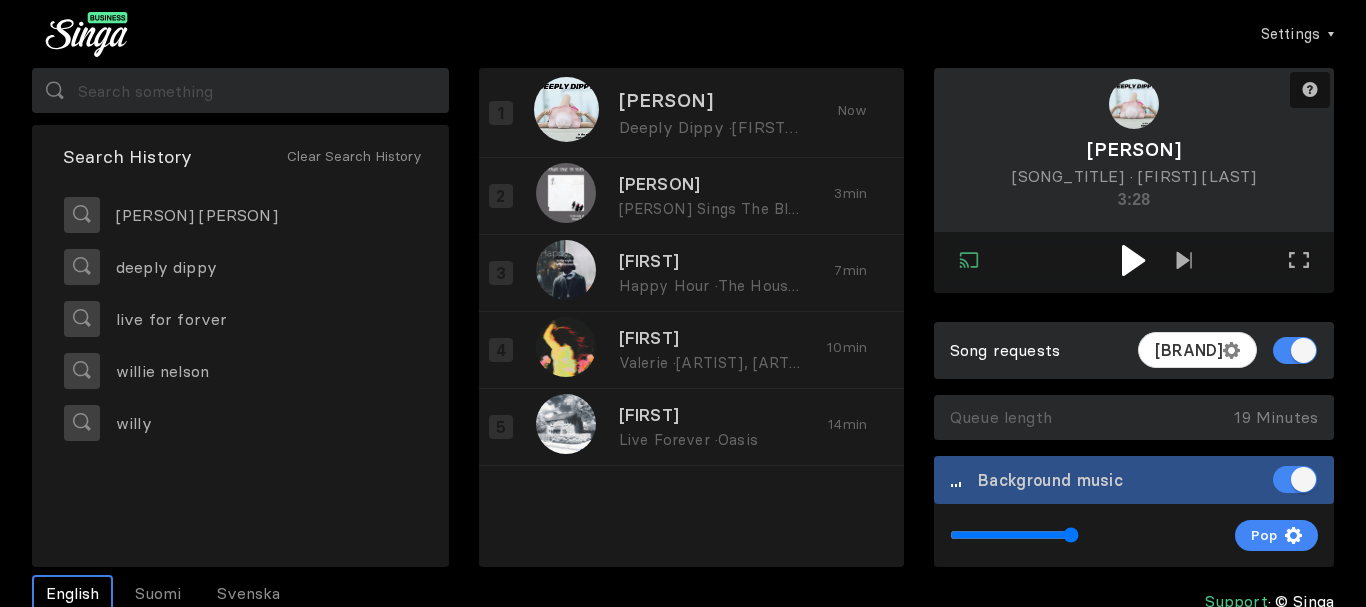 click at bounding box center [1133, 260] 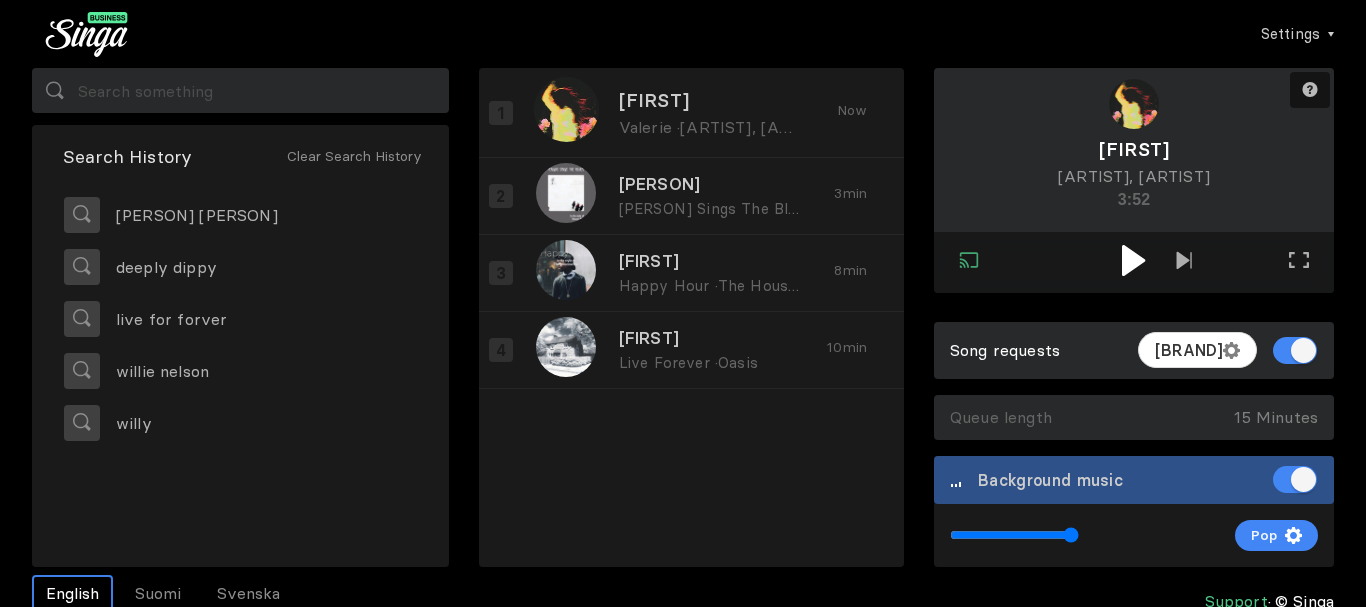 click at bounding box center (1133, 260) 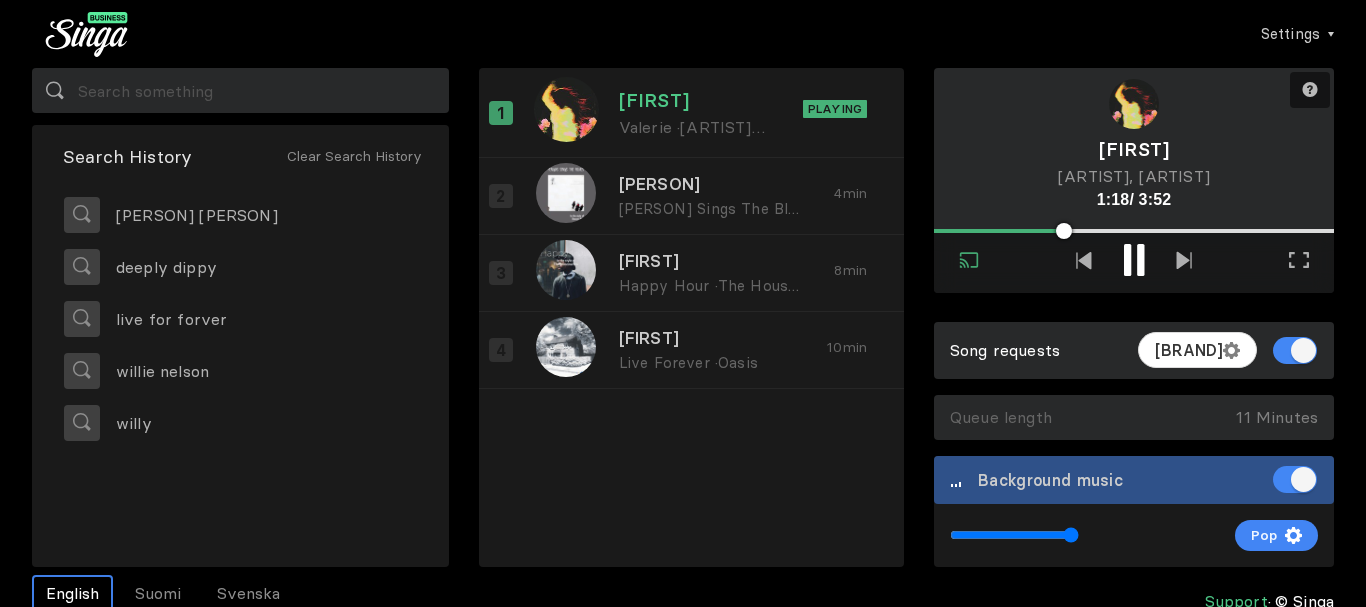 type 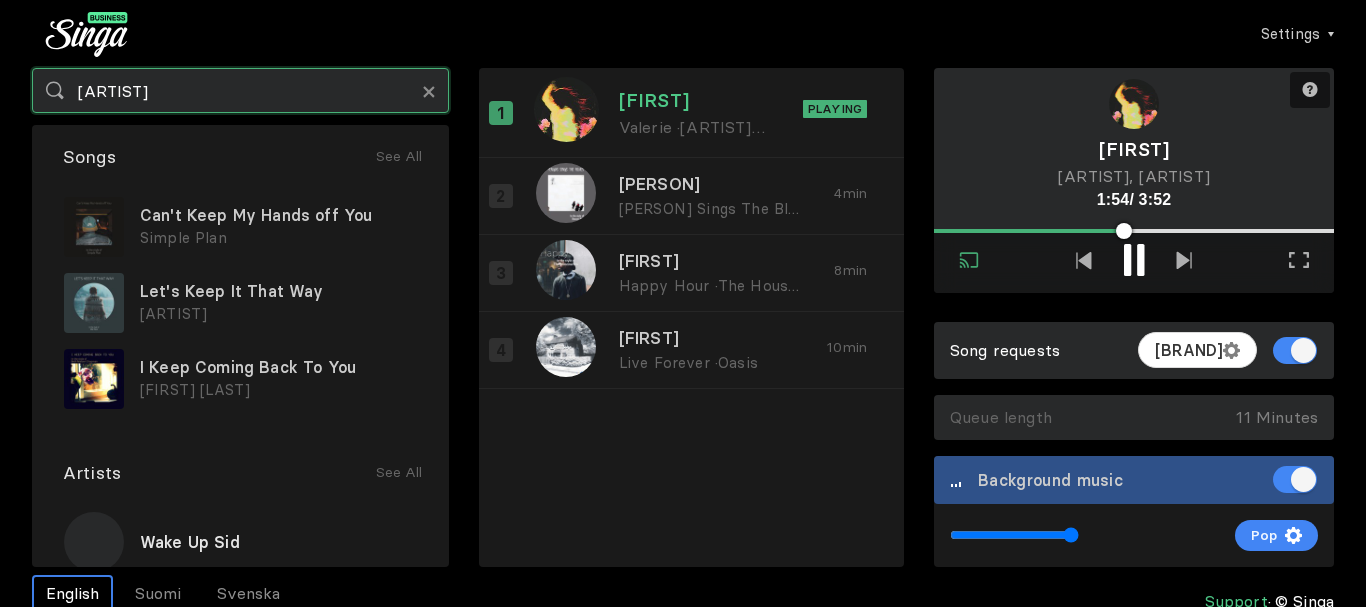 click on "[ARTIST]" at bounding box center (240, 90) 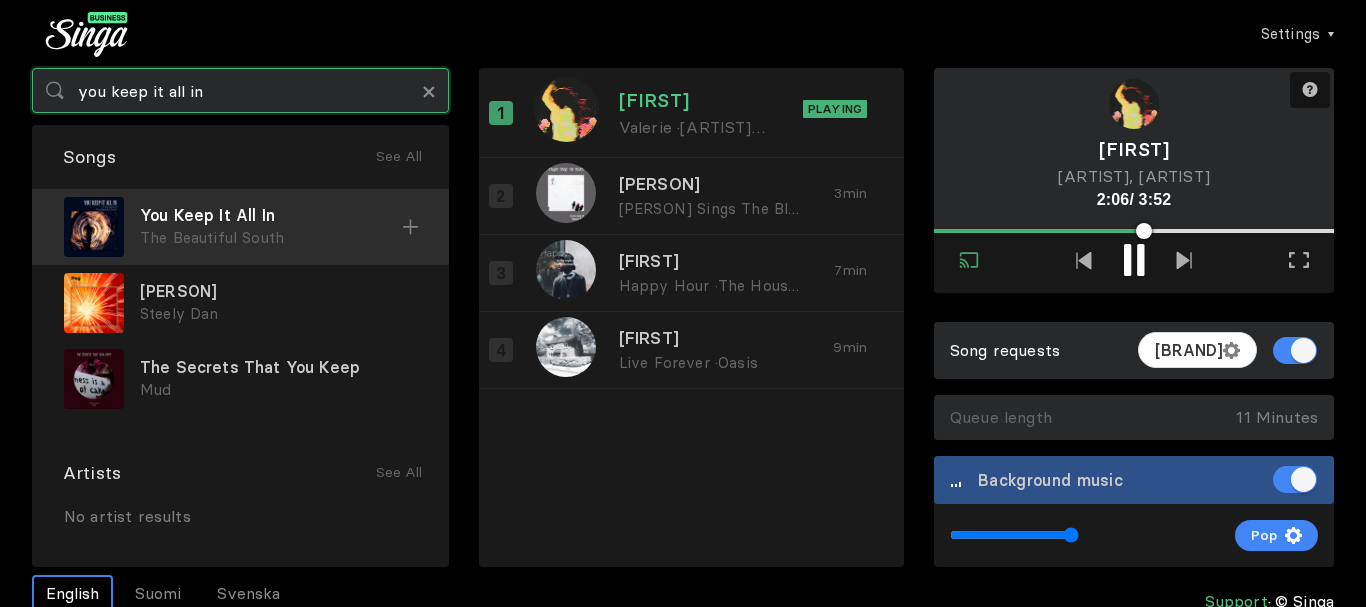 type on "you keep it all in" 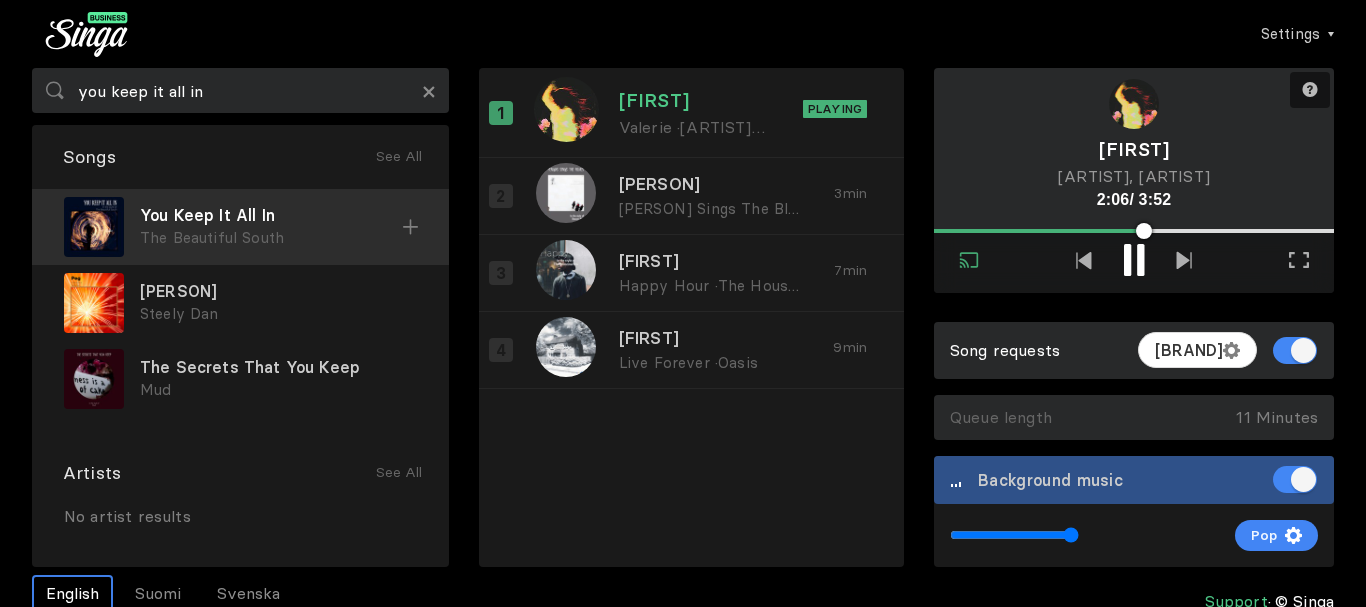 click on "You Keep It All In" at bounding box center [271, 215] 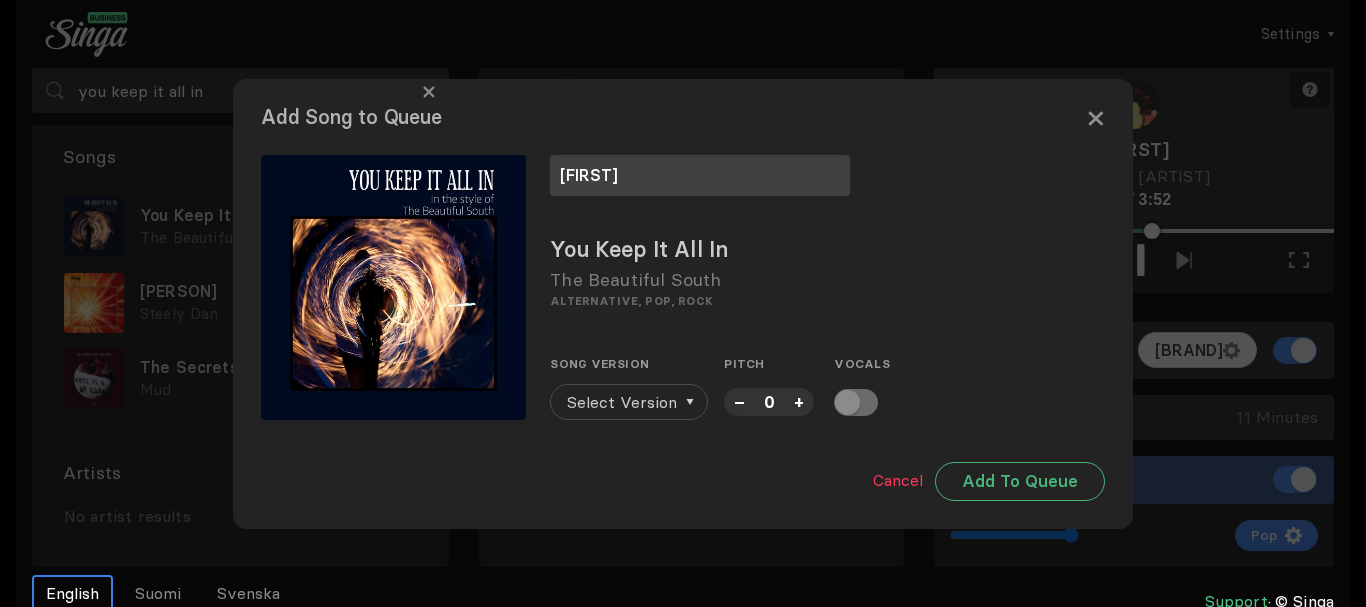 type on "[FIRST]" 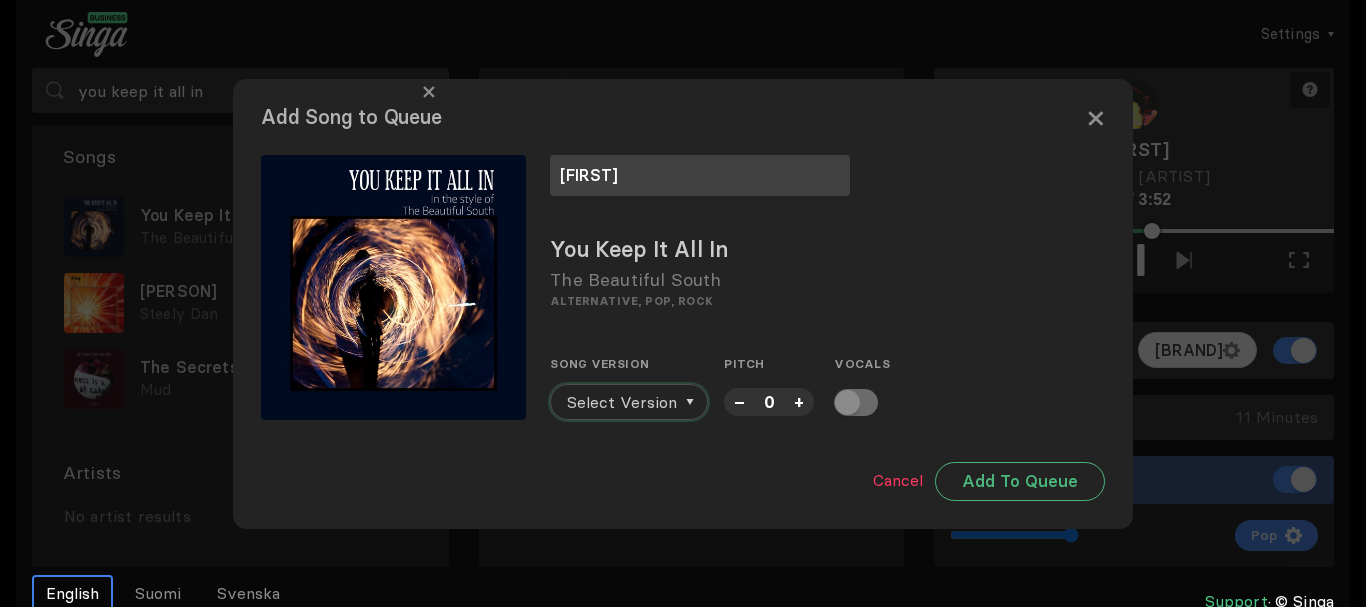 click on "Select Version" at bounding box center [622, 402] 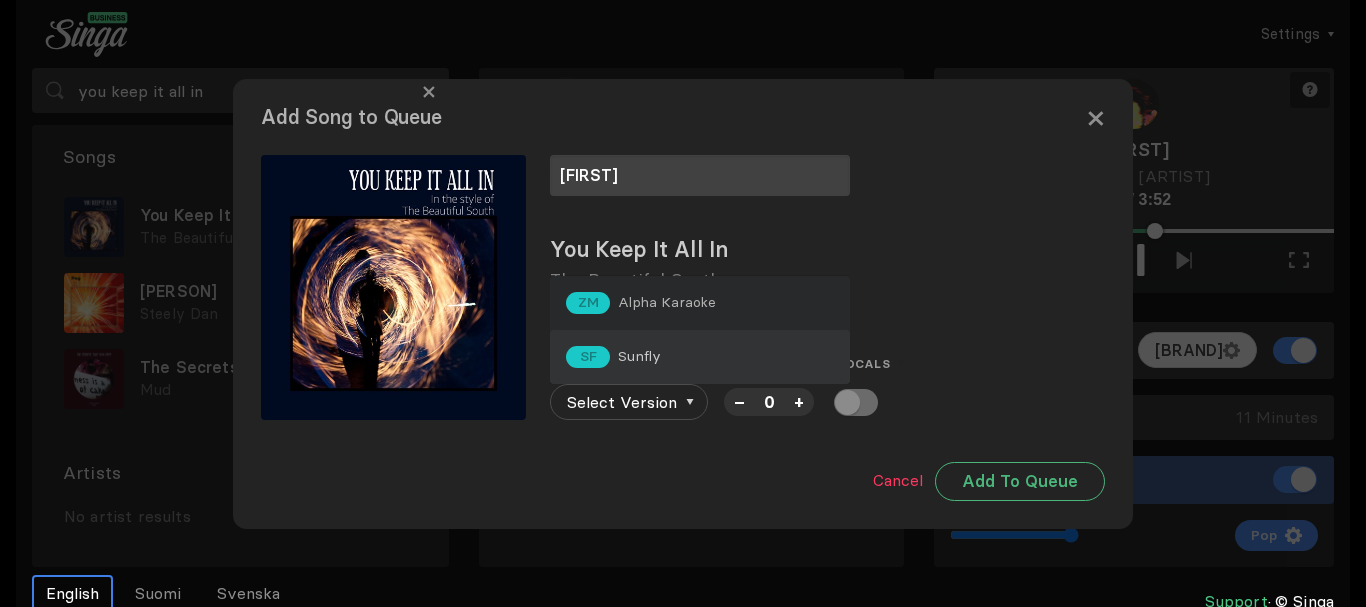 click on "SF Sunfly" at bounding box center (700, 303) 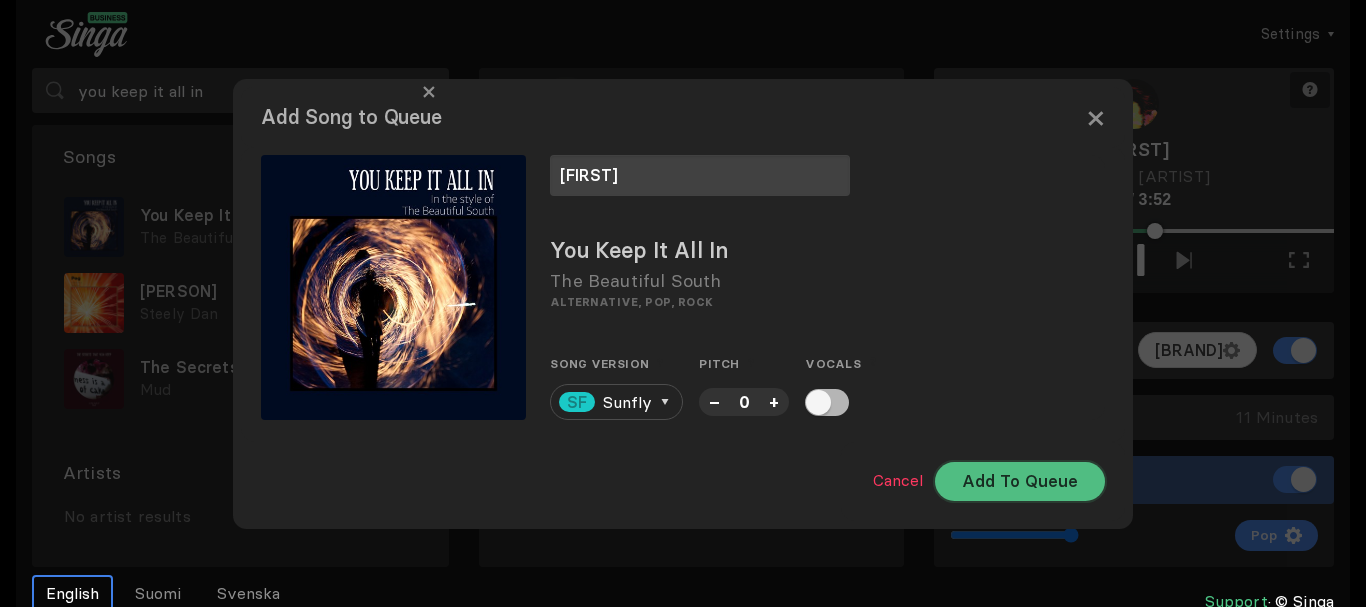 click on "Add To Queue" at bounding box center [1020, 481] 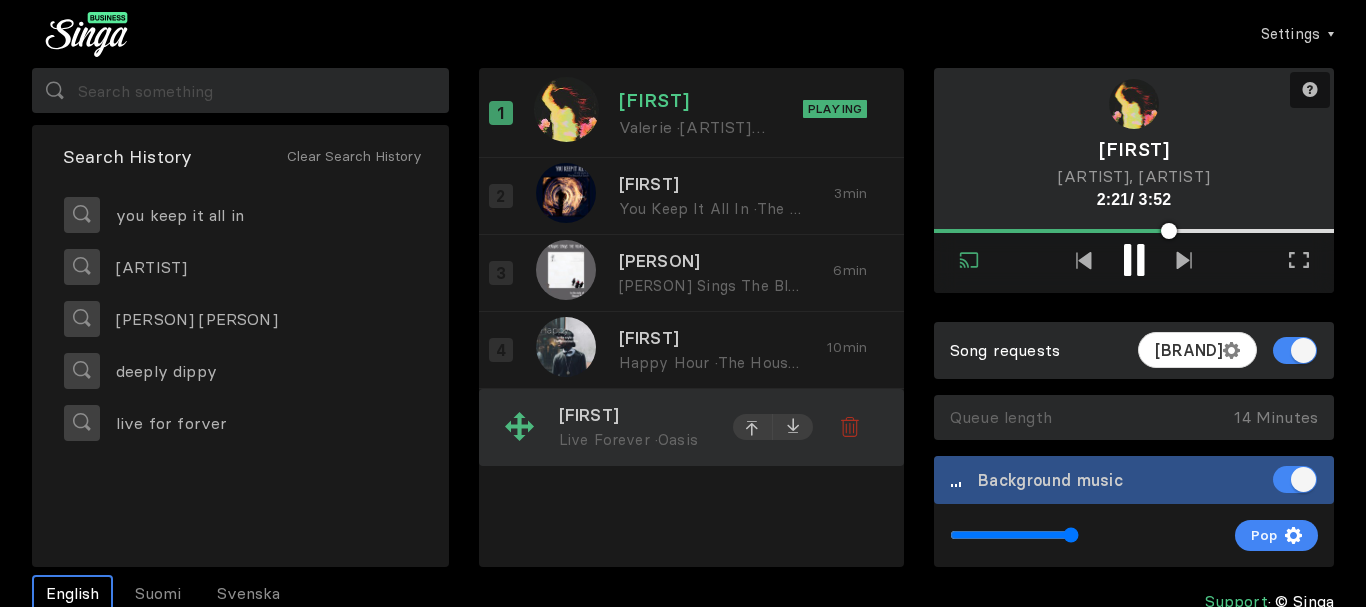 click on "[FIRST] [LAST] ·   [GROUP_NAME] [DURATION]" at bounding box center [680, 427] 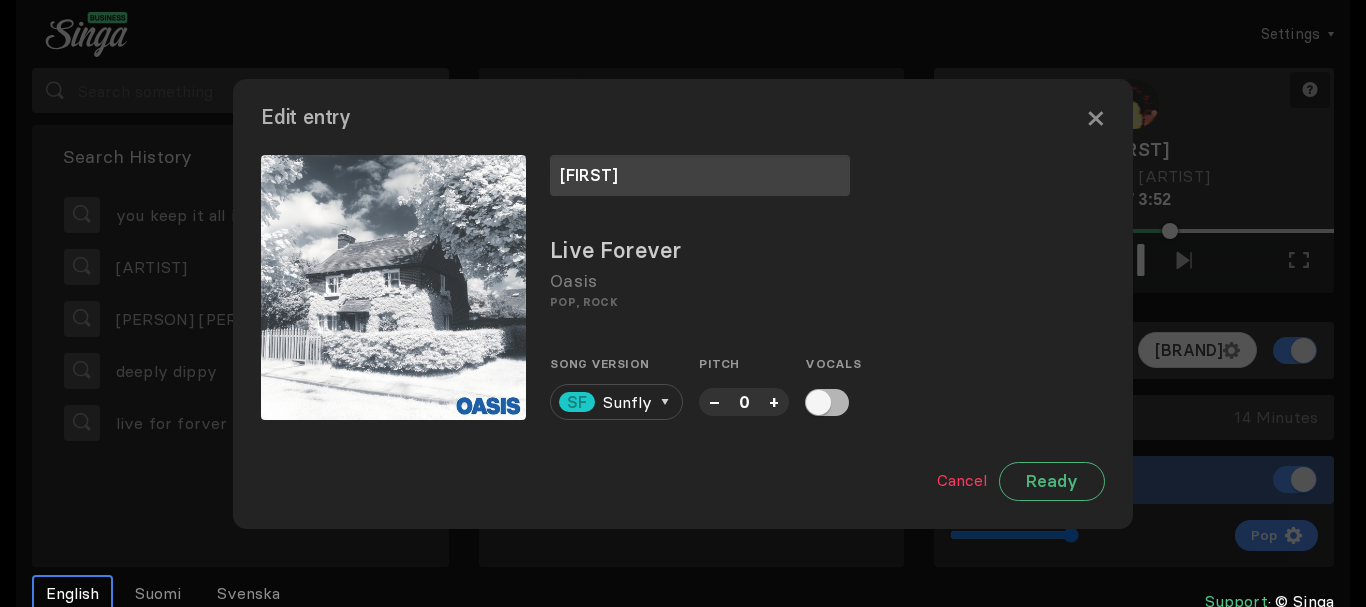 click on "[ARTIST] Live Forever Oasis Pop, Rock Song version Some songs have multiple versions. Choose one of the versions to continue. SF Sunfly SF Sunfly C DigiTrax Pitch Adjust the pitch of a song up or down in half steps. – 0 + Vocals Some songs have help vocals available" at bounding box center [683, 295] 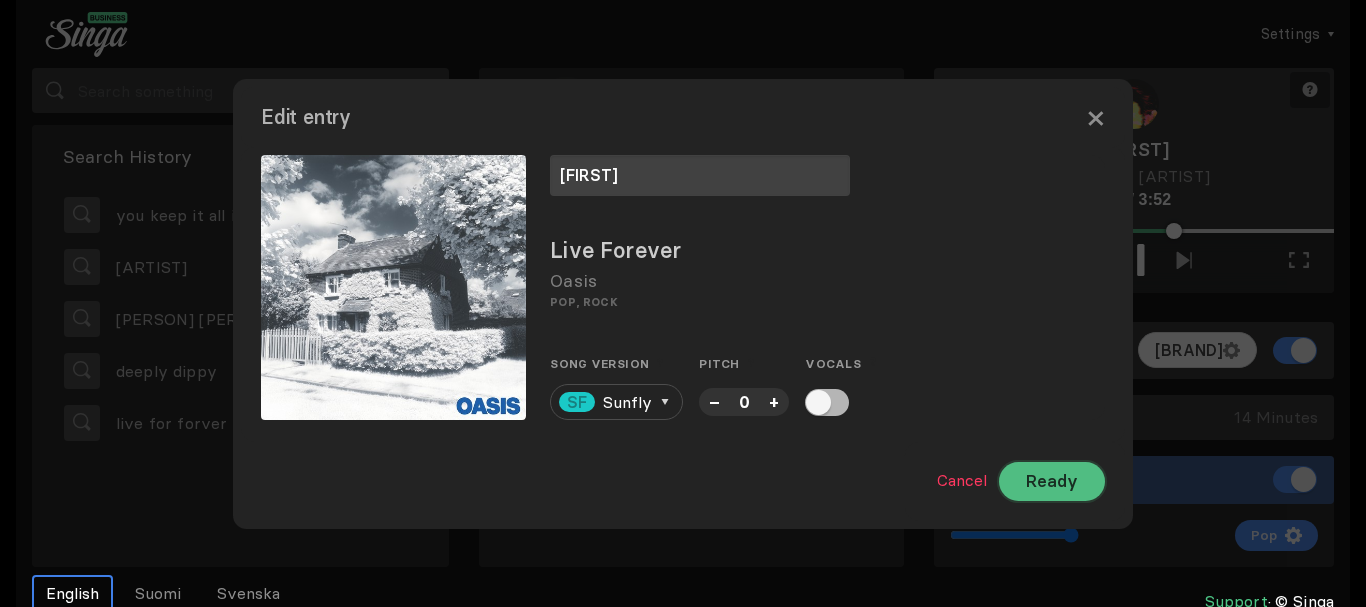 click on "Ready" at bounding box center [1052, 481] 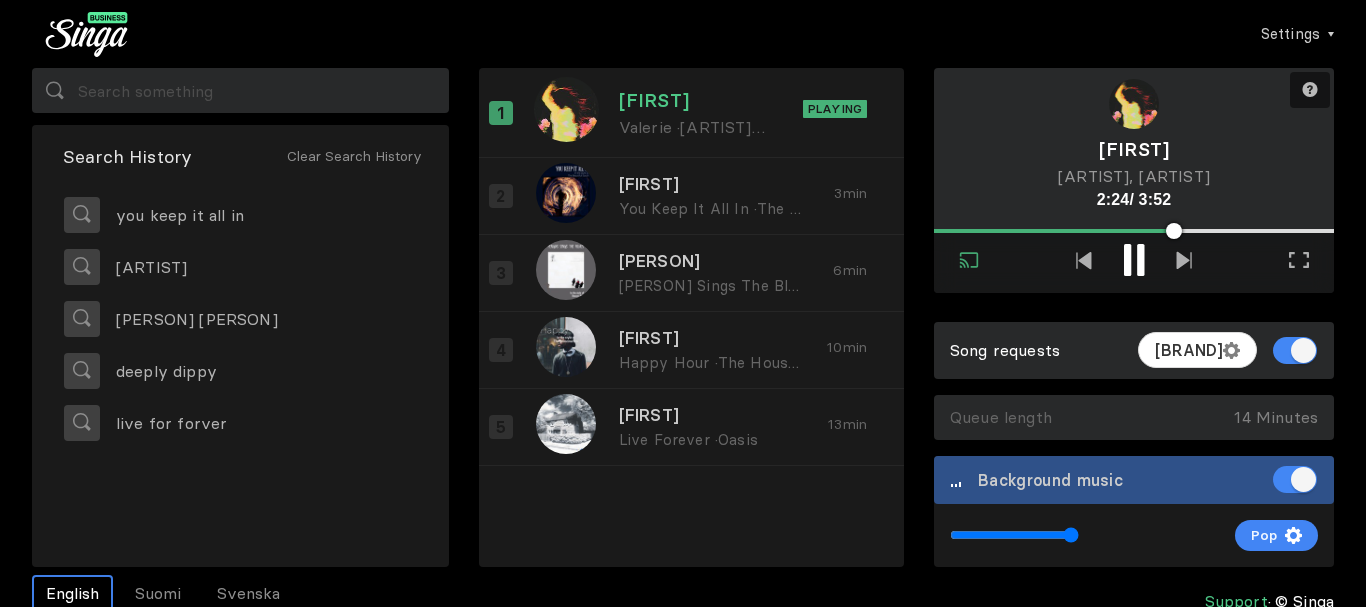 click on "Ready" at bounding box center [1052, 481] 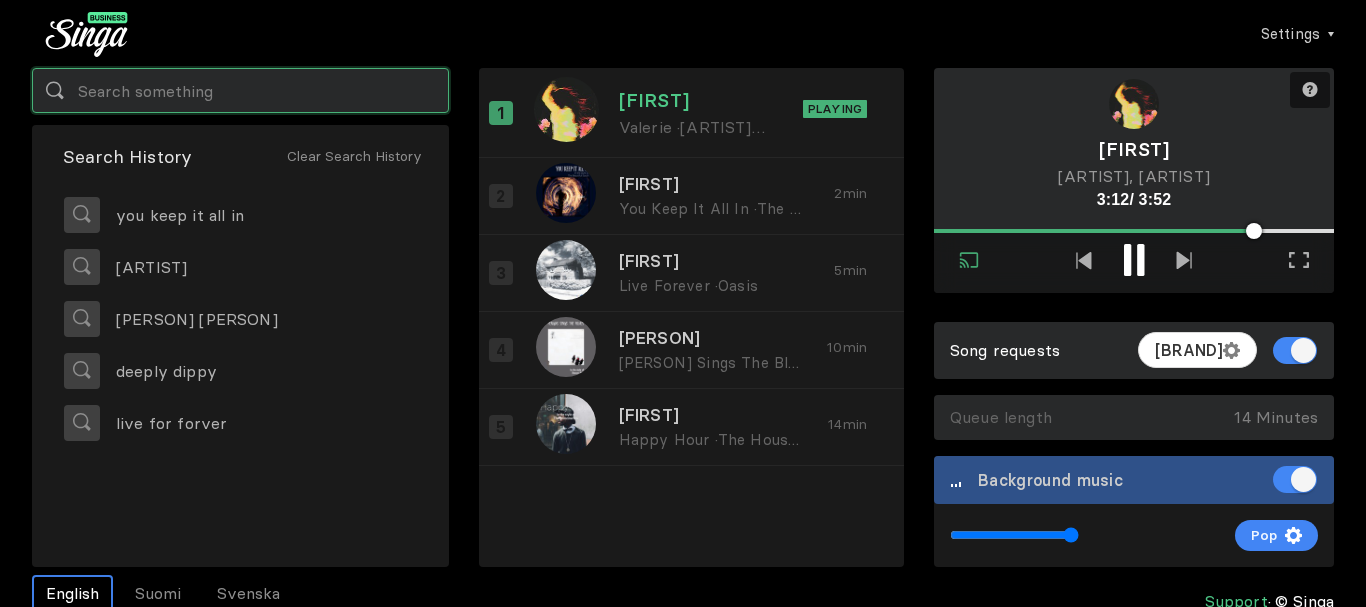 click at bounding box center [240, 90] 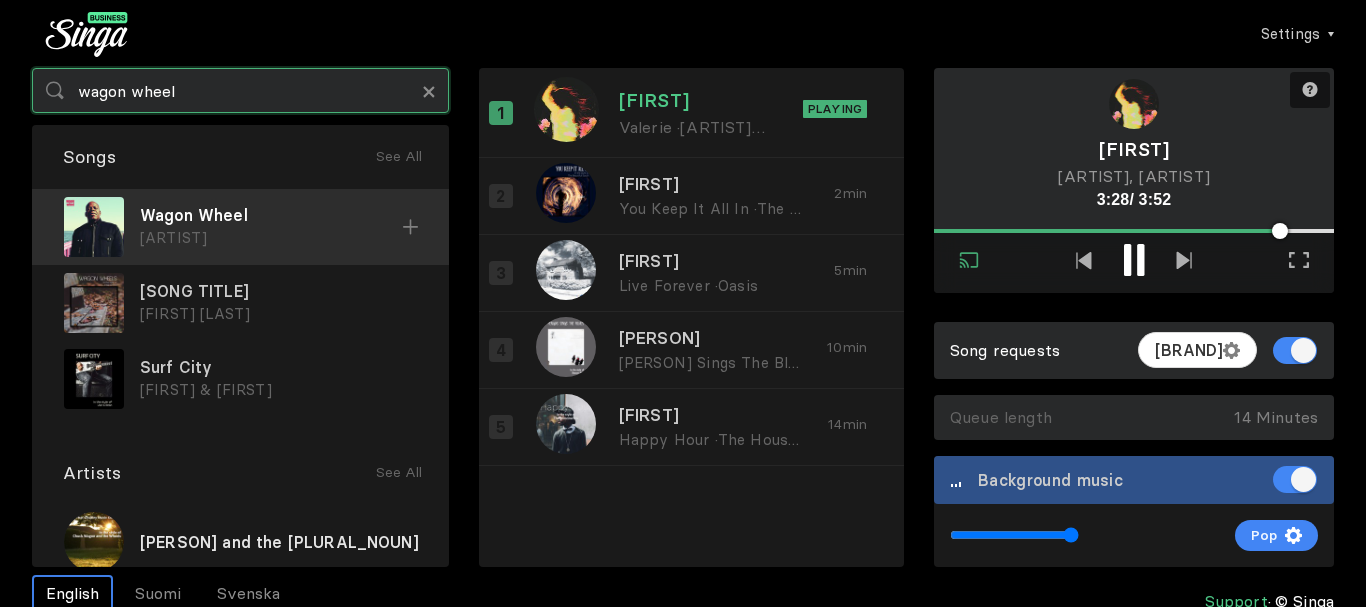 type on "wagon wheel" 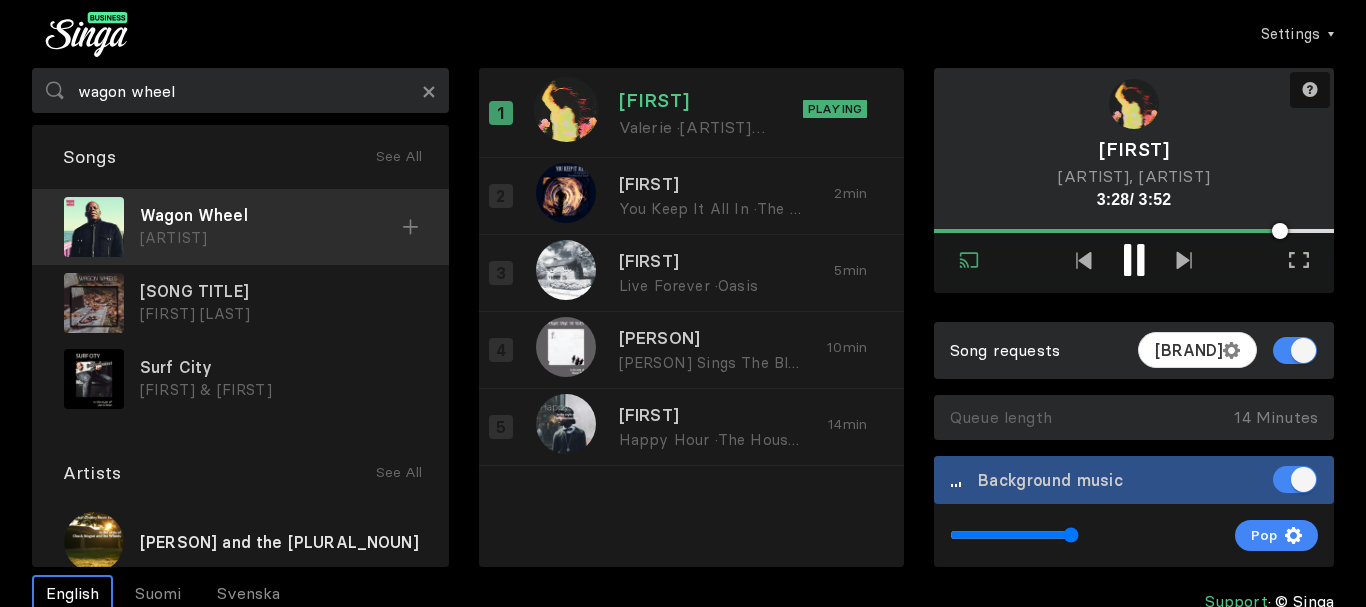 click on "Wagon Wheel" at bounding box center (271, 215) 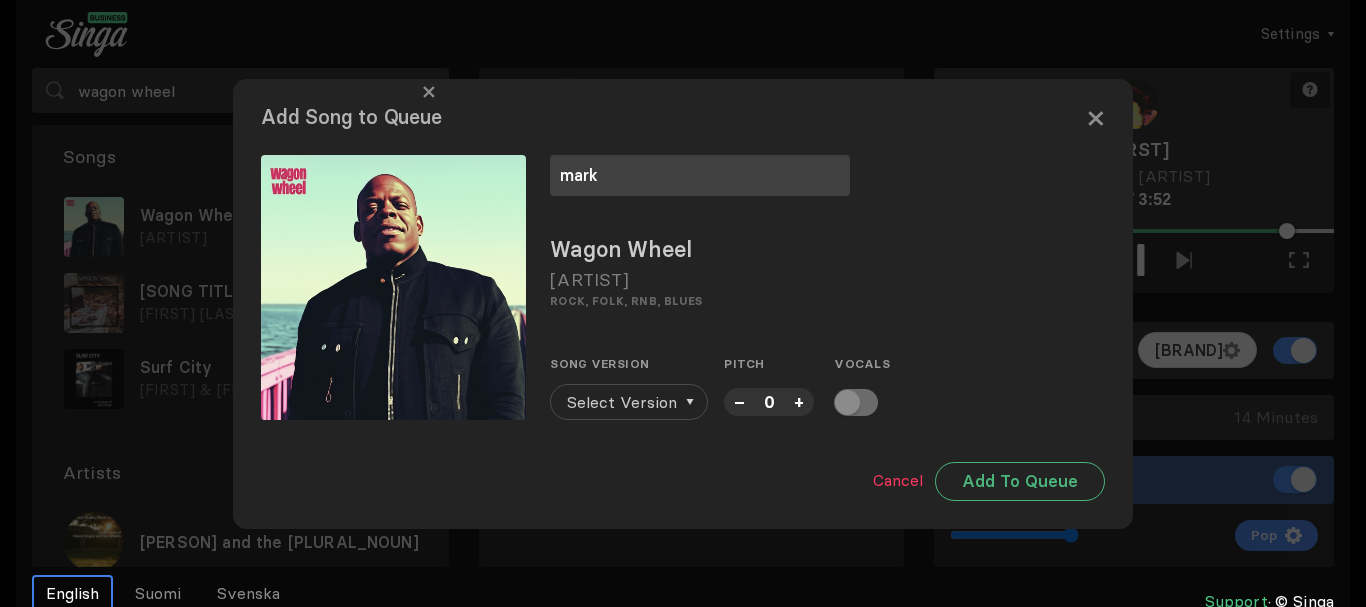 type on "mark" 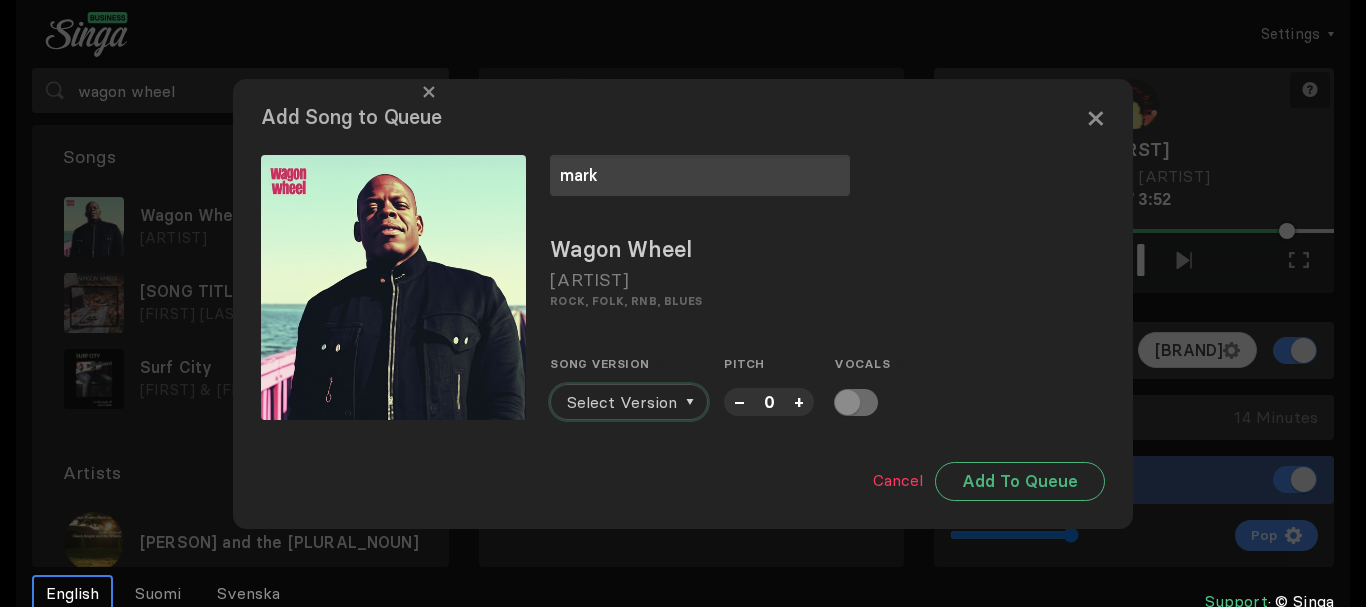 click on "Select Version" at bounding box center (622, 402) 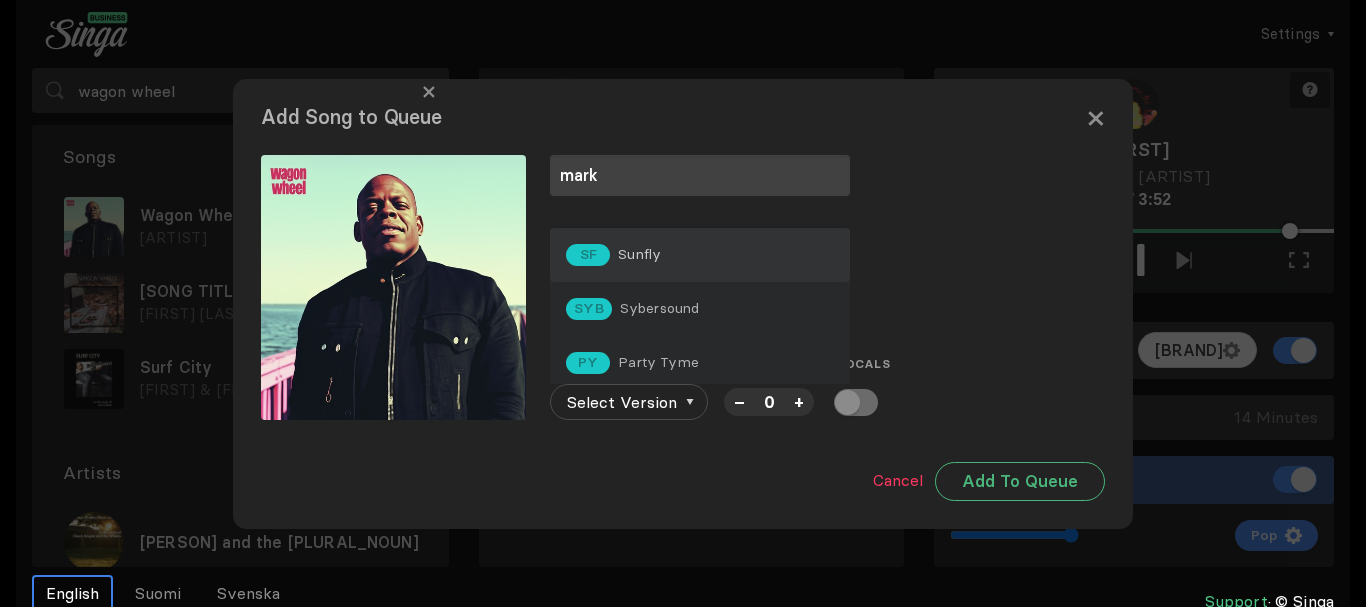 click on "SF Sunfly" at bounding box center (700, 255) 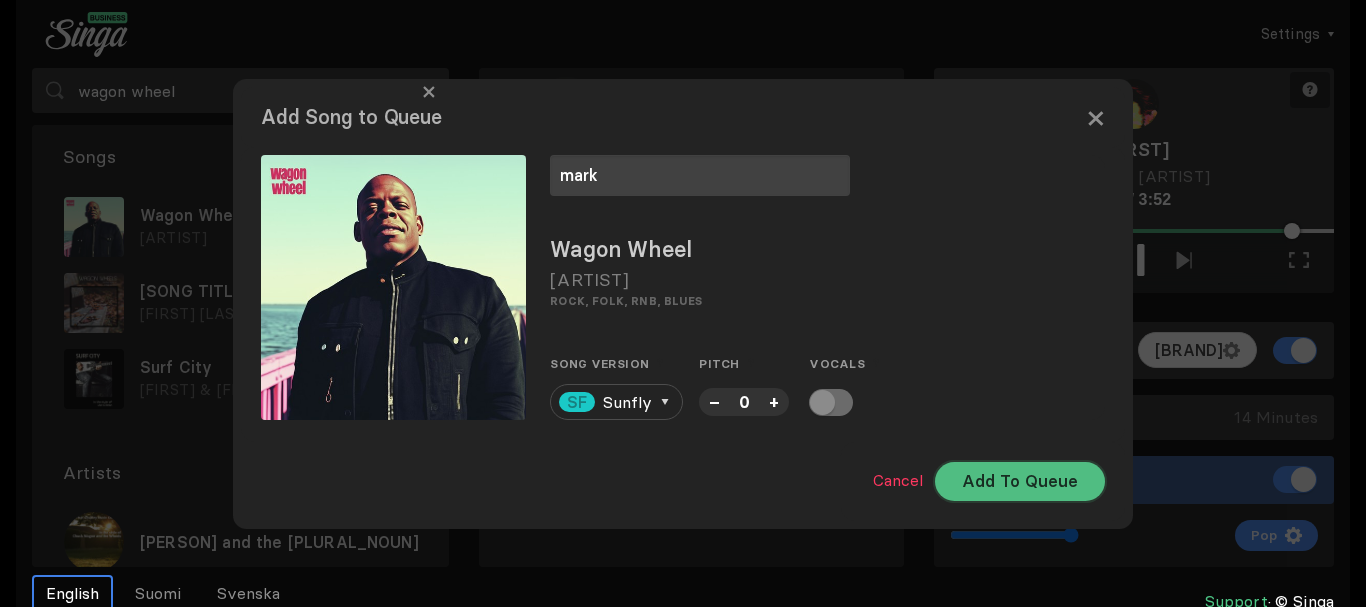 click on "Add To Queue" at bounding box center [1020, 481] 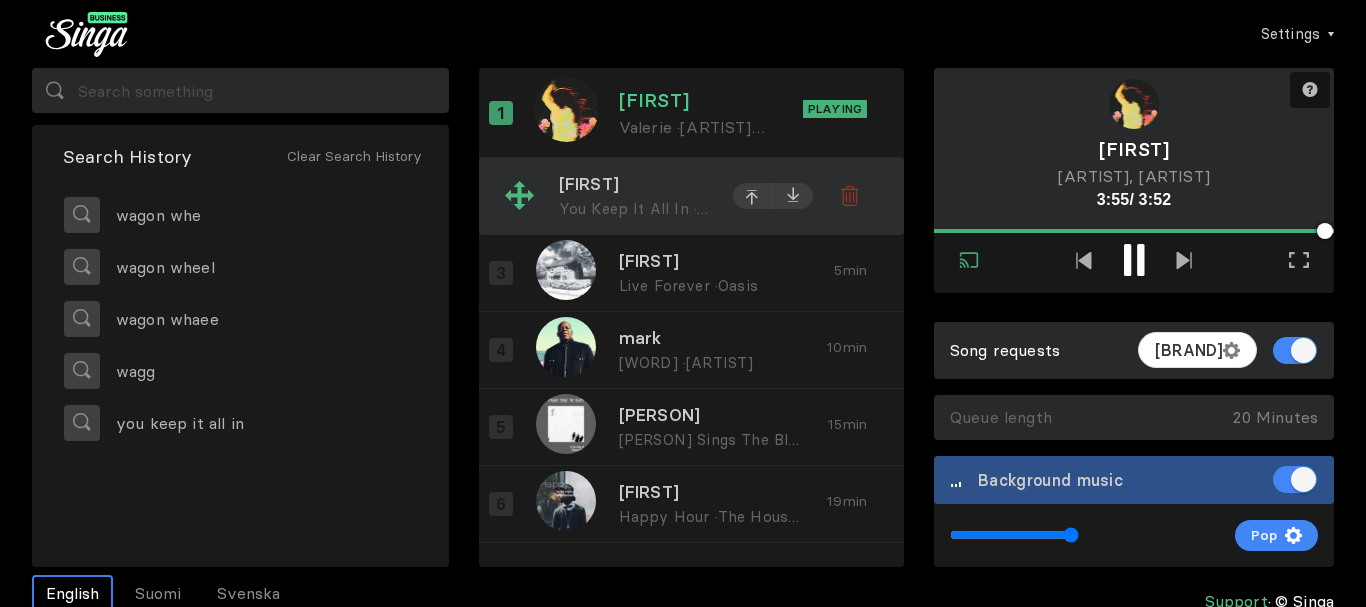 click on "You Keep It All In ·" at bounding box center (633, 208) 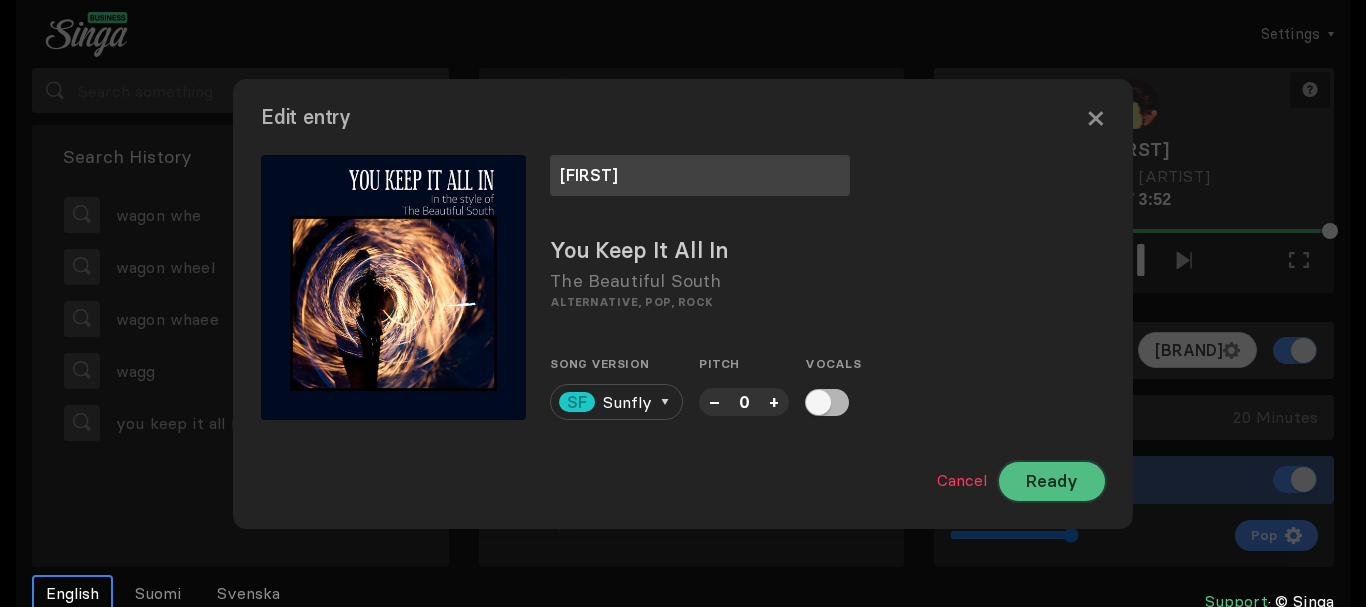 click on "Ready" at bounding box center (1052, 481) 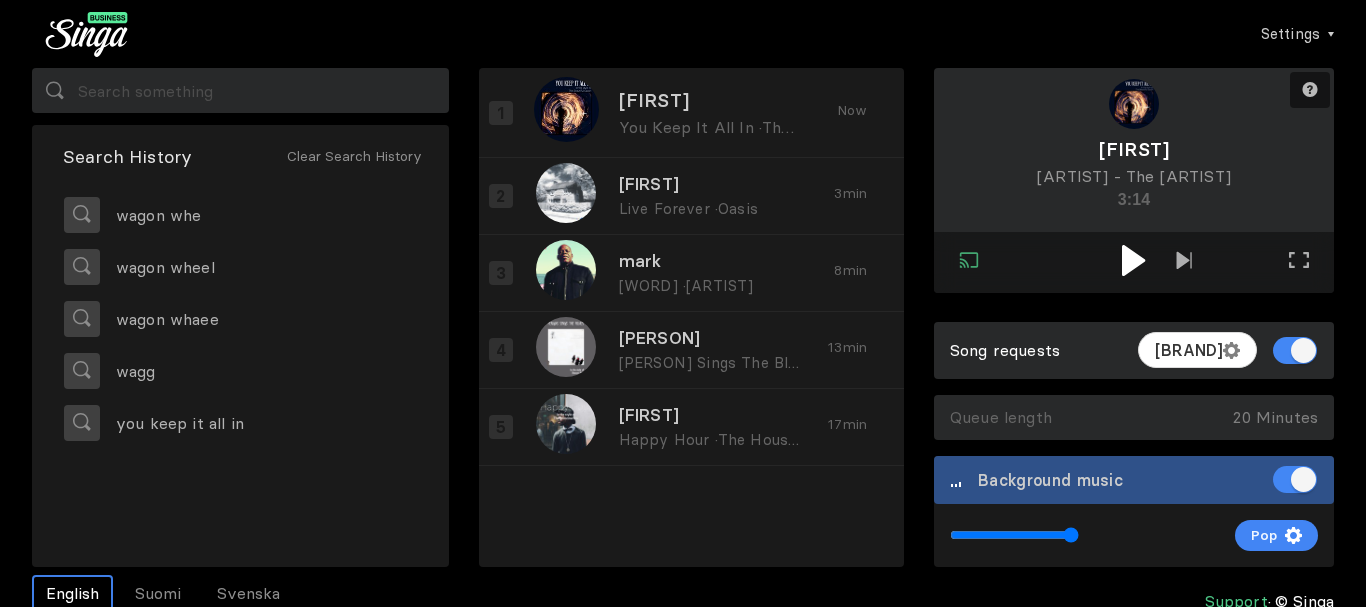 click at bounding box center [1133, 260] 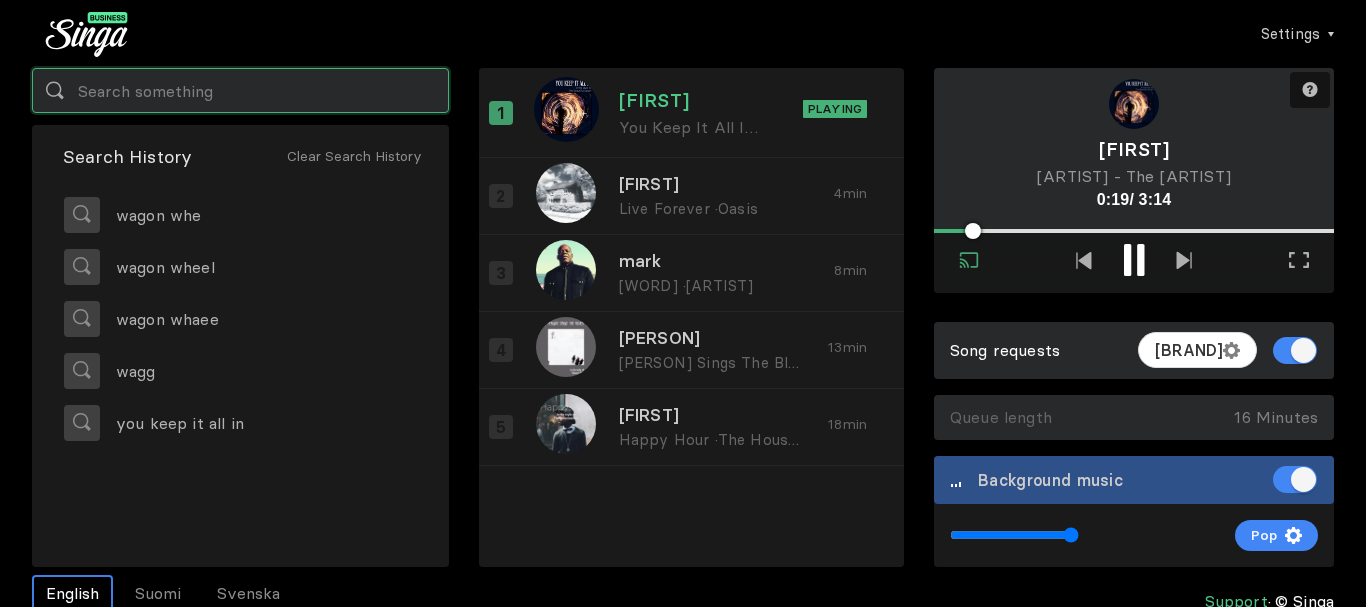 click at bounding box center [240, 90] 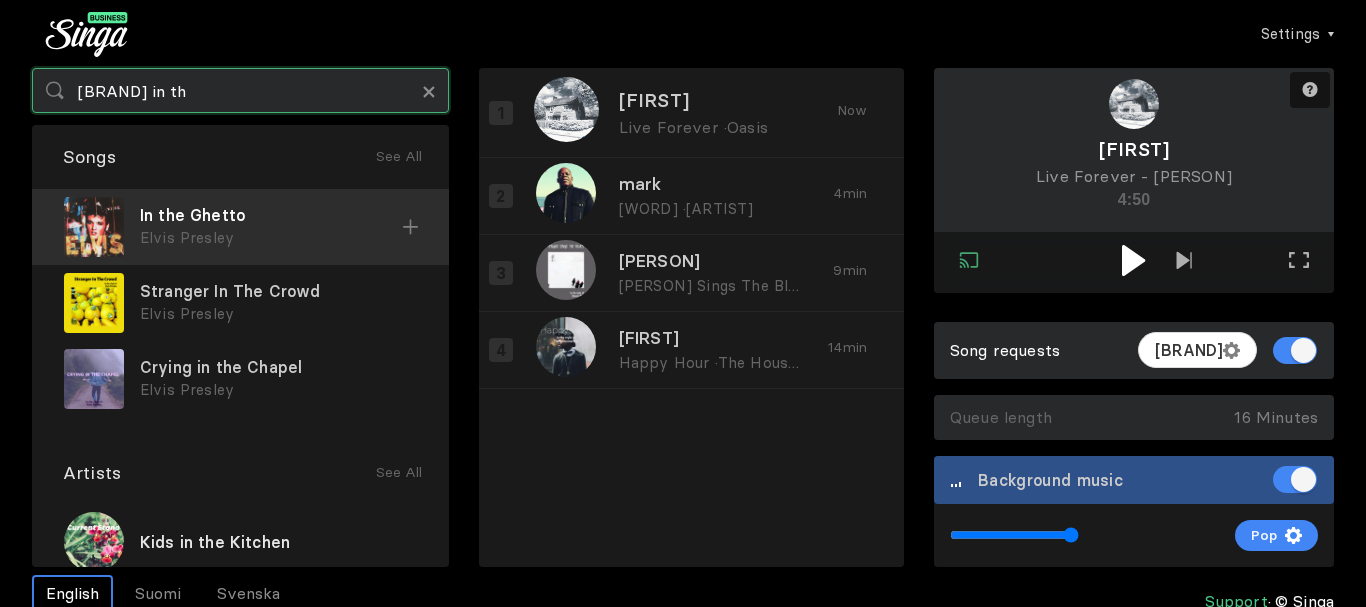 type on "[BRAND] in th" 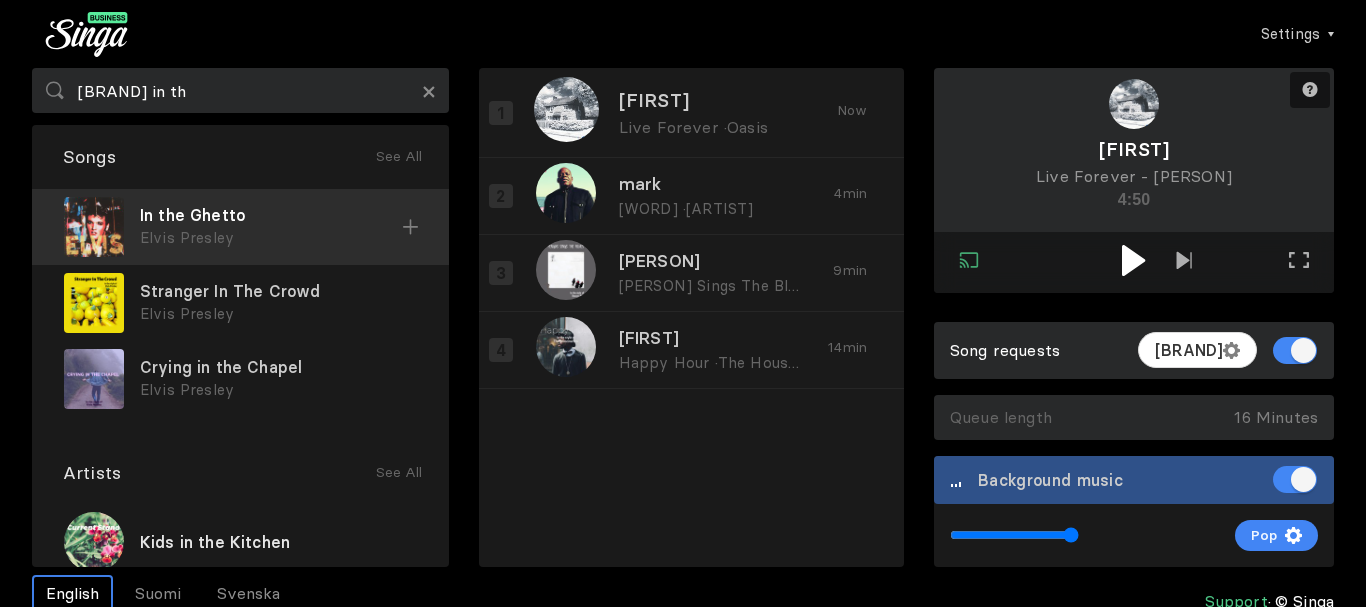 click on "In the Ghetto" at bounding box center (271, 215) 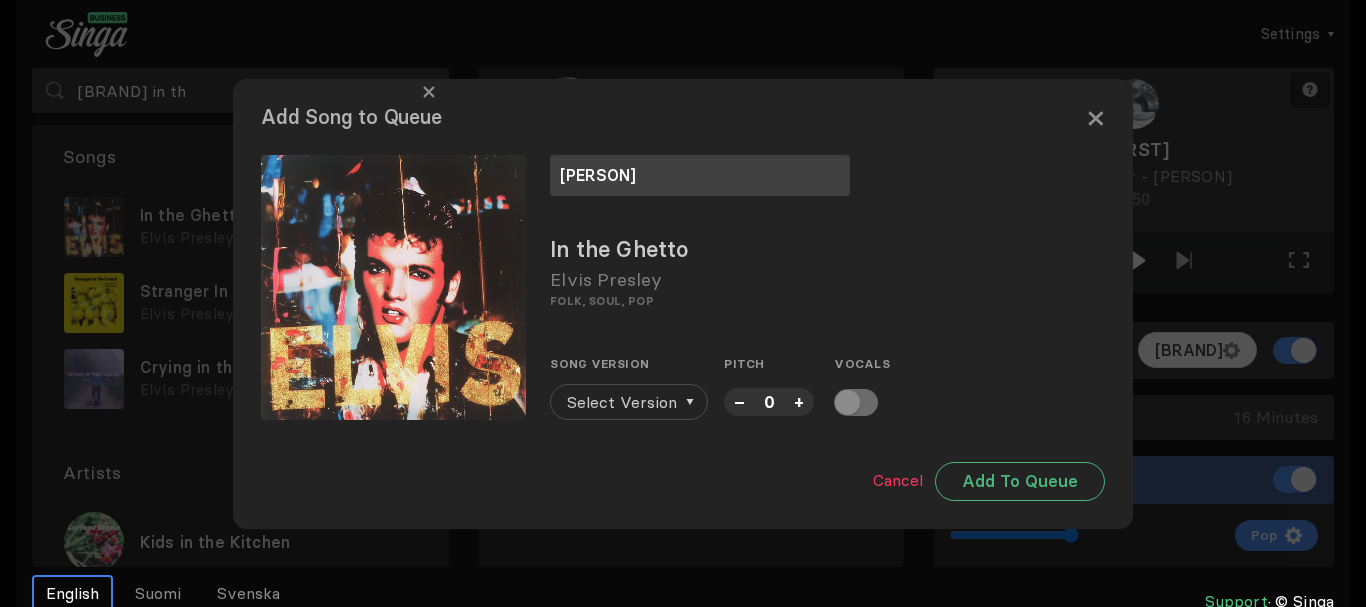 type on "[PERSON]" 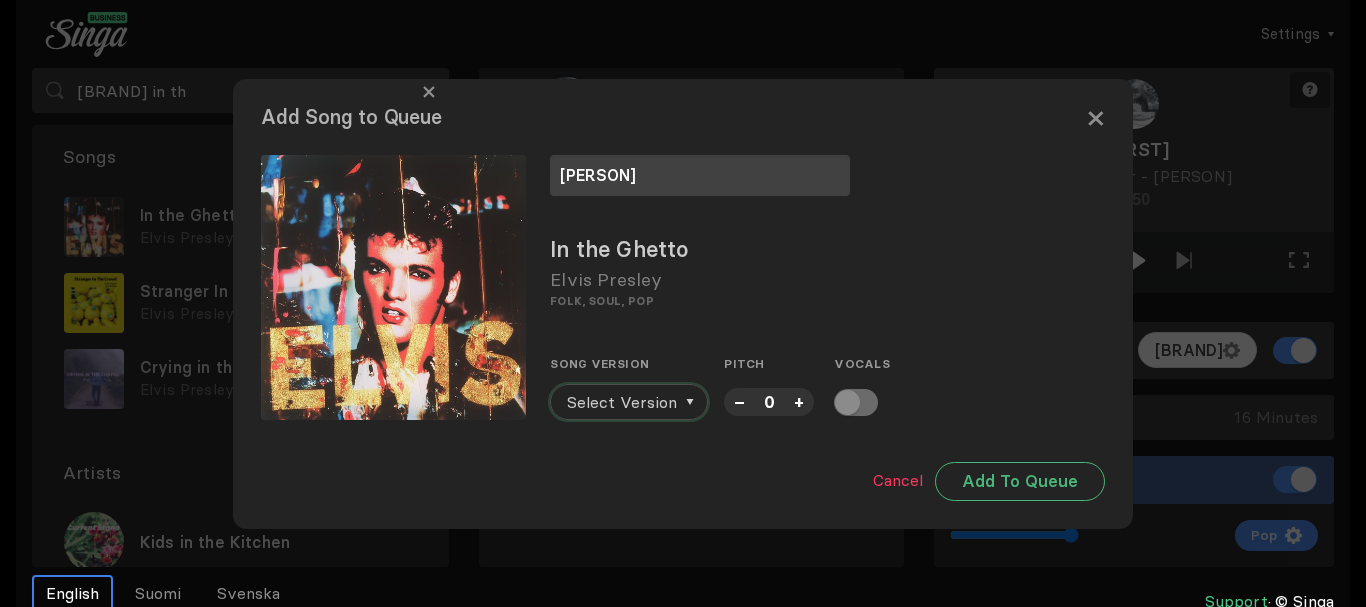 click on "Select Version" at bounding box center (622, 402) 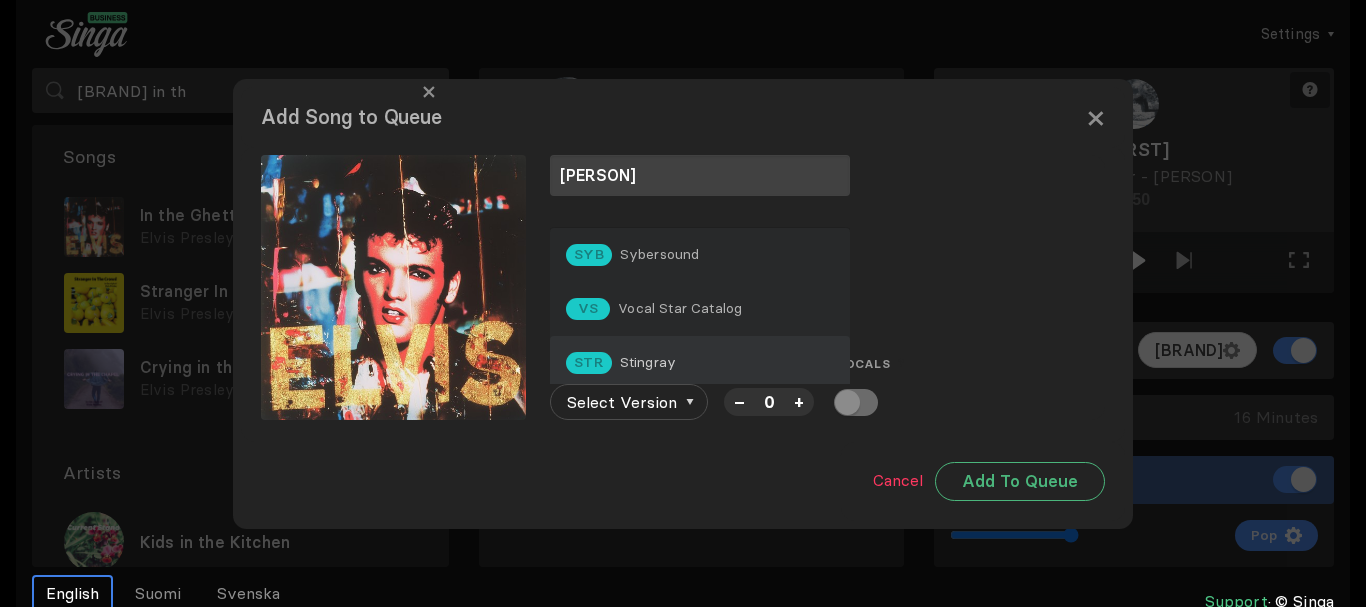 click on "STR Stingray" at bounding box center [700, 363] 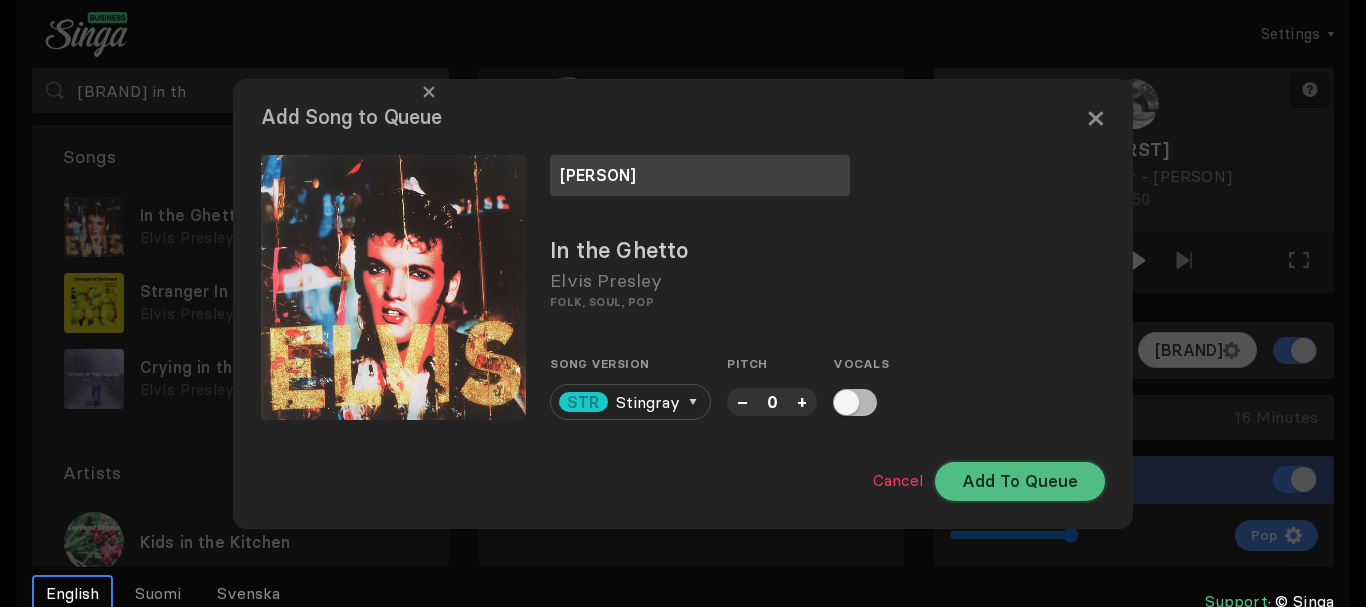 click on "Add To Queue" at bounding box center [1020, 481] 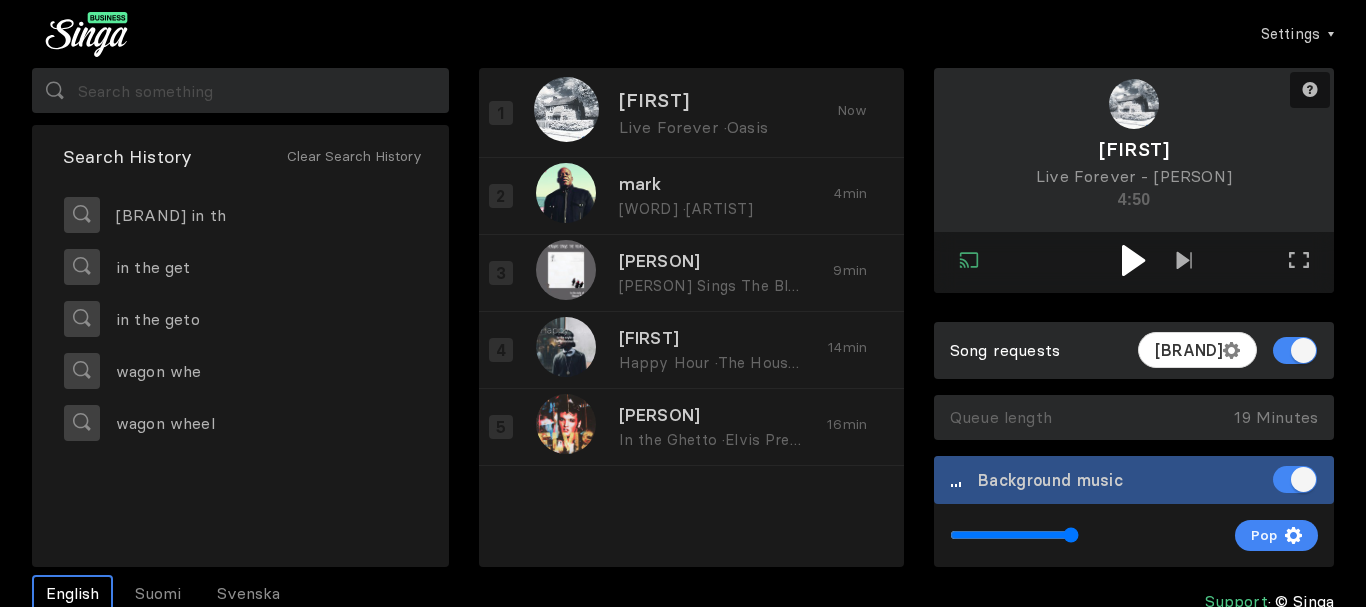 click at bounding box center (1134, 260) 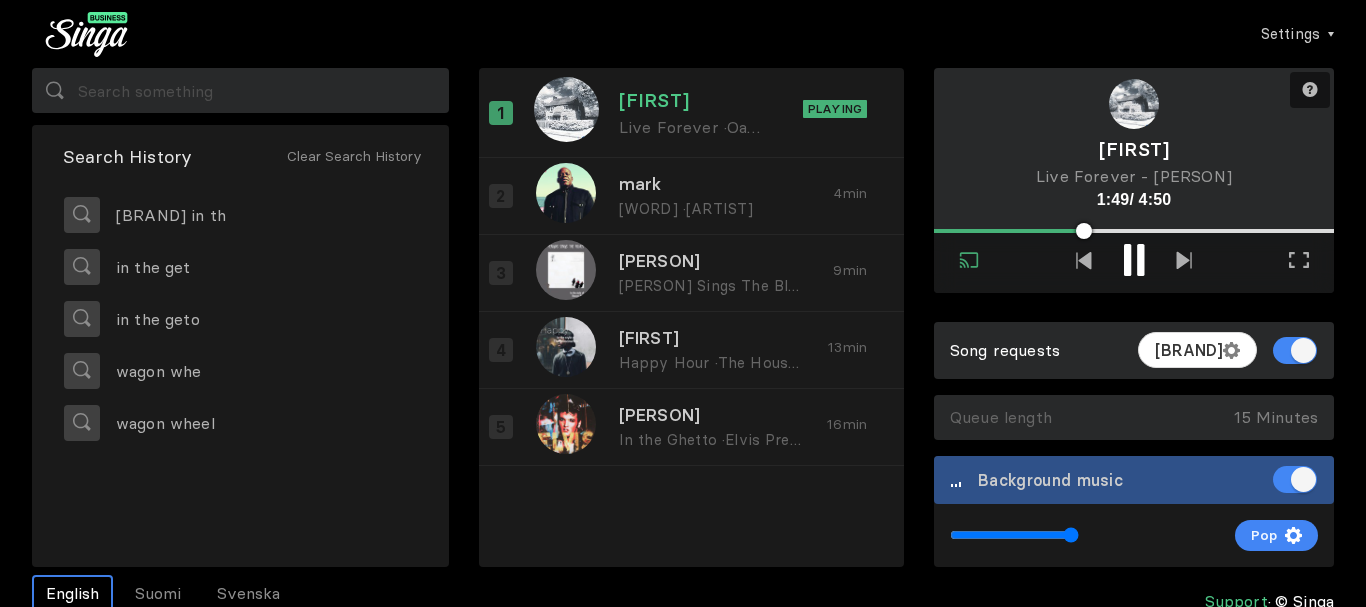 click at bounding box center (1134, 262) 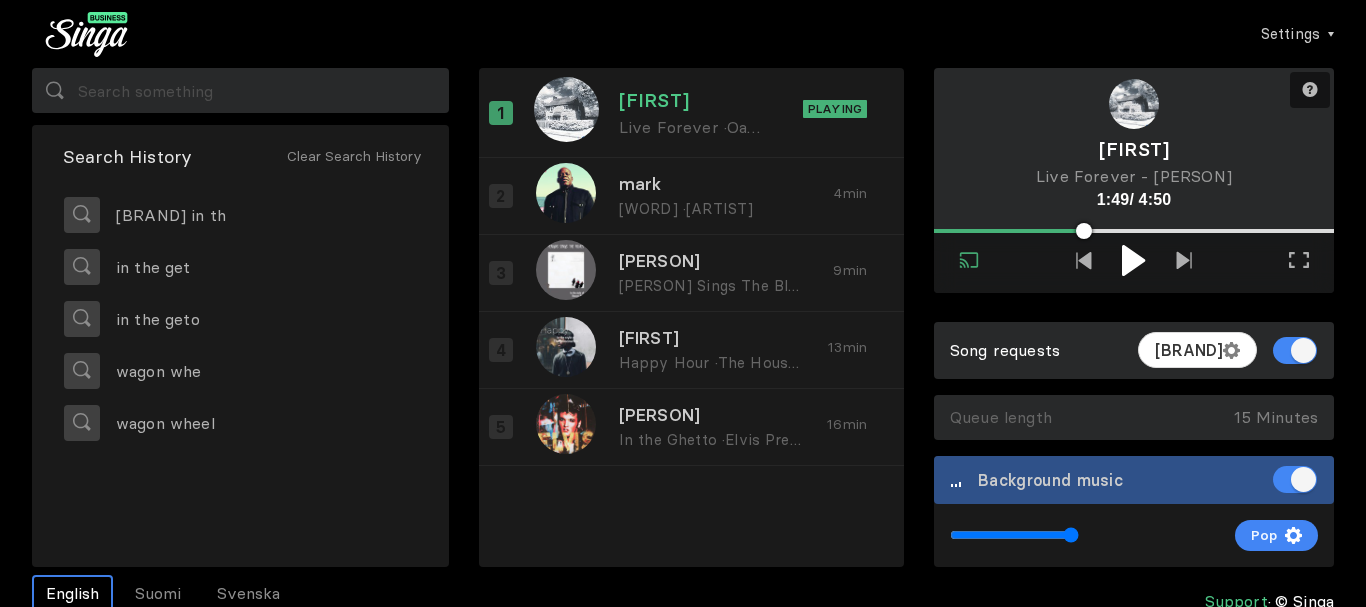click at bounding box center [1133, 260] 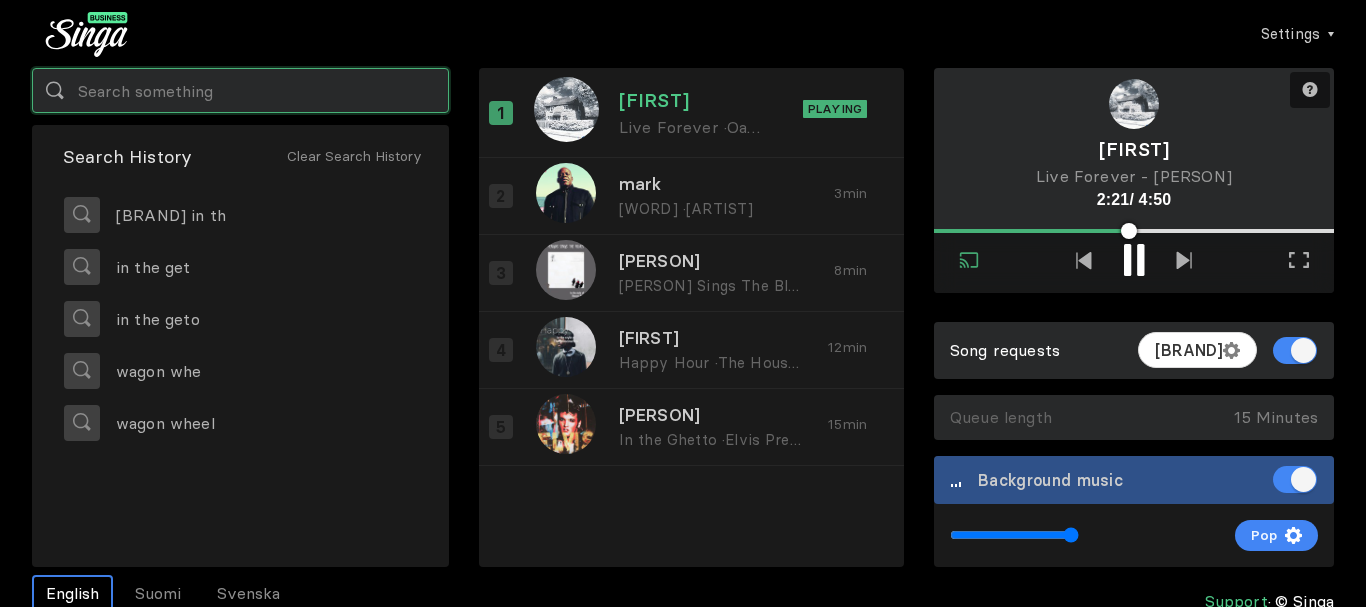 click at bounding box center (240, 90) 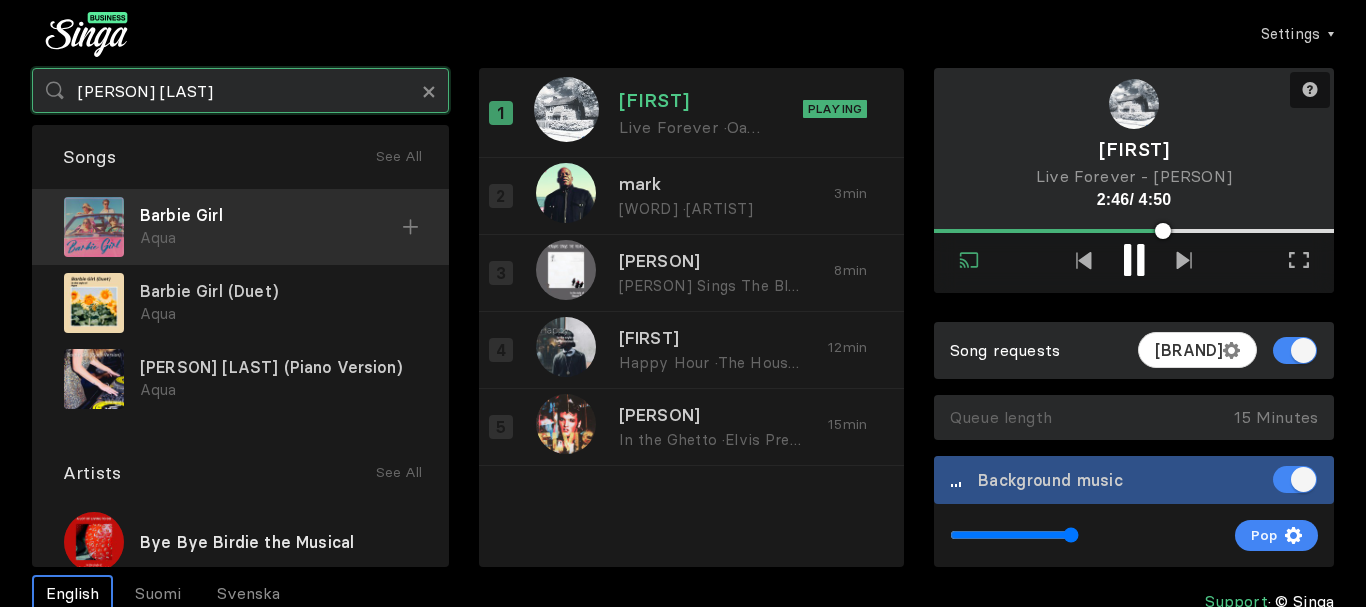 type on "[PERSON] [LAST]" 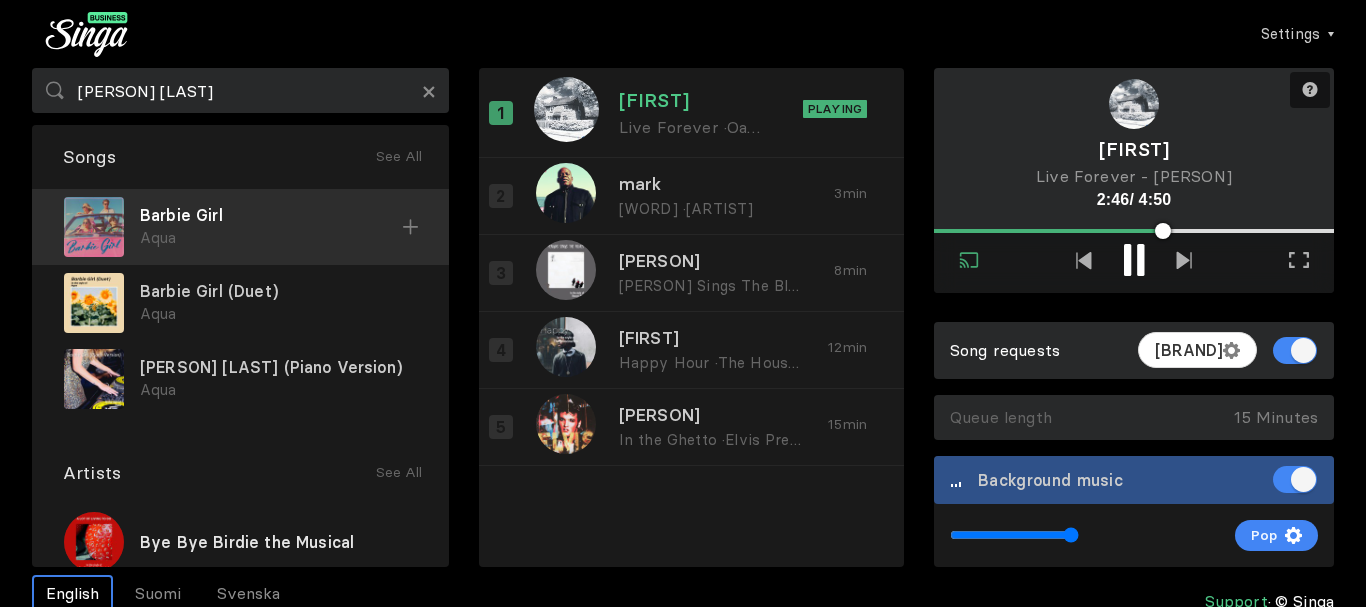 click on "Barbie Girl" at bounding box center (271, 215) 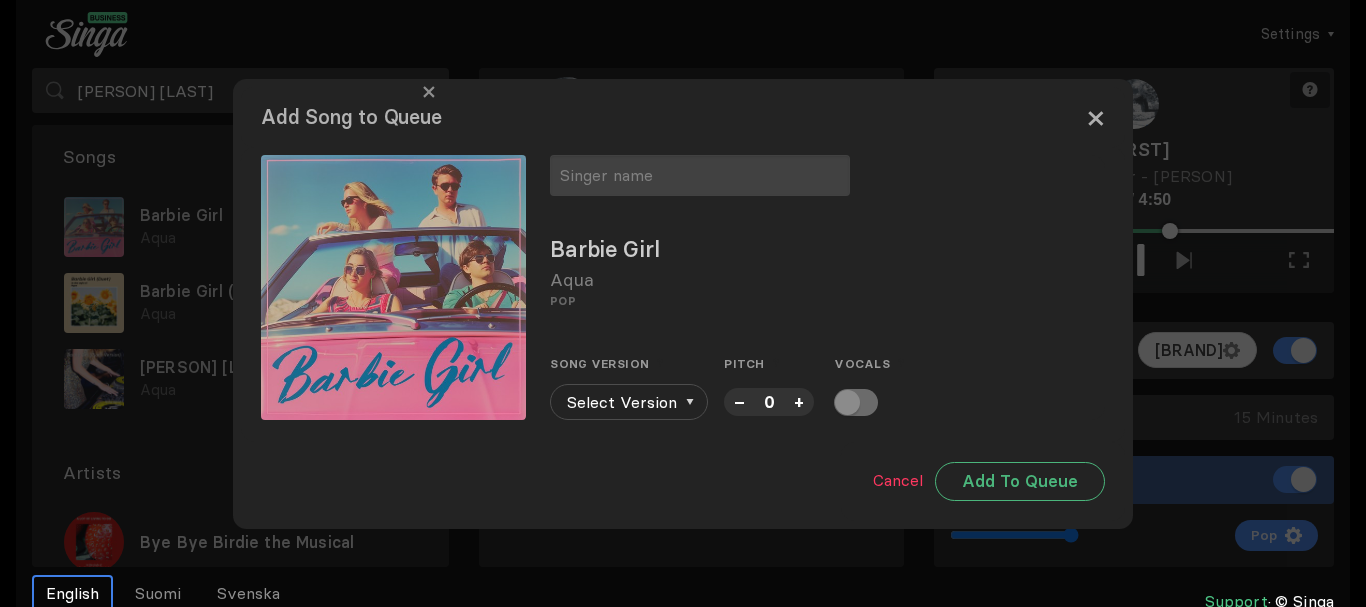 click on "×" at bounding box center [1095, 117] 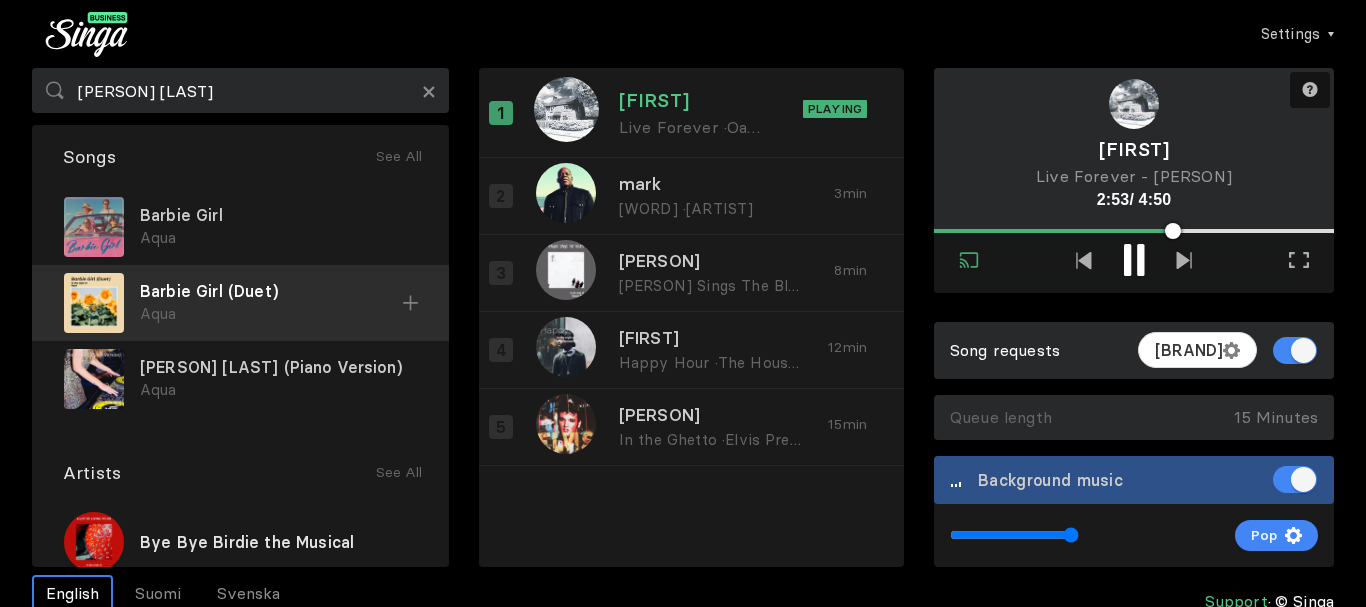click on "Aqua" at bounding box center (278, 238) 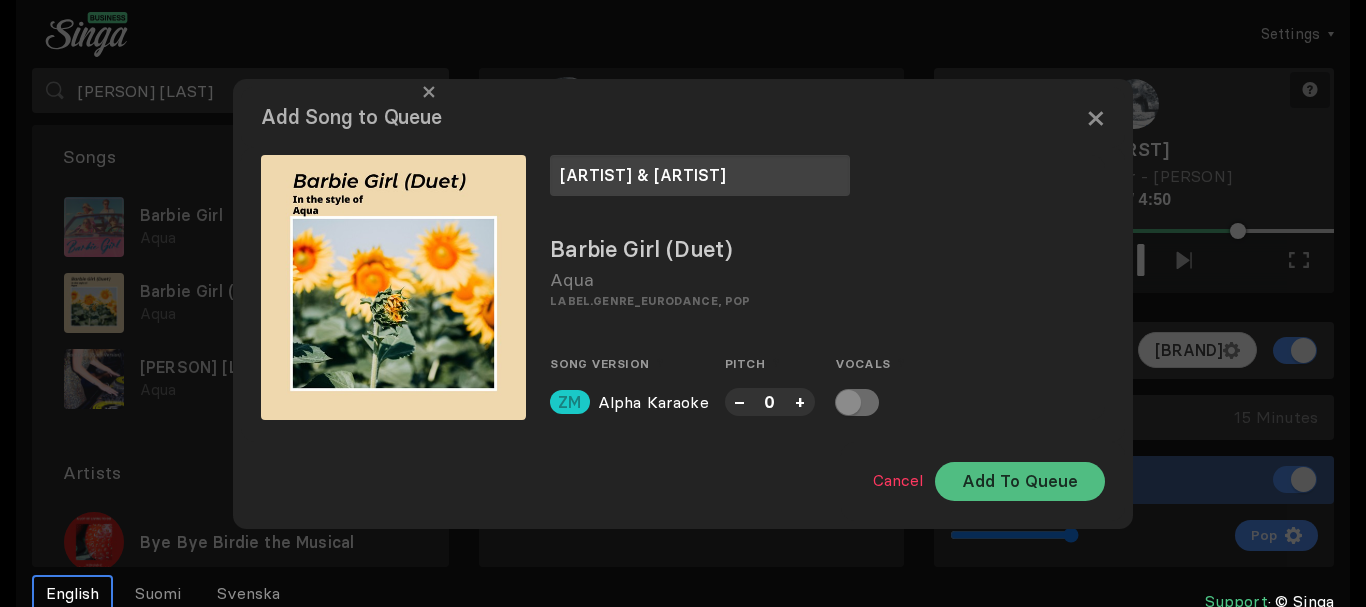 type on "[ARTIST] & [ARTIST]" 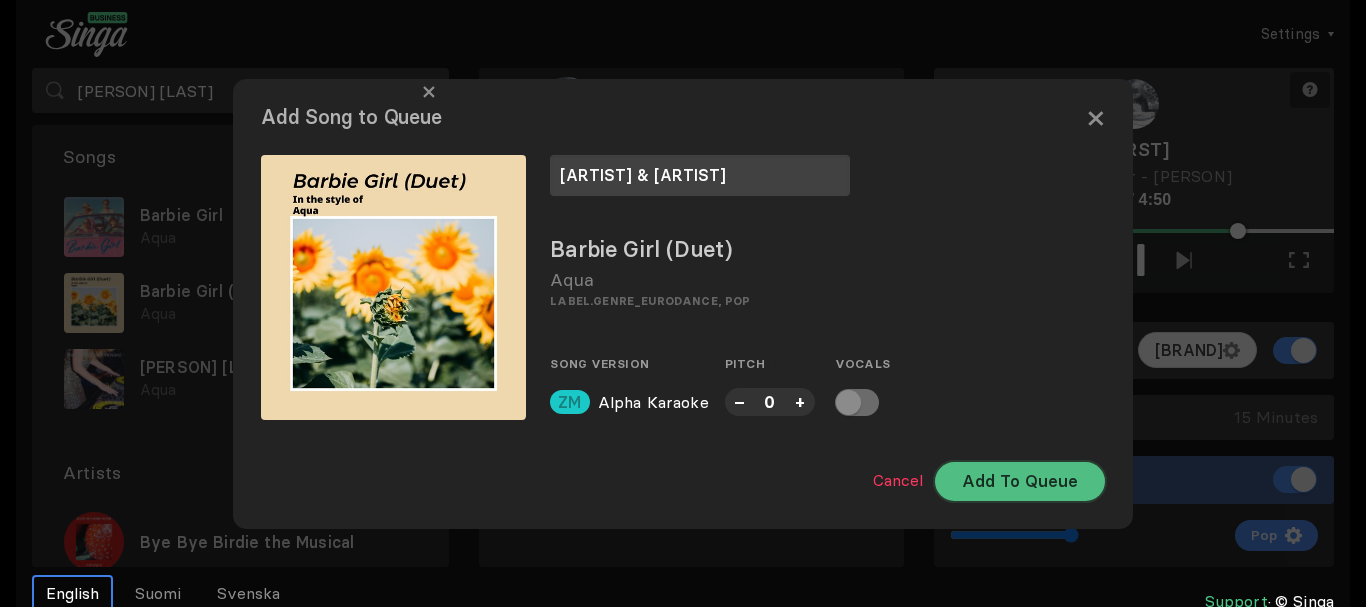 click on "Add To Queue" at bounding box center (1020, 481) 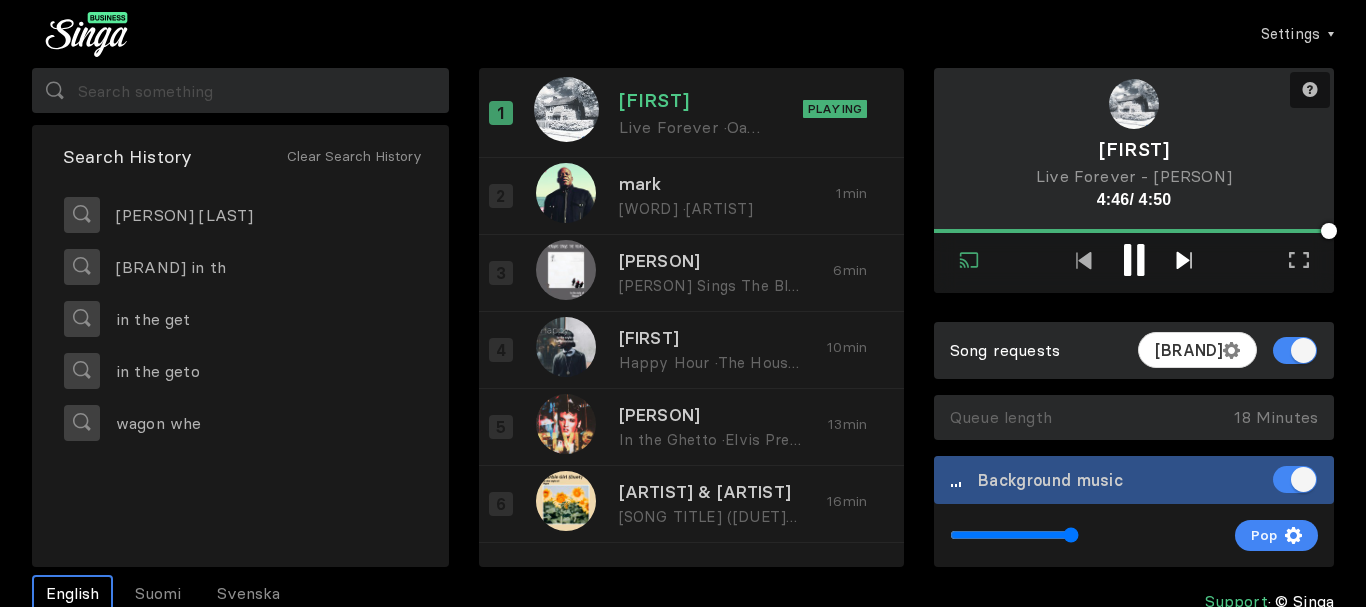 click at bounding box center [1184, 260] 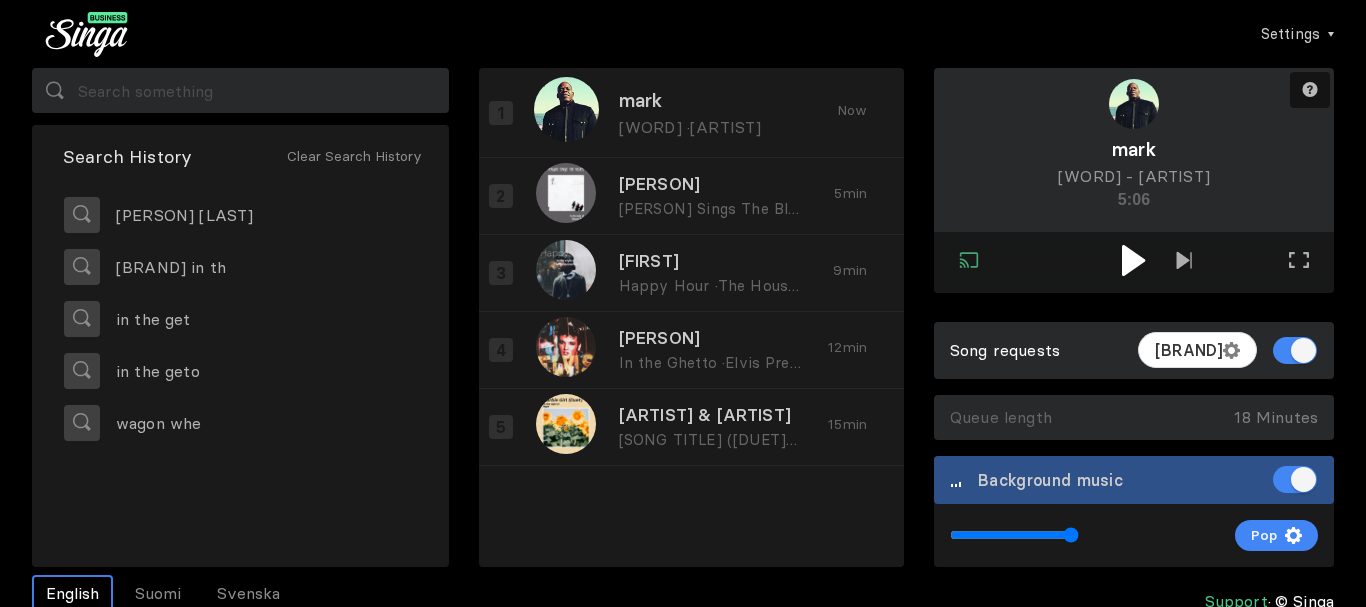 click at bounding box center (1133, 260) 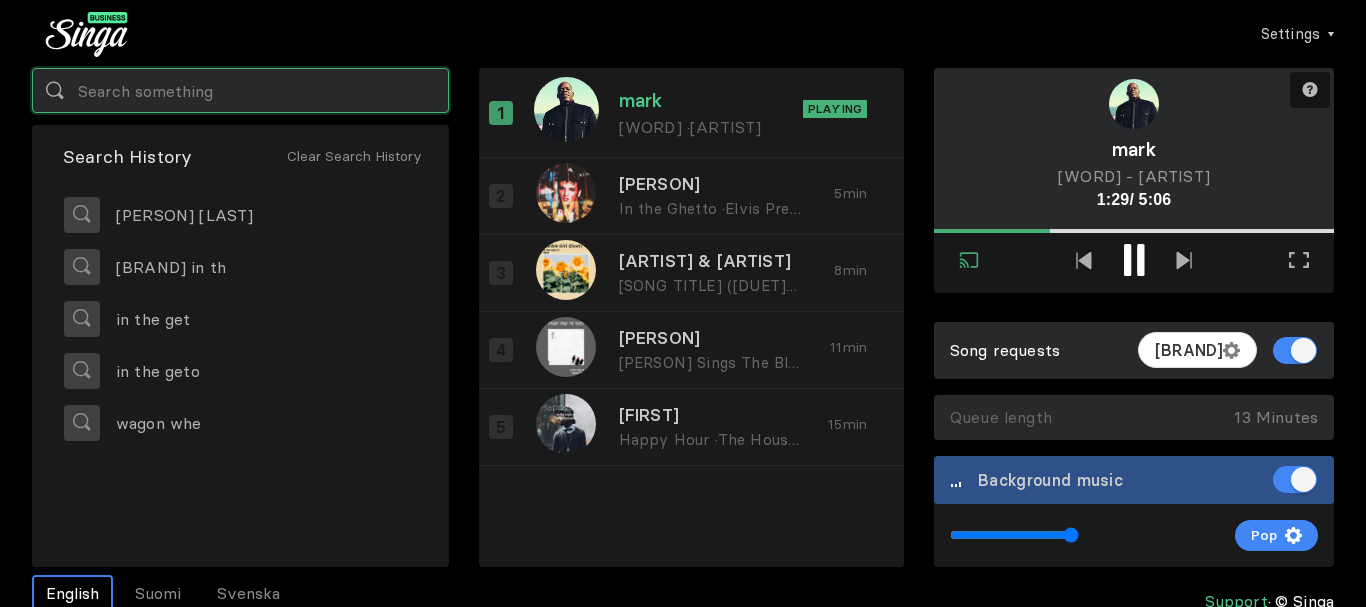 click at bounding box center (240, 90) 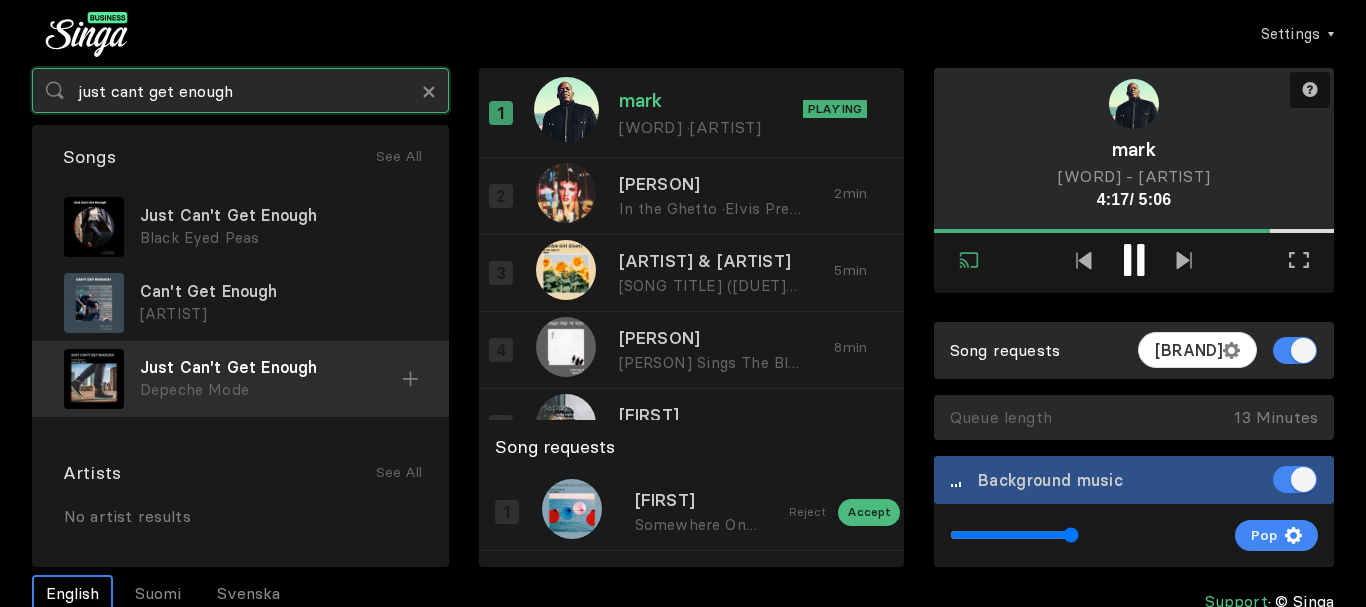 type on "just cant get enough" 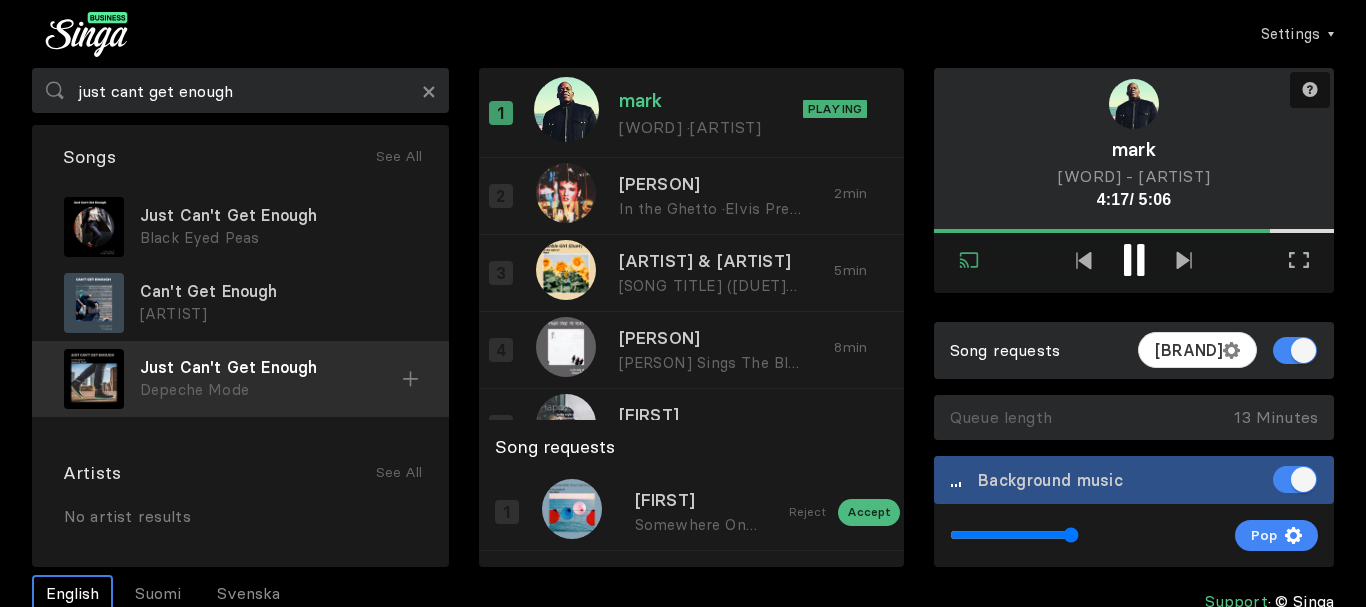 click on "Just Can't Get Enough" at bounding box center [278, 215] 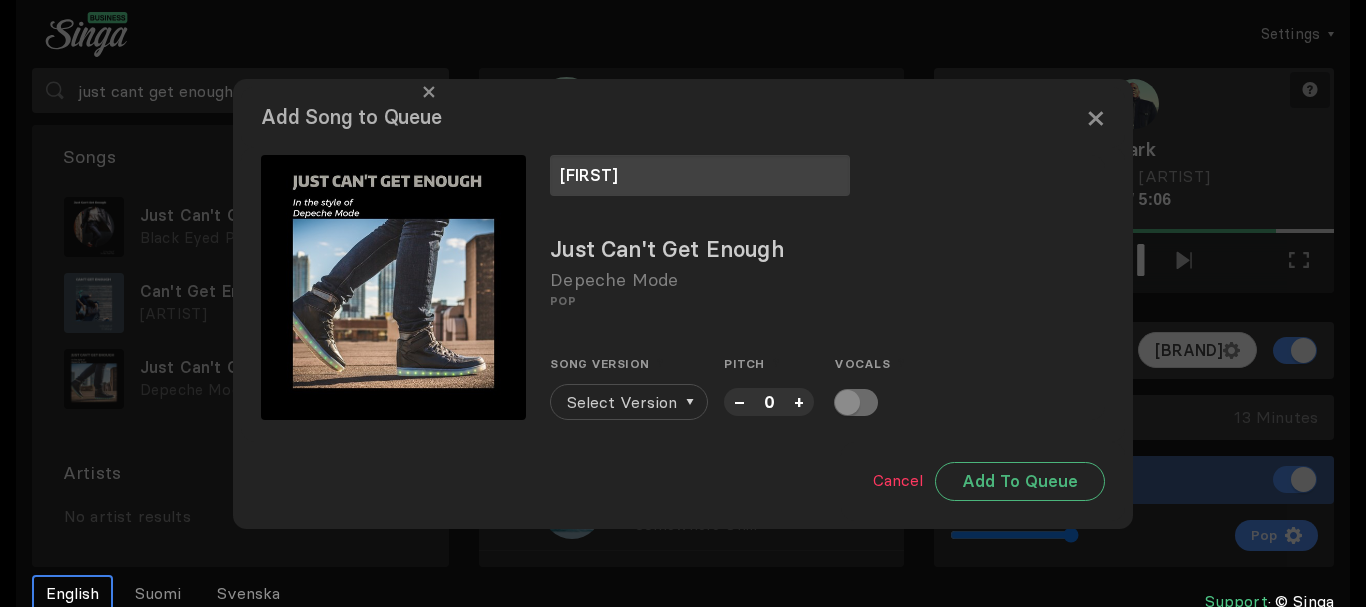 type on "[FIRST]" 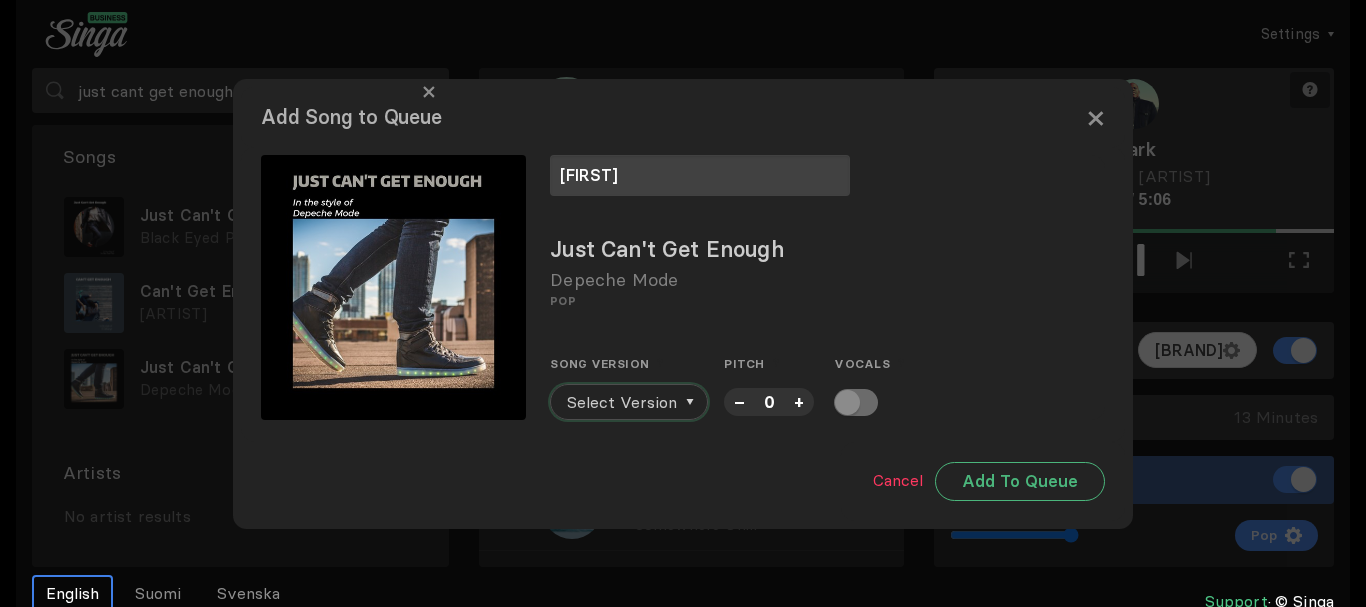 click on "Select Version" at bounding box center (622, 402) 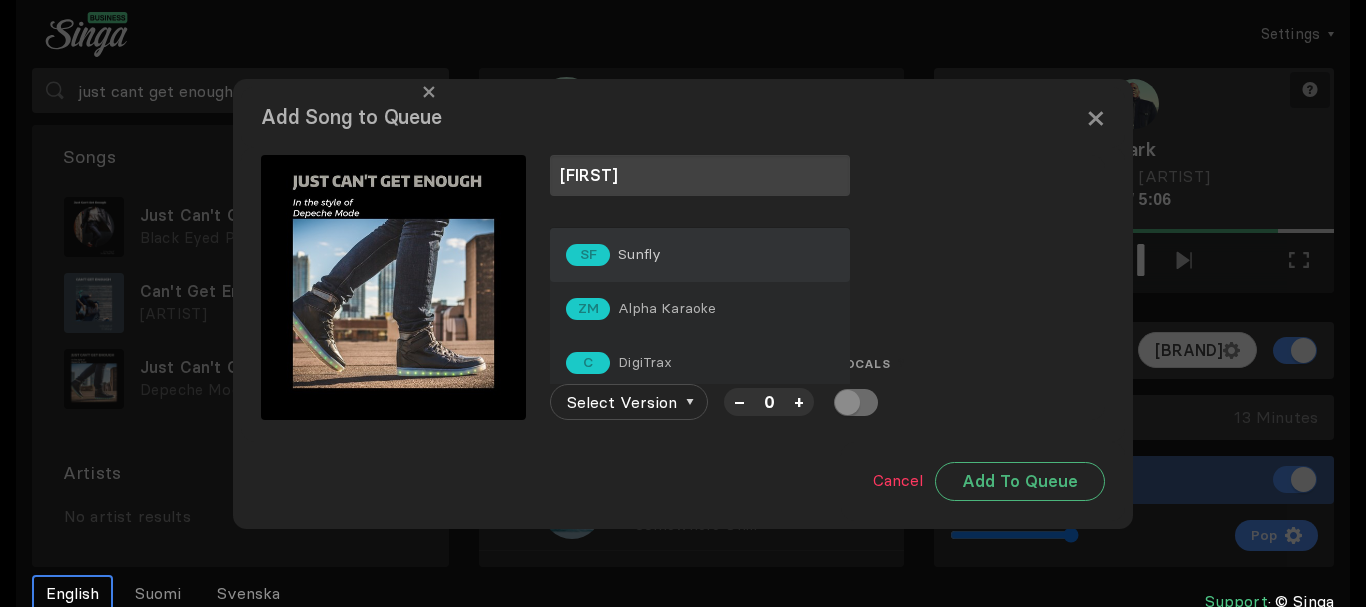 click on "Sunfly" at bounding box center (639, 254) 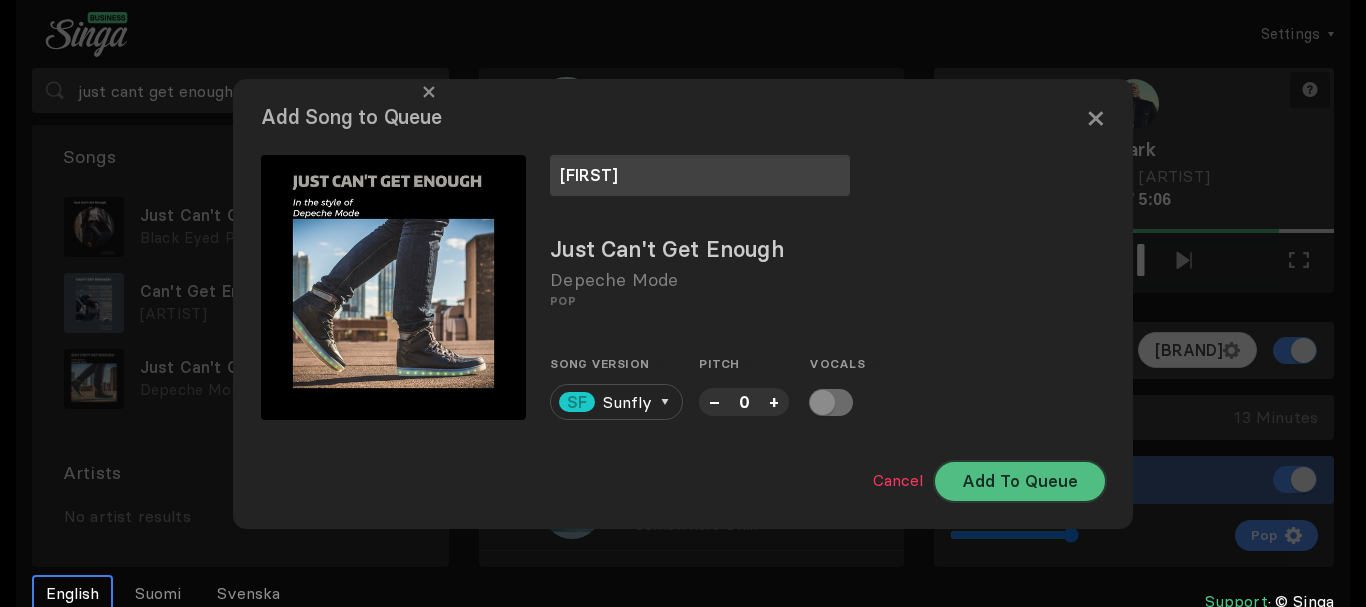 click on "Add To Queue" at bounding box center [1020, 481] 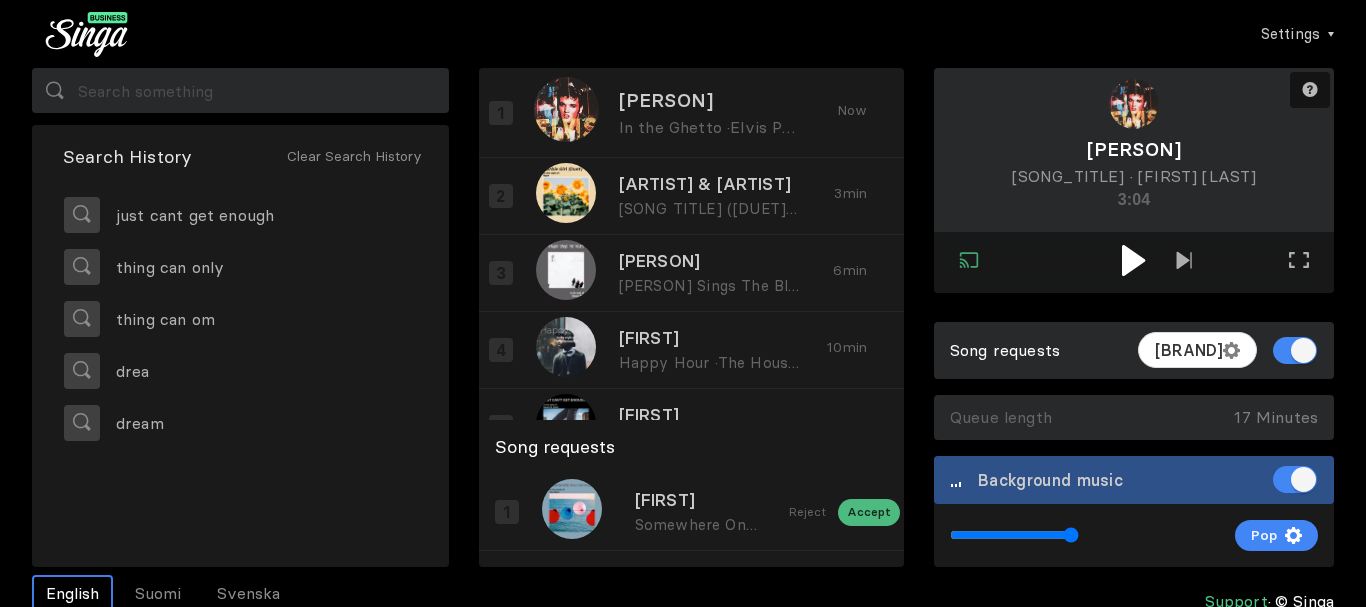 click at bounding box center (1133, 260) 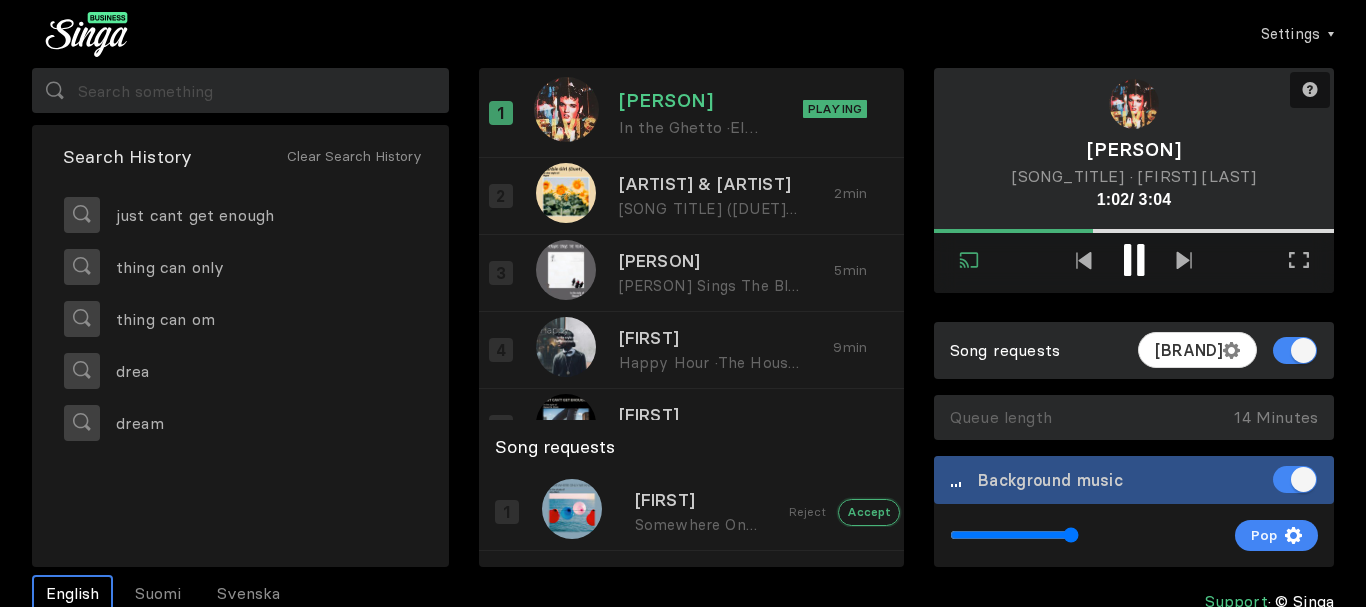 click on "Accept" at bounding box center [869, 512] 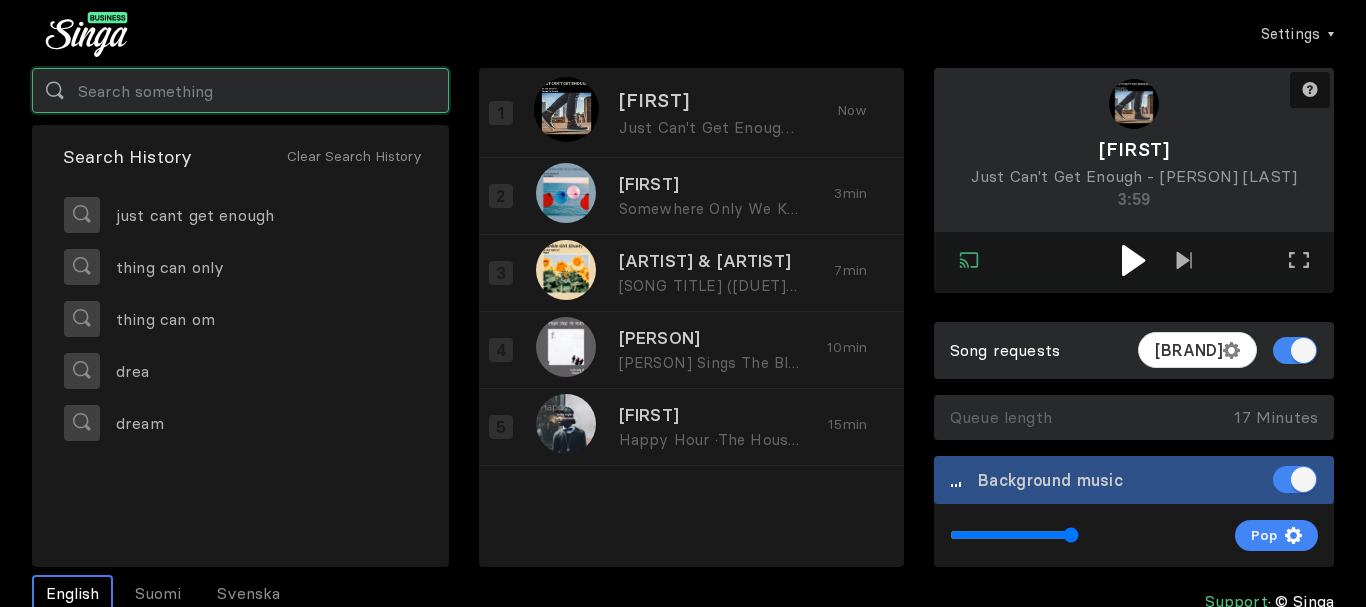 click at bounding box center (240, 90) 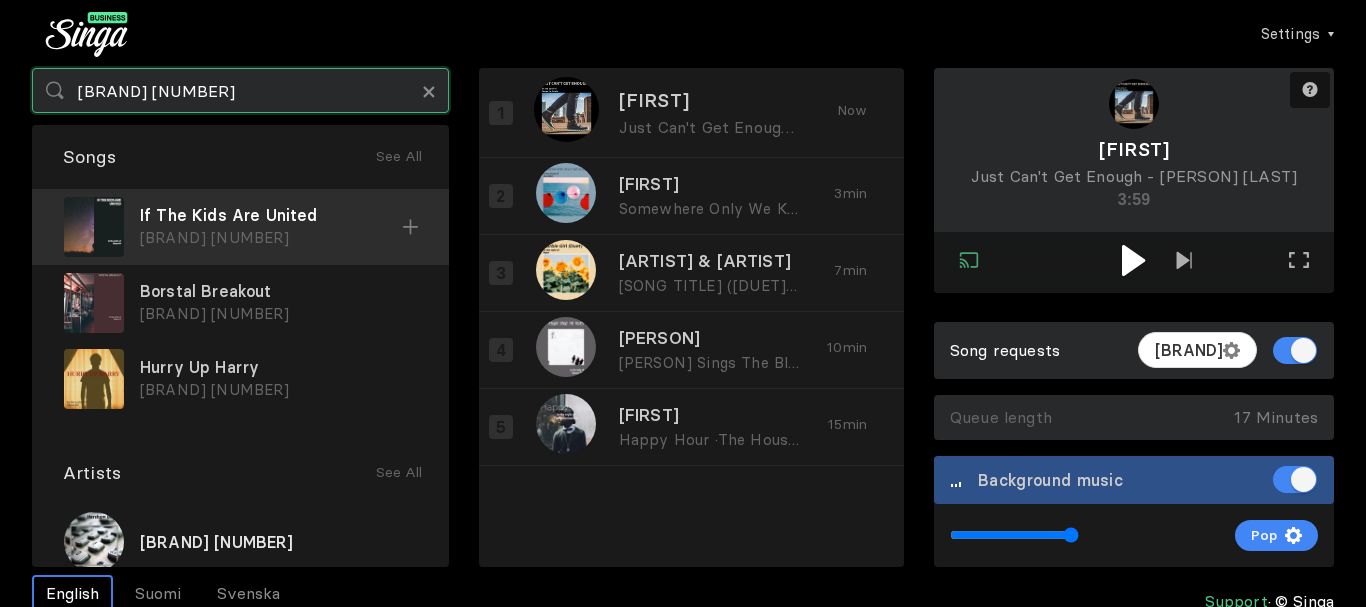 type on "[BRAND] [NUMBER]" 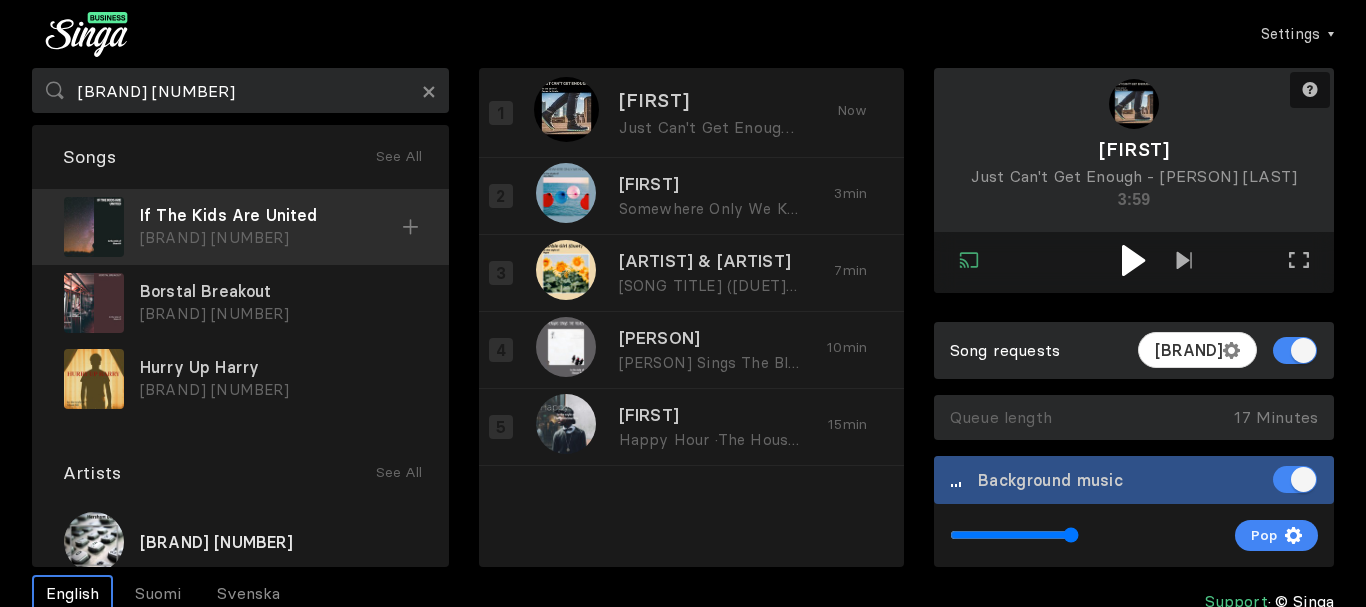 click on "If The Kids Are United" at bounding box center [271, 215] 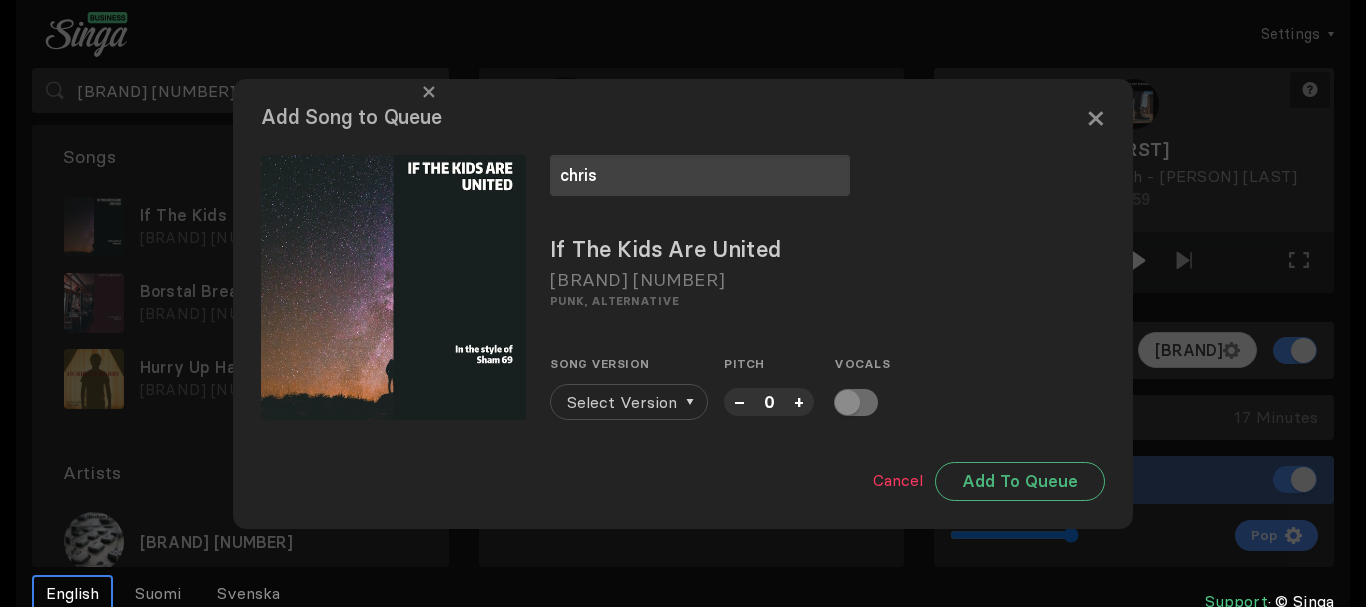 type on "chris" 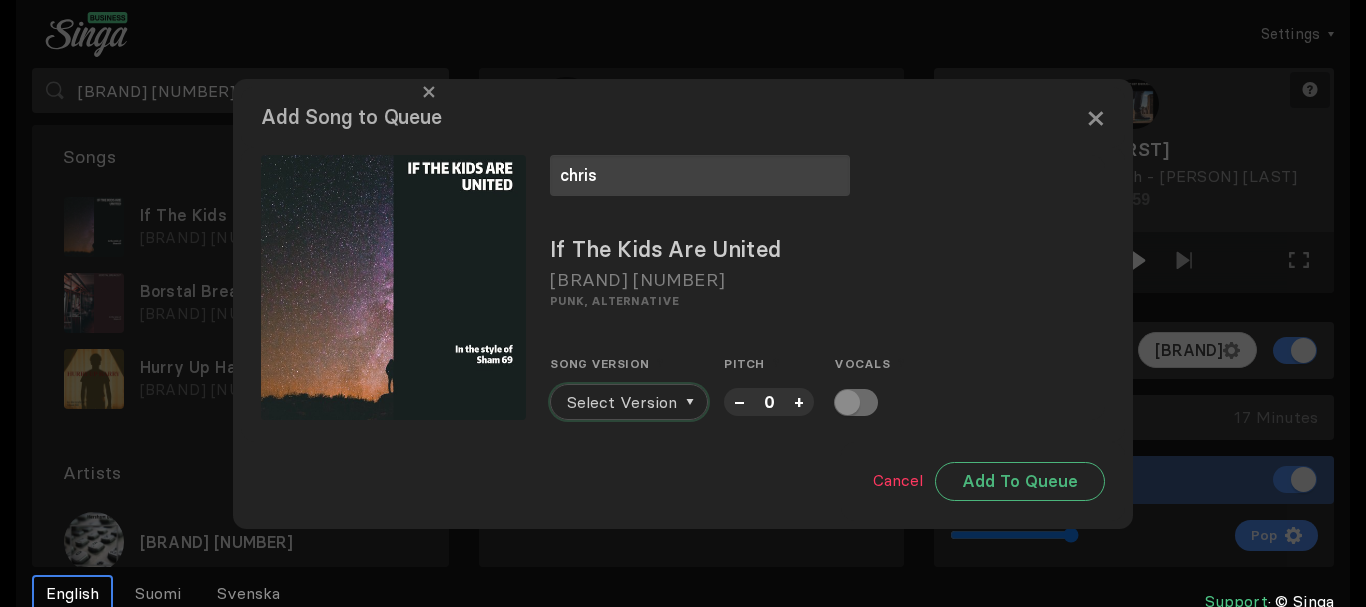 click on "Select Version" at bounding box center (622, 402) 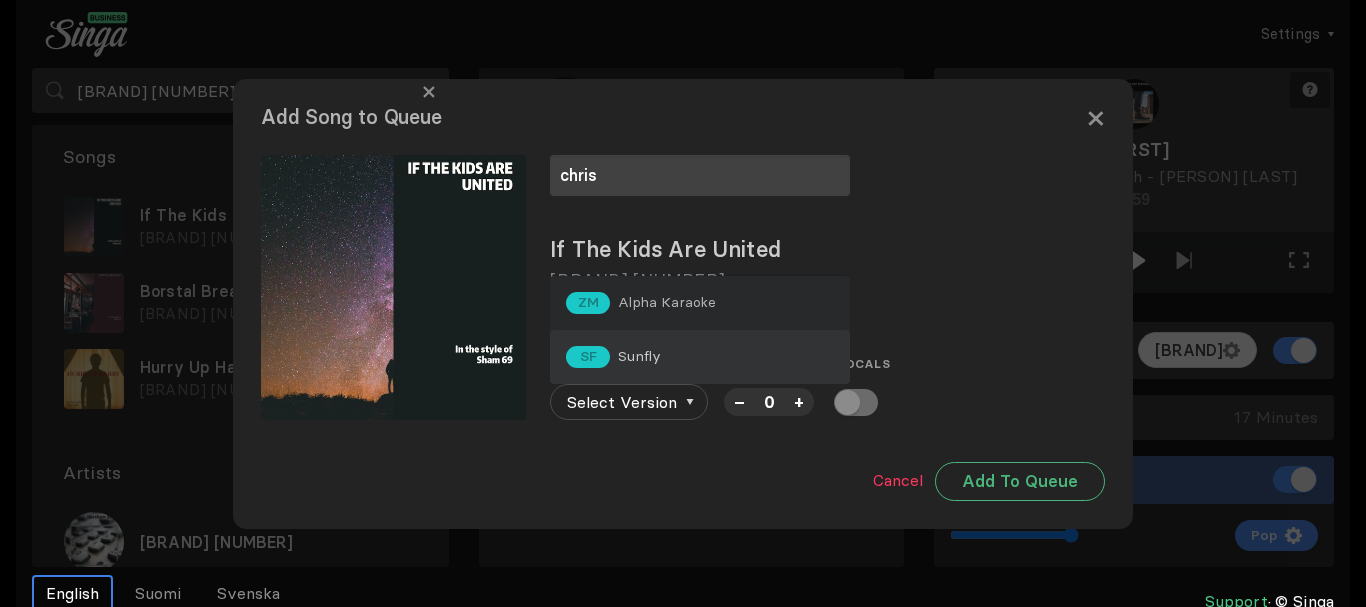 click on "SF Sunfly" at bounding box center (700, 303) 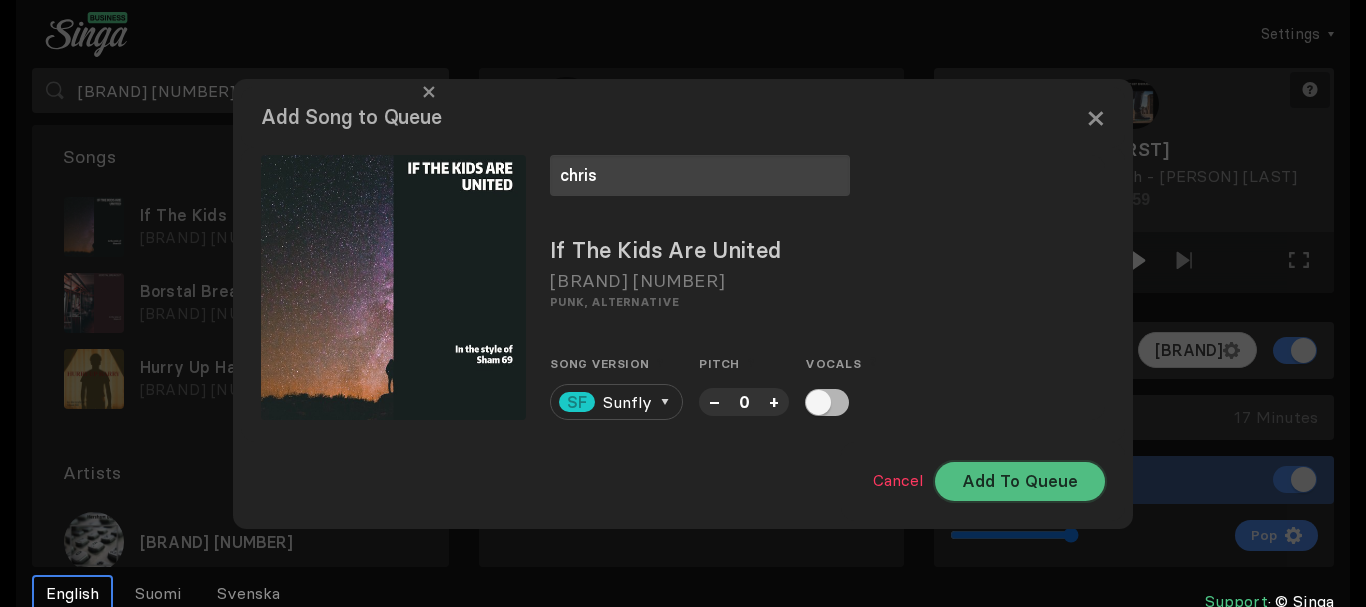 click on "Add To Queue" at bounding box center (1020, 481) 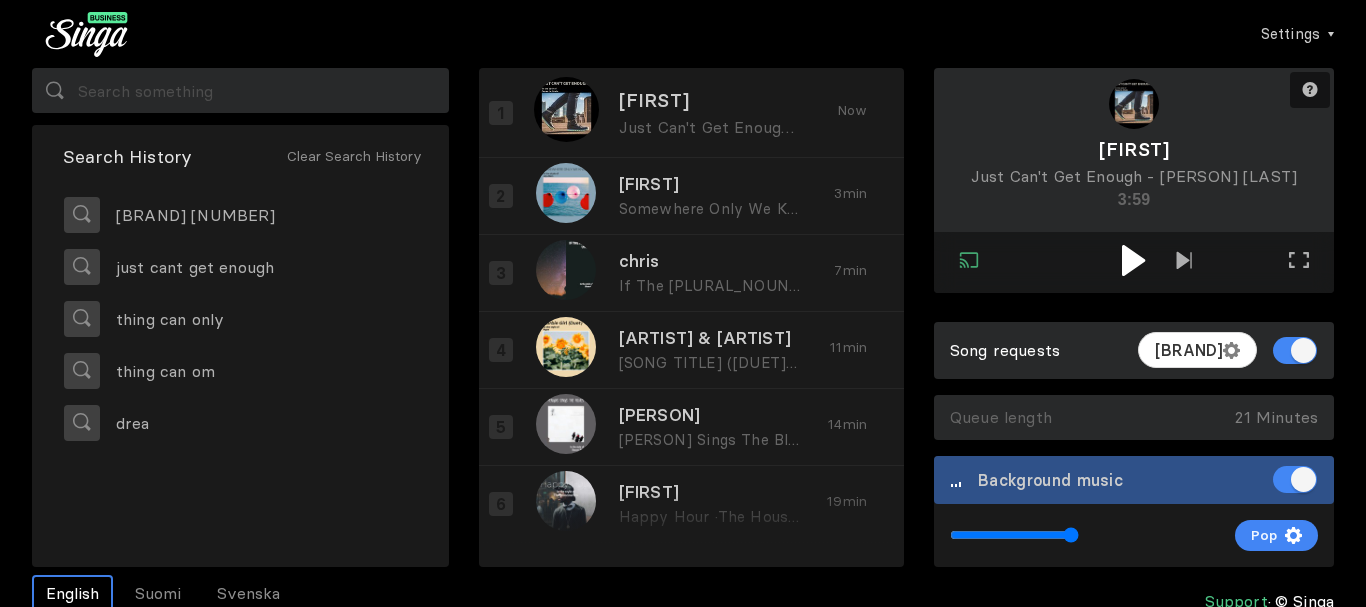 click at bounding box center [1133, 260] 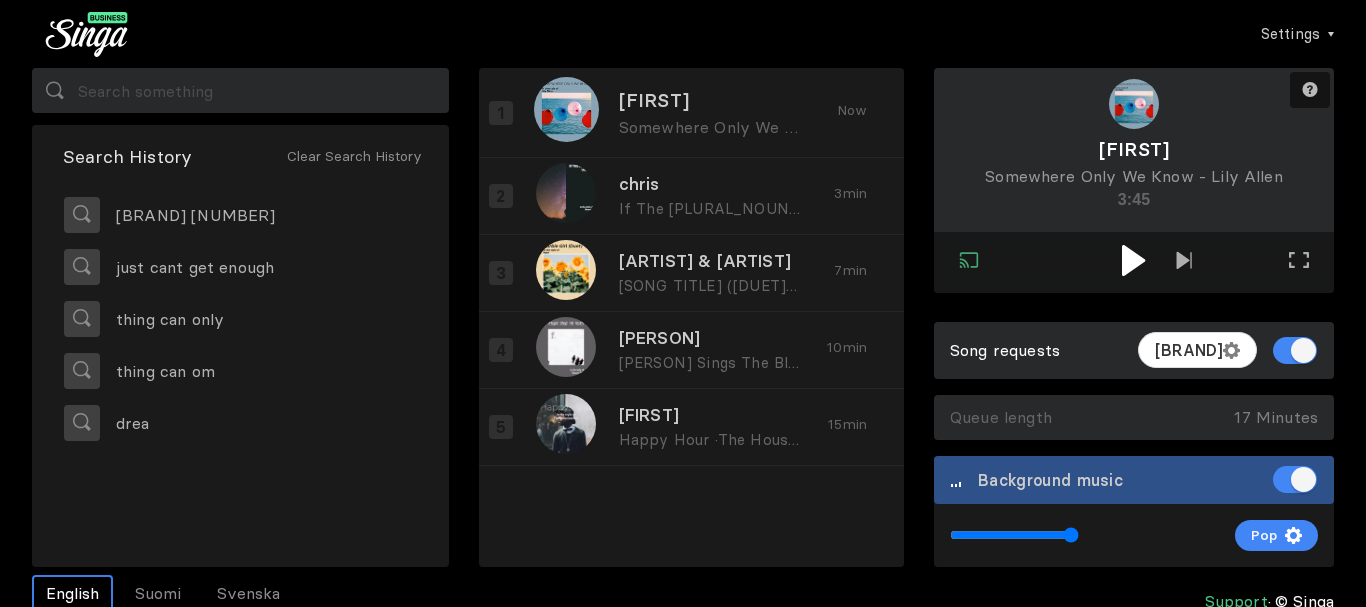 click at bounding box center (1133, 260) 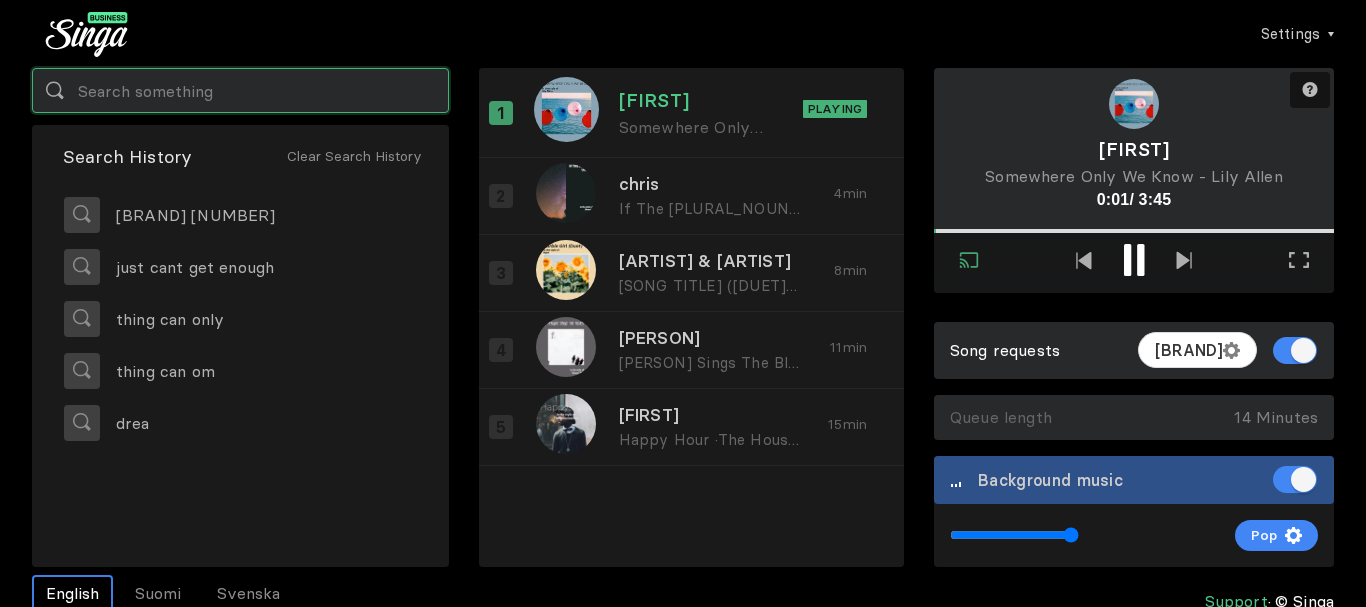 click at bounding box center (240, 90) 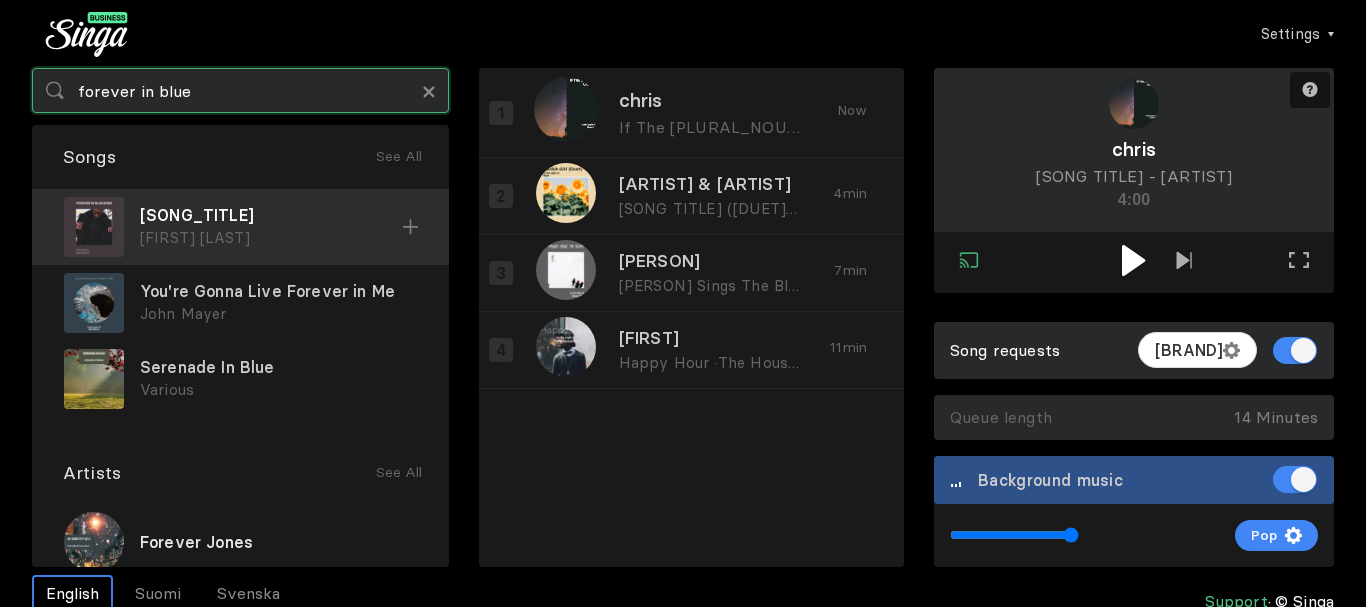 type on "forever in blue" 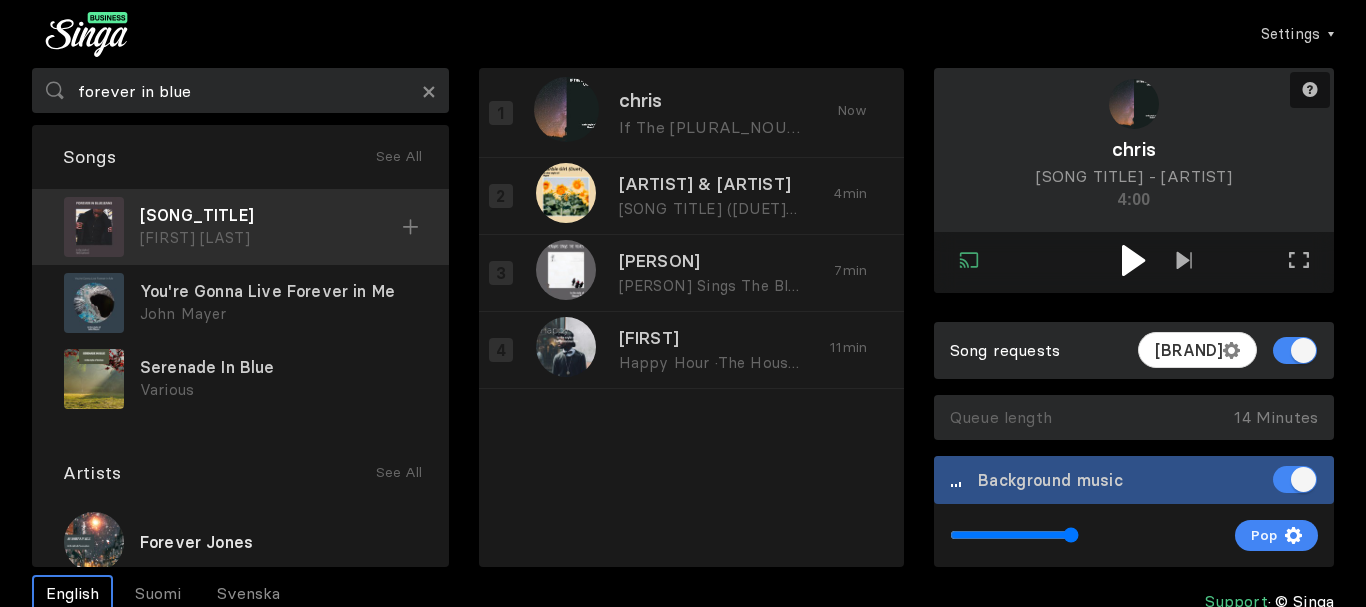 click on "[SONG_TITLE]" at bounding box center (271, 215) 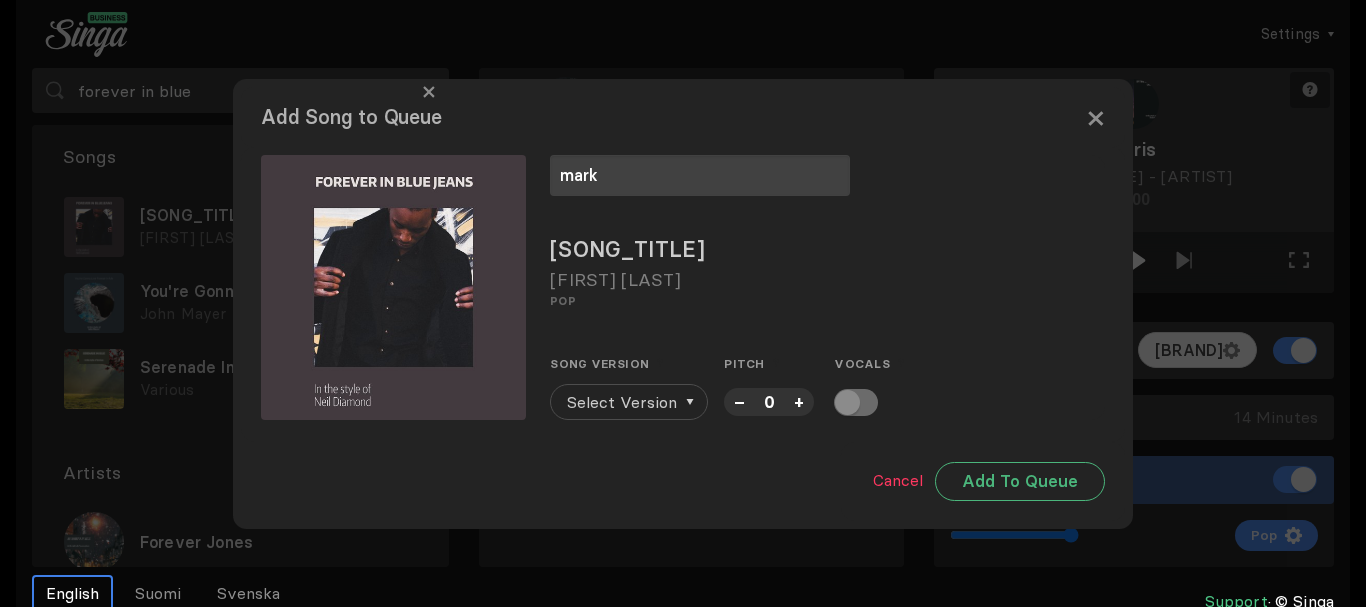 type on "mark" 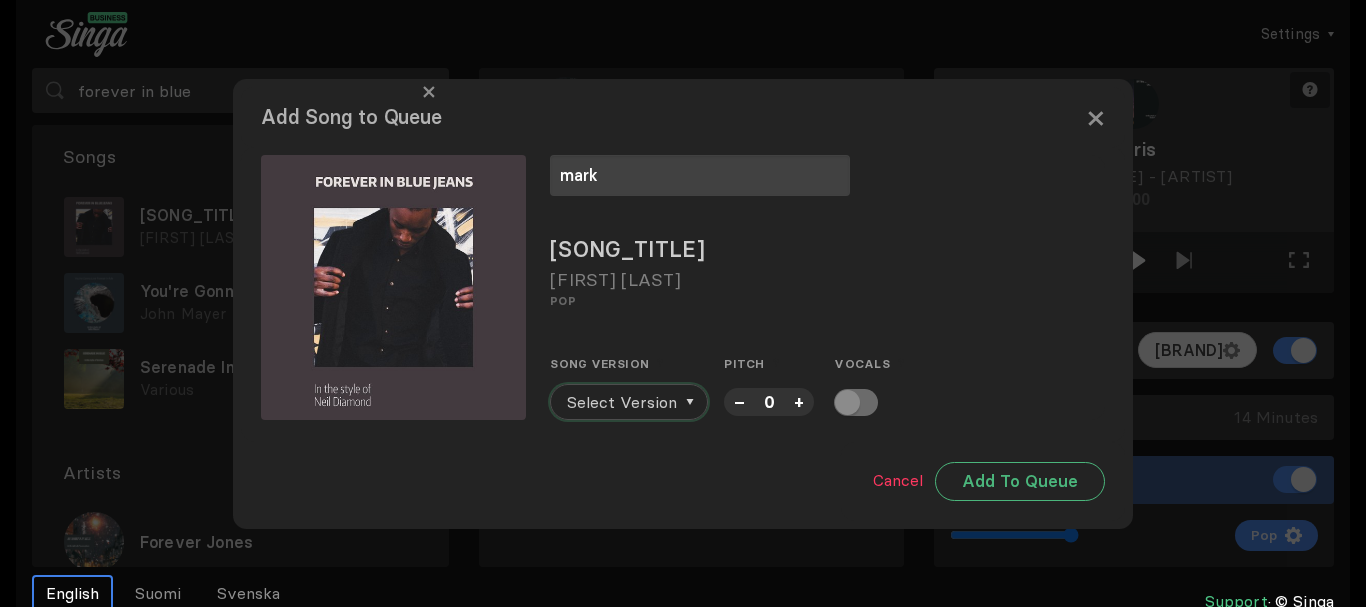 click on "Select Version" at bounding box center [622, 402] 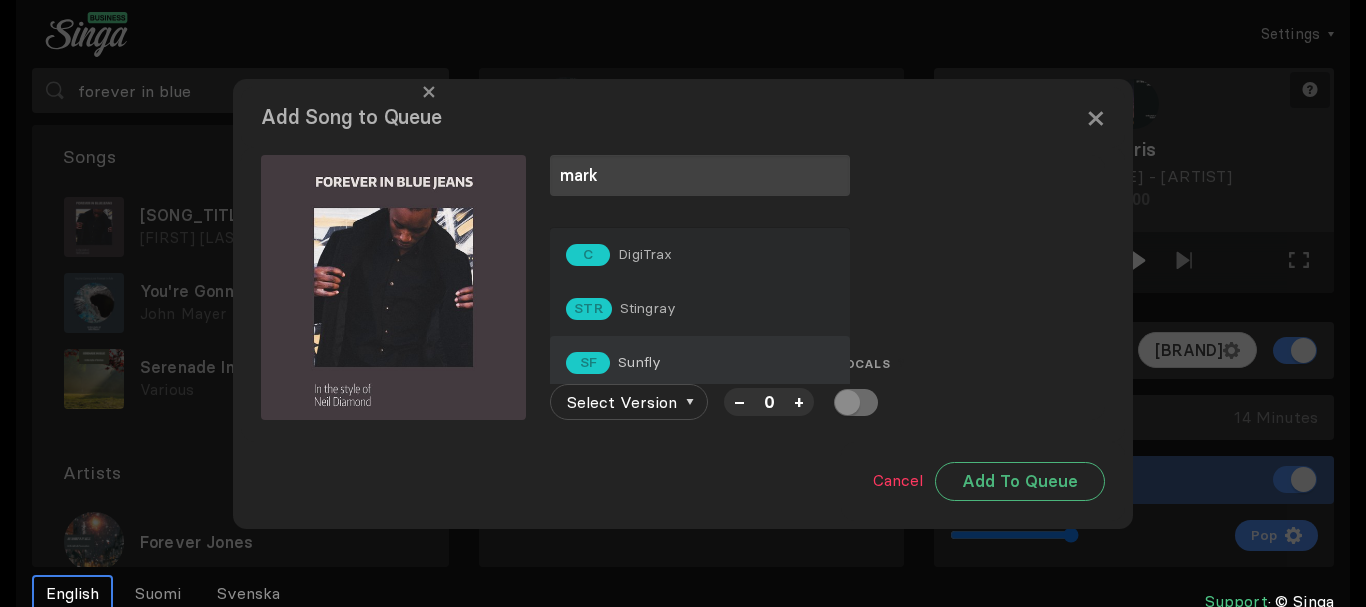 click on "Sunfly" at bounding box center (645, 254) 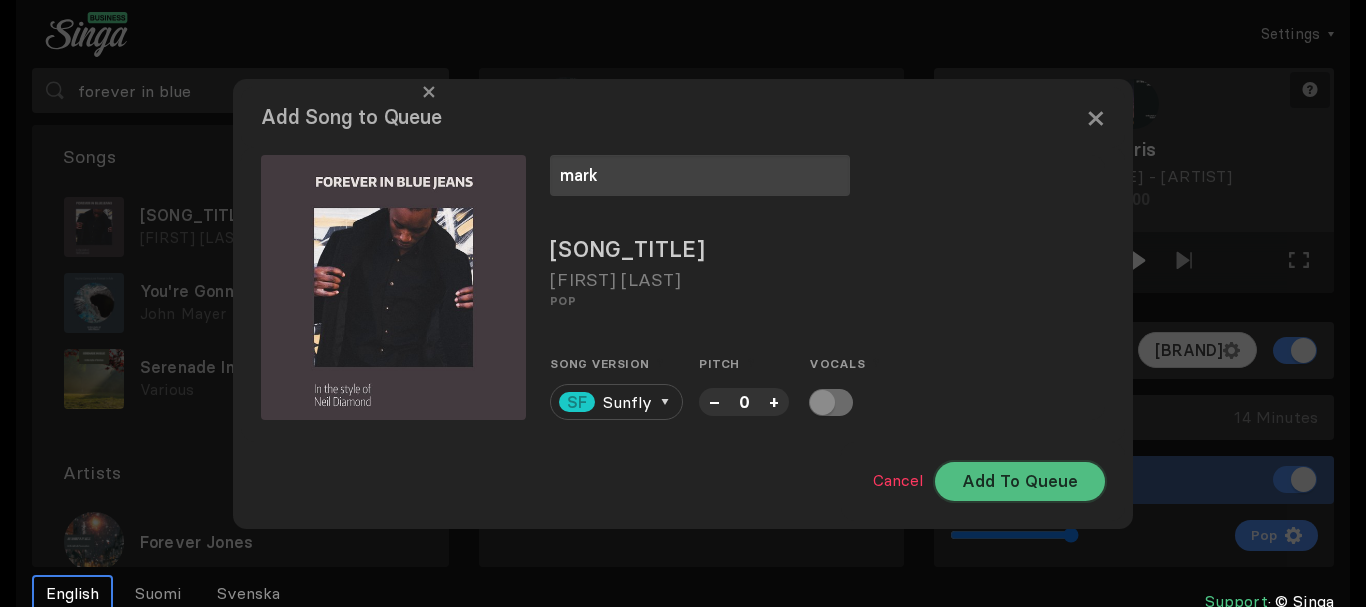 click on "Add To Queue" at bounding box center (1020, 481) 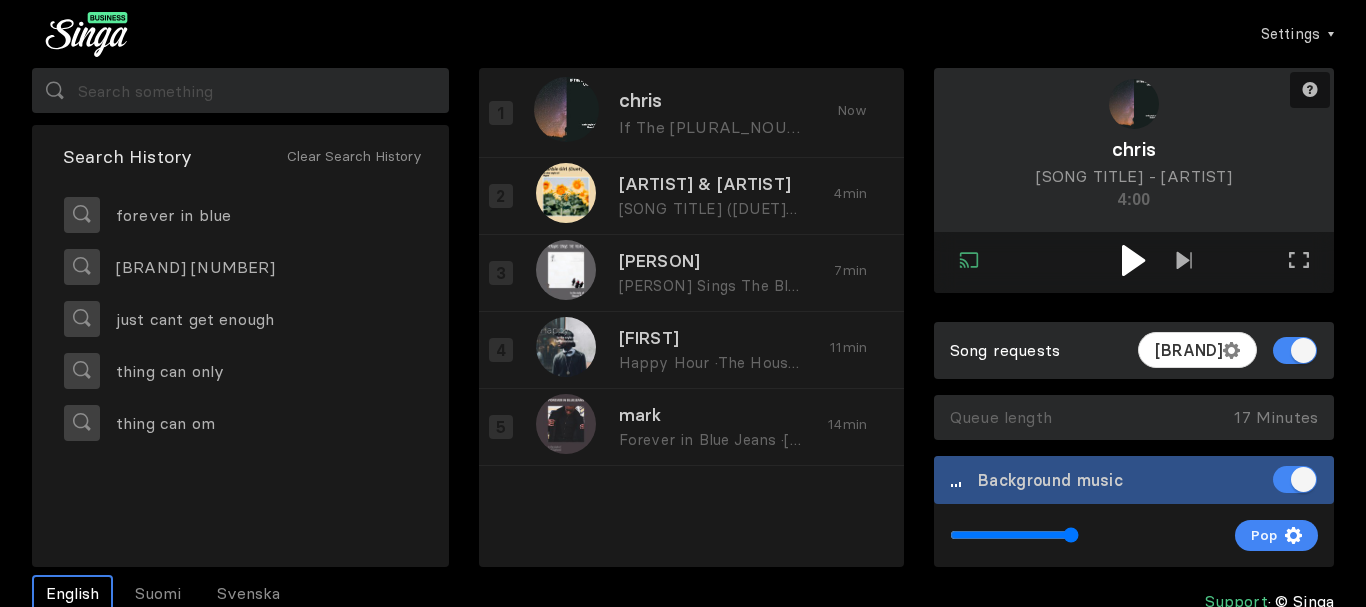 click at bounding box center [1133, 260] 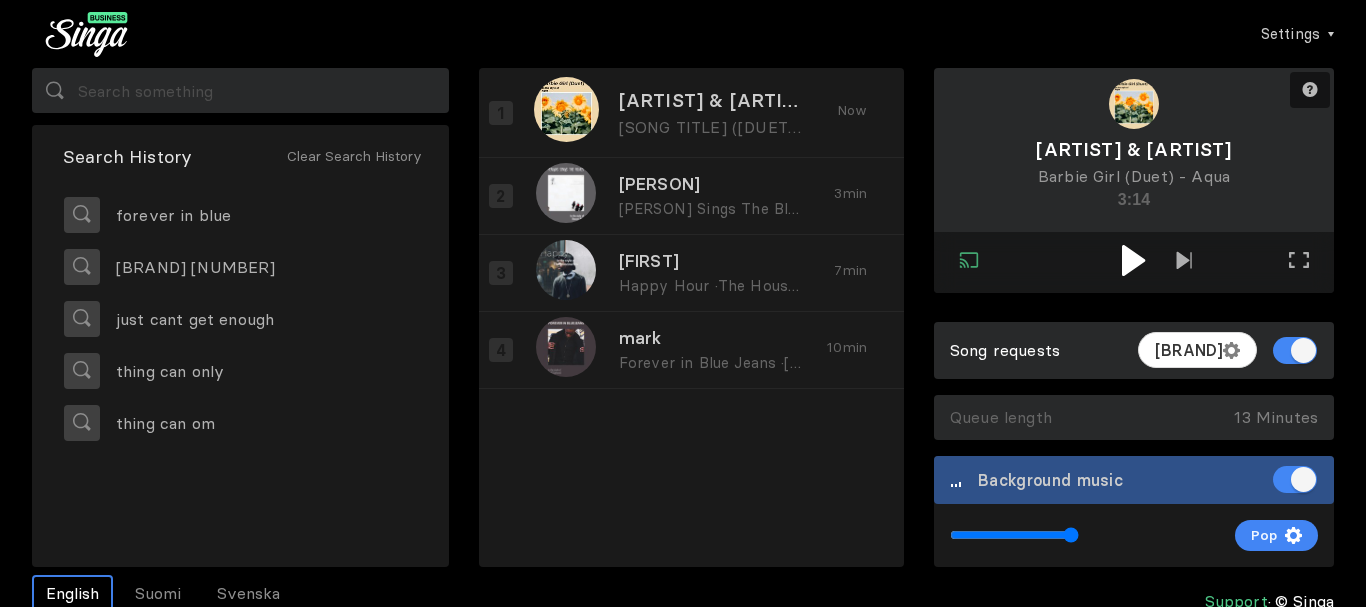 click at bounding box center (1133, 260) 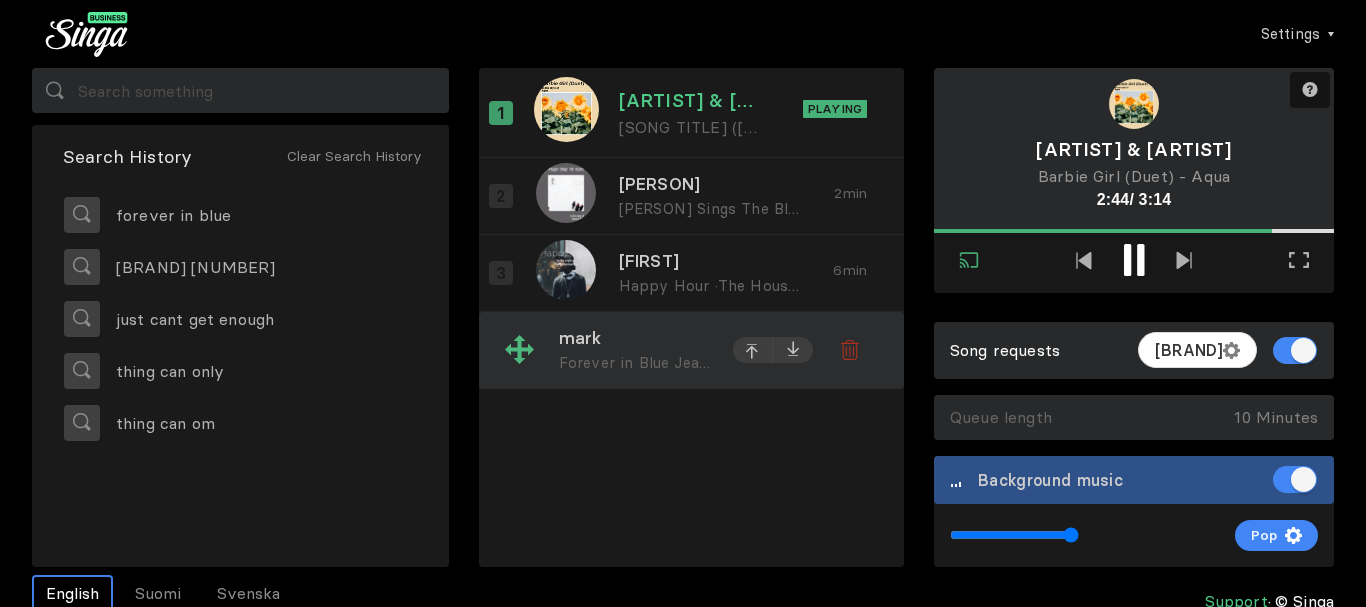 click at bounding box center (520, 350) 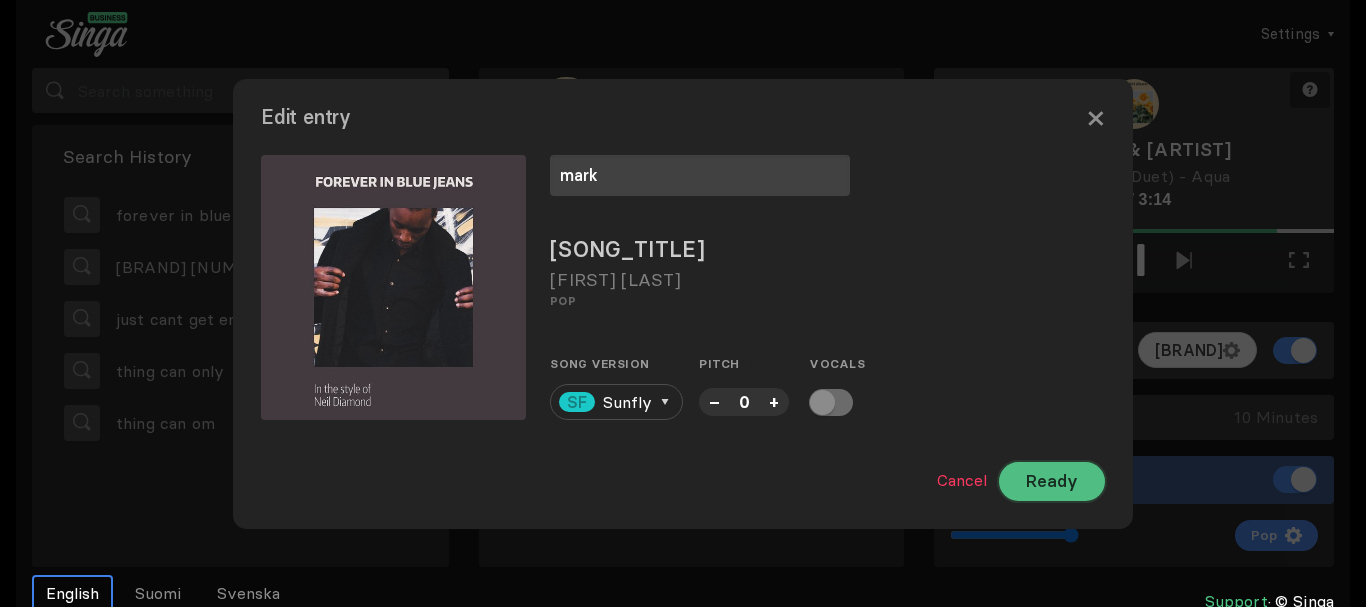 click on "Ready" at bounding box center (1052, 481) 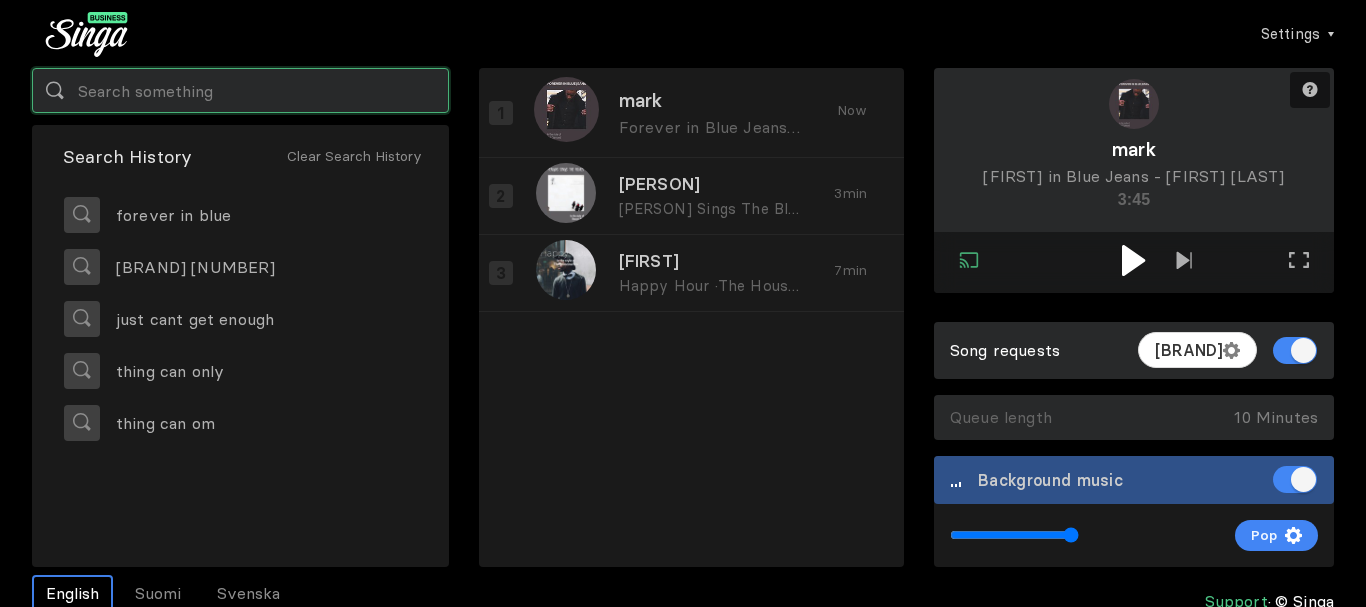click at bounding box center [240, 90] 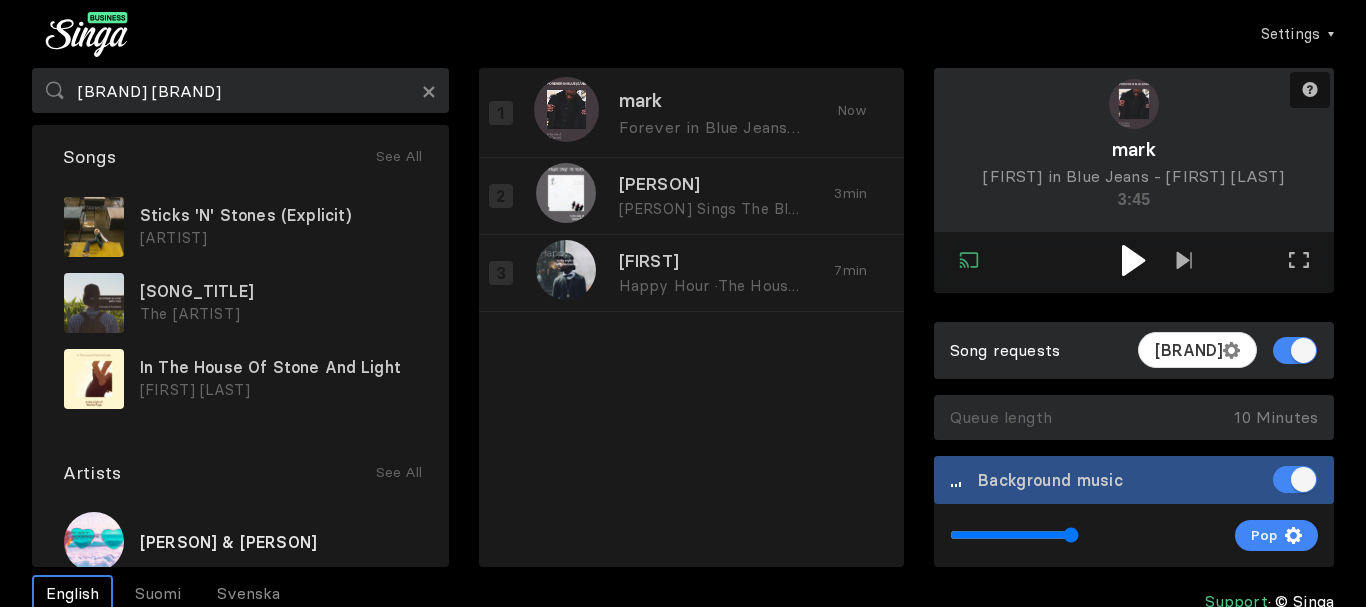 click at bounding box center [1134, 260] 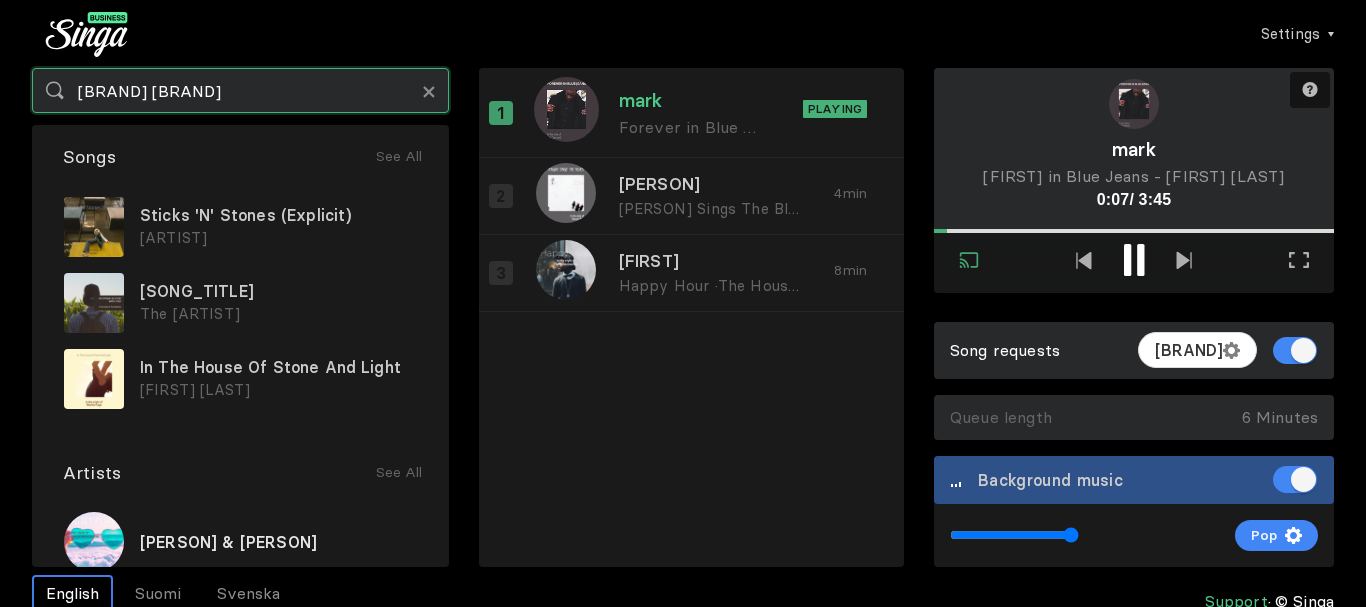 click on "[BRAND] [BRAND]" at bounding box center [240, 90] 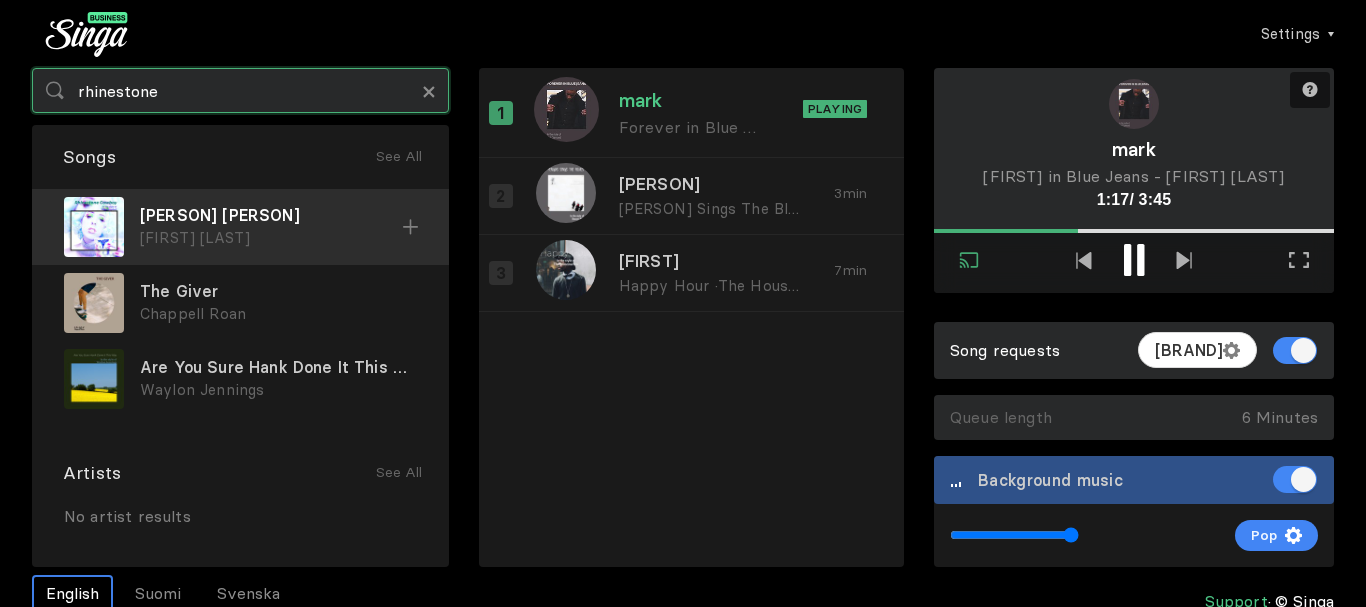 type on "rhinestone" 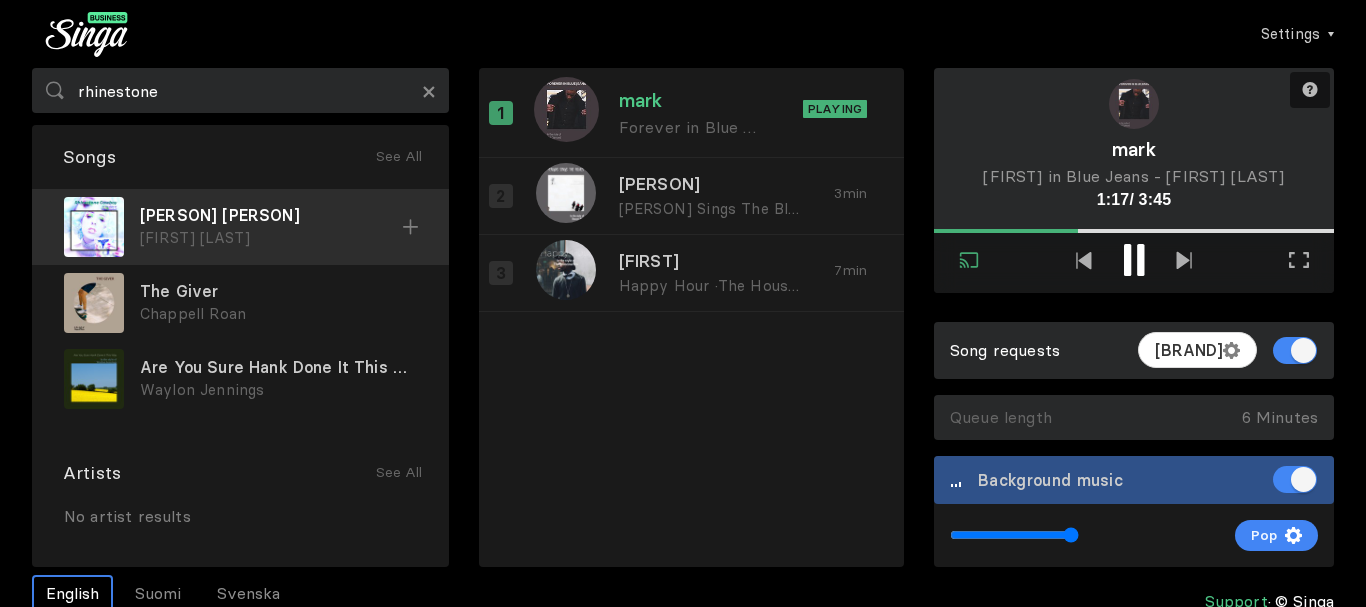 click on "[PERSON] [PERSON]" at bounding box center (271, 215) 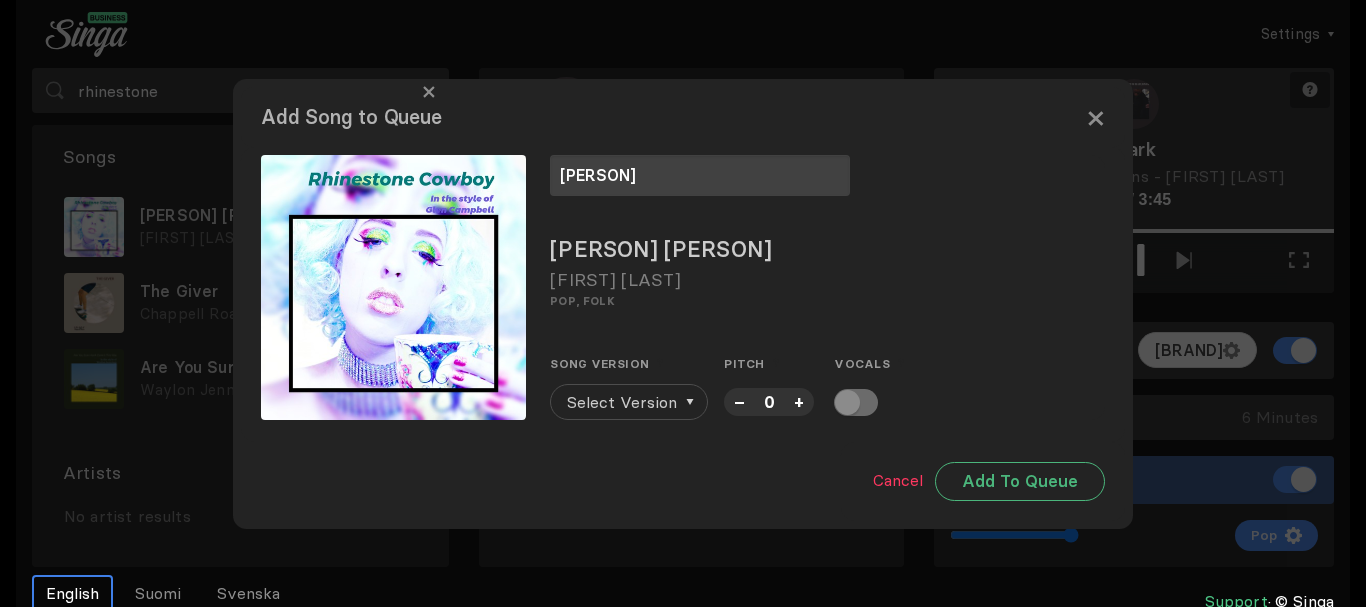 type on "[PERSON]" 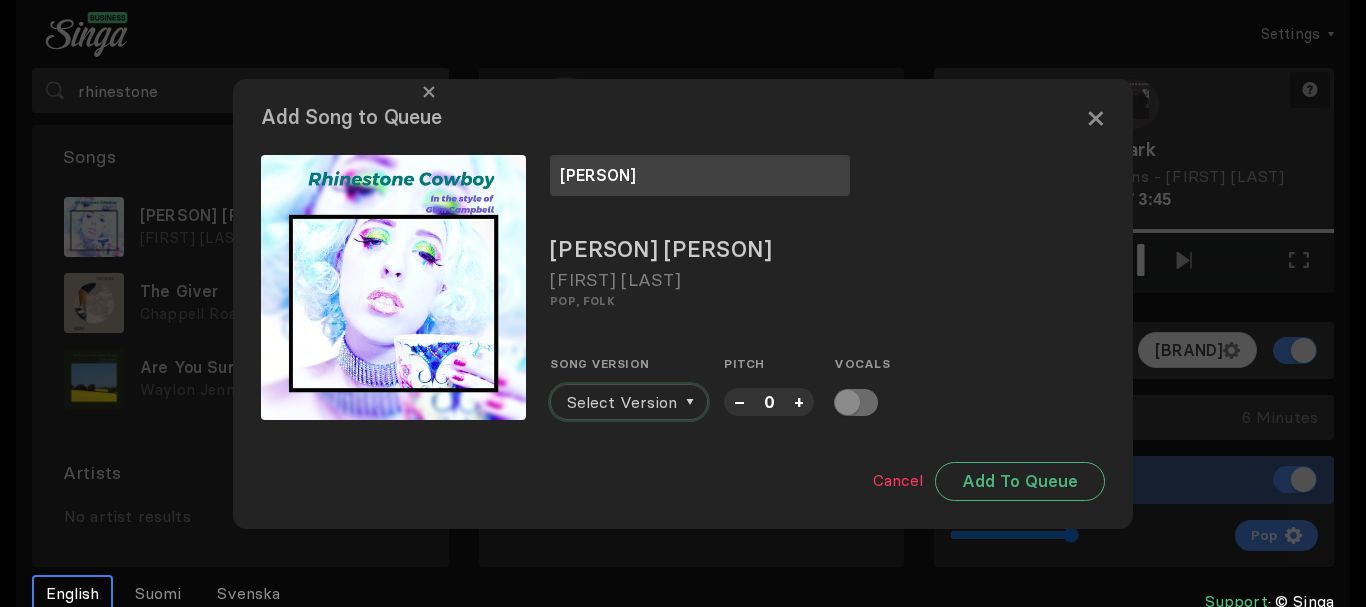 drag, startPoint x: 644, startPoint y: 398, endPoint x: 663, endPoint y: 403, distance: 19.646883 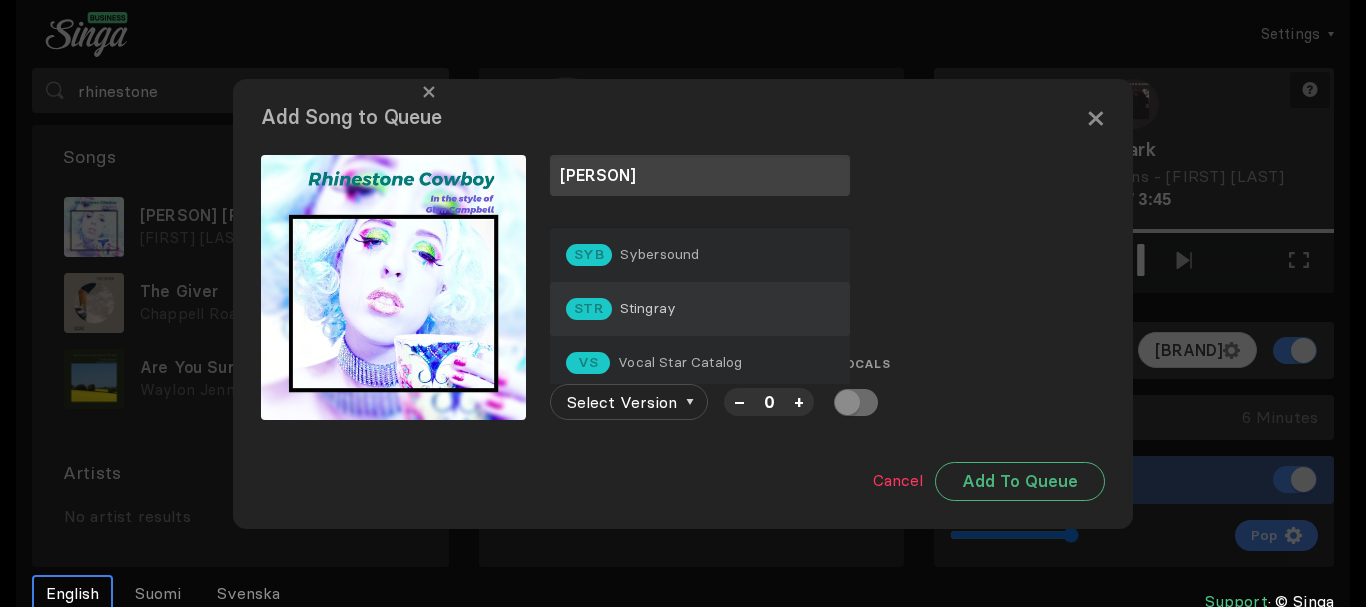 click on "Stingray" at bounding box center [660, 254] 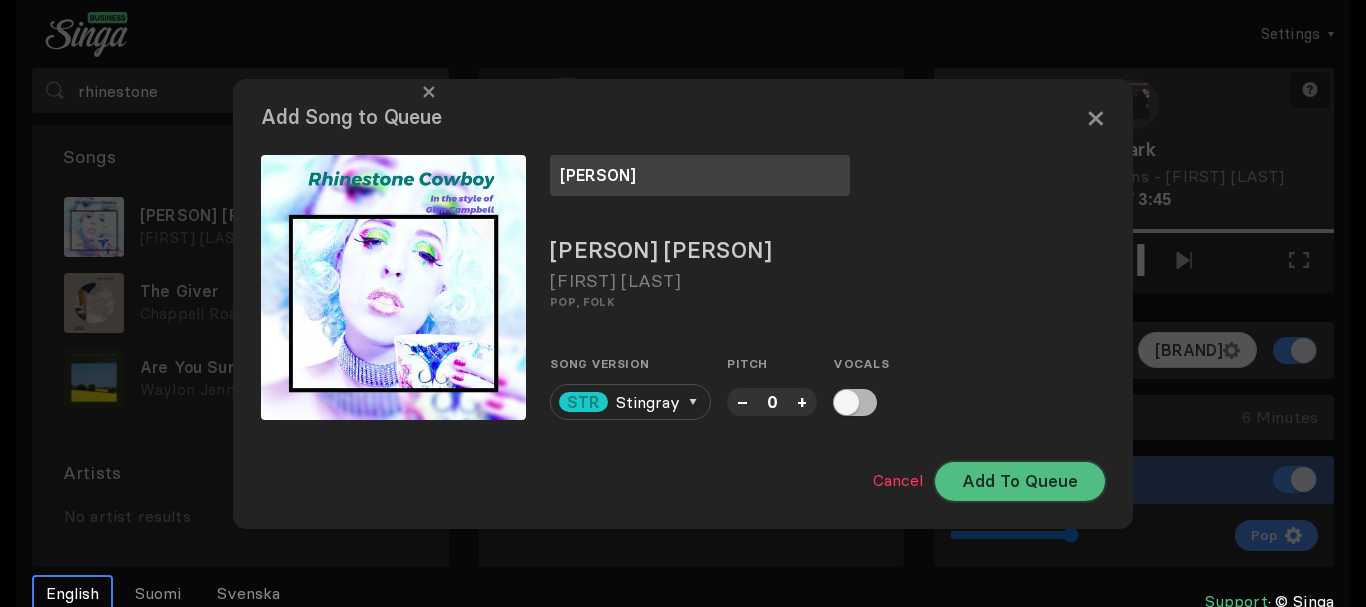 click on "Add To Queue" at bounding box center [1020, 481] 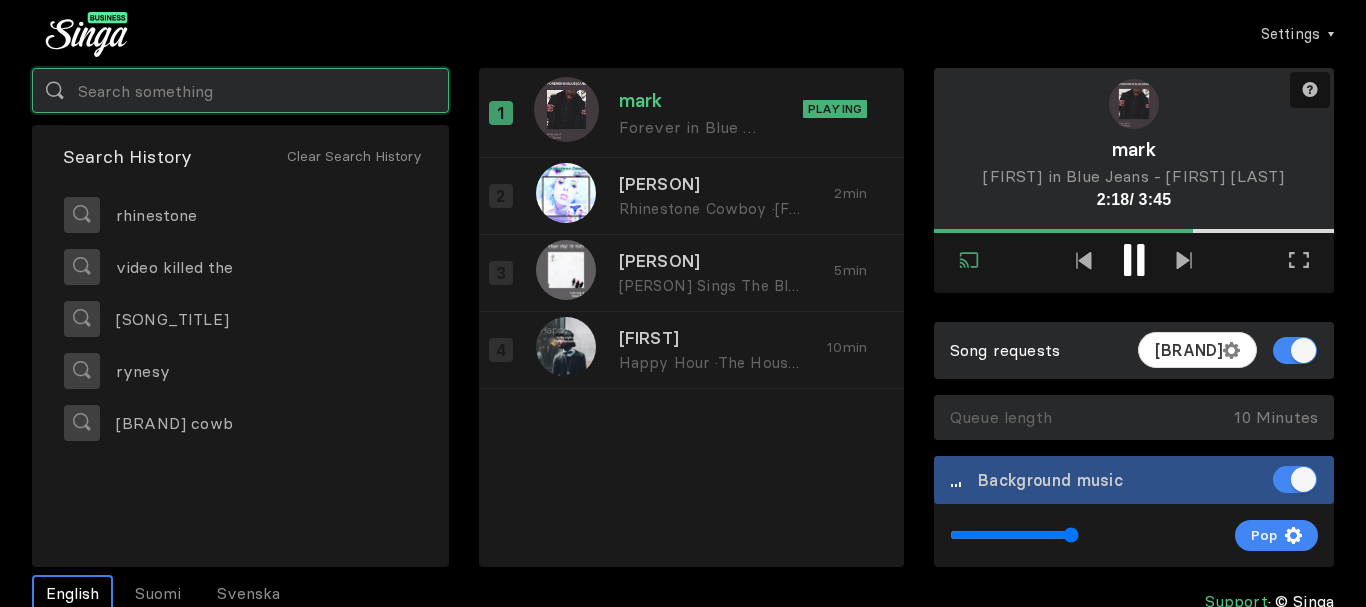 click at bounding box center (240, 90) 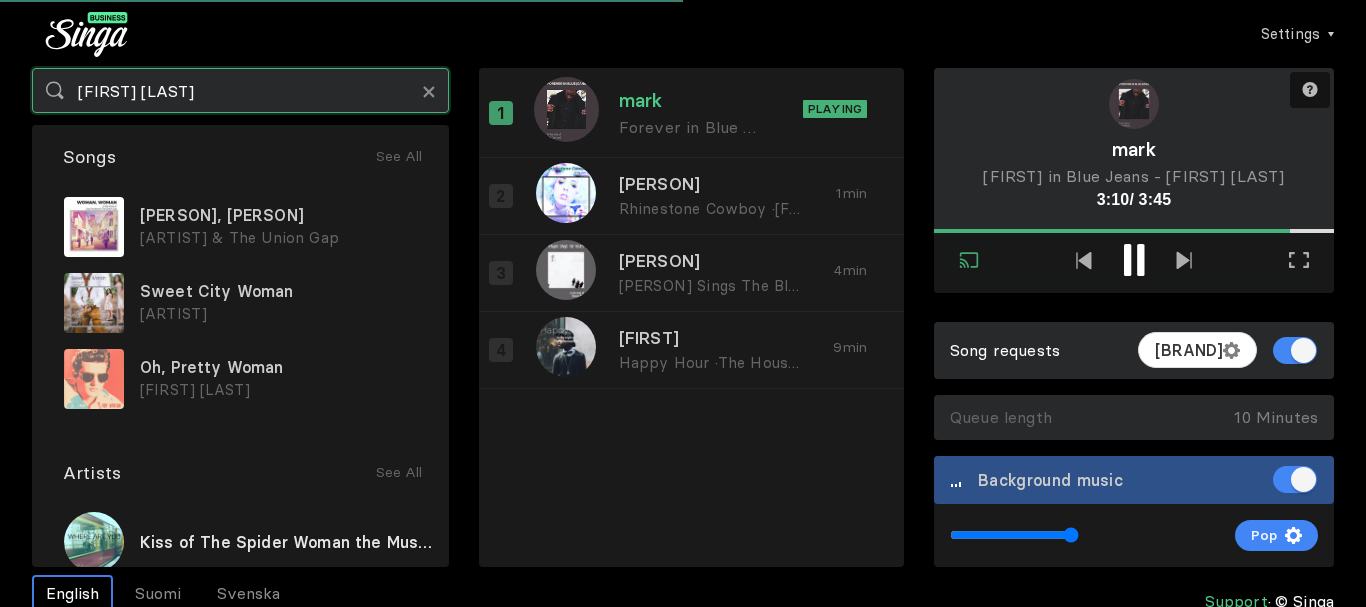 click on "[FIRST] [LAST]" at bounding box center (240, 90) 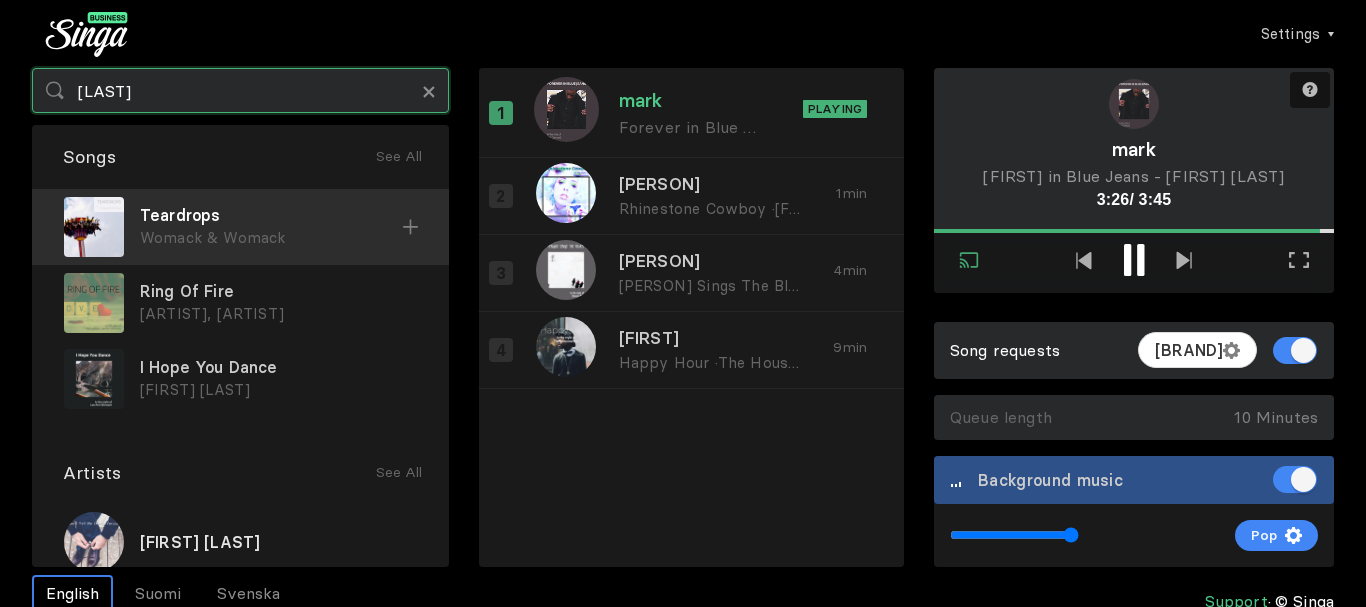 type on "[LAST]" 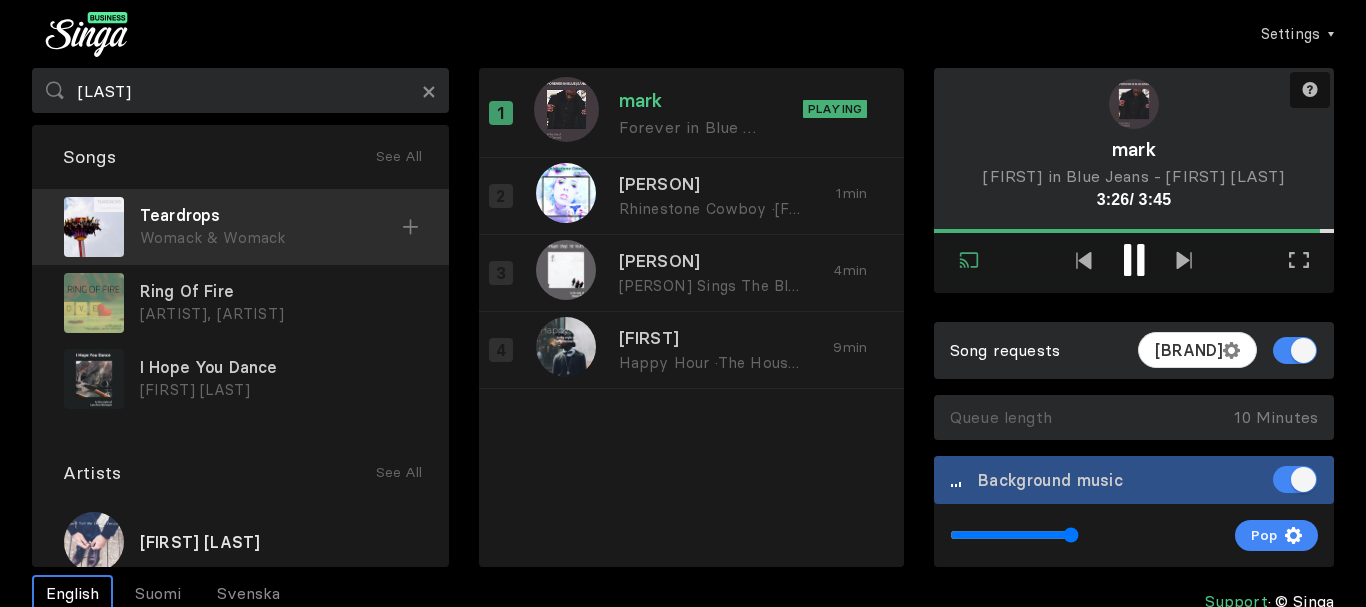 click on "Teardrops" at bounding box center [271, 215] 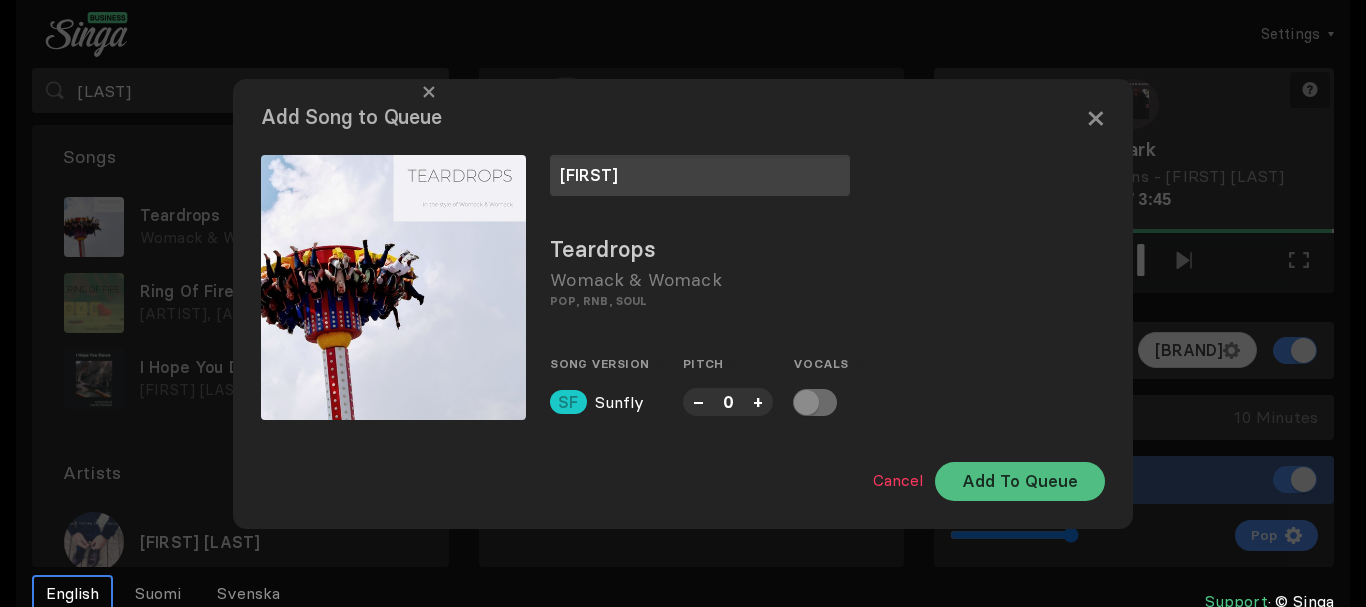 type on "[FIRST]" 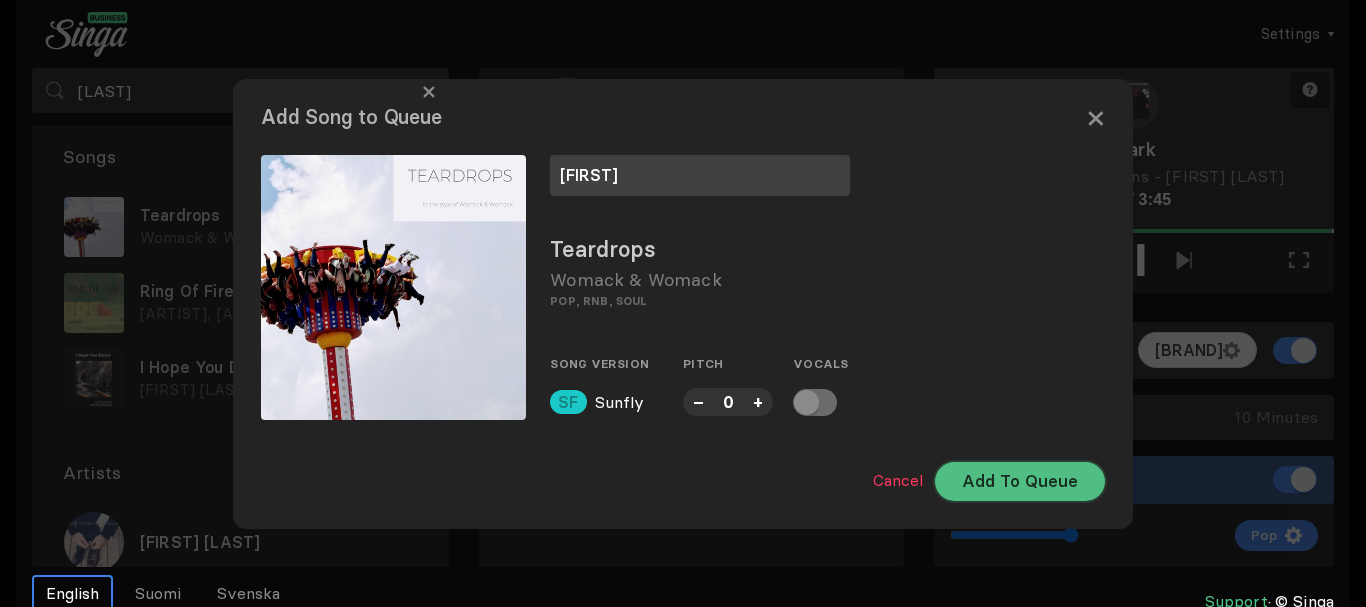 click on "Add To Queue" at bounding box center (1020, 481) 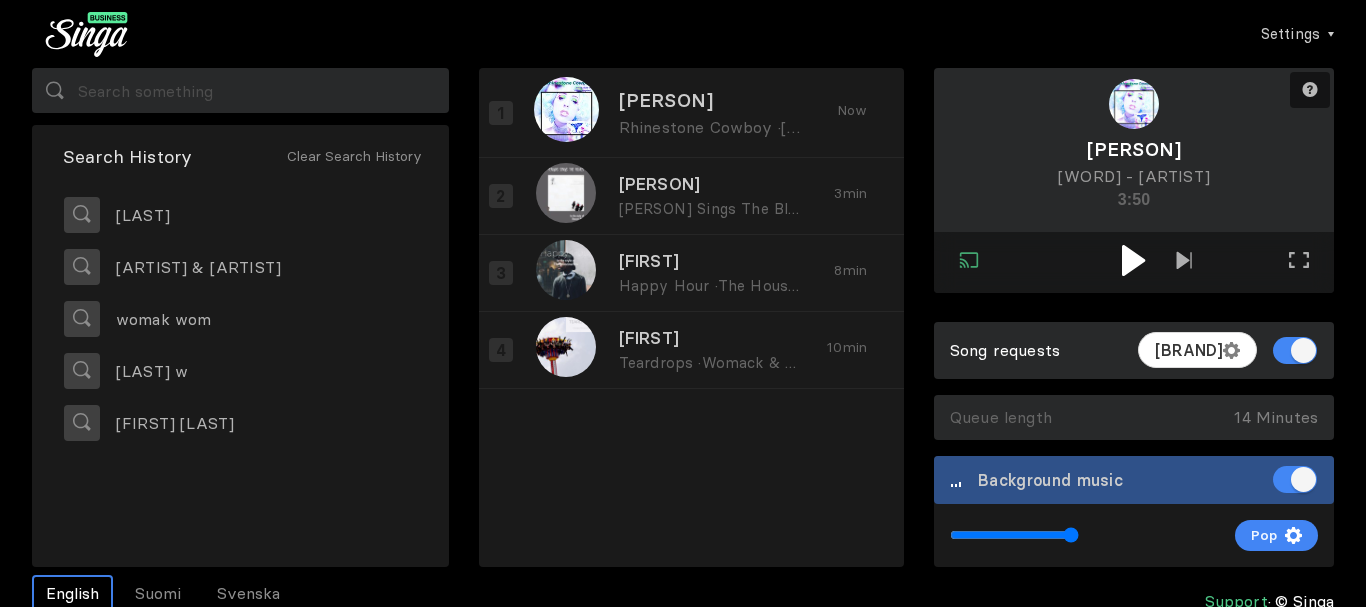 click at bounding box center (1133, 260) 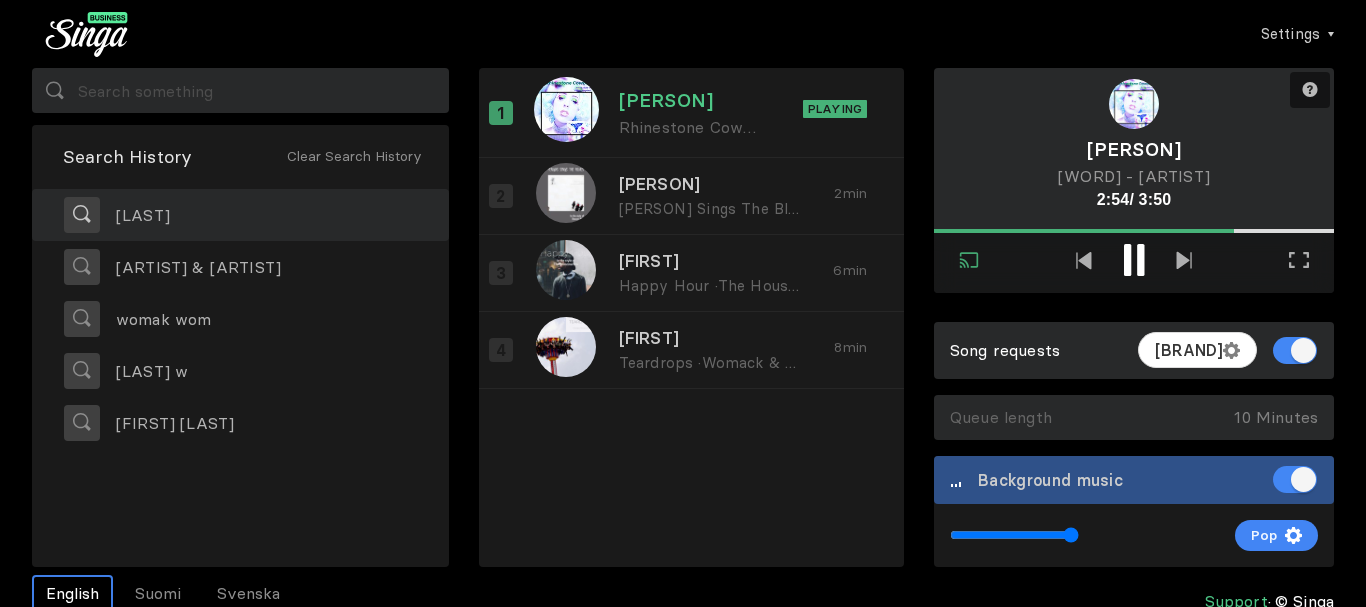 click on "[LAST]" at bounding box center (135, 215) 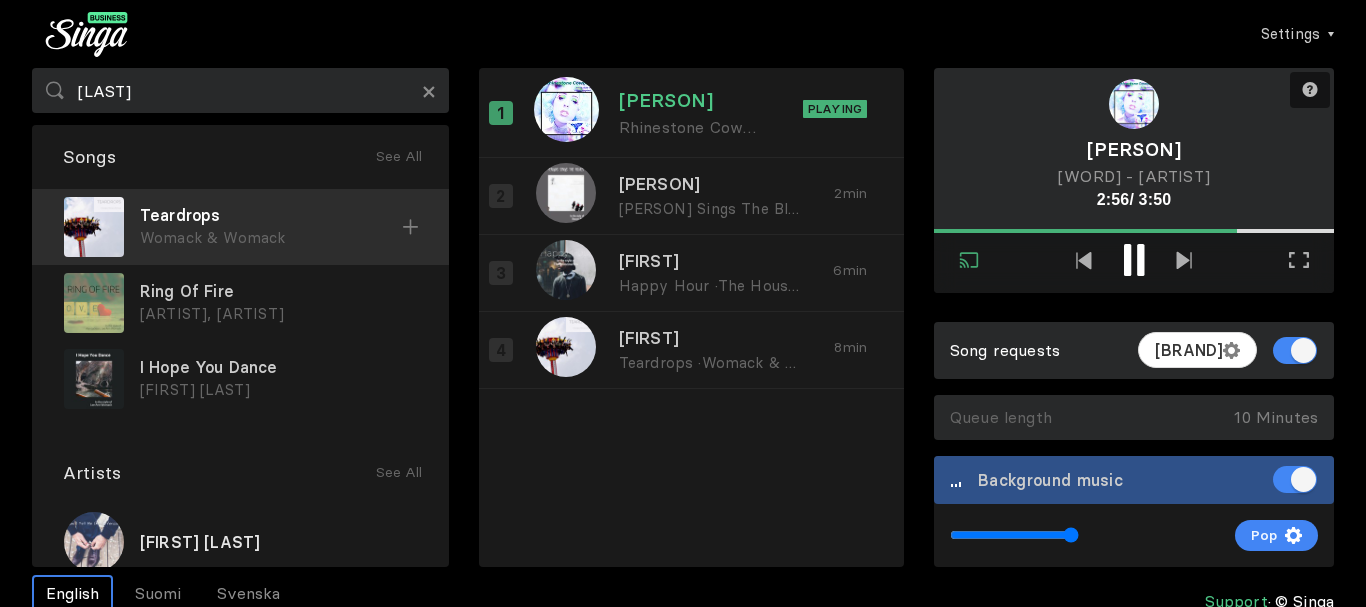 click on "Womack & Womack" at bounding box center (271, 238) 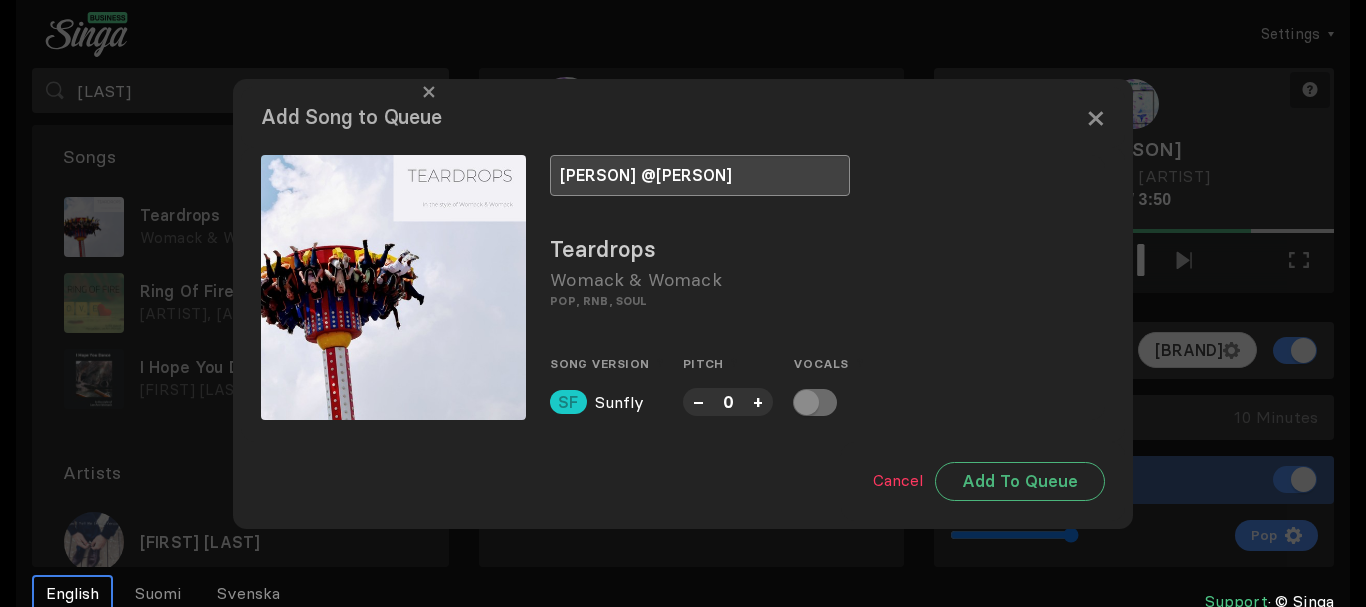 click on "[PERSON] @[PERSON]" at bounding box center [700, 175] 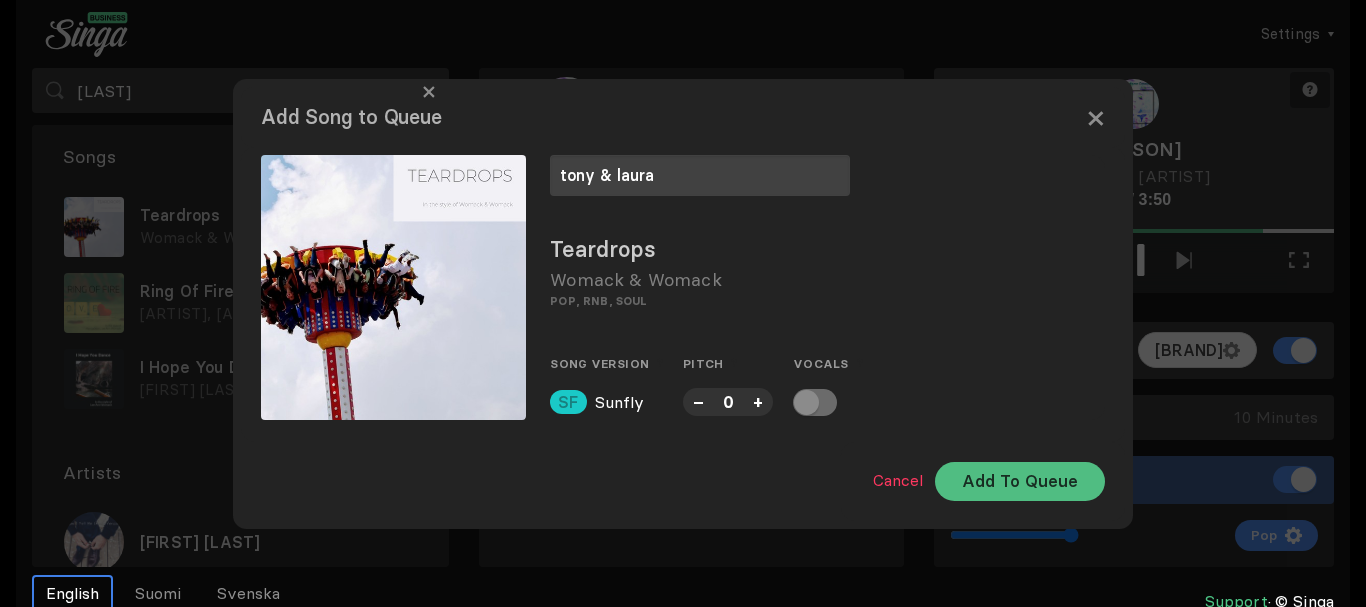 type on "tony & laura" 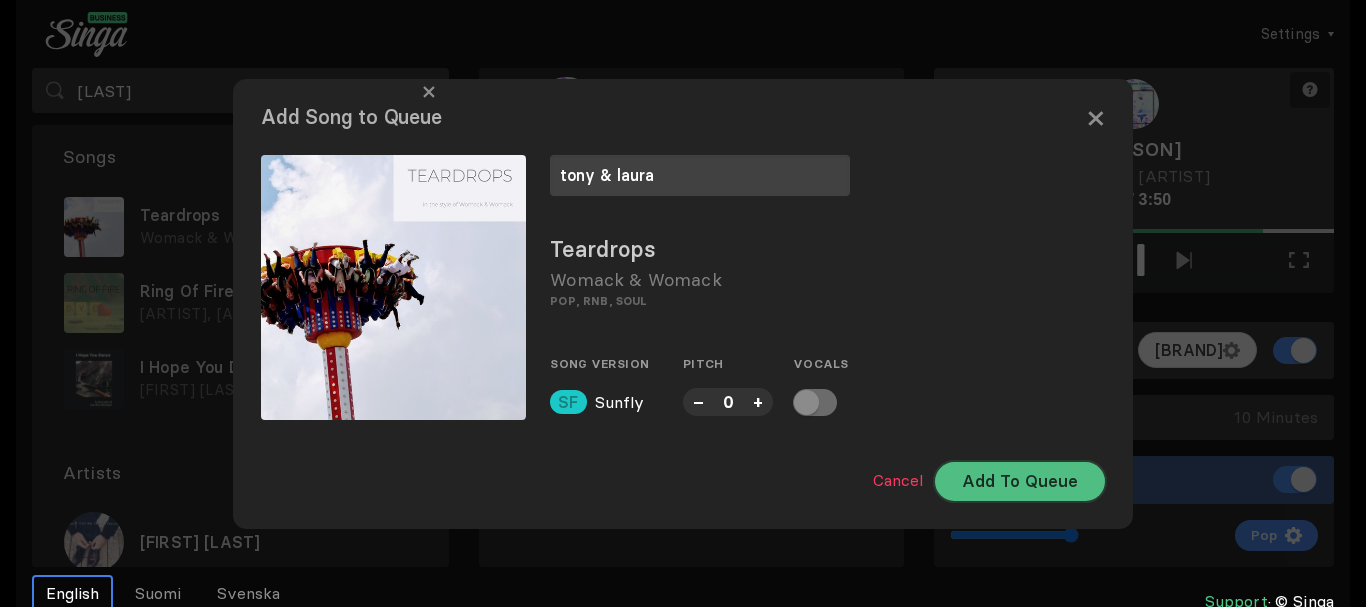click on "Add To Queue" at bounding box center [1020, 481] 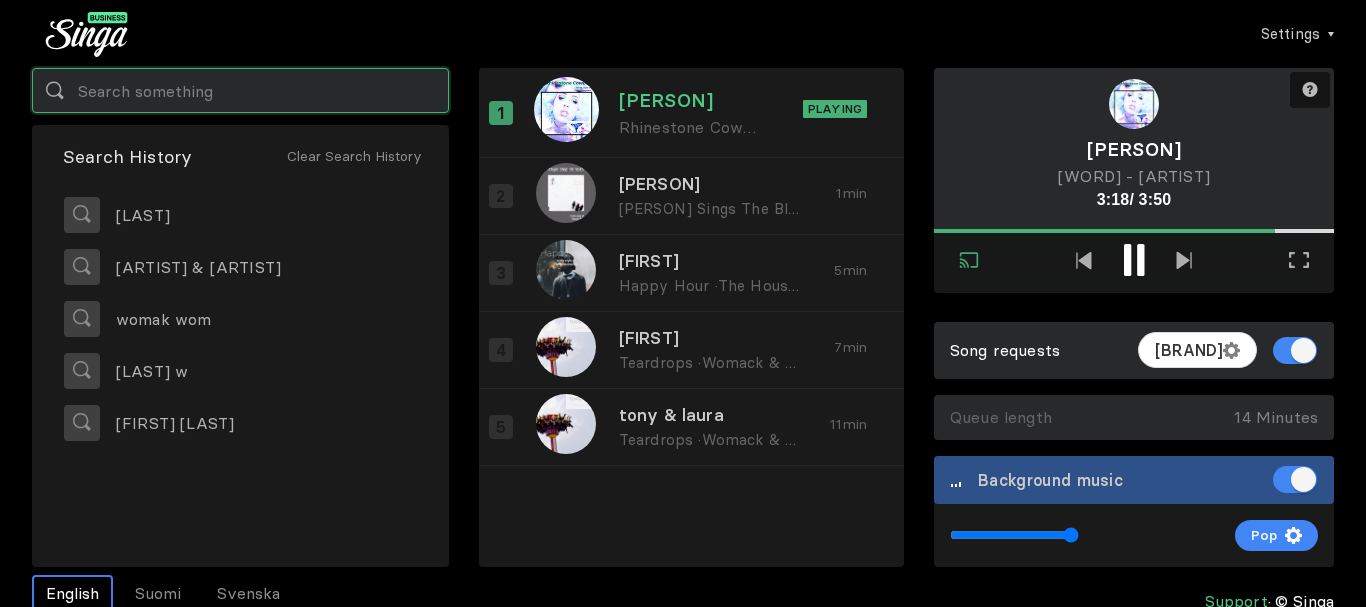 click at bounding box center (240, 90) 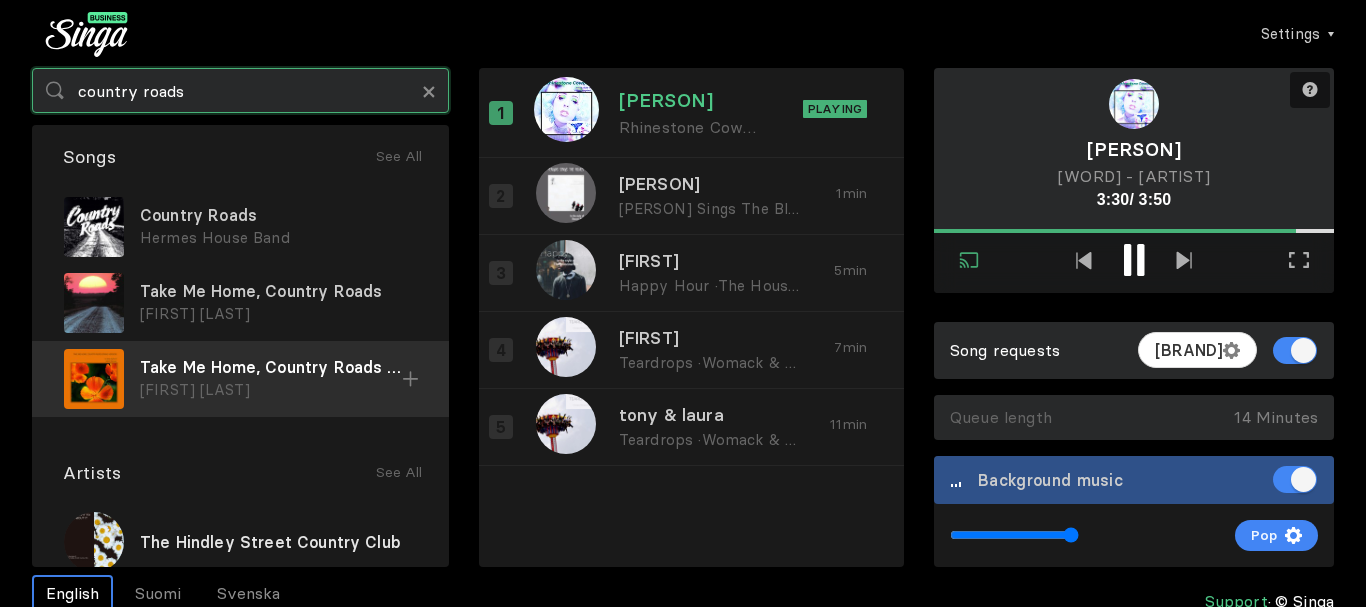 type on "country roads" 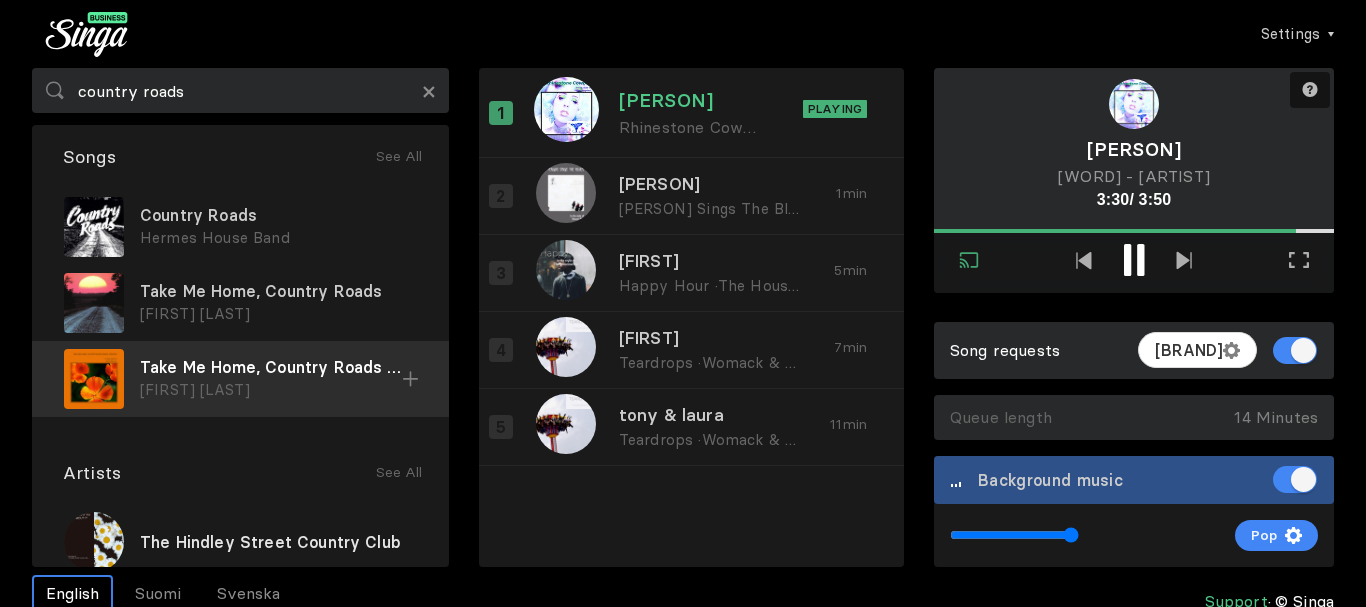 click on "Take Me Home, Country Roads (Piano Version)" at bounding box center (278, 215) 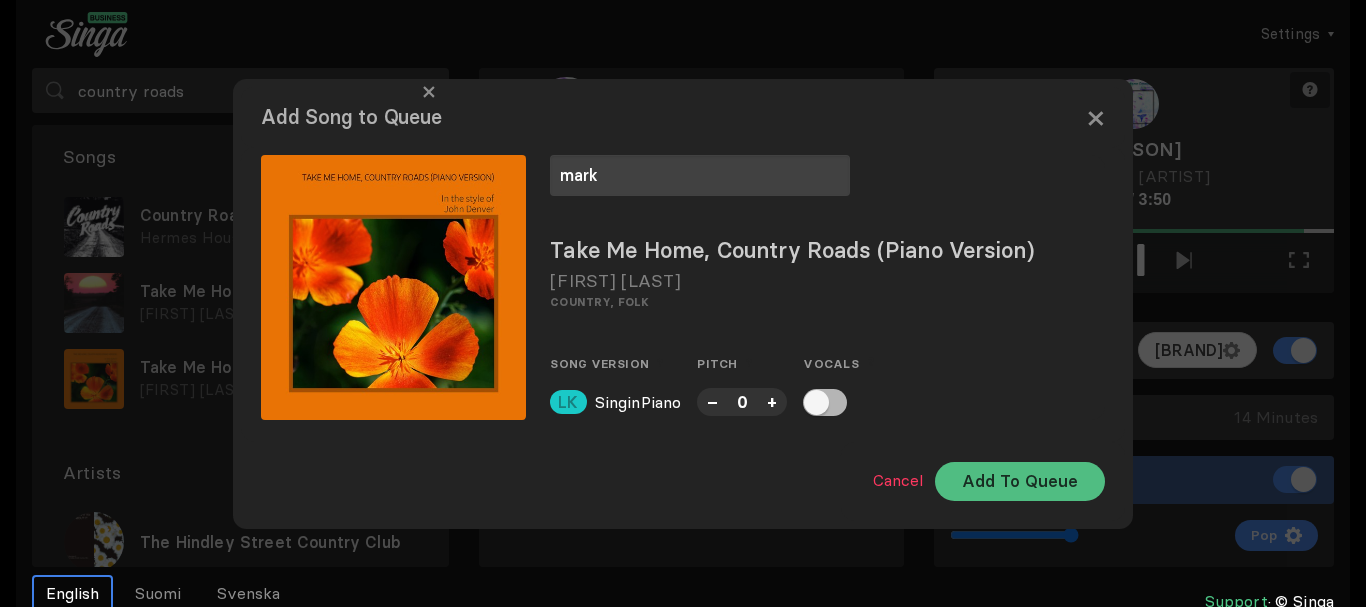 type on "mark" 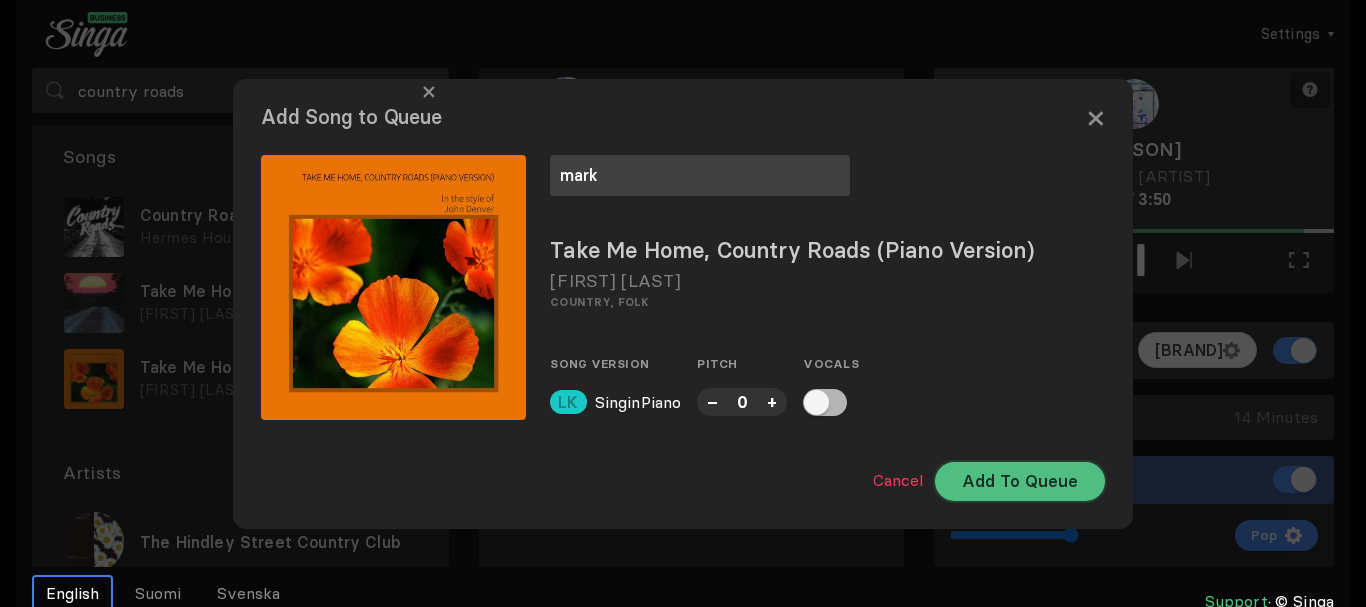 click on "Add To Queue" at bounding box center [1020, 481] 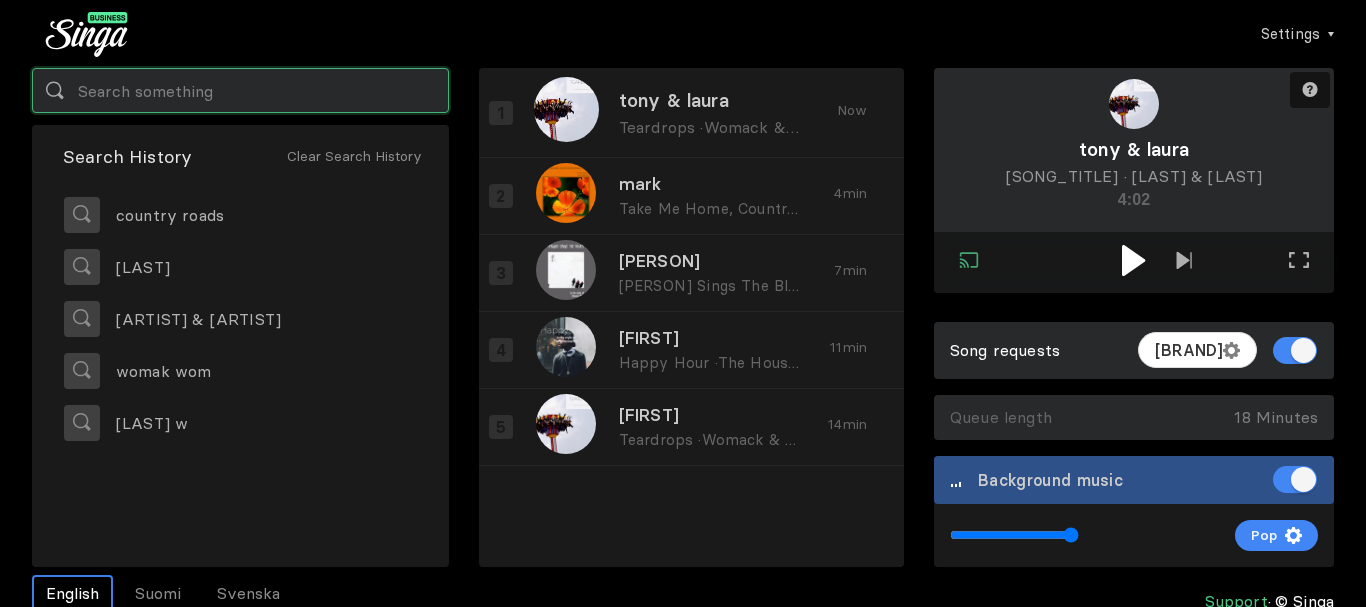 click at bounding box center (240, 90) 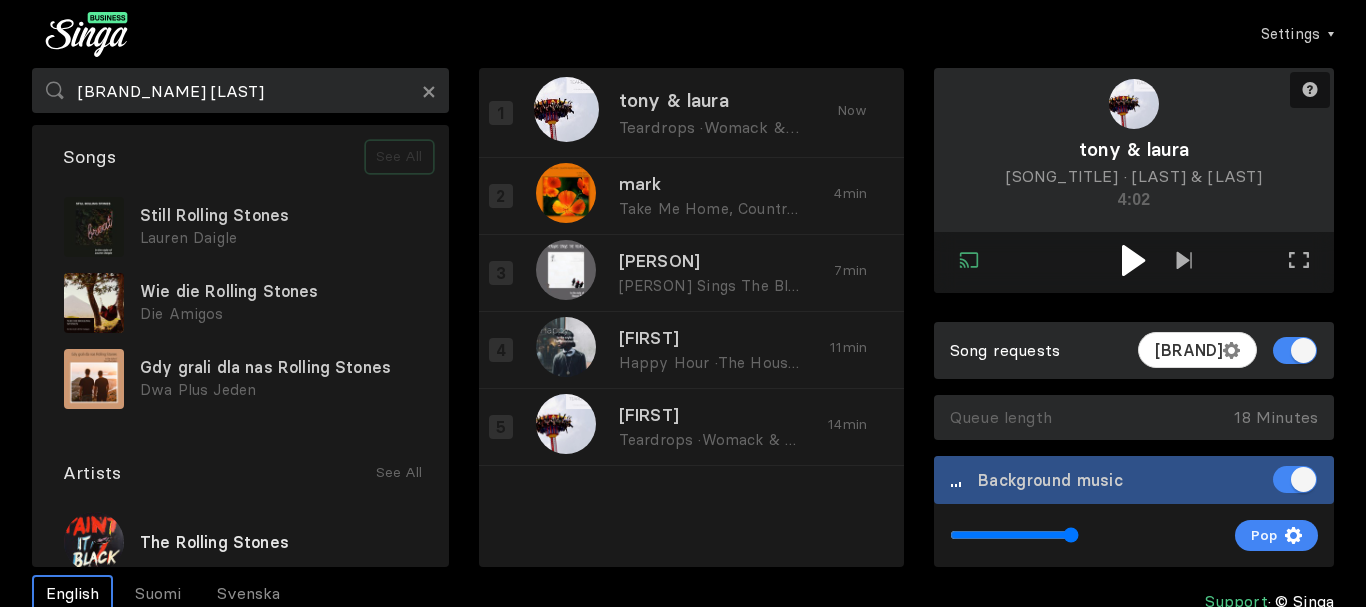 click on "See All" at bounding box center [399, 157] 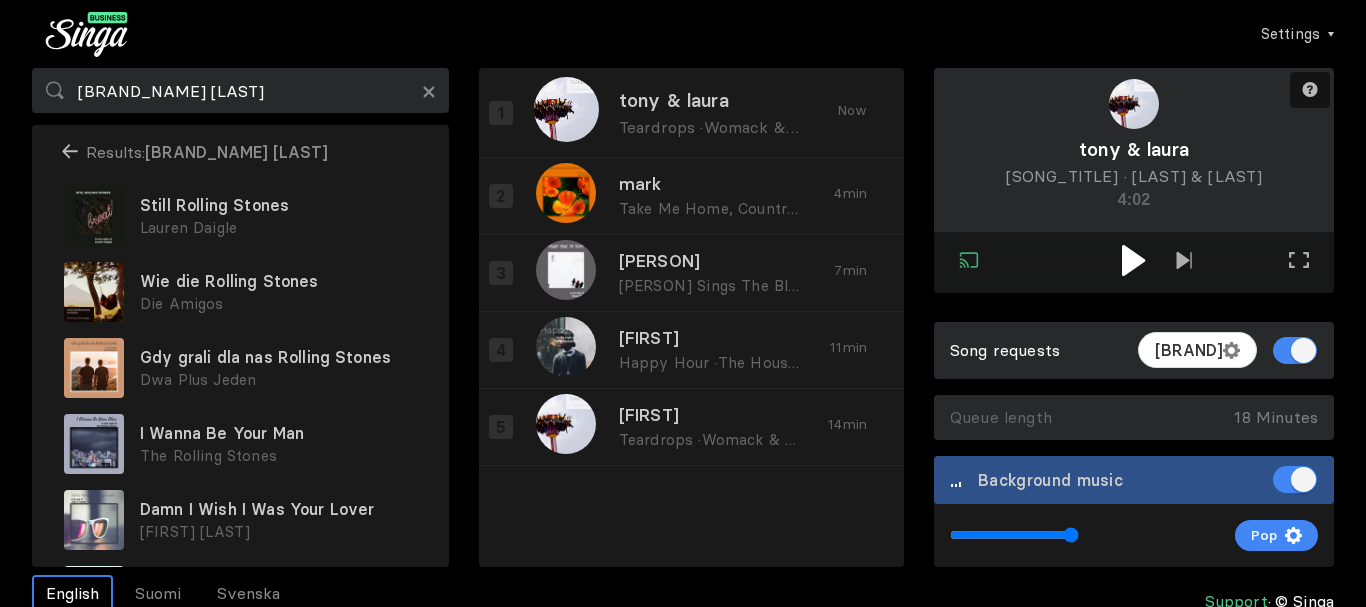 scroll, scrollTop: 4, scrollLeft: 0, axis: vertical 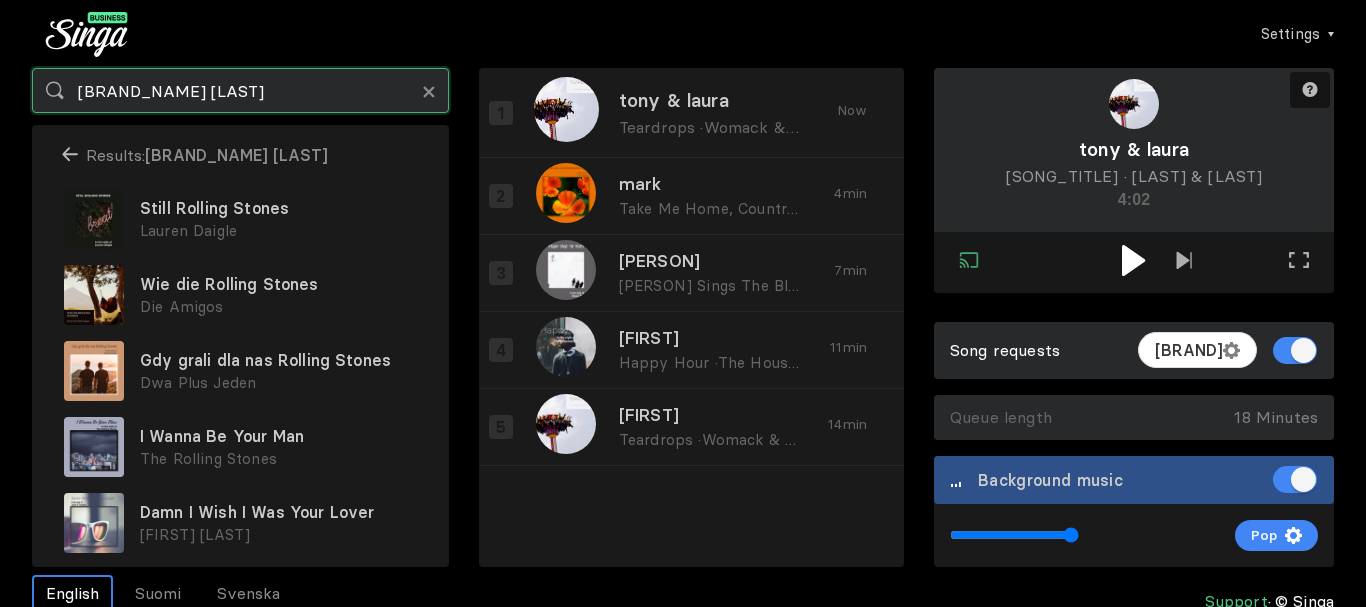click on "[BRAND_NAME] [LAST]" at bounding box center (240, 90) 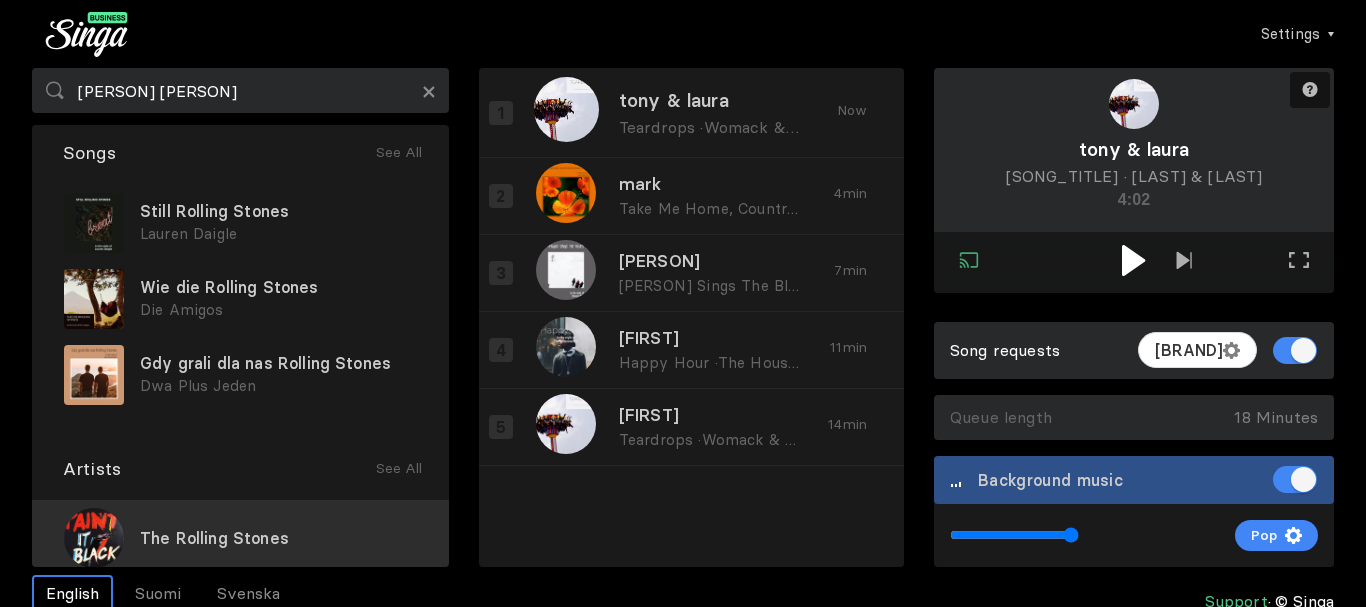 click on "The Rolling Stones" at bounding box center (214, 538) 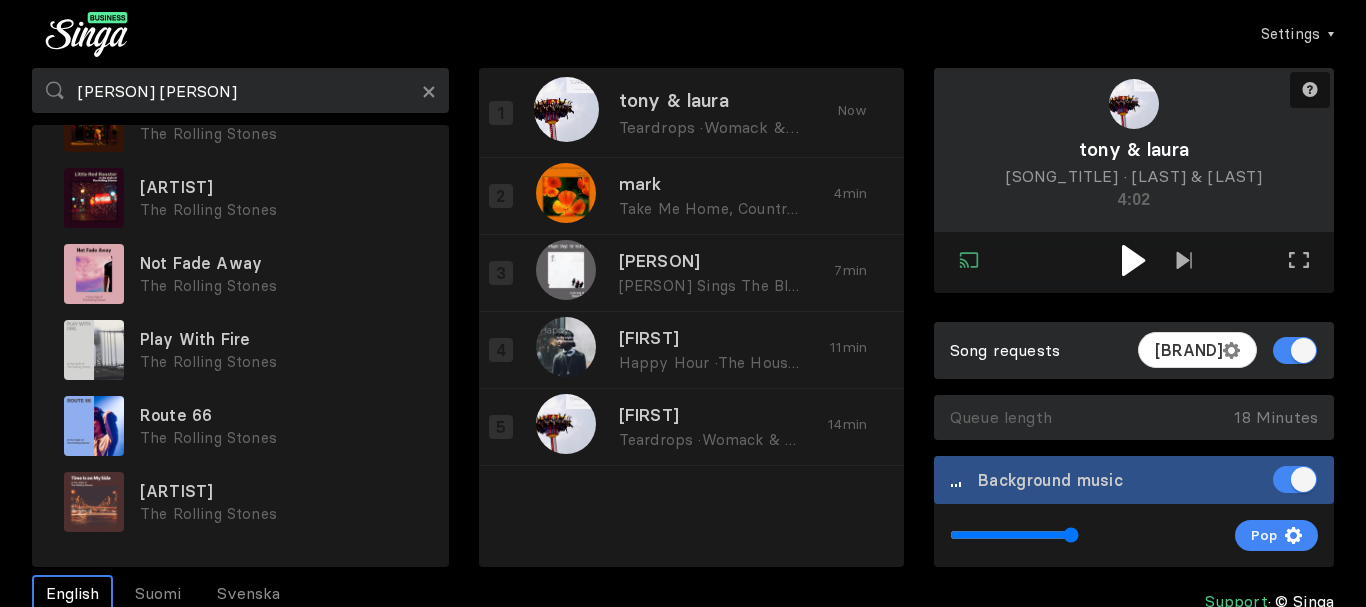 scroll, scrollTop: 757, scrollLeft: 0, axis: vertical 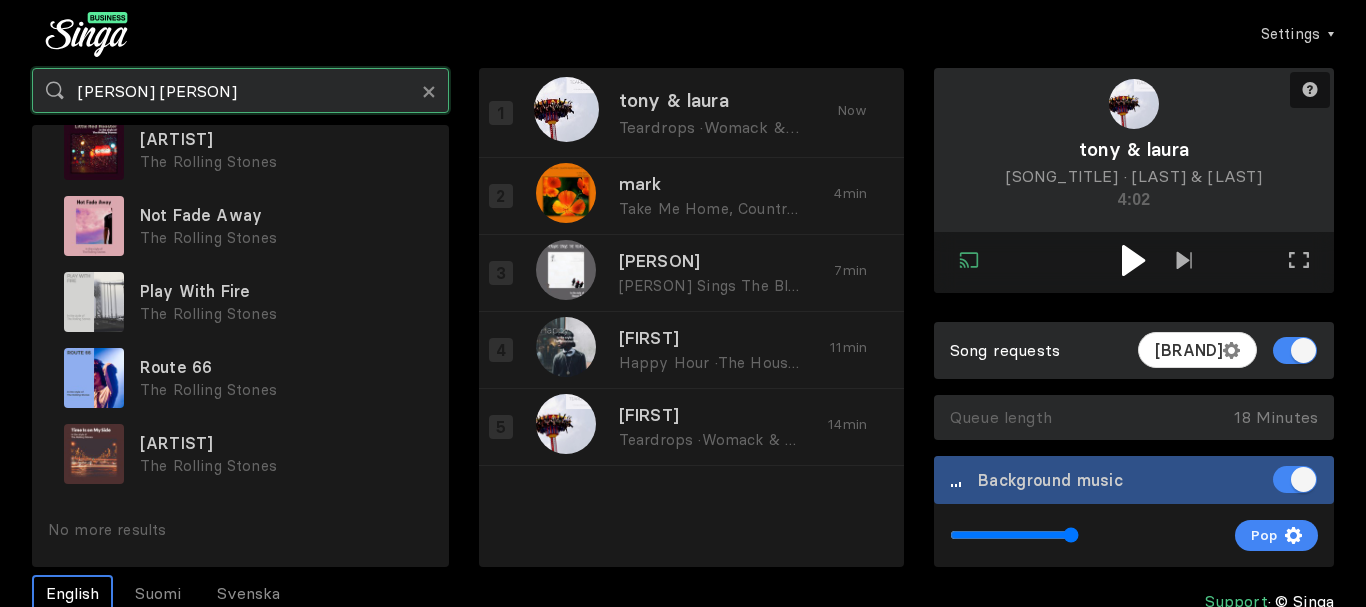 click on "[PERSON] [PERSON]" at bounding box center (240, 90) 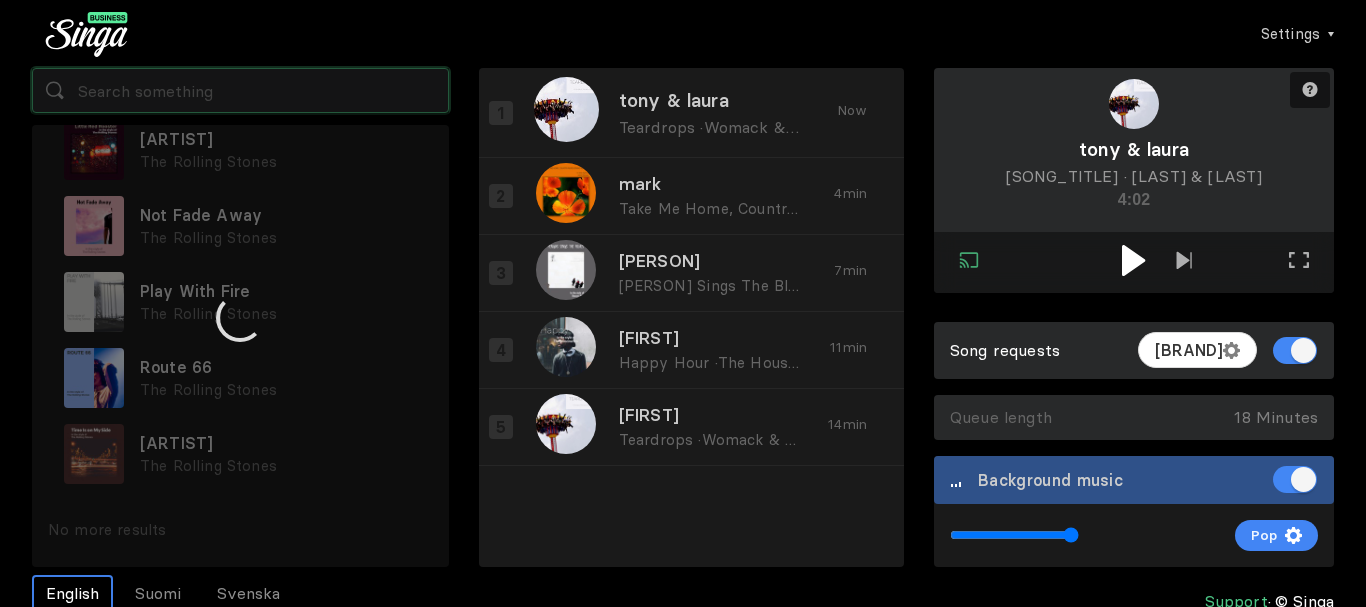 scroll, scrollTop: 0, scrollLeft: 0, axis: both 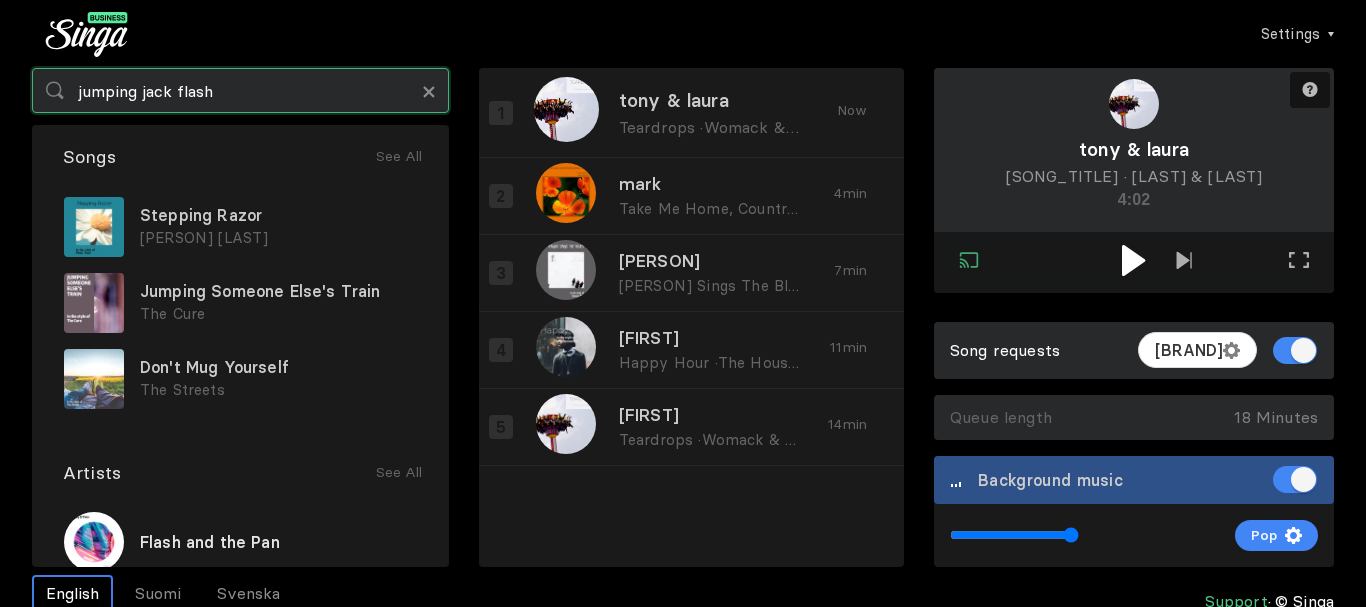 drag, startPoint x: 246, startPoint y: 101, endPoint x: 0, endPoint y: 105, distance: 246.03252 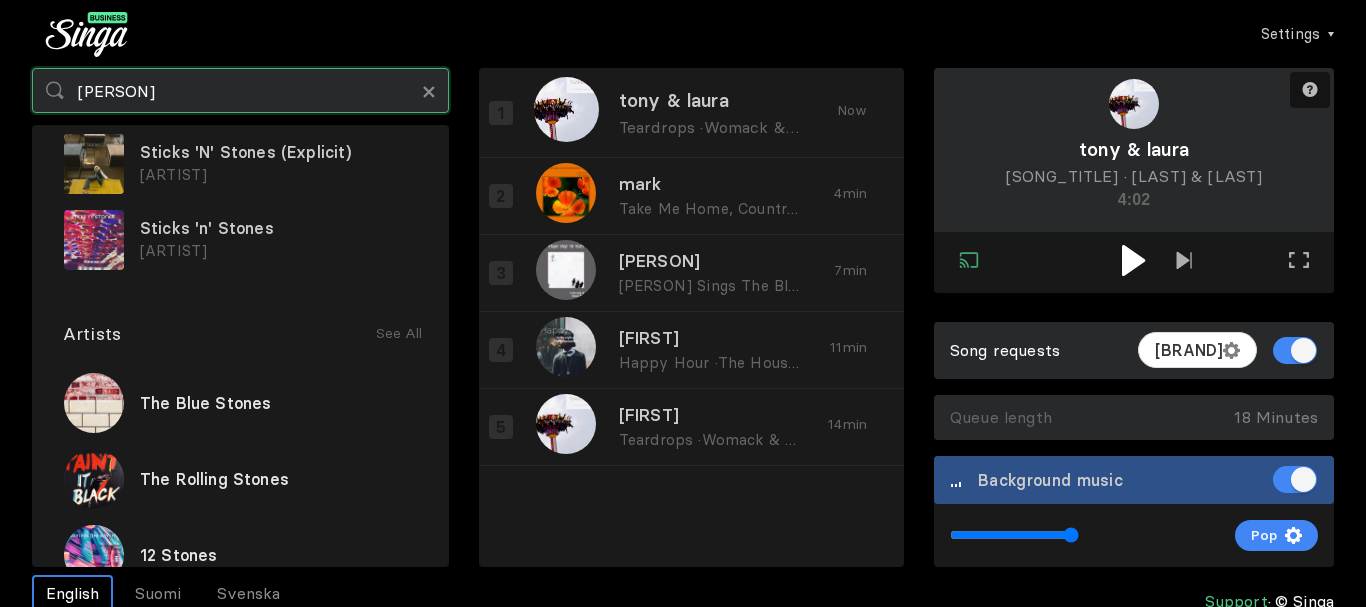 scroll, scrollTop: 165, scrollLeft: 0, axis: vertical 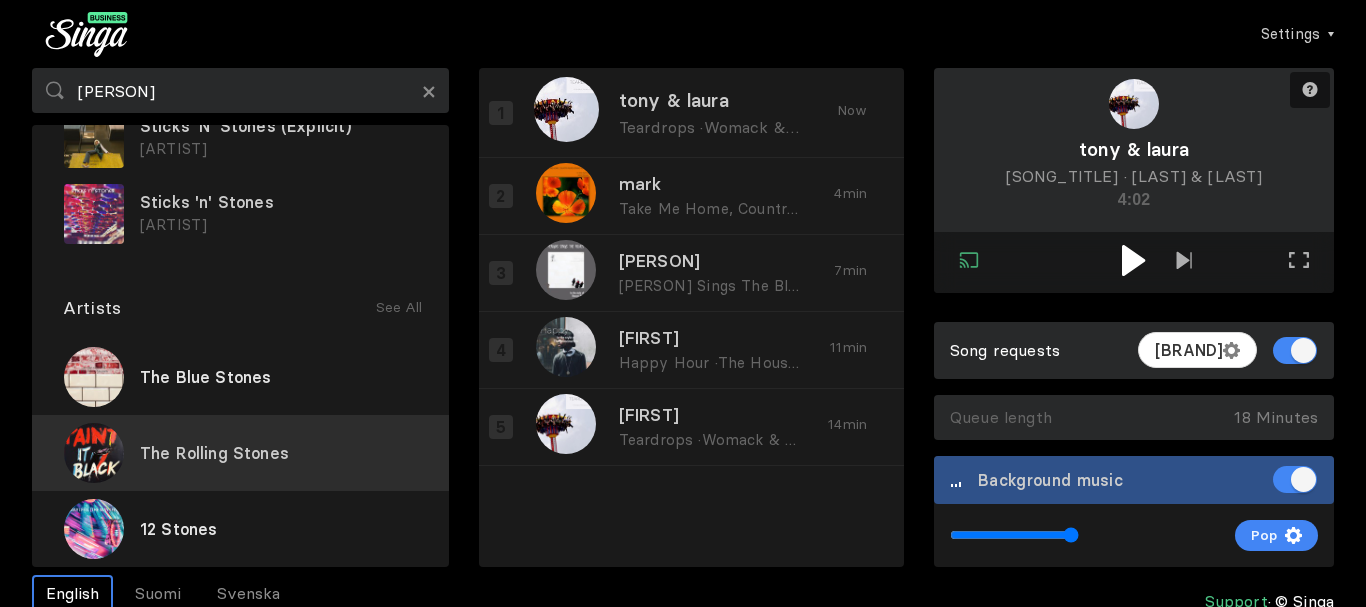 click on "The Rolling Stones" at bounding box center (205, 377) 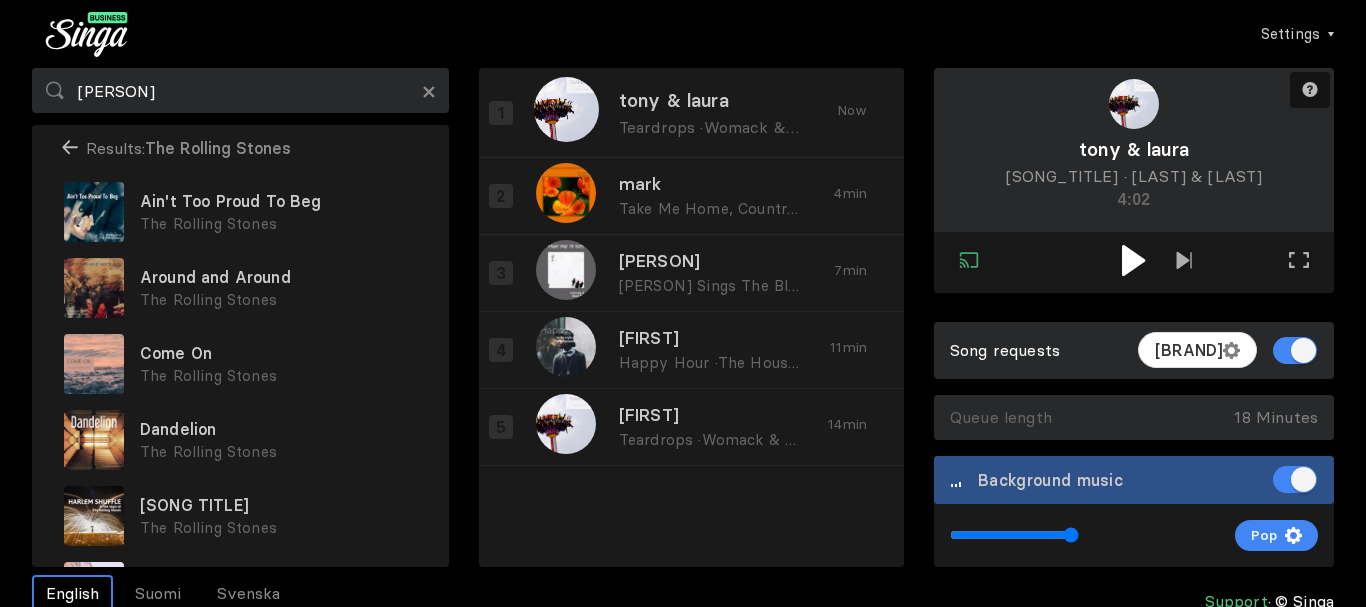 scroll, scrollTop: 0, scrollLeft: 0, axis: both 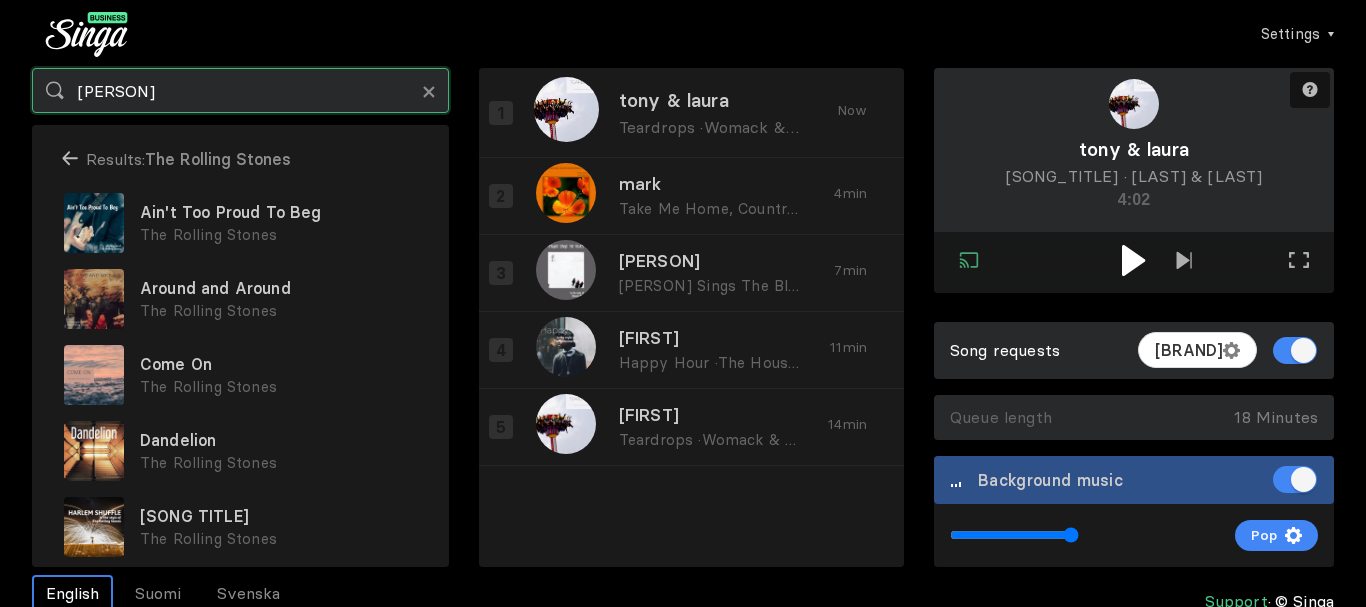 click on "[PERSON]" at bounding box center [240, 90] 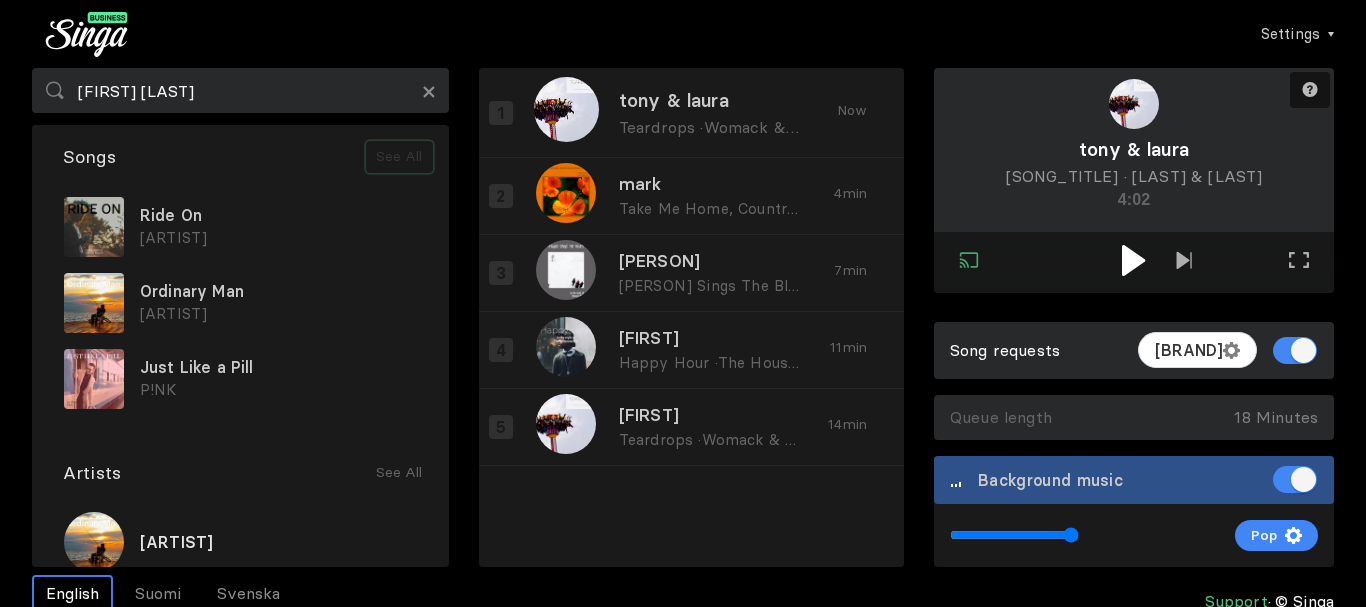 click on "See All" at bounding box center [399, 157] 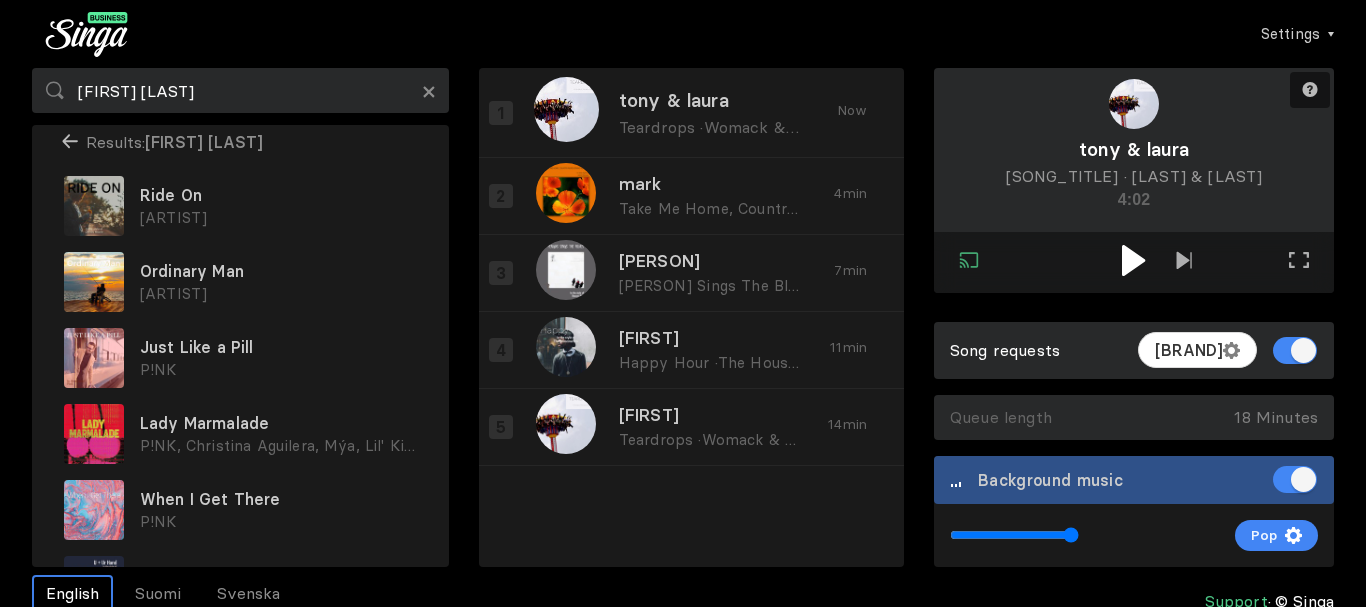 scroll, scrollTop: 0, scrollLeft: 0, axis: both 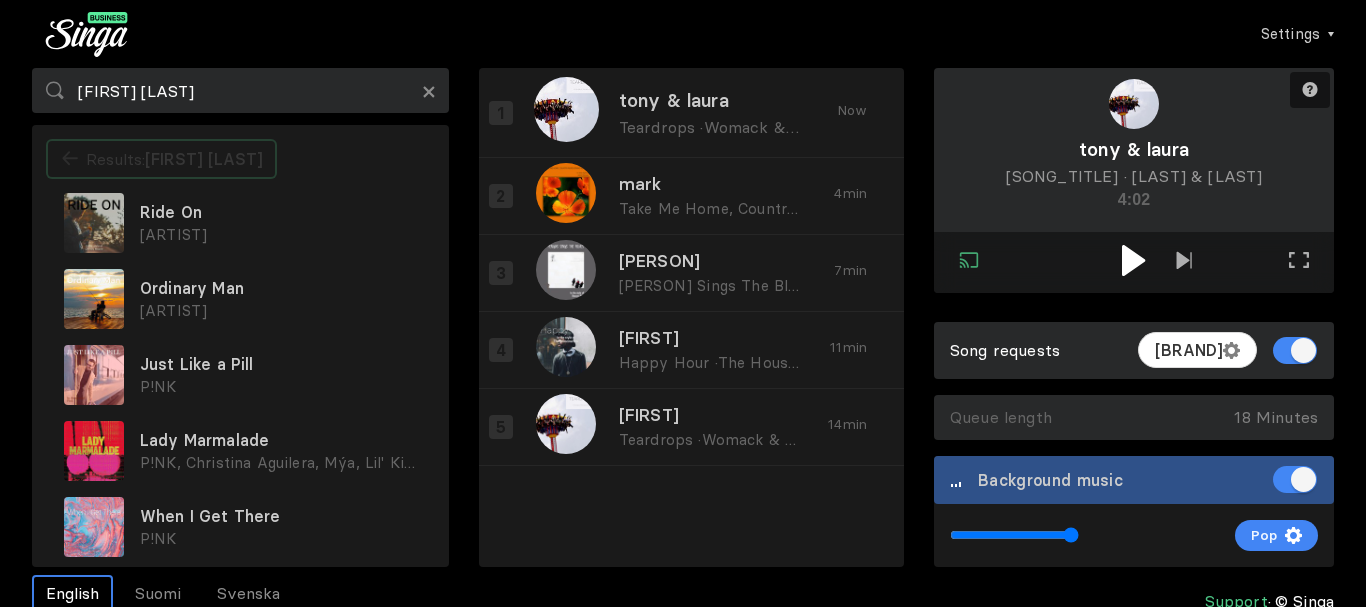 click on "[FIRST] [LAST]" at bounding box center [204, 159] 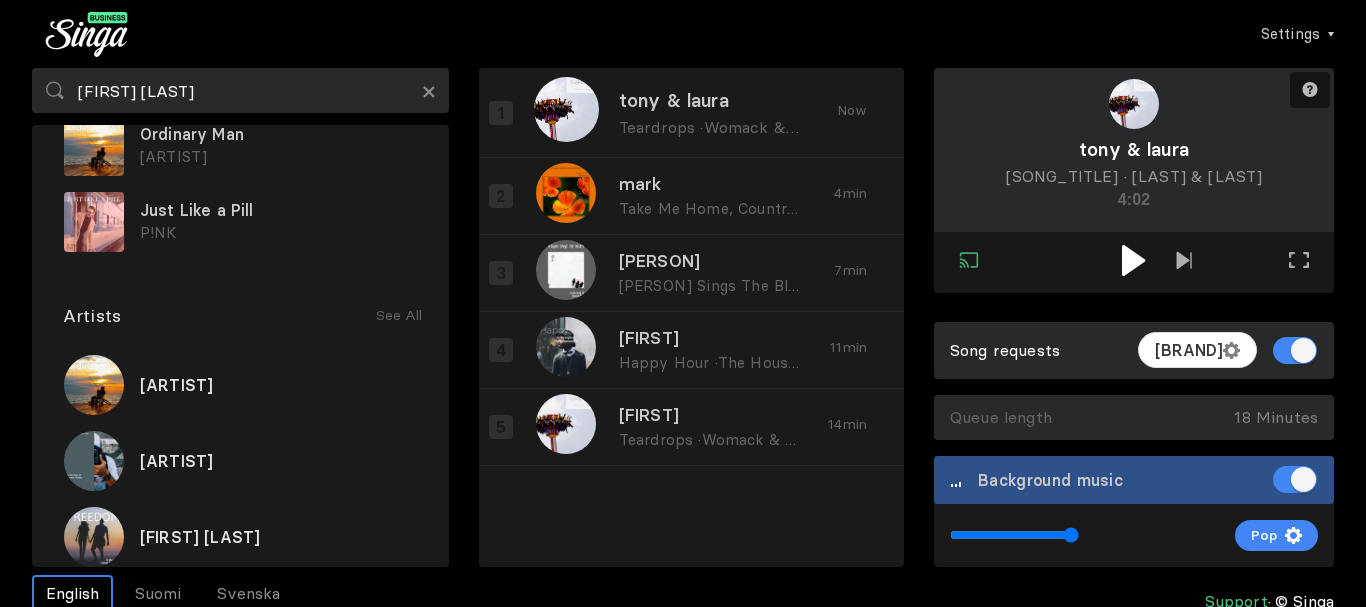 scroll, scrollTop: 158, scrollLeft: 0, axis: vertical 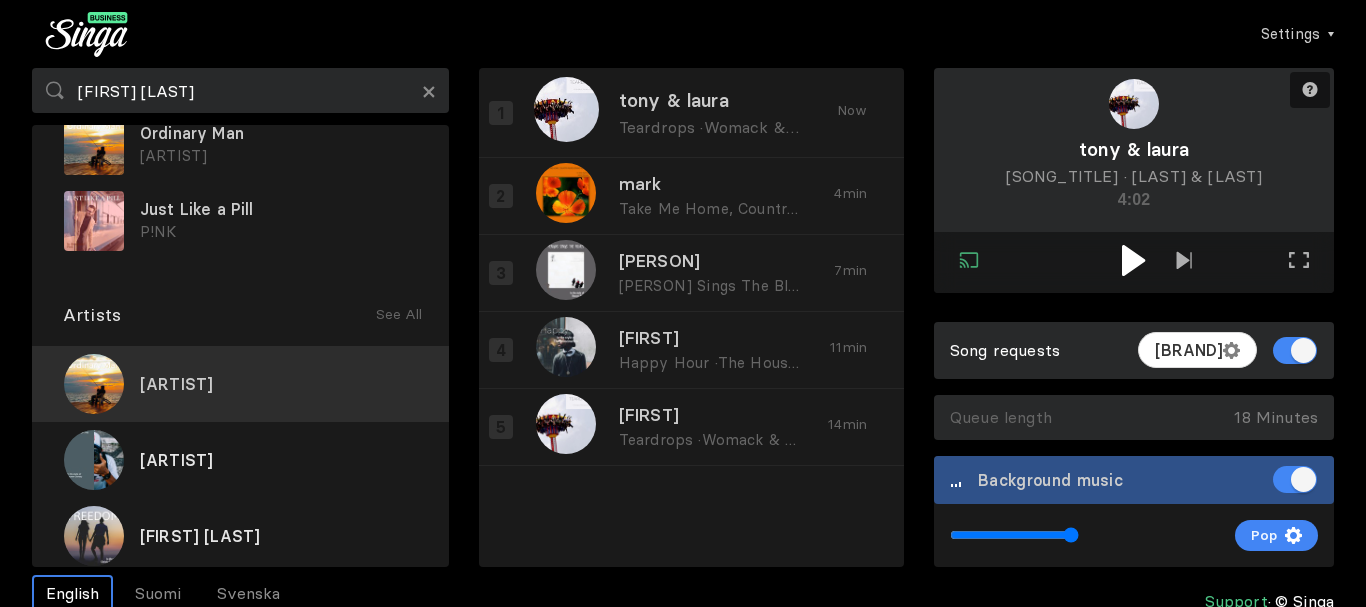 click on "[ARTIST]" at bounding box center [240, 384] 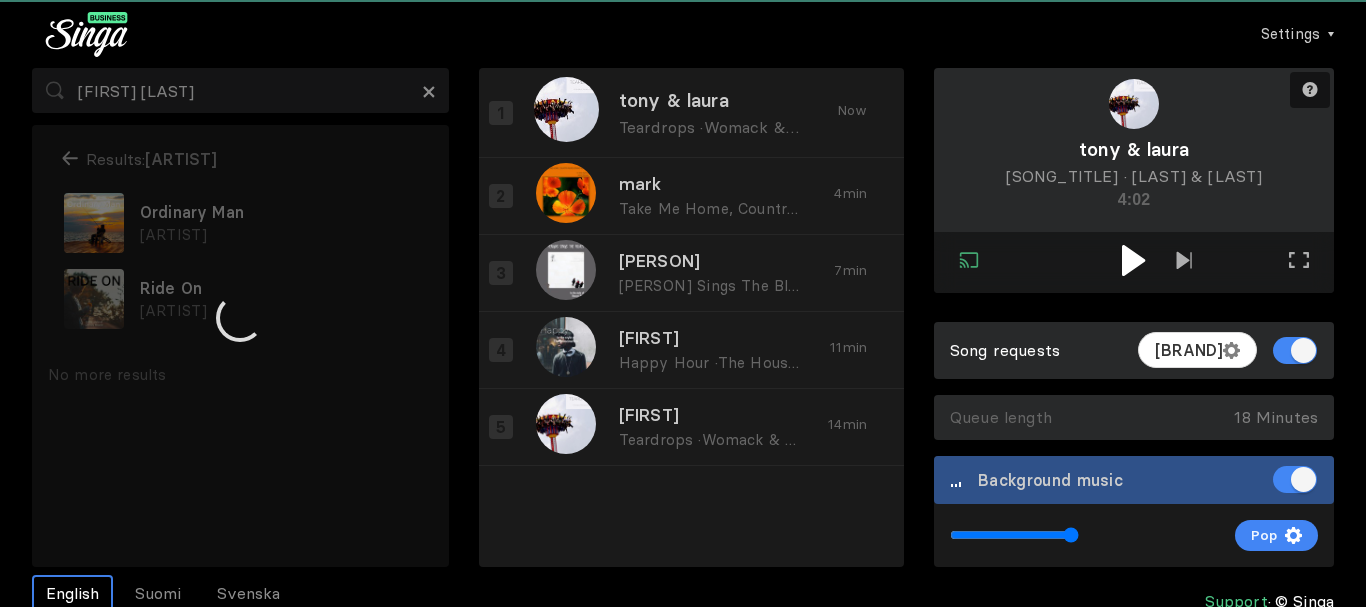 scroll, scrollTop: 0, scrollLeft: 0, axis: both 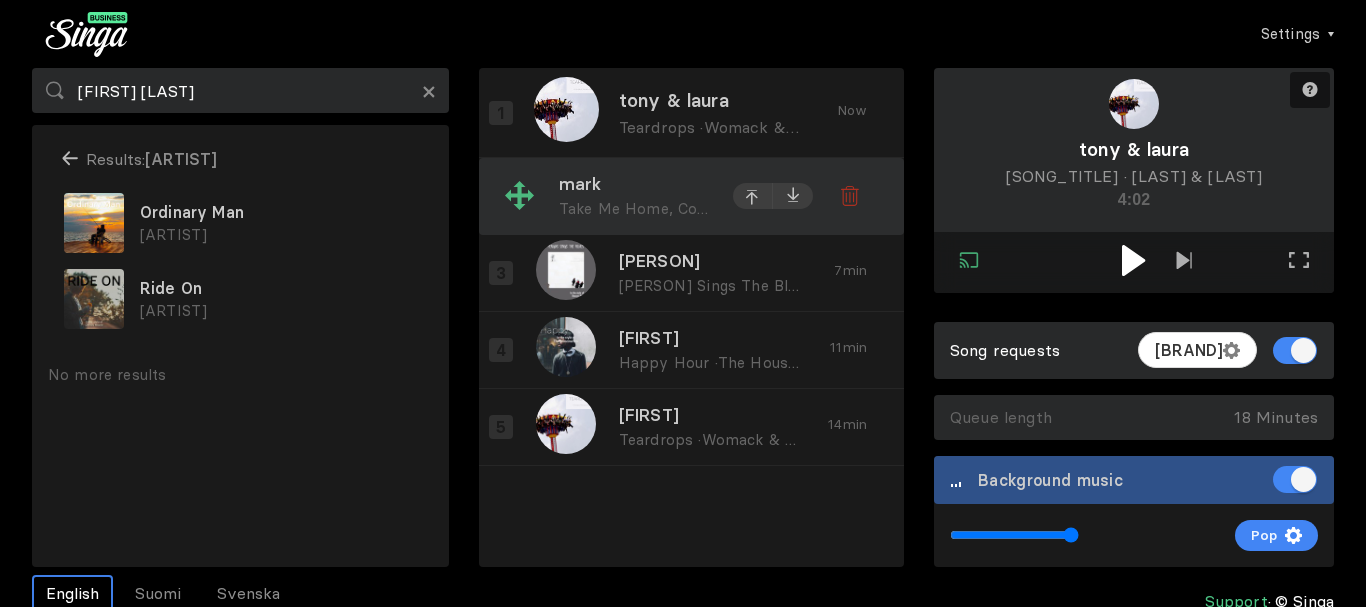 click at bounding box center [519, 195] 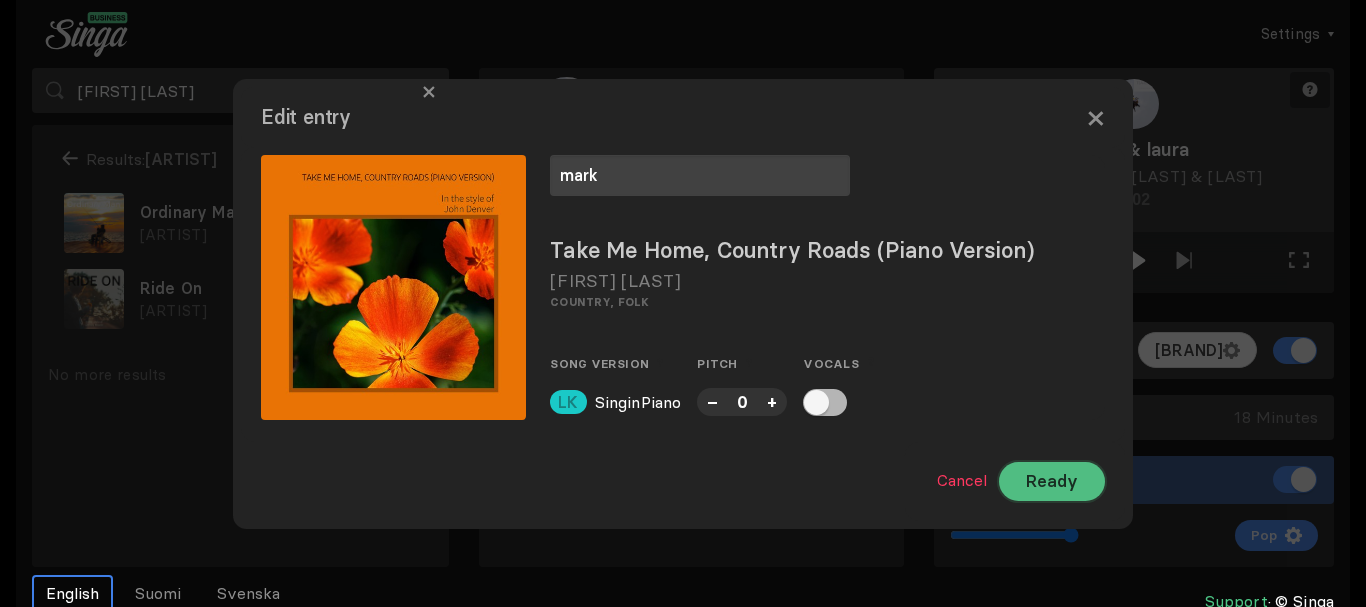 click on "Ready" at bounding box center [1052, 481] 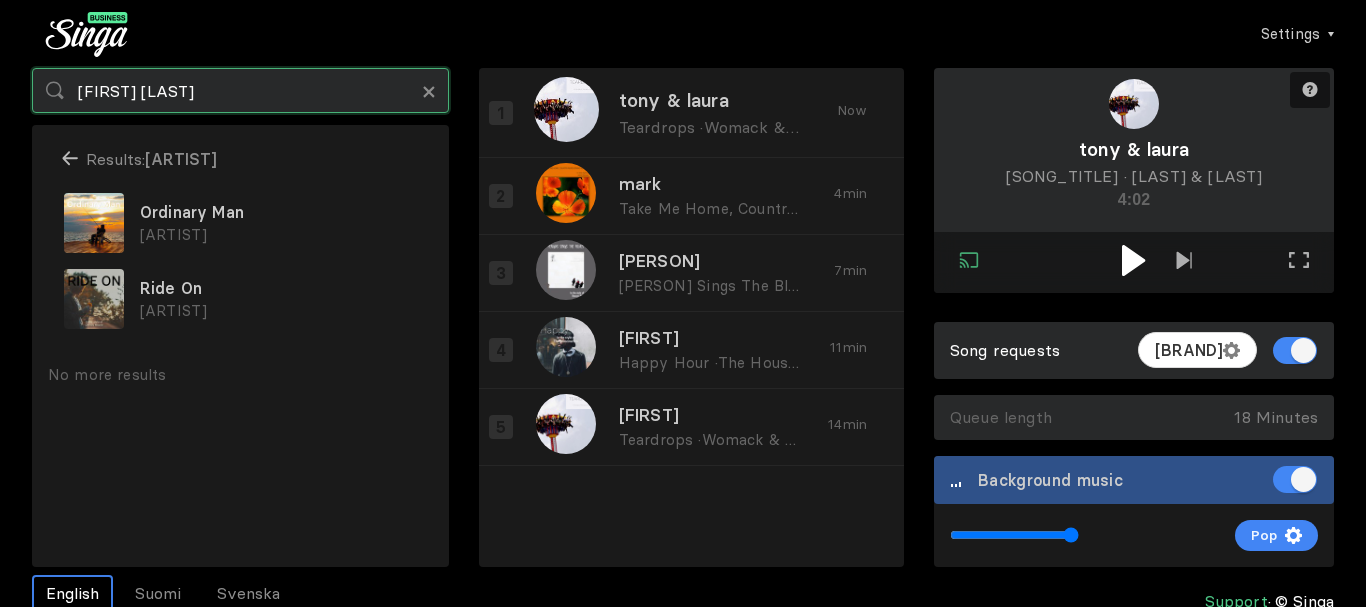 drag, startPoint x: 226, startPoint y: 102, endPoint x: 10, endPoint y: 118, distance: 216.59178 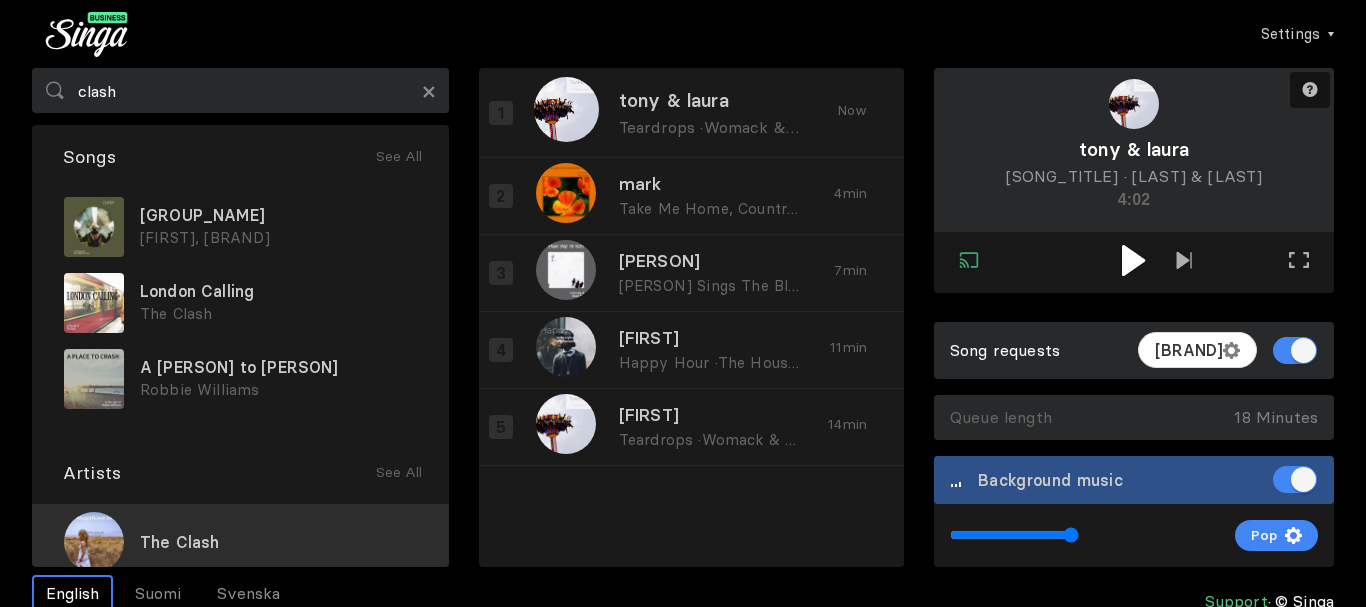 click on "The Clash" at bounding box center [179, 542] 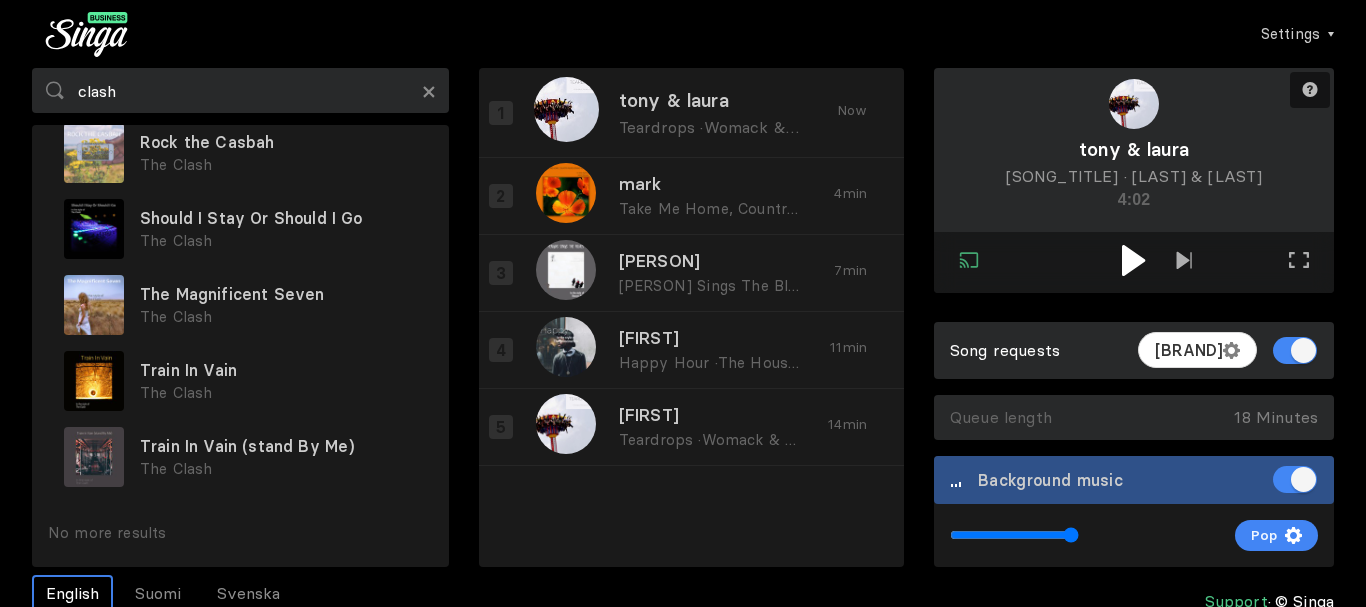 scroll, scrollTop: 377, scrollLeft: 0, axis: vertical 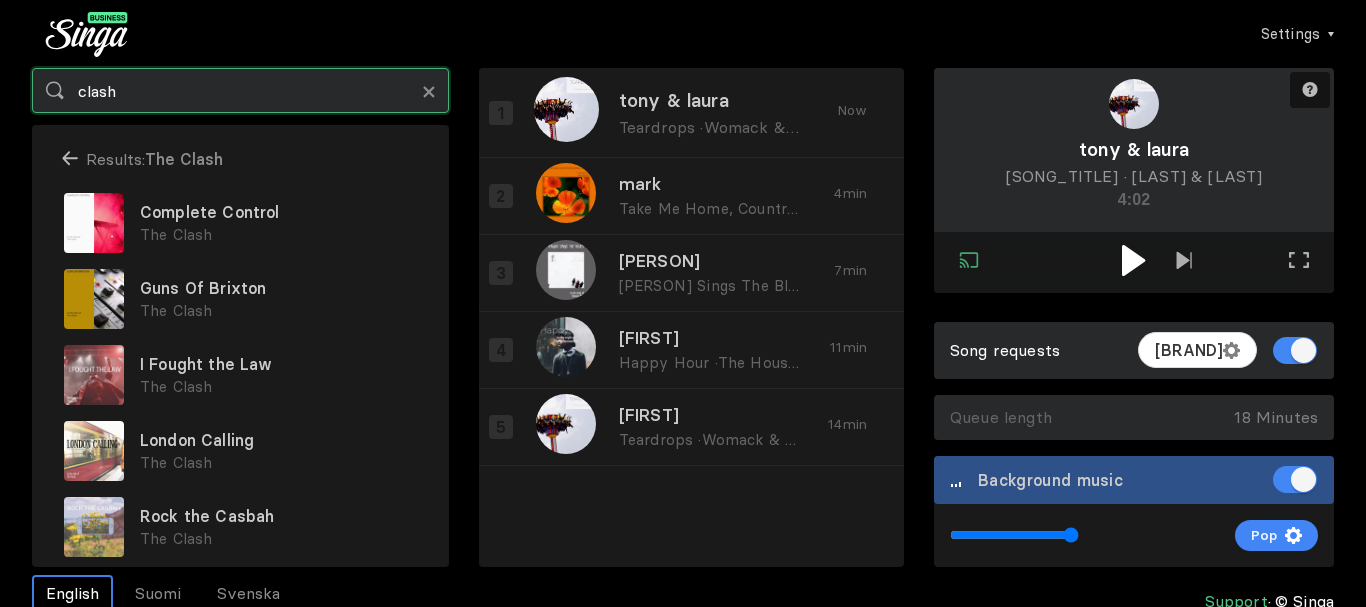 click on "clash" at bounding box center [240, 90] 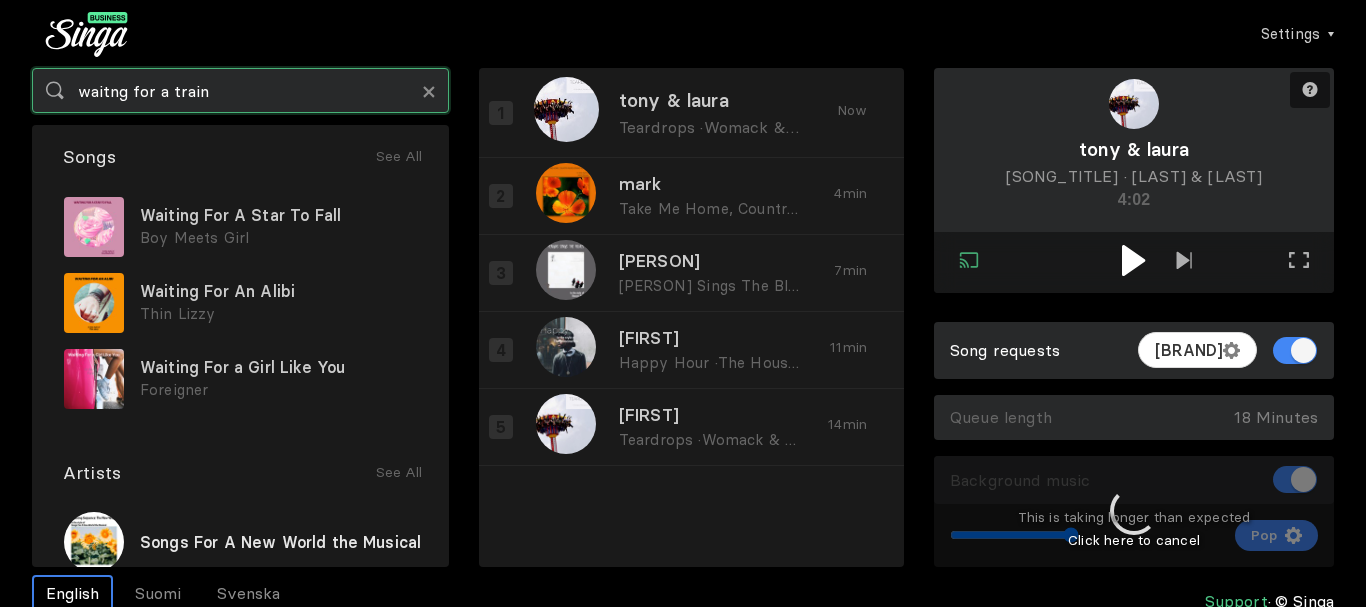 click on "waitng for a train" at bounding box center [240, 90] 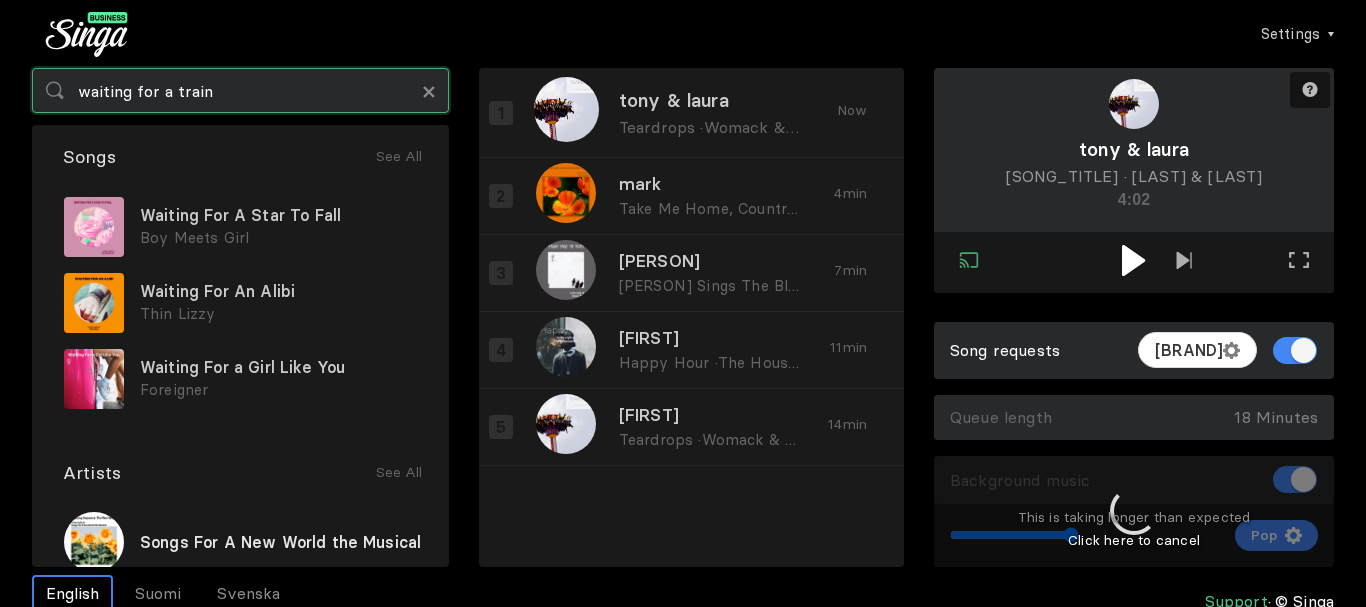 scroll, scrollTop: 0, scrollLeft: 0, axis: both 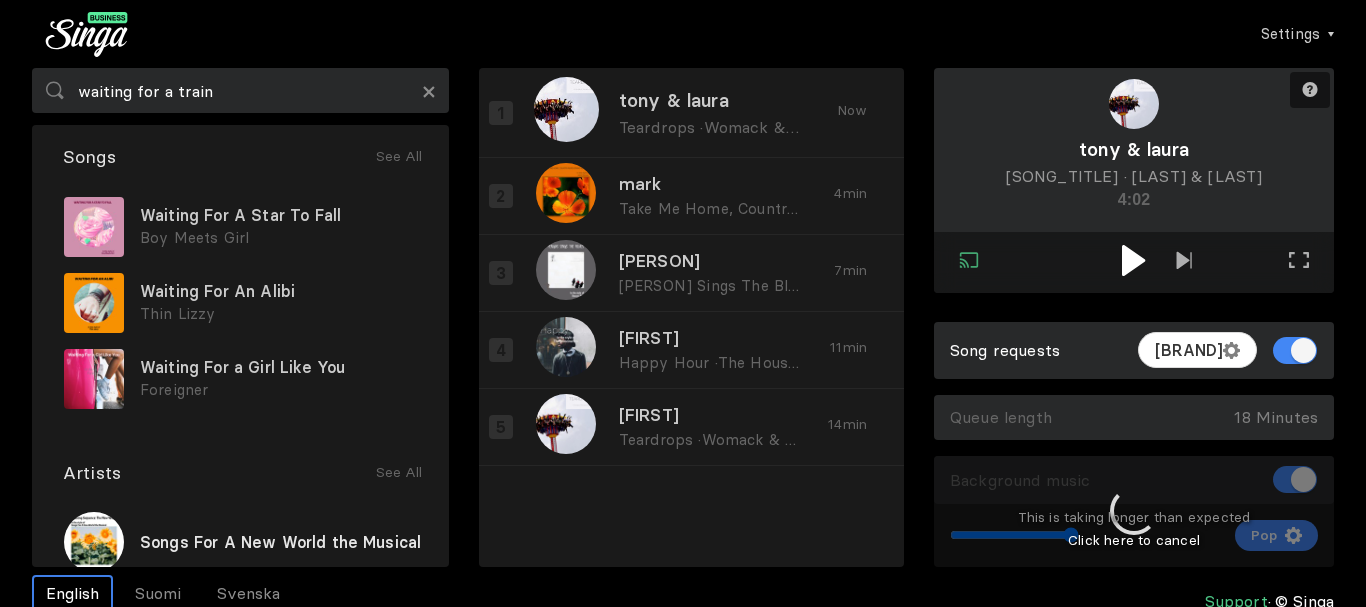 click at bounding box center [1134, 512] 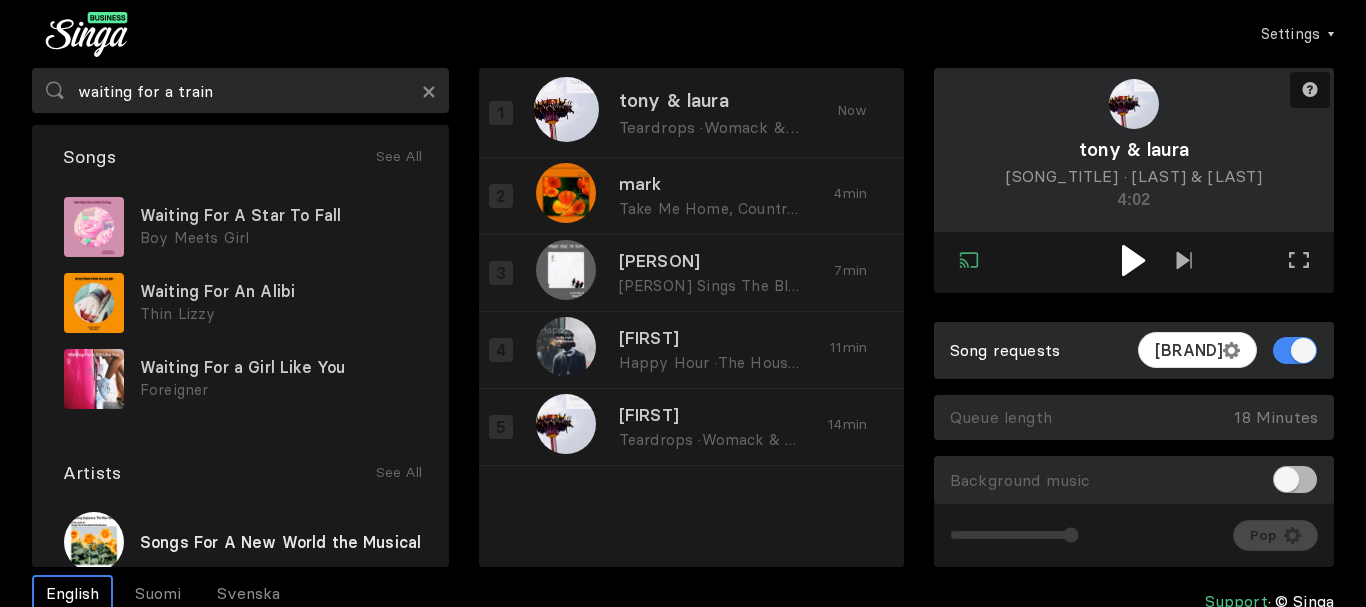 click at bounding box center [1134, 512] 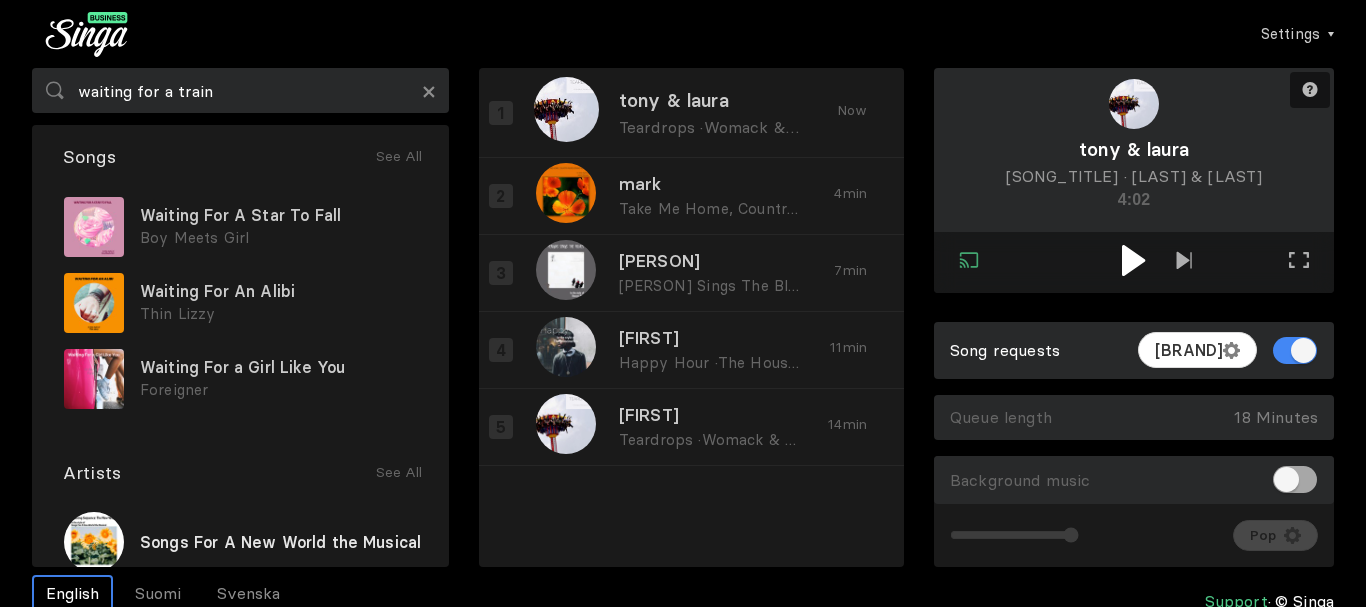 click at bounding box center [1295, 479] 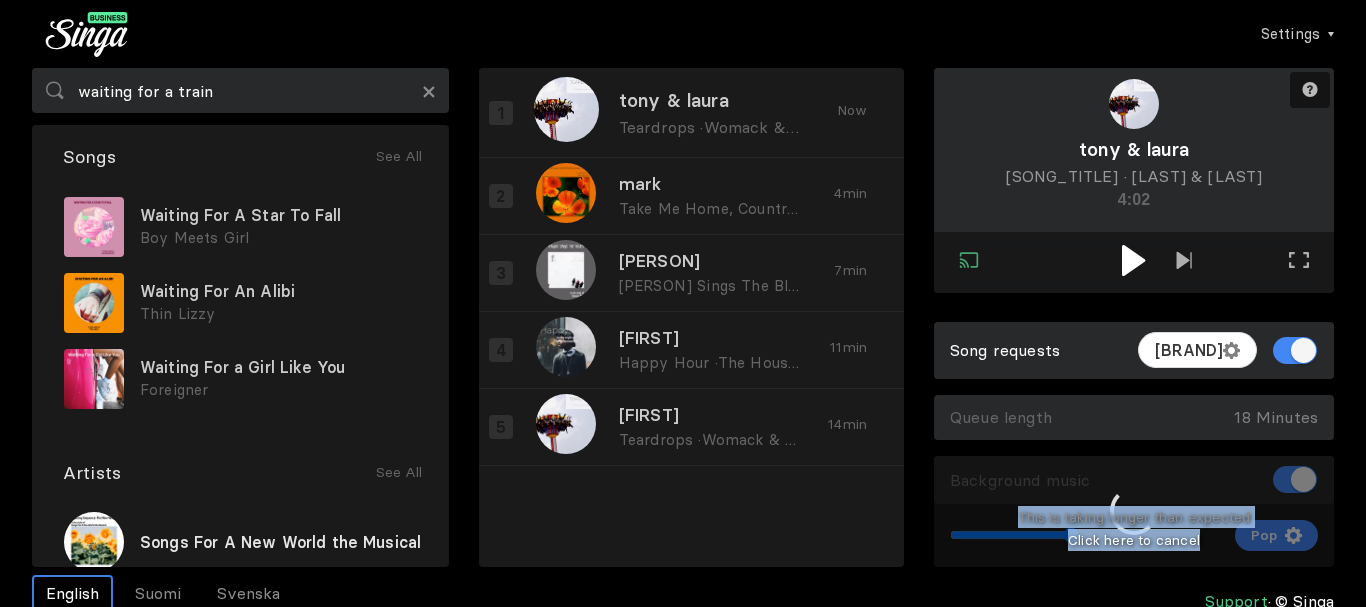 click at bounding box center (1134, 512) 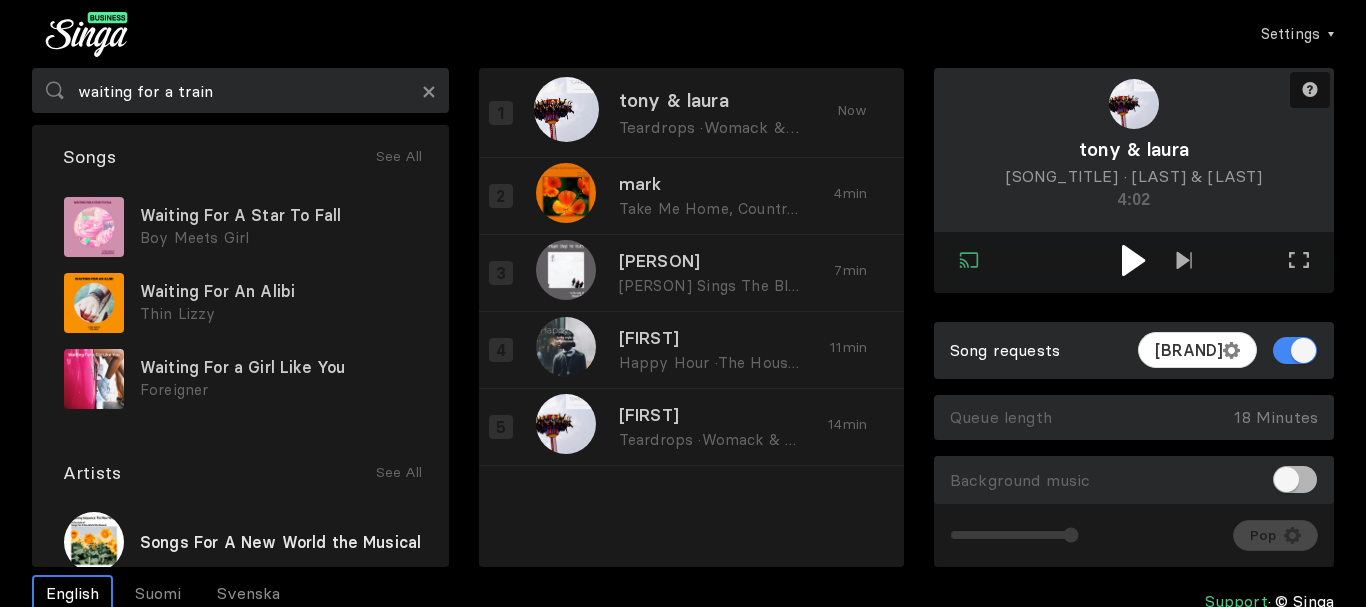 click at bounding box center [1295, 479] 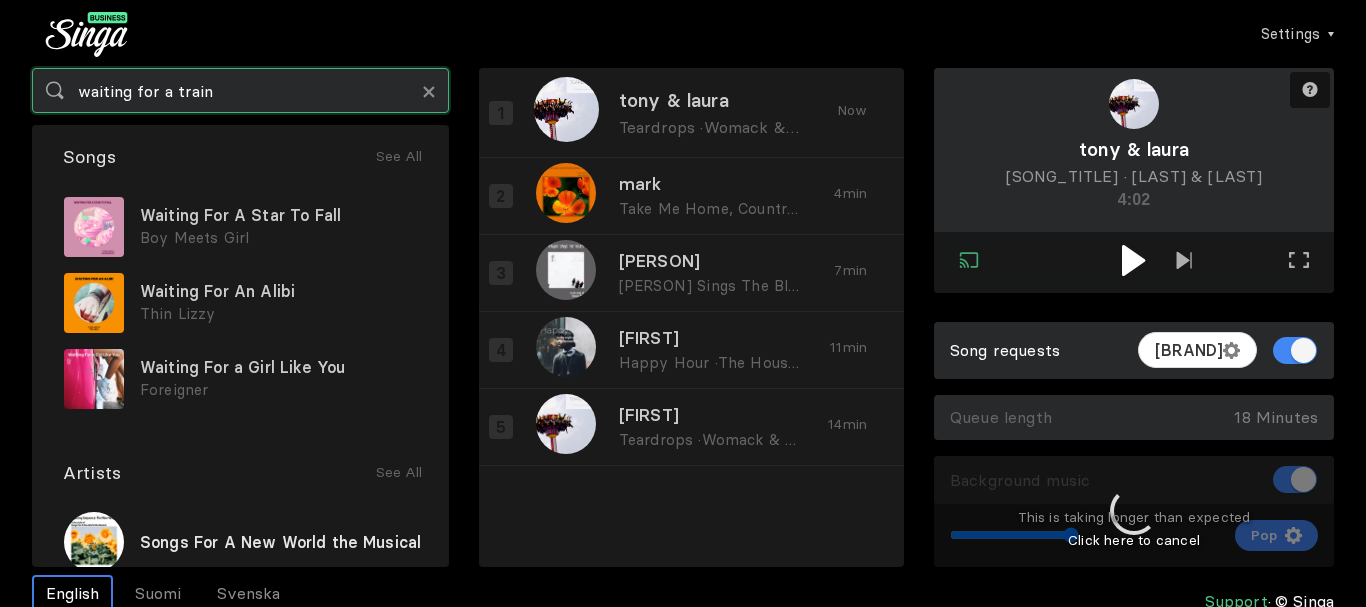click on "waiting for a train" at bounding box center (240, 90) 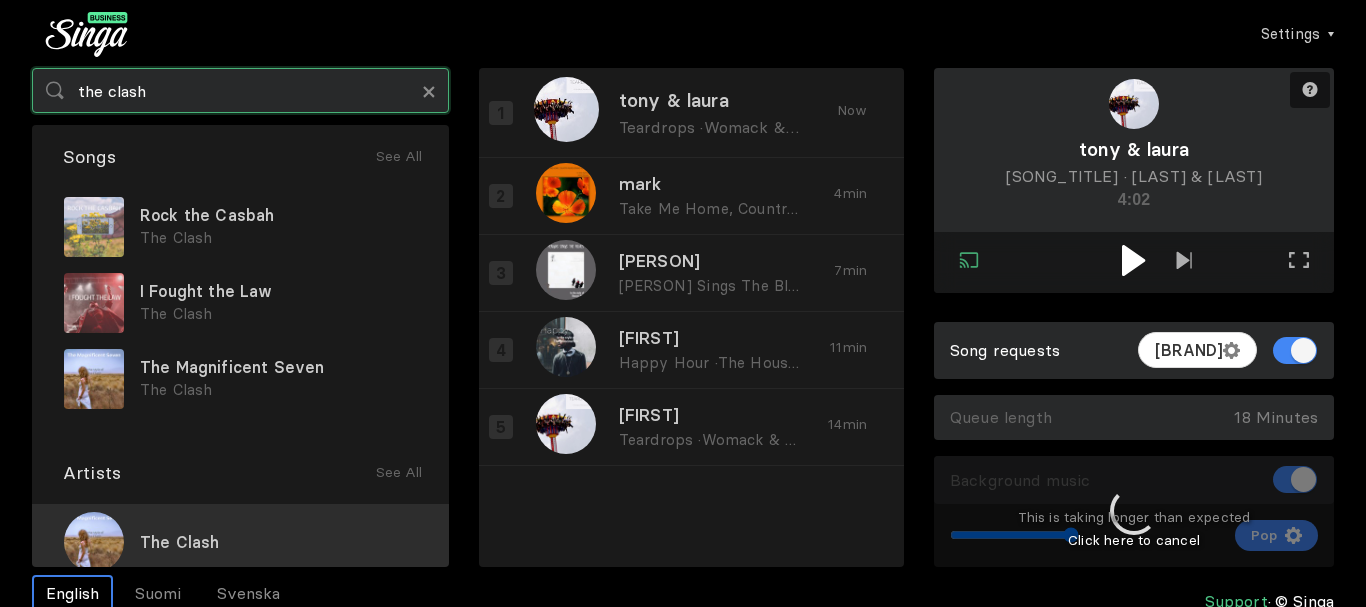type on "the clash" 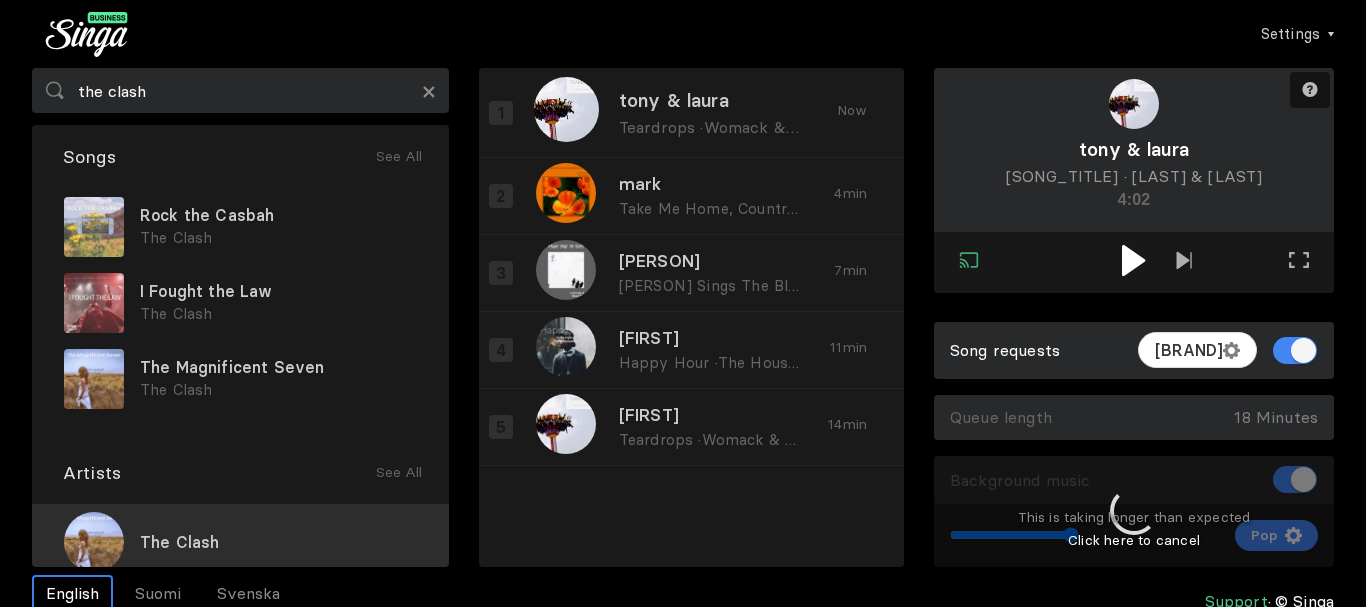 click on "The Clash" at bounding box center (240, 542) 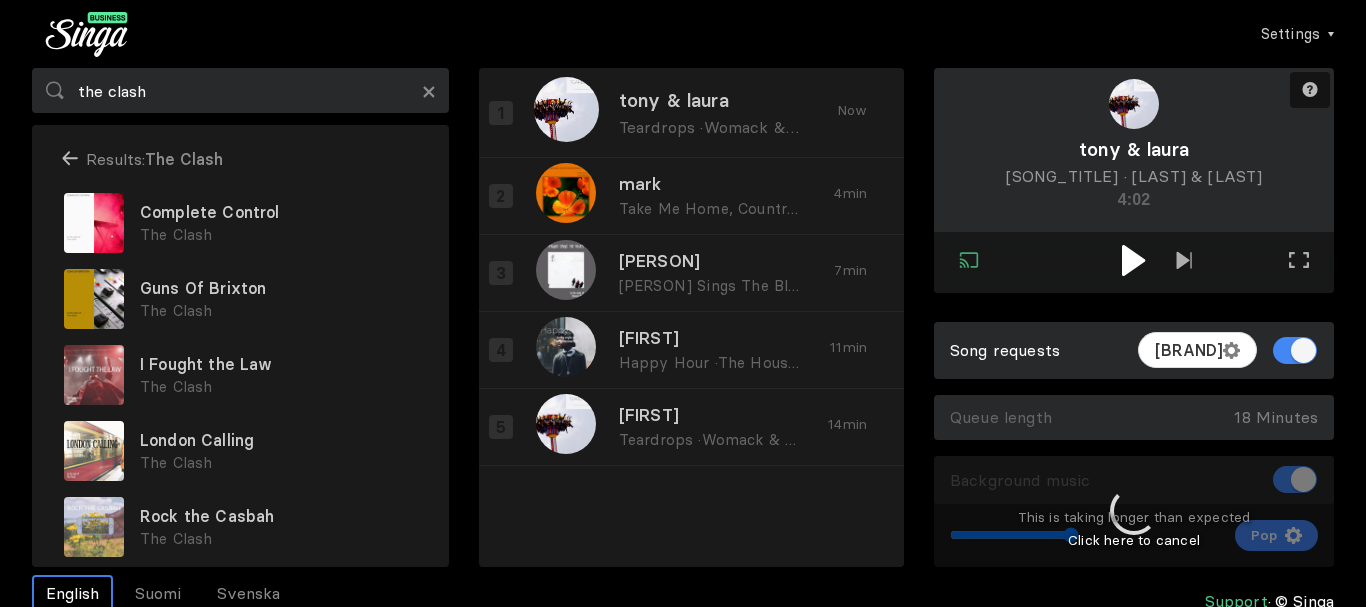drag, startPoint x: 432, startPoint y: 182, endPoint x: 476, endPoint y: 427, distance: 248.91966 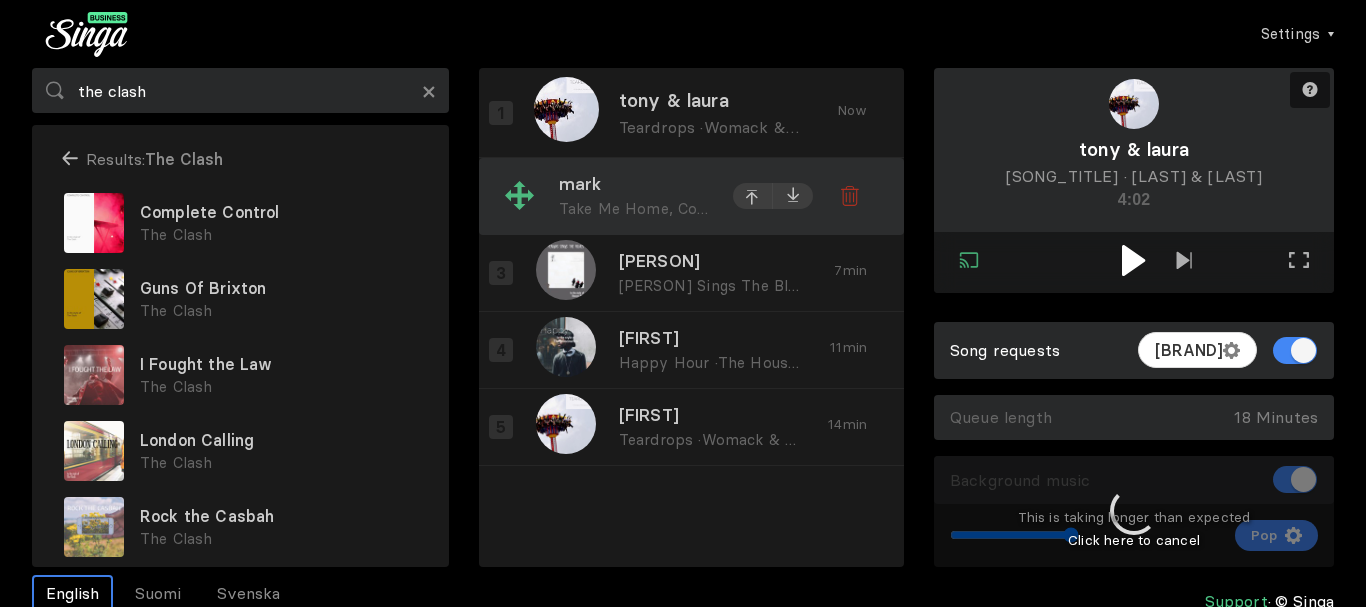 click at bounding box center (520, 113) 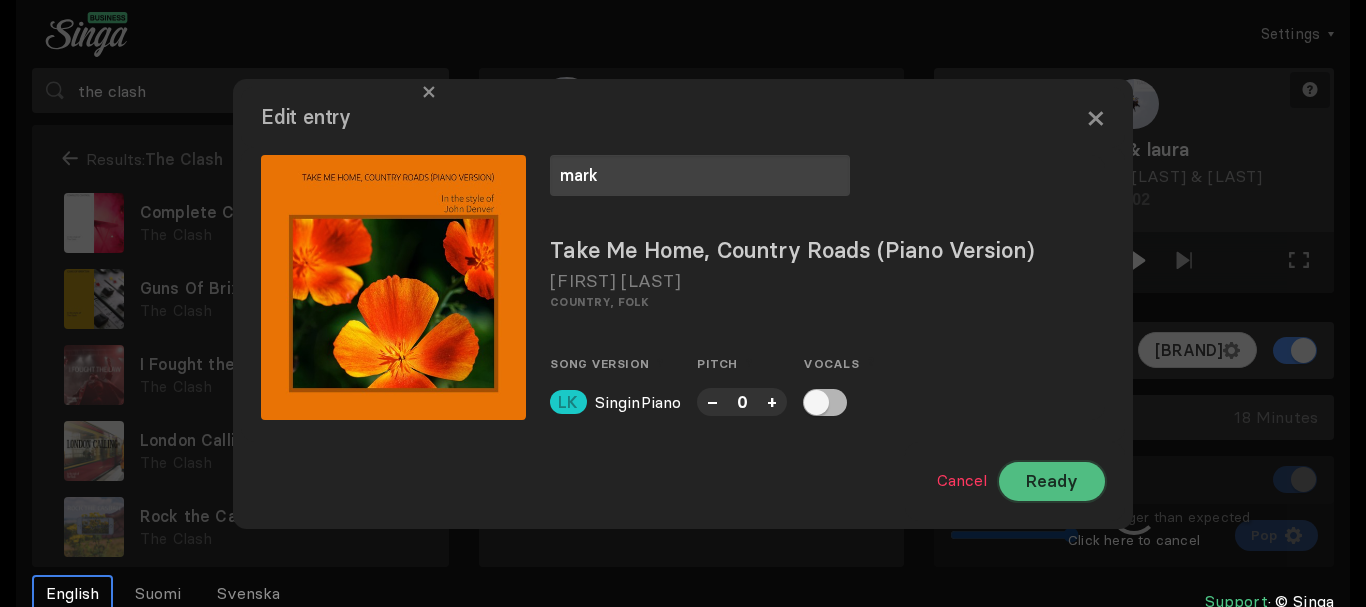 click on "Ready" at bounding box center [1052, 481] 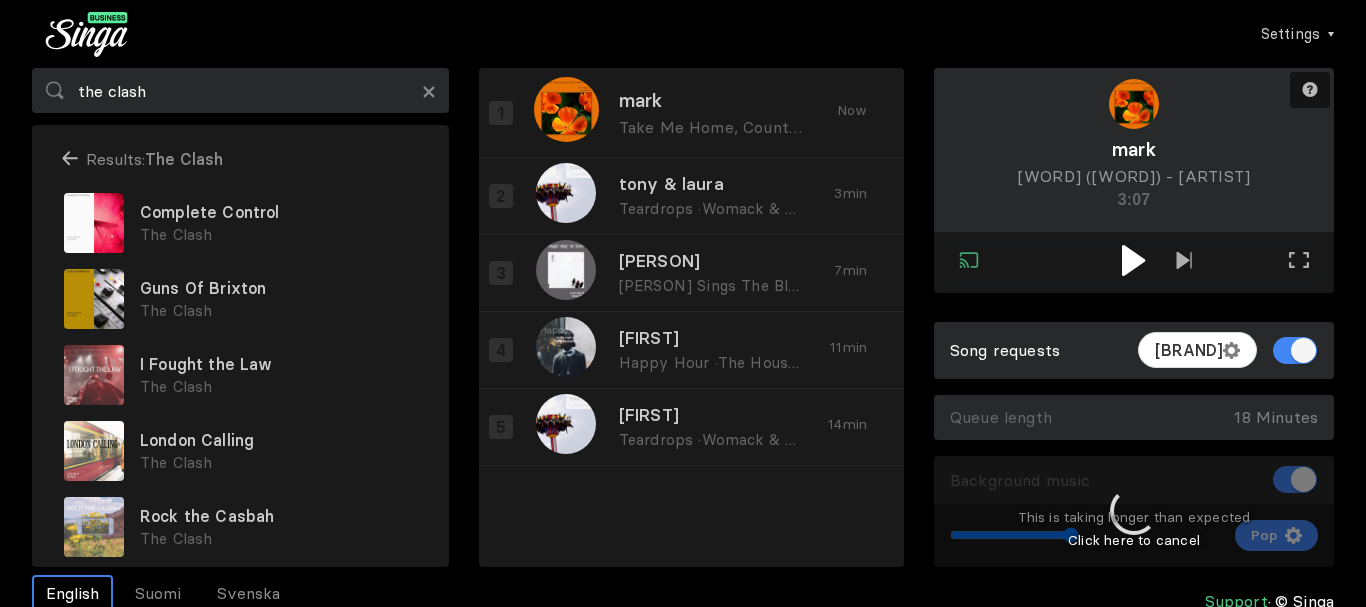 click at bounding box center [1133, 260] 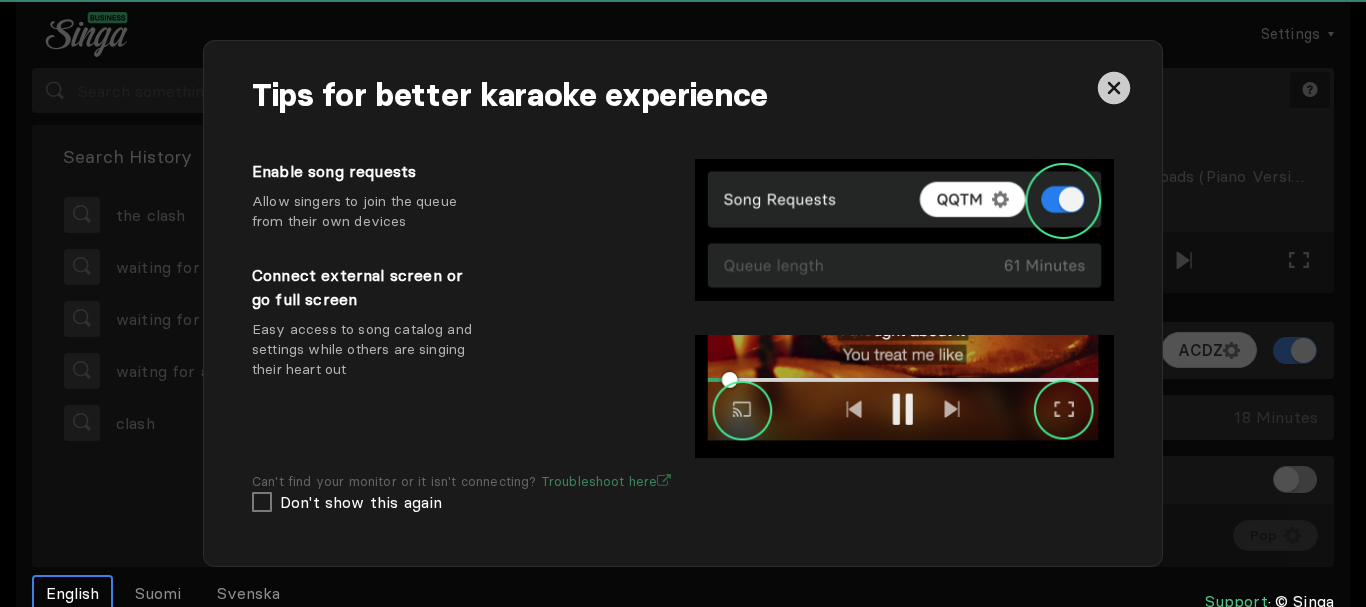 scroll, scrollTop: 0, scrollLeft: 0, axis: both 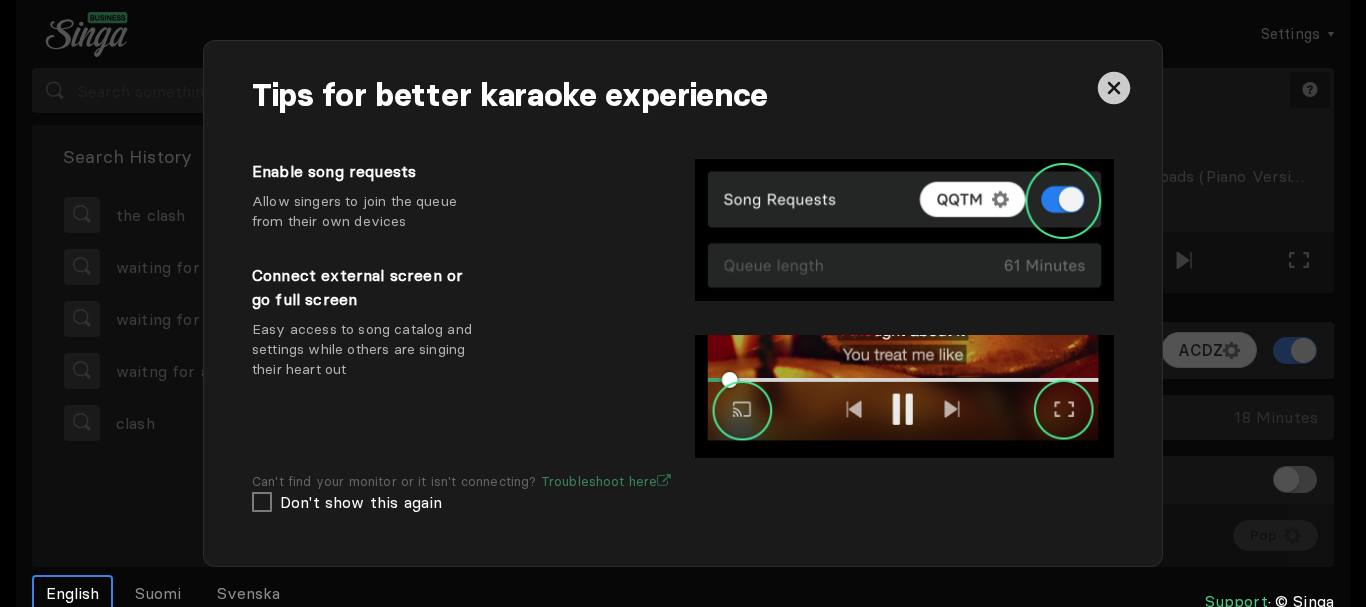 click at bounding box center (1114, 88) 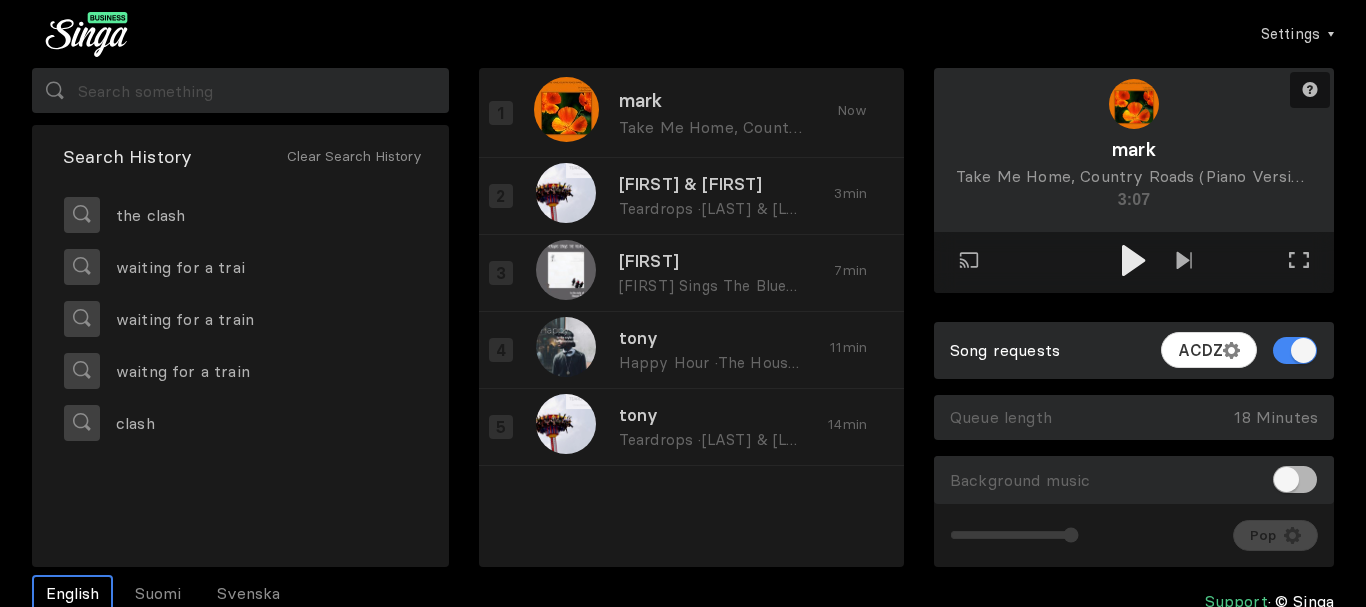scroll, scrollTop: 0, scrollLeft: 0, axis: both 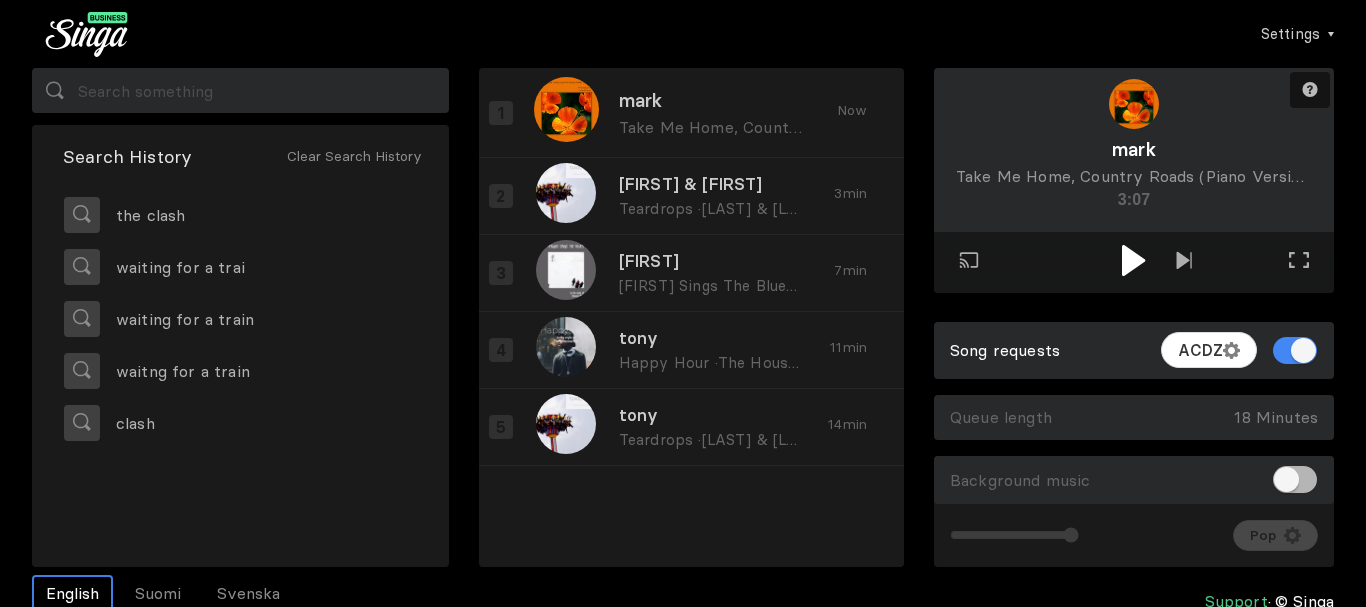 click at bounding box center [1133, 260] 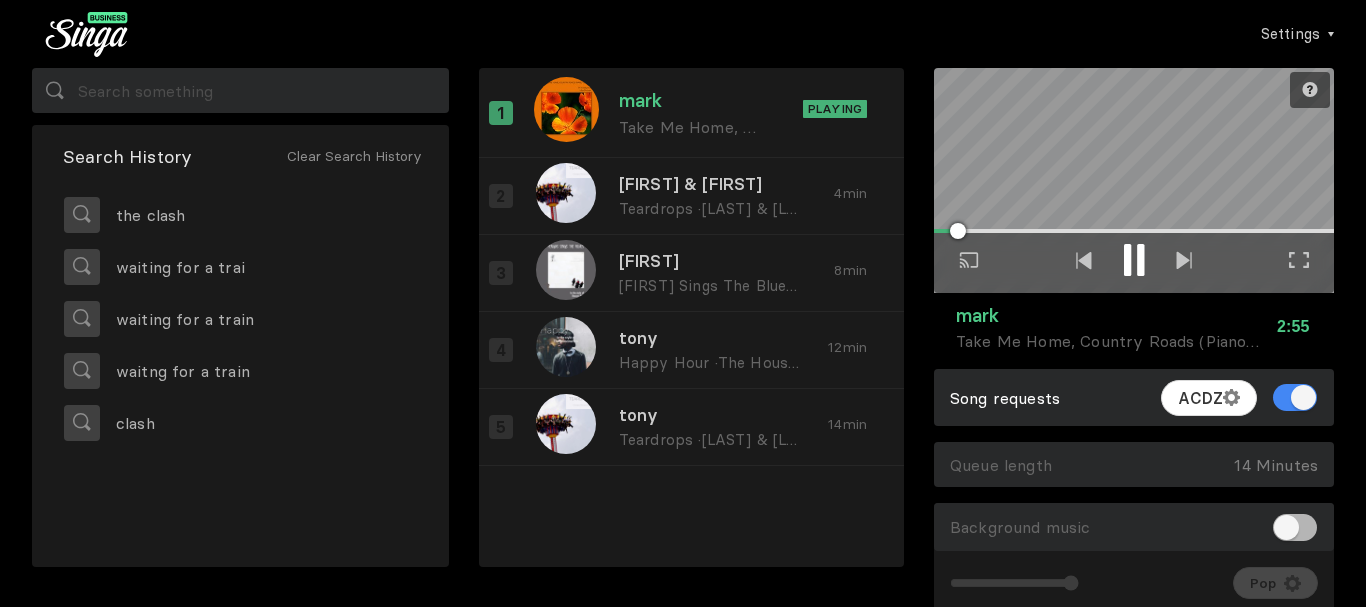 click at bounding box center [1127, 260] 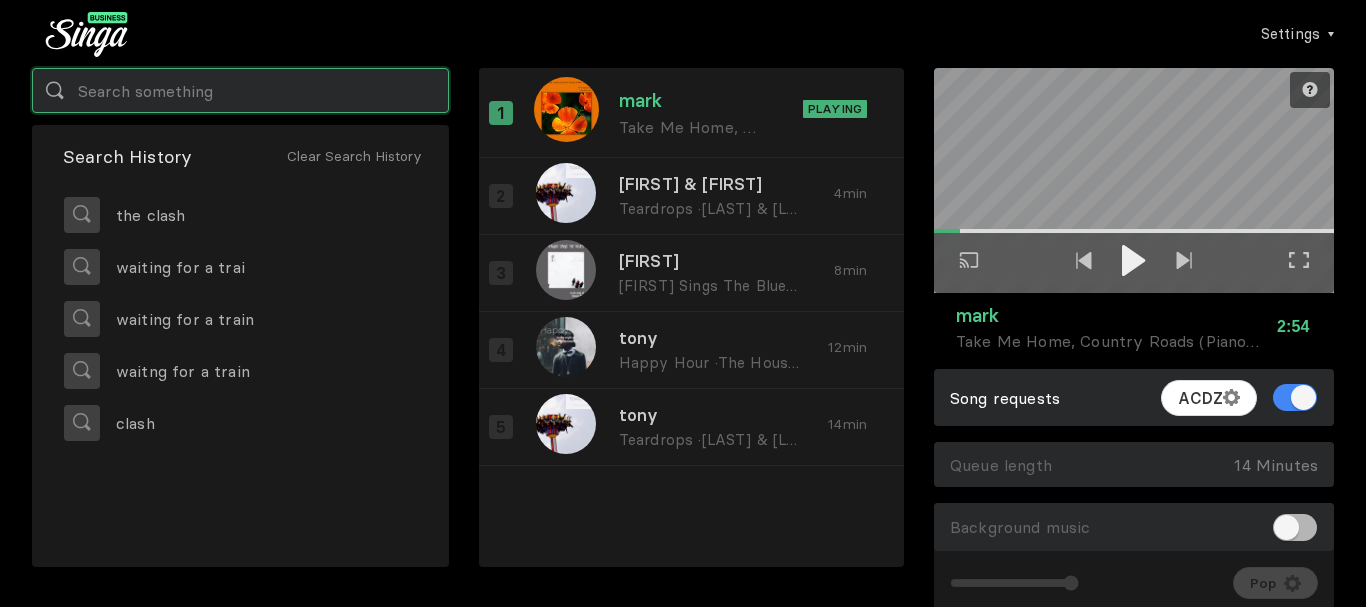 click at bounding box center [240, 90] 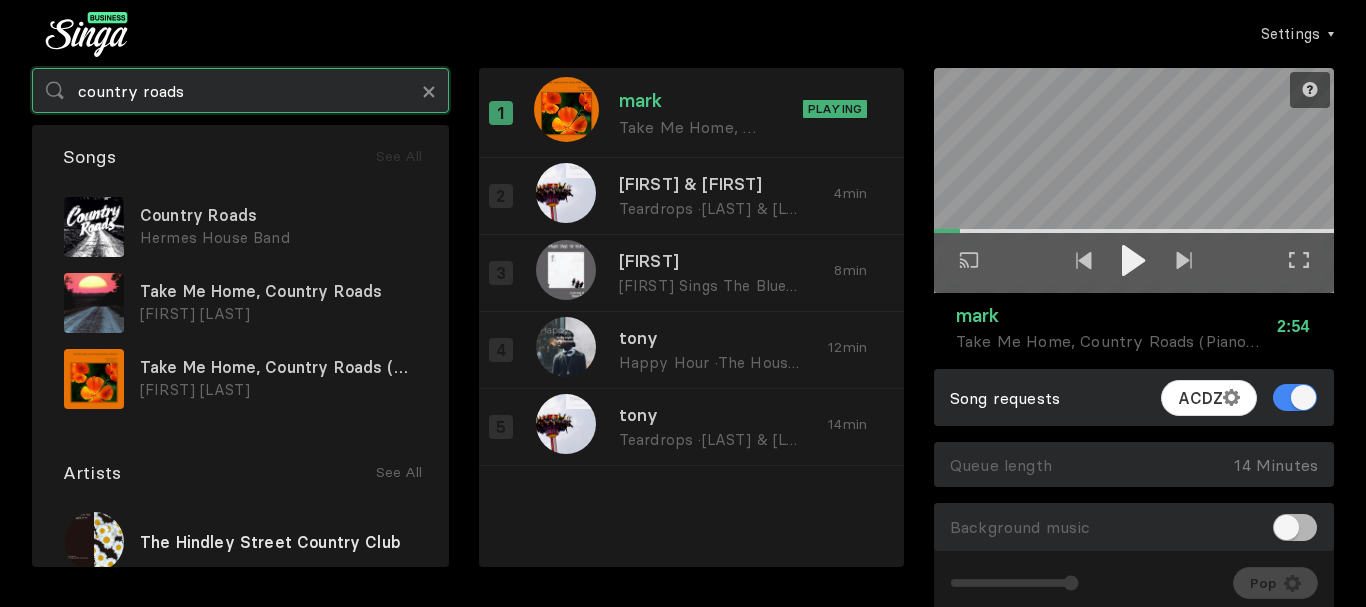 type on "country roads" 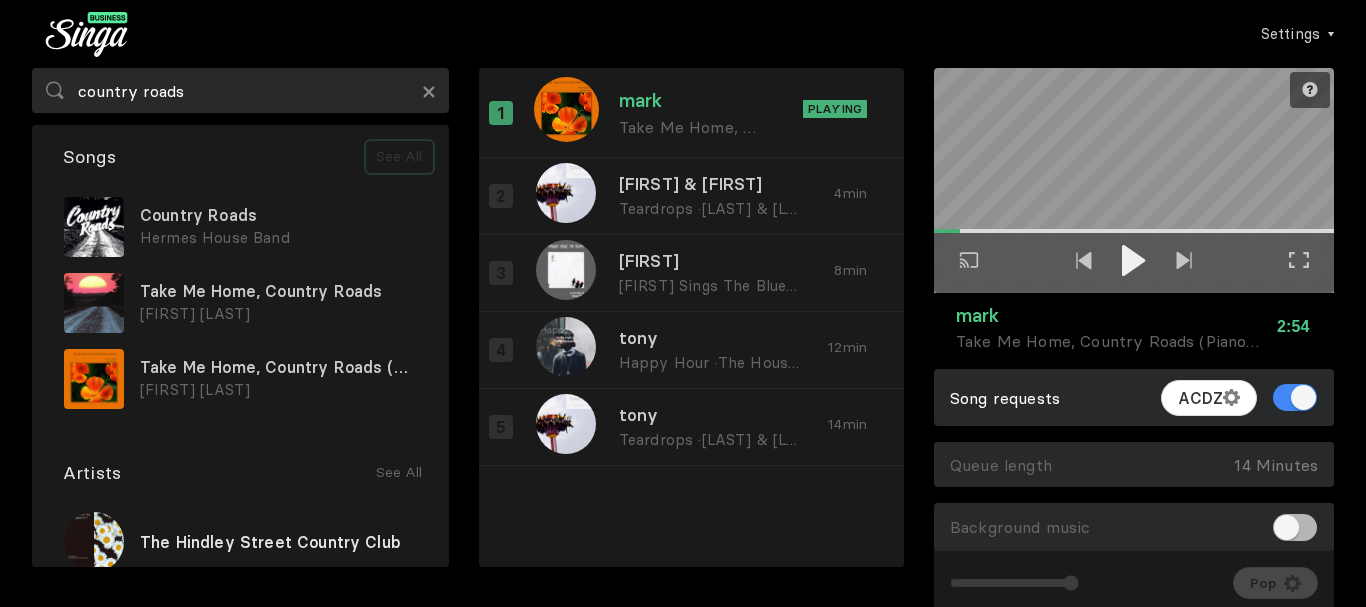 click on "See All" at bounding box center (399, 157) 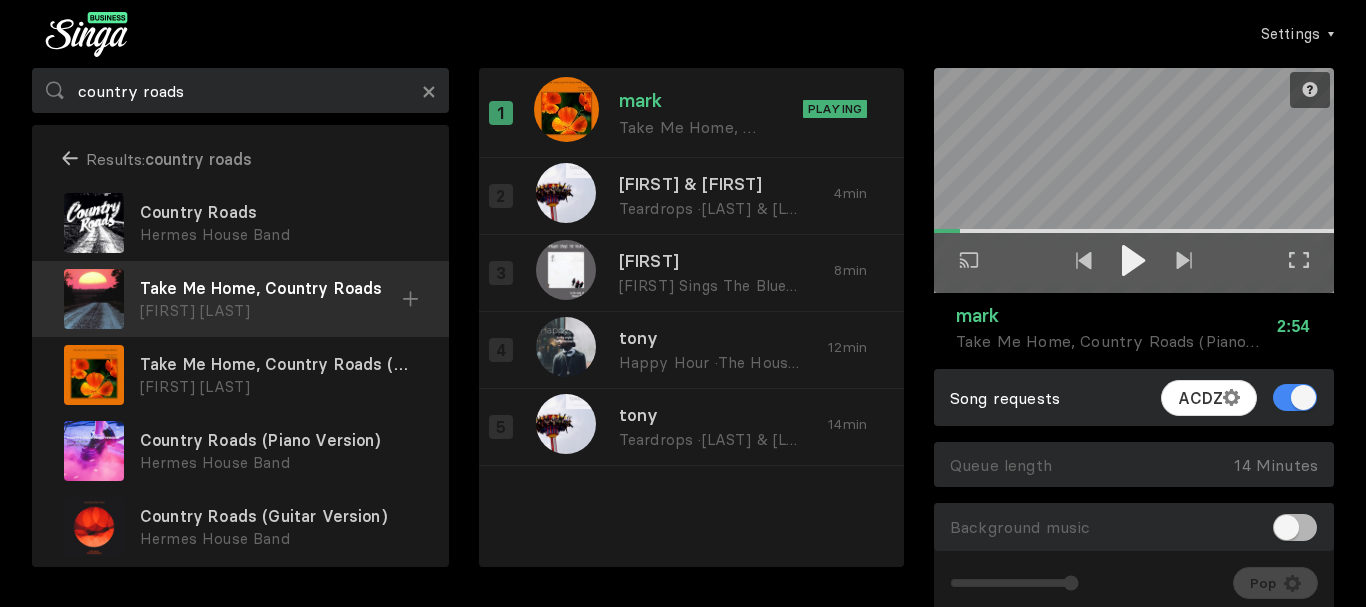 click on "[FIRST] [LAST]" at bounding box center (278, 235) 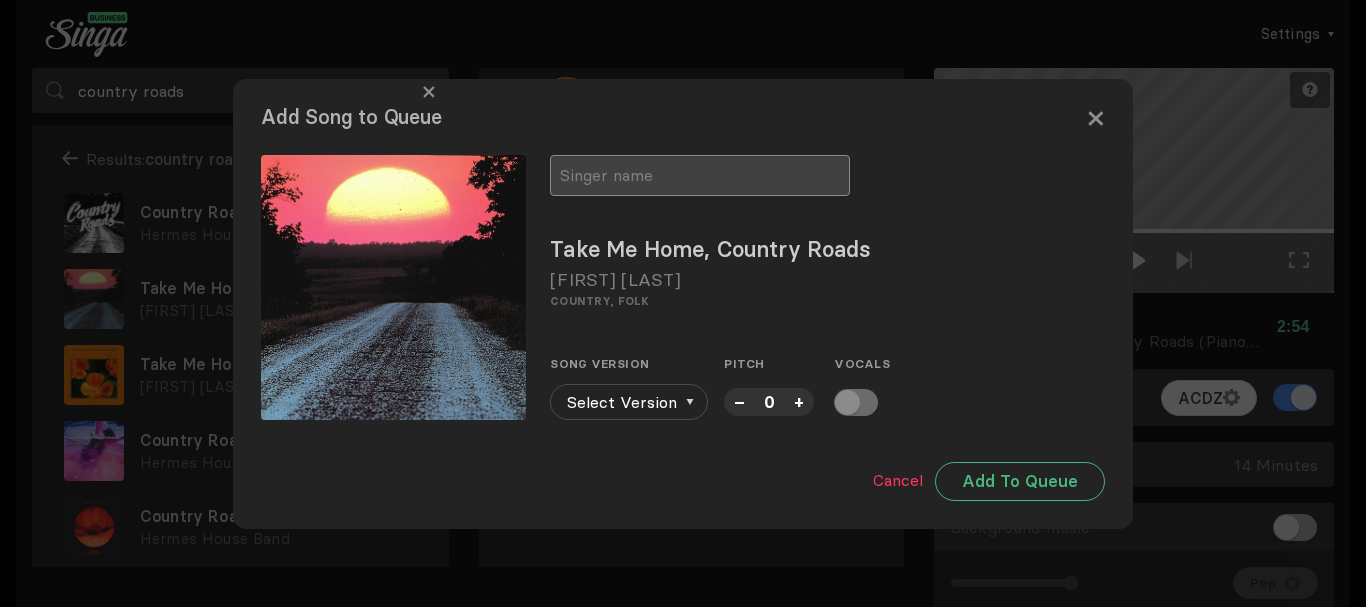 click at bounding box center (700, 175) 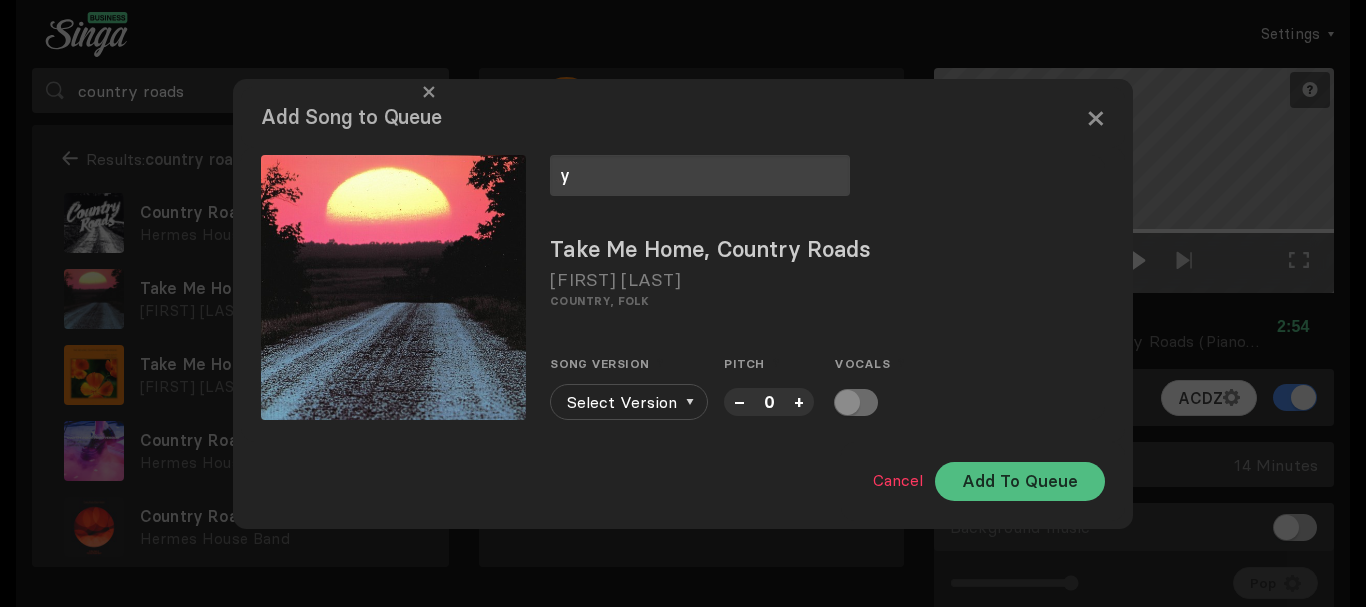 type on "y" 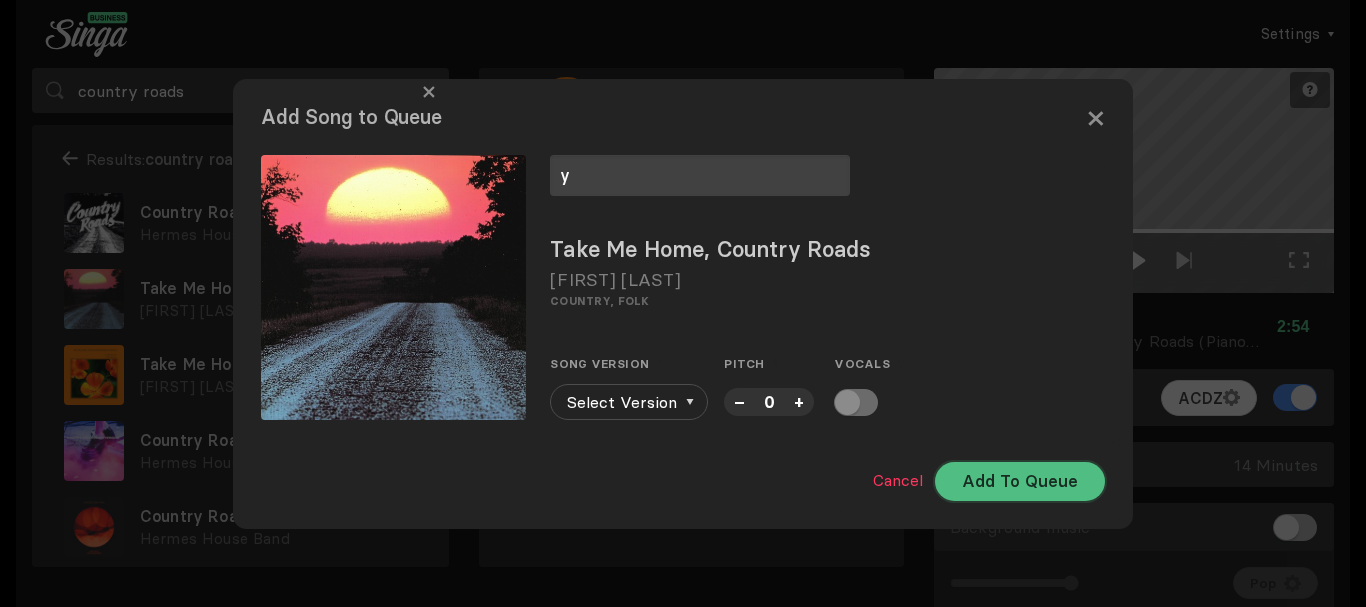 click on "Add To Queue" at bounding box center (1020, 481) 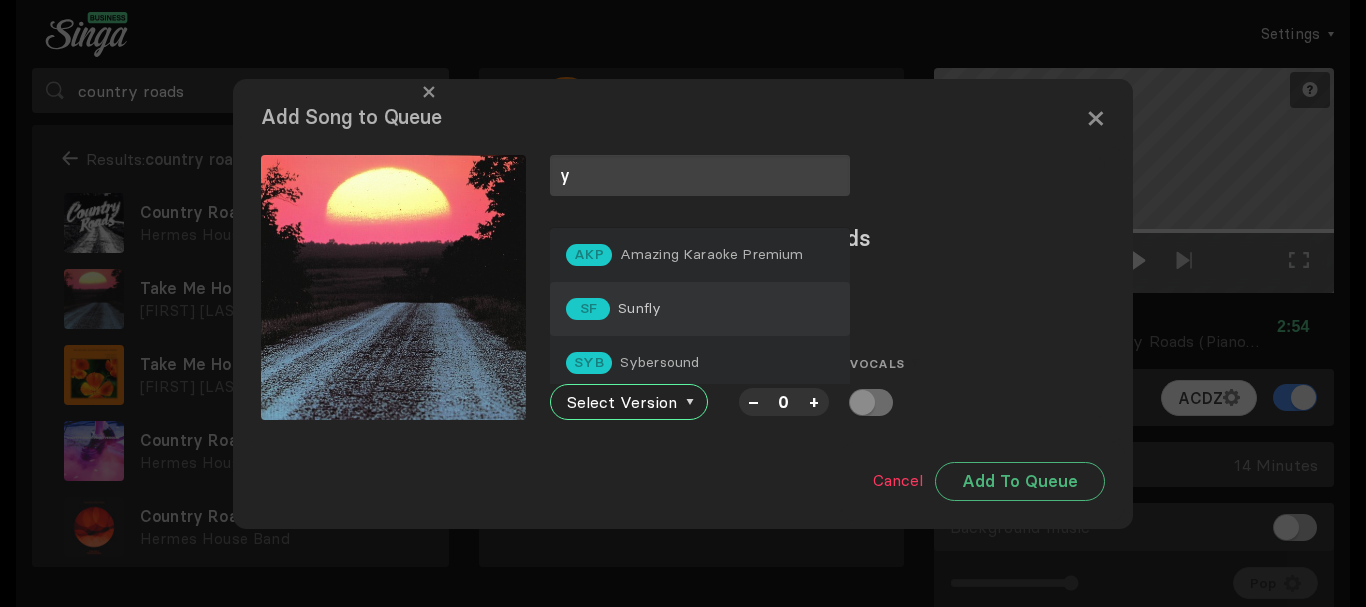 click on "Sunfly" at bounding box center (712, 254) 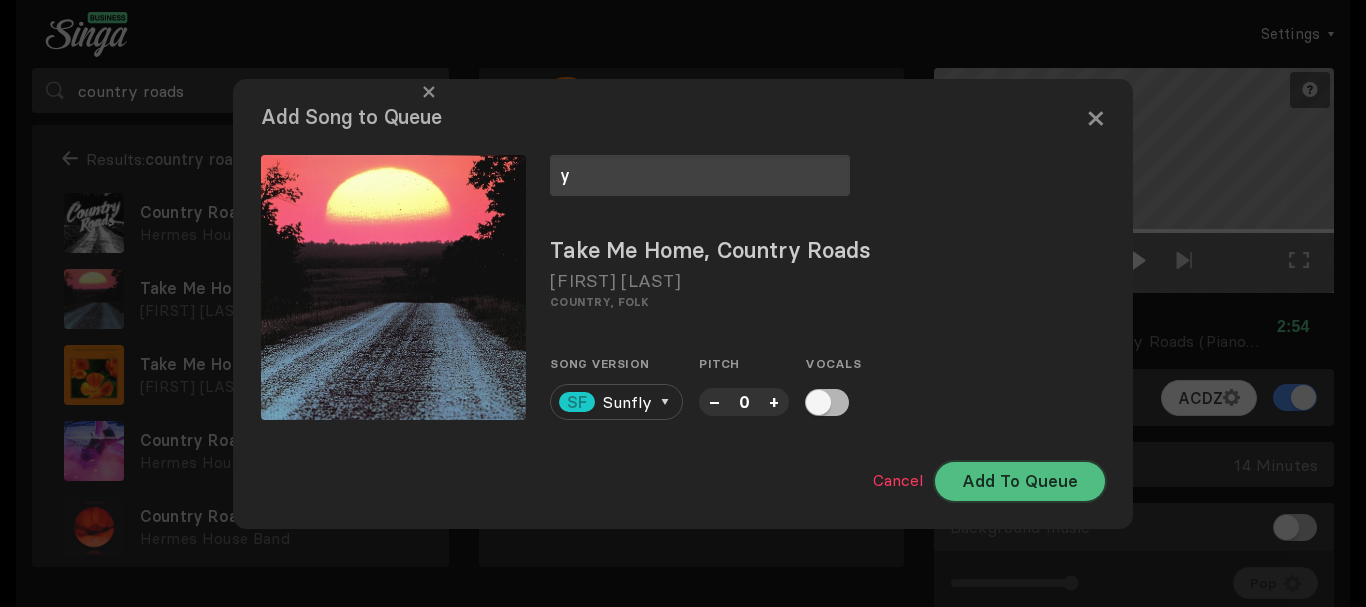 click on "Add To Queue" at bounding box center (1020, 481) 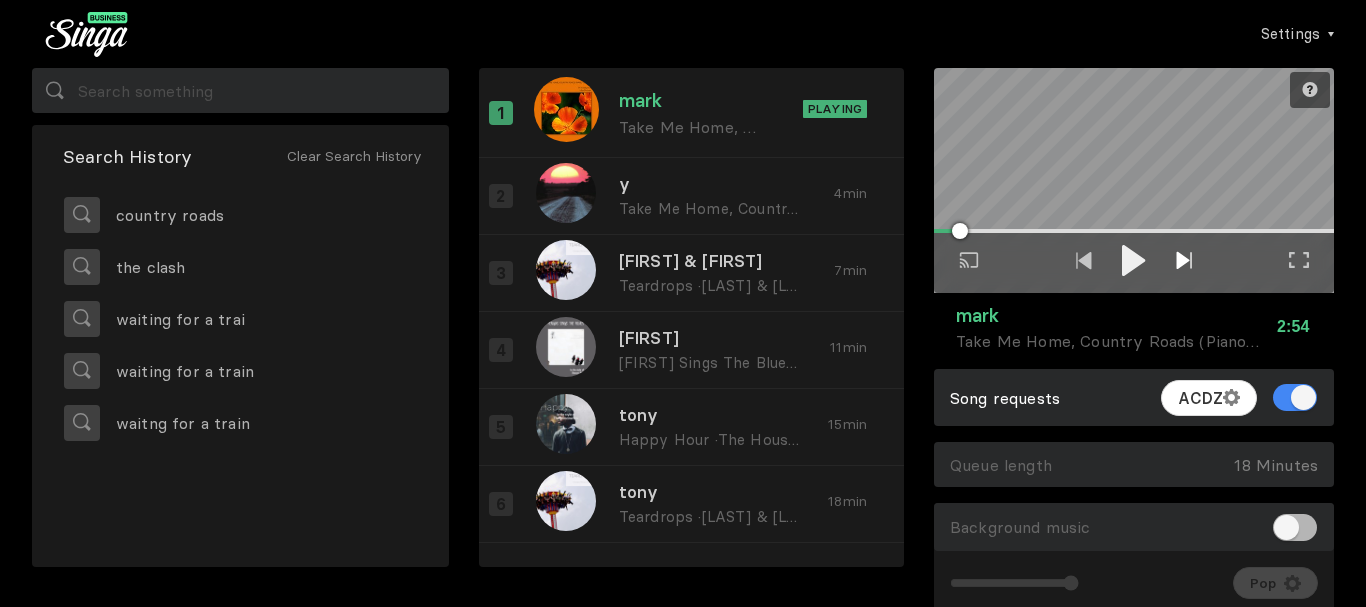 click at bounding box center [1183, 260] 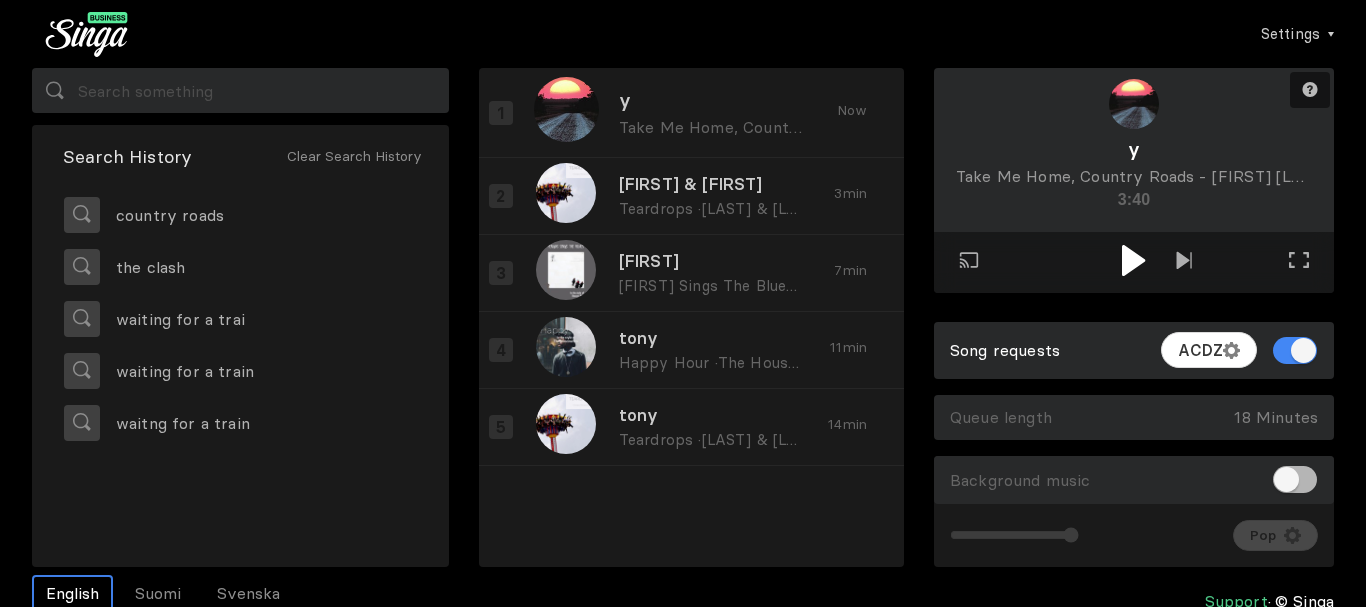 click at bounding box center (1133, 260) 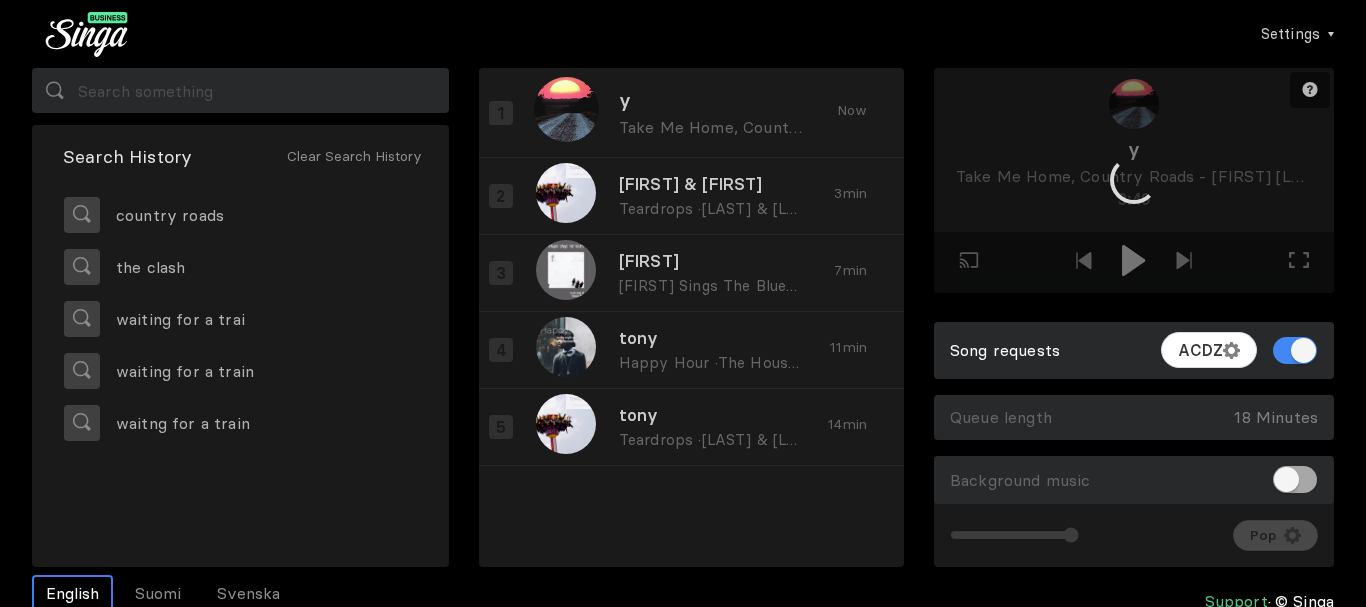 click on "Song requests ACDZ Queue length 18 Minutes Empty Queue Background music Volume Channel Pop" at bounding box center (1134, 445) 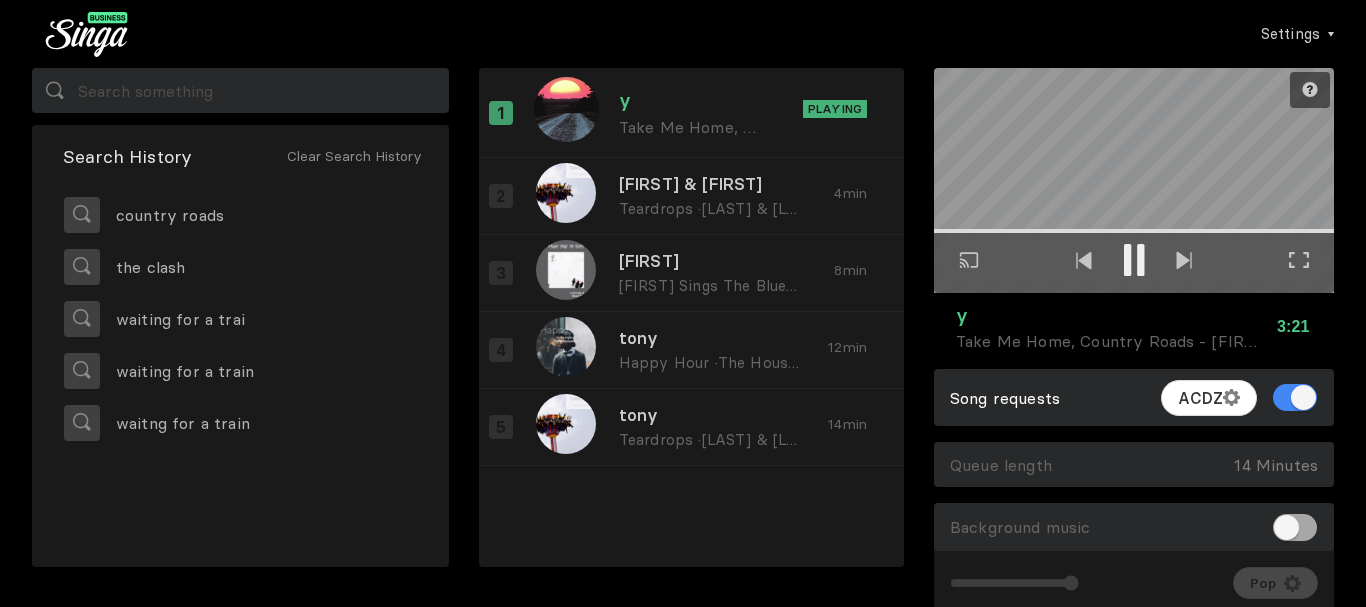 click at bounding box center [1295, 527] 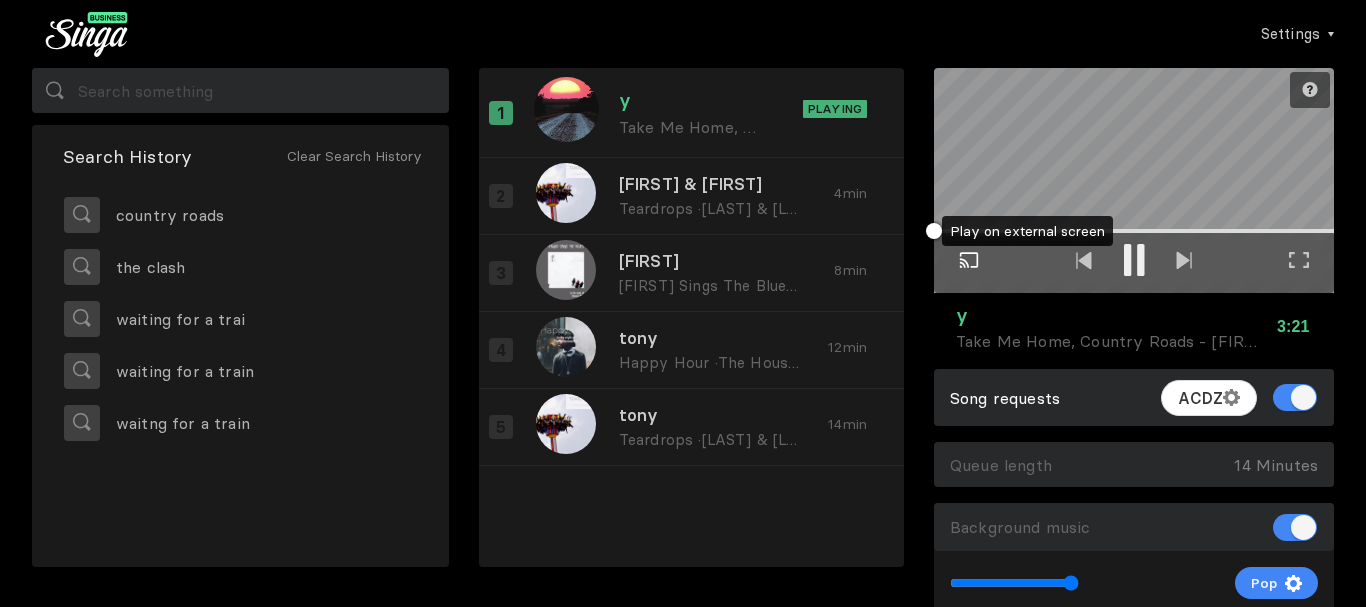 click at bounding box center [969, 260] 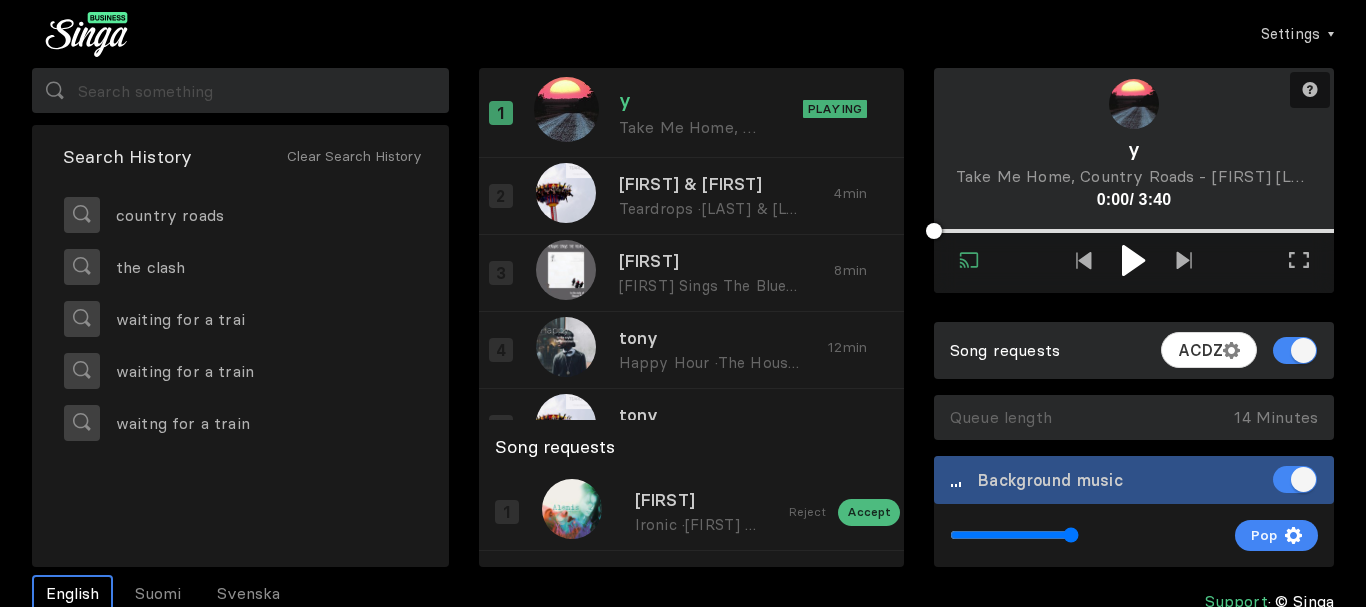 click at bounding box center (1133, 260) 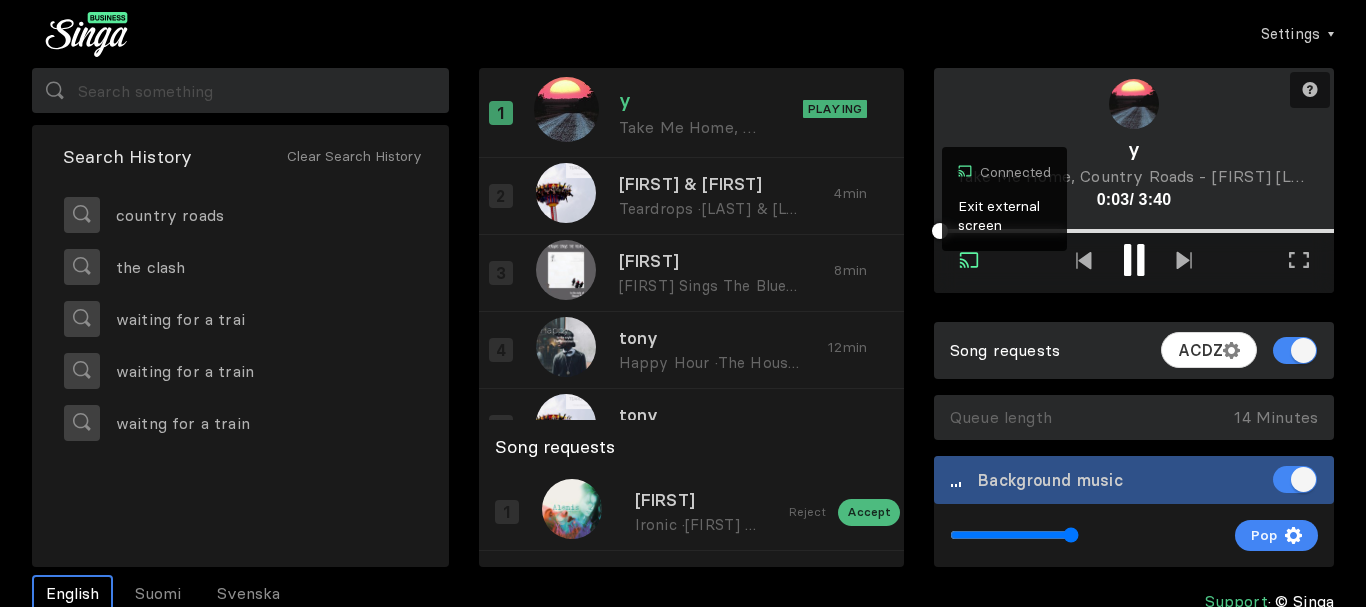 click at bounding box center [969, 260] 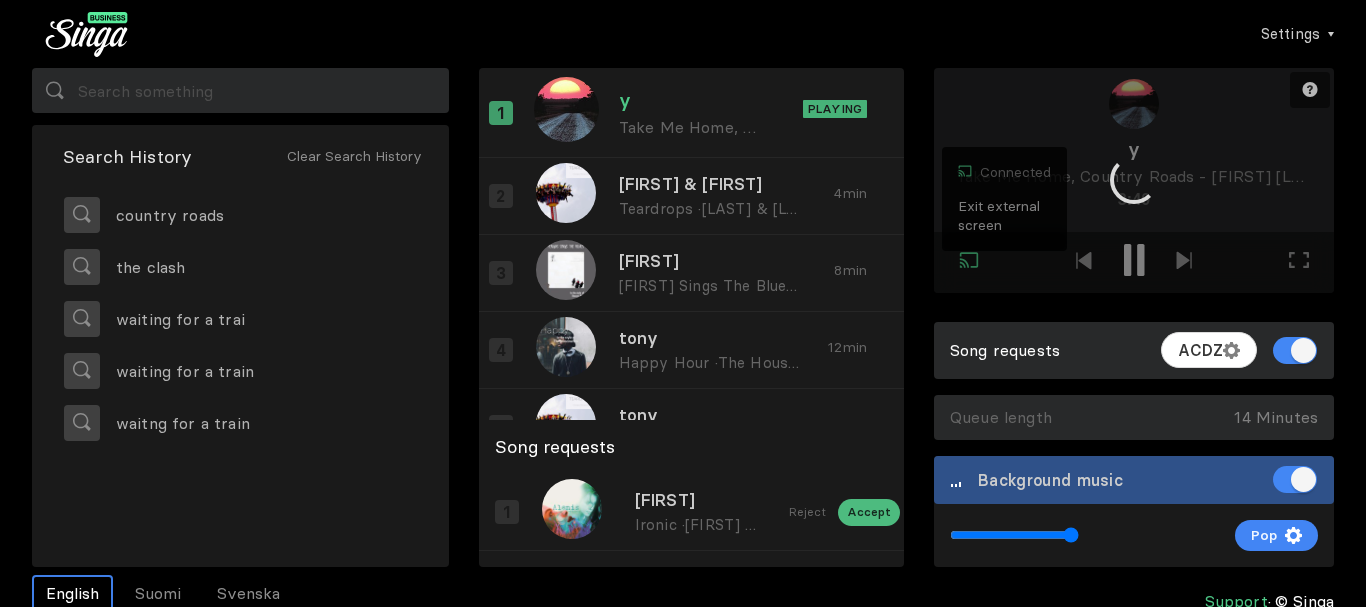 click at bounding box center [1134, 180] 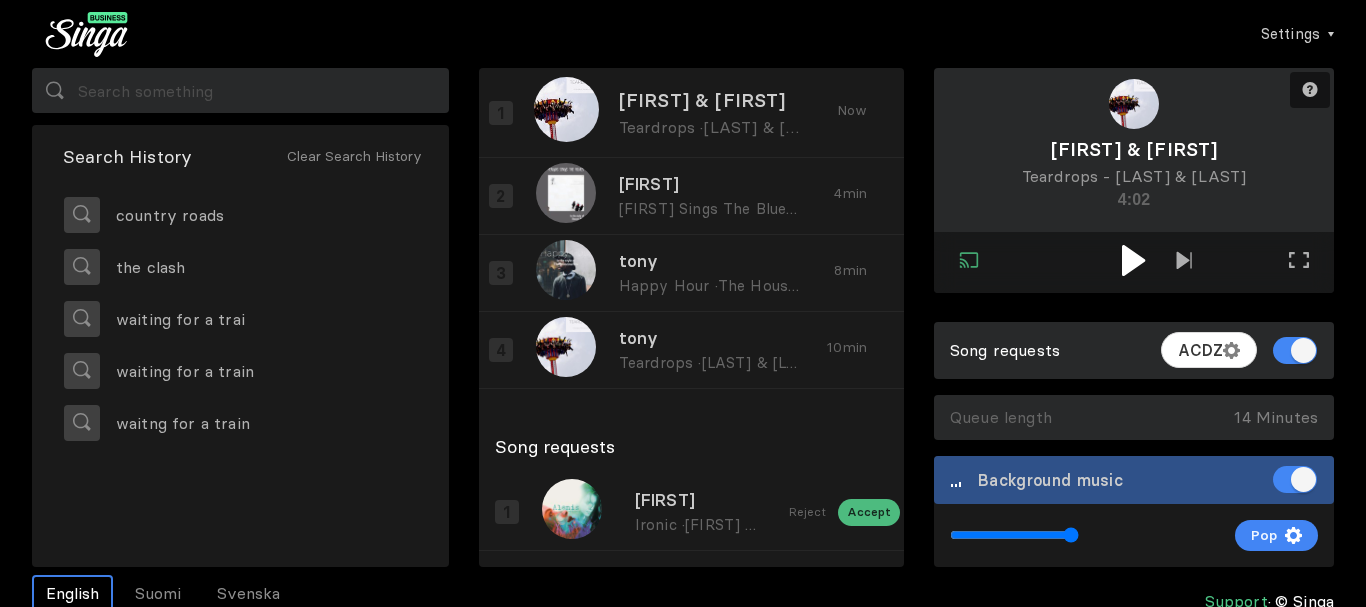 click at bounding box center [1133, 260] 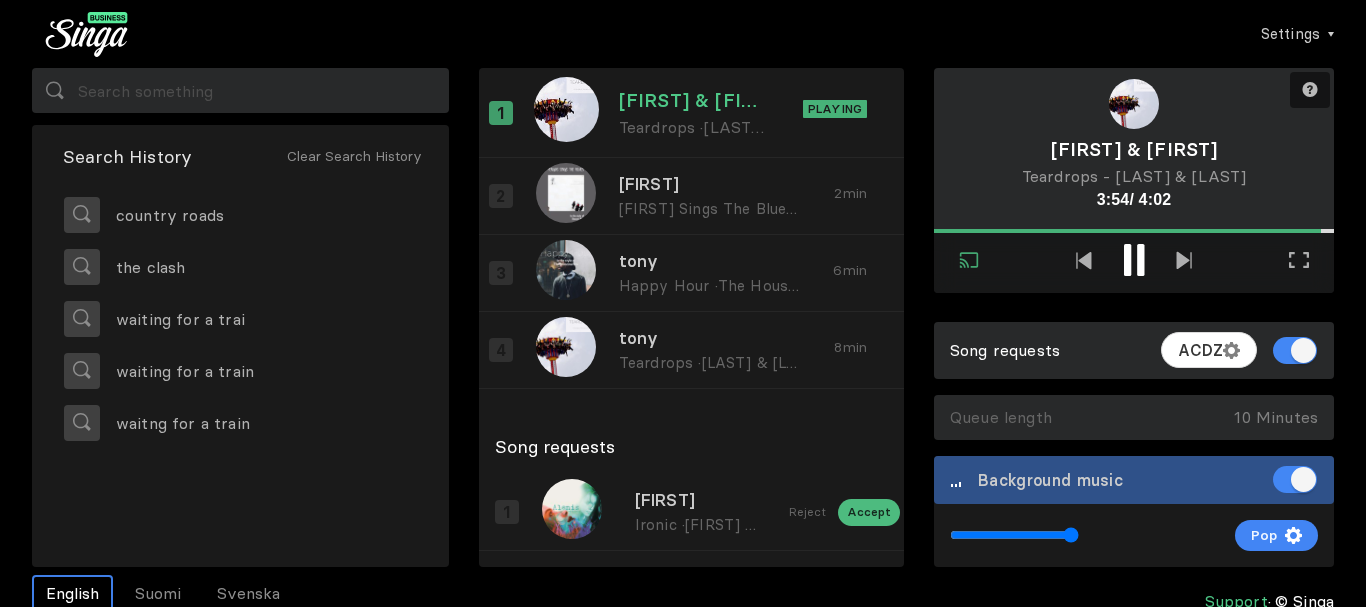 click at bounding box center (1134, 260) 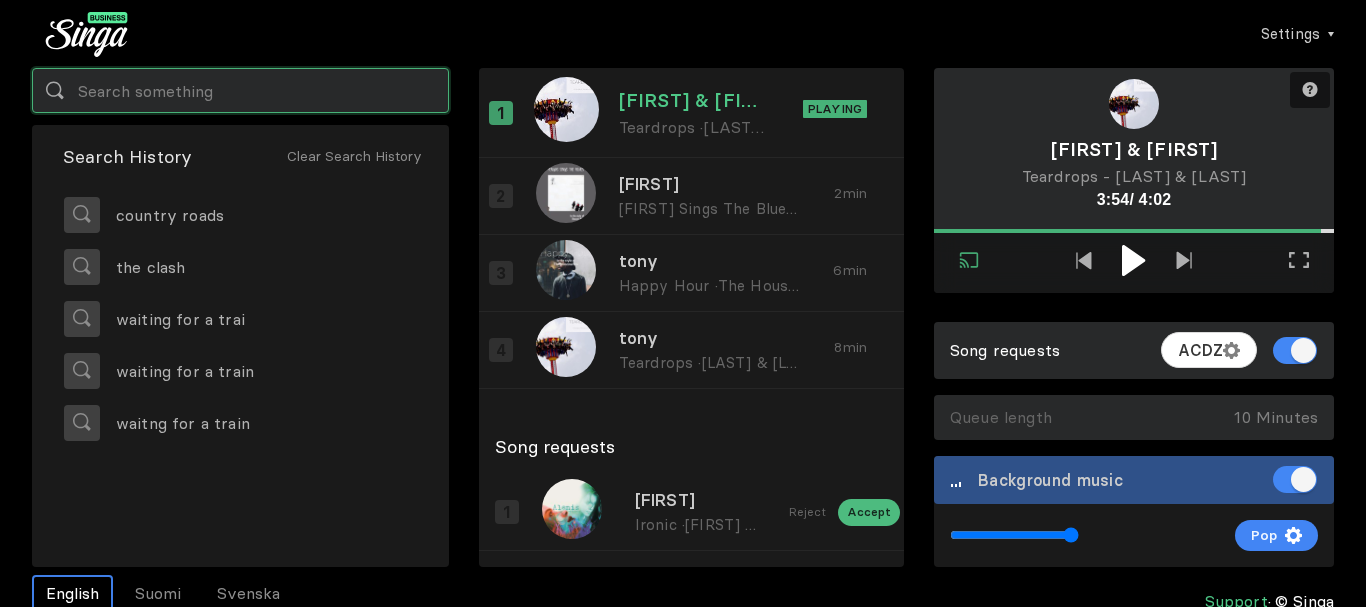 click at bounding box center [240, 90] 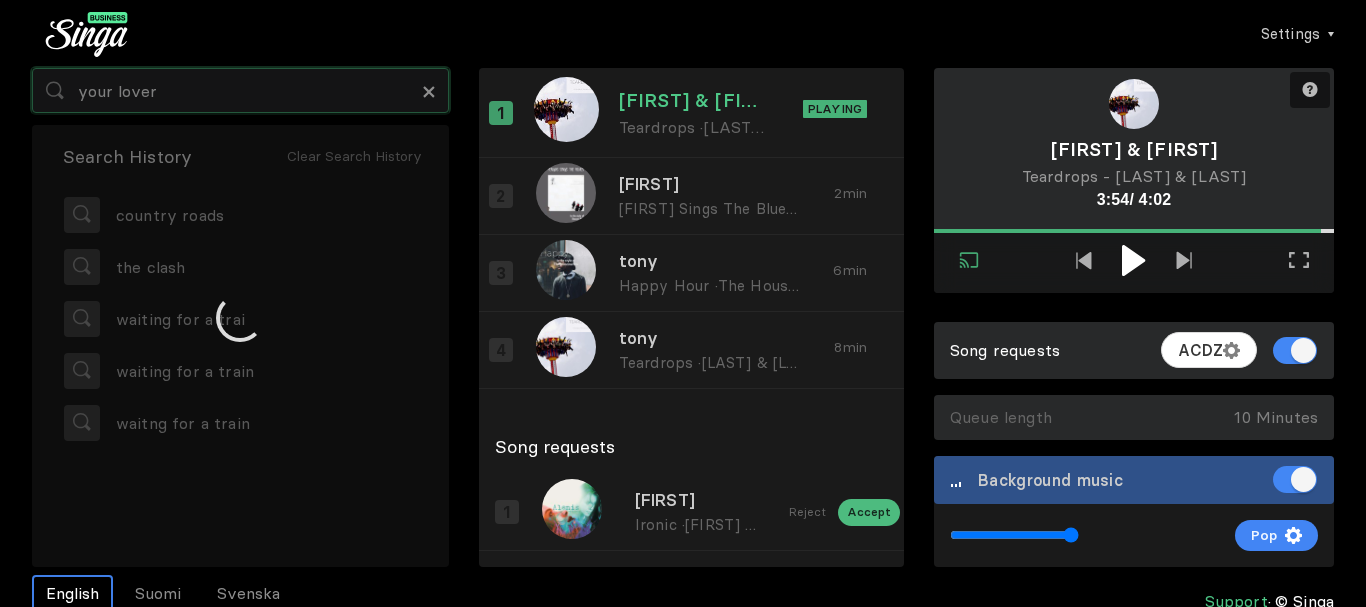 type on "your love" 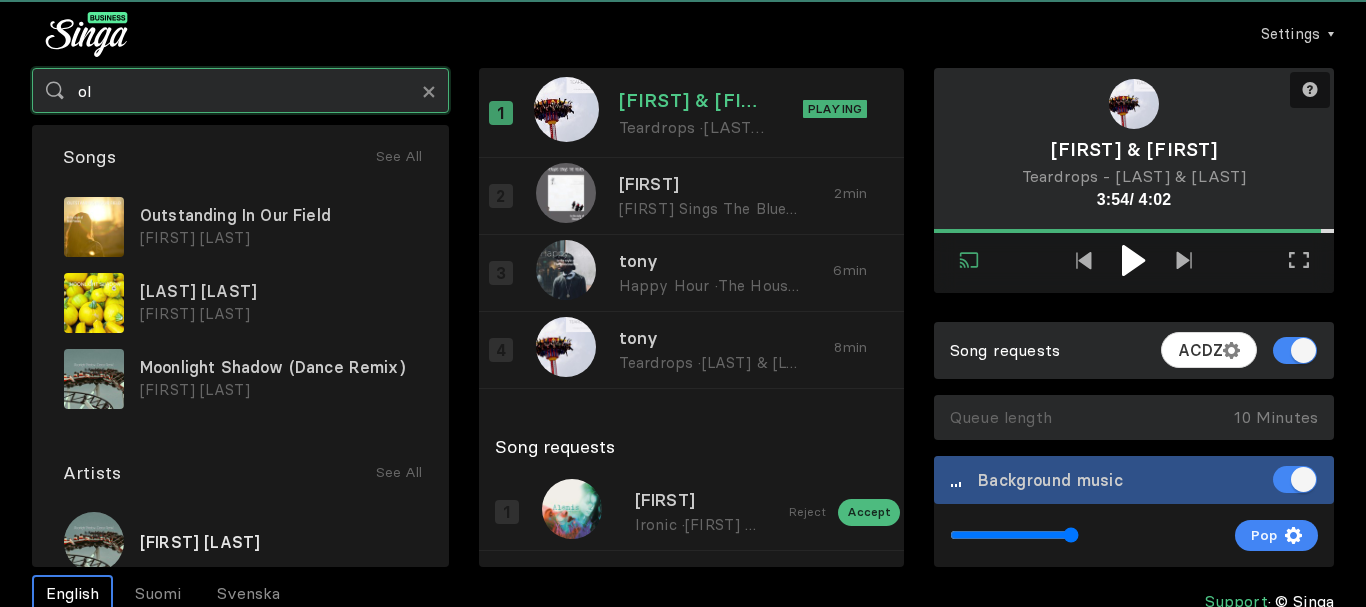 type on "o" 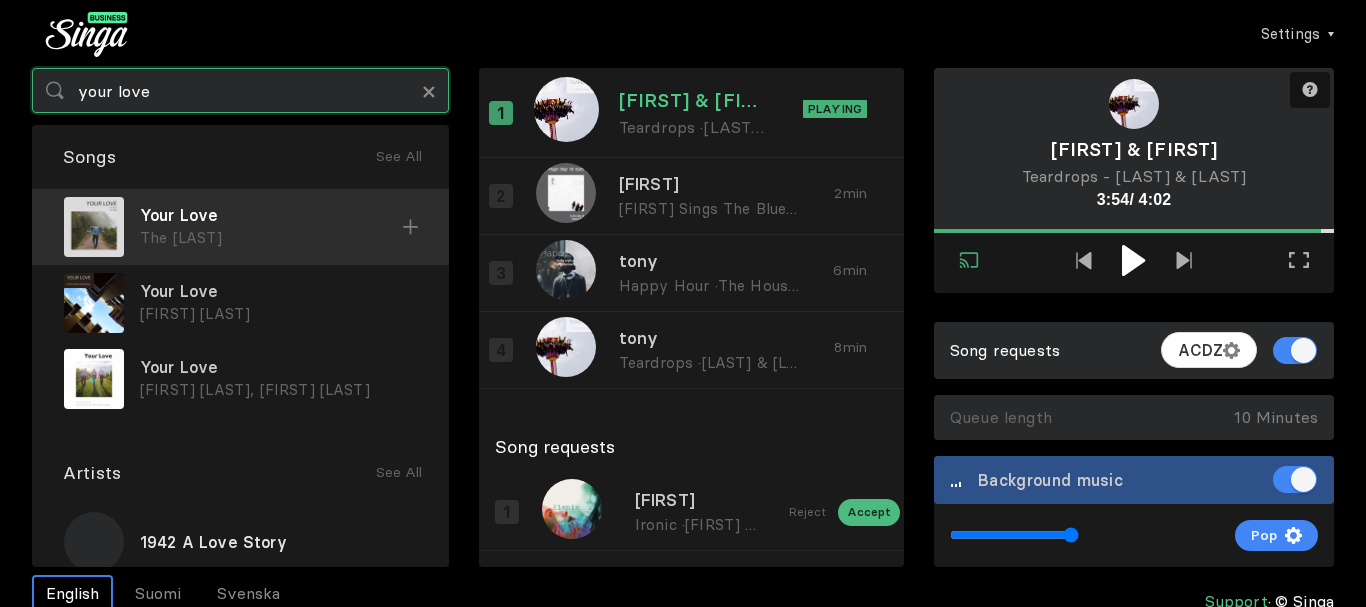 type on "your love" 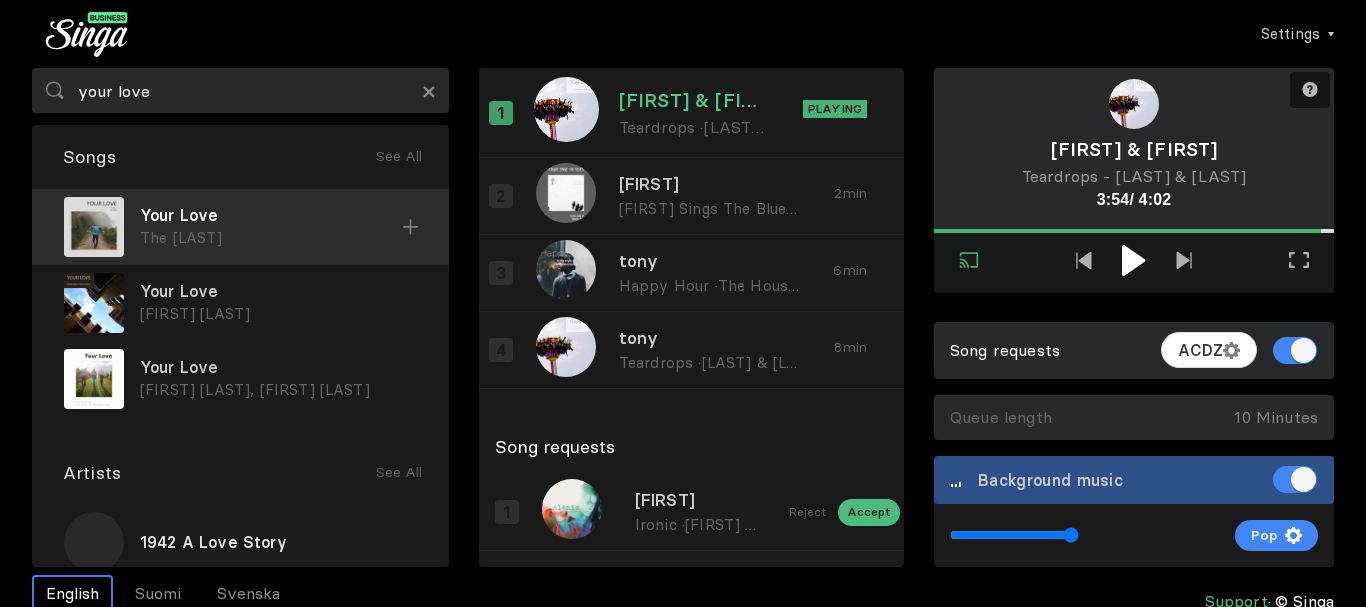 click on "Your Love" at bounding box center [271, 215] 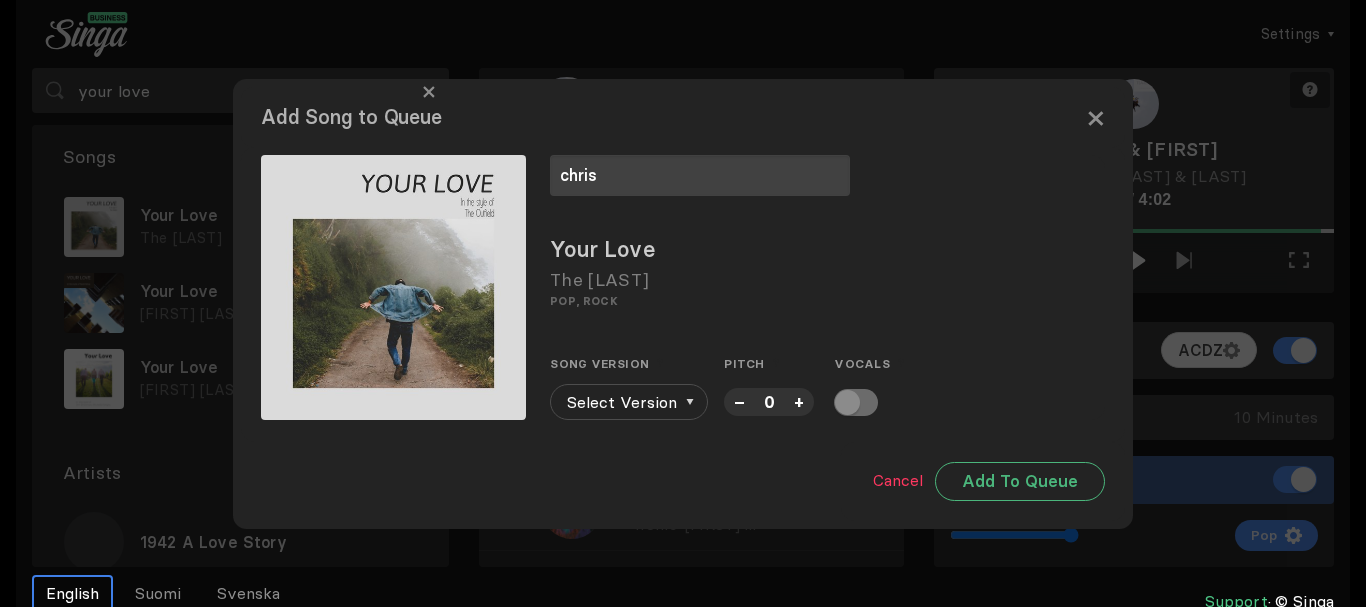 type on "chris" 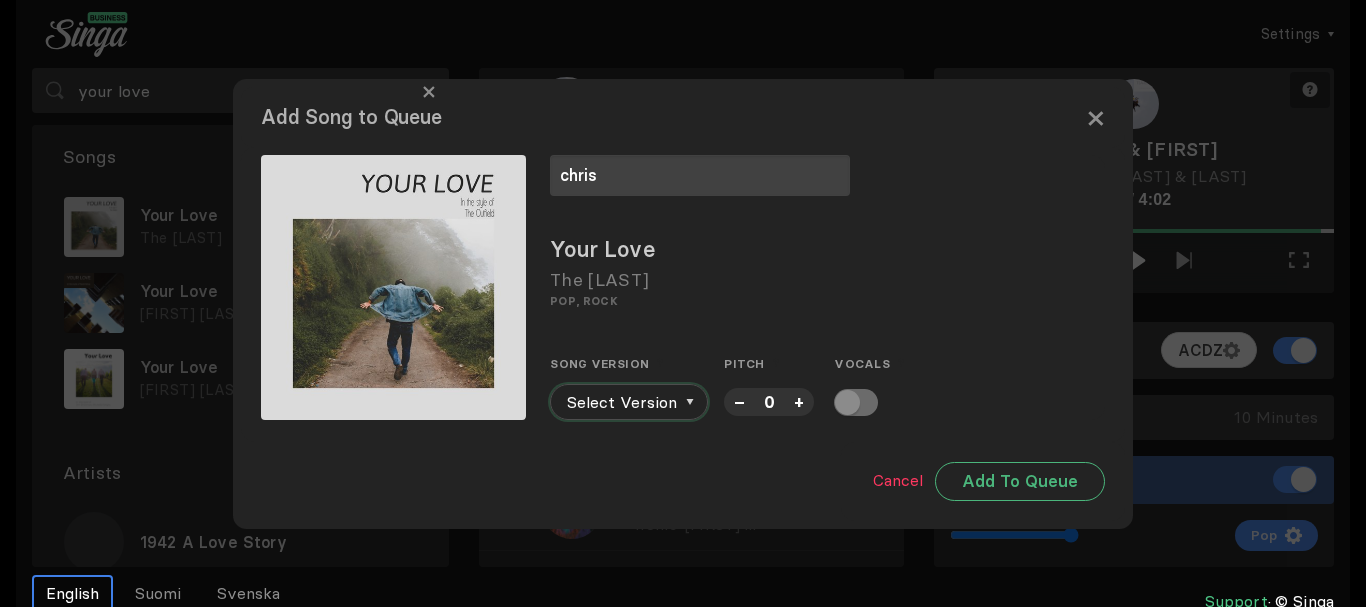 click on "Select Version" at bounding box center [629, 402] 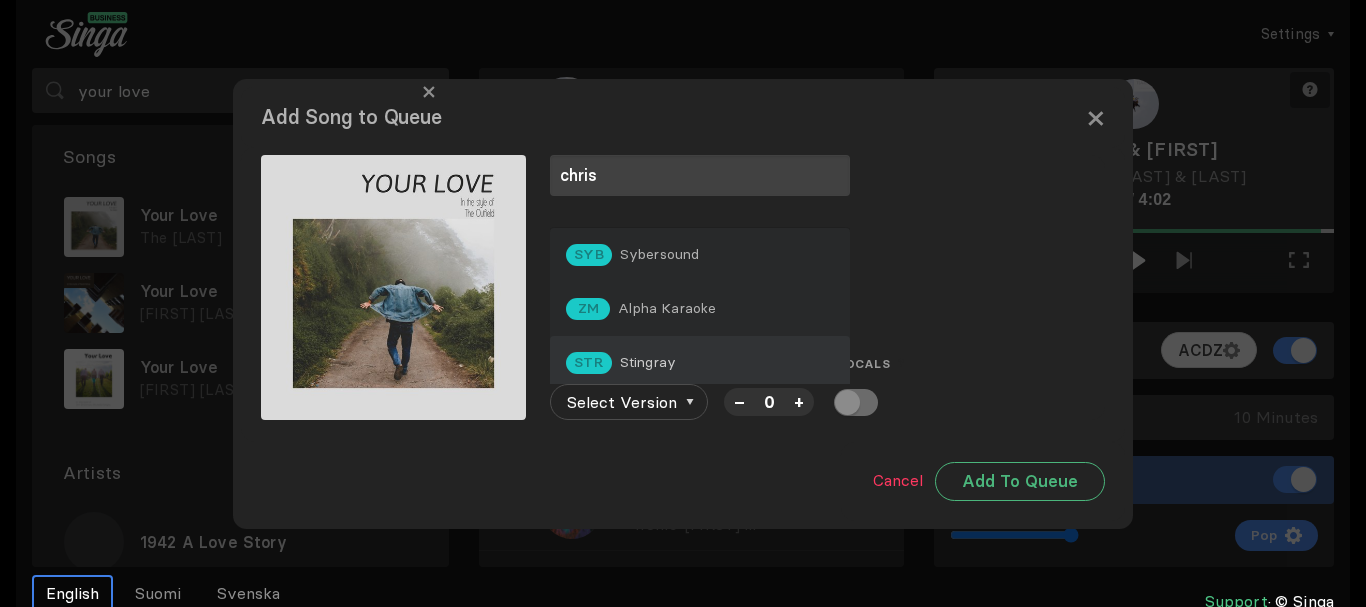 click on "Stingray" at bounding box center (660, 254) 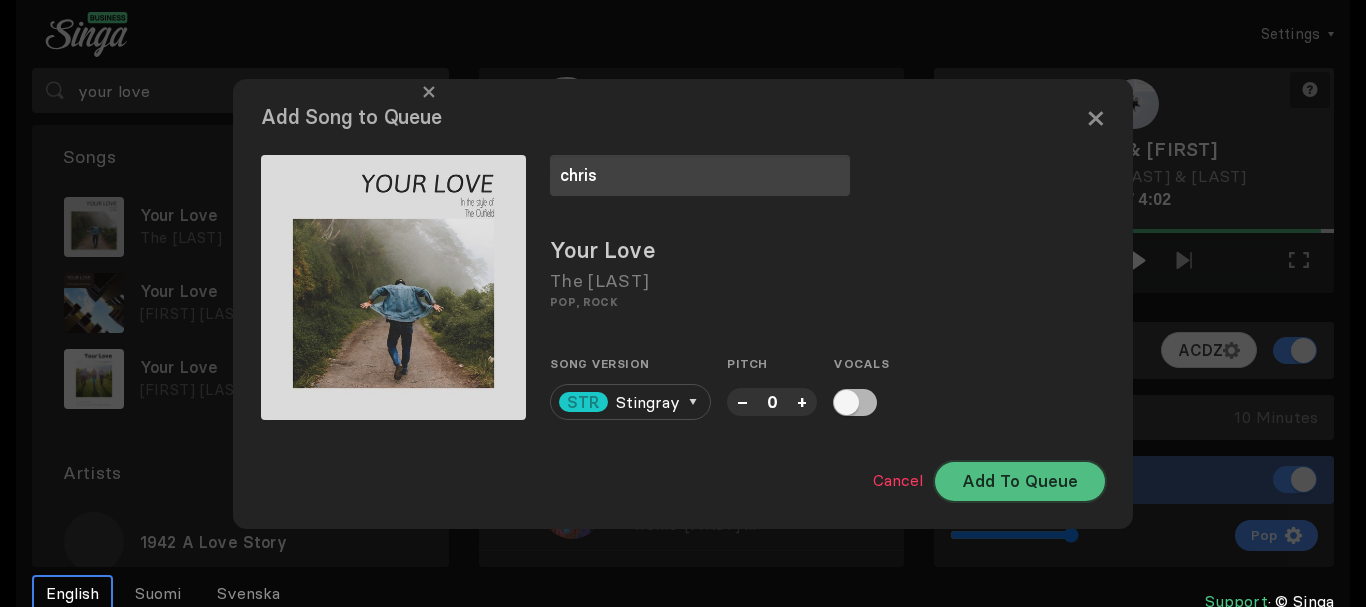 click on "Add To Queue" at bounding box center [1020, 481] 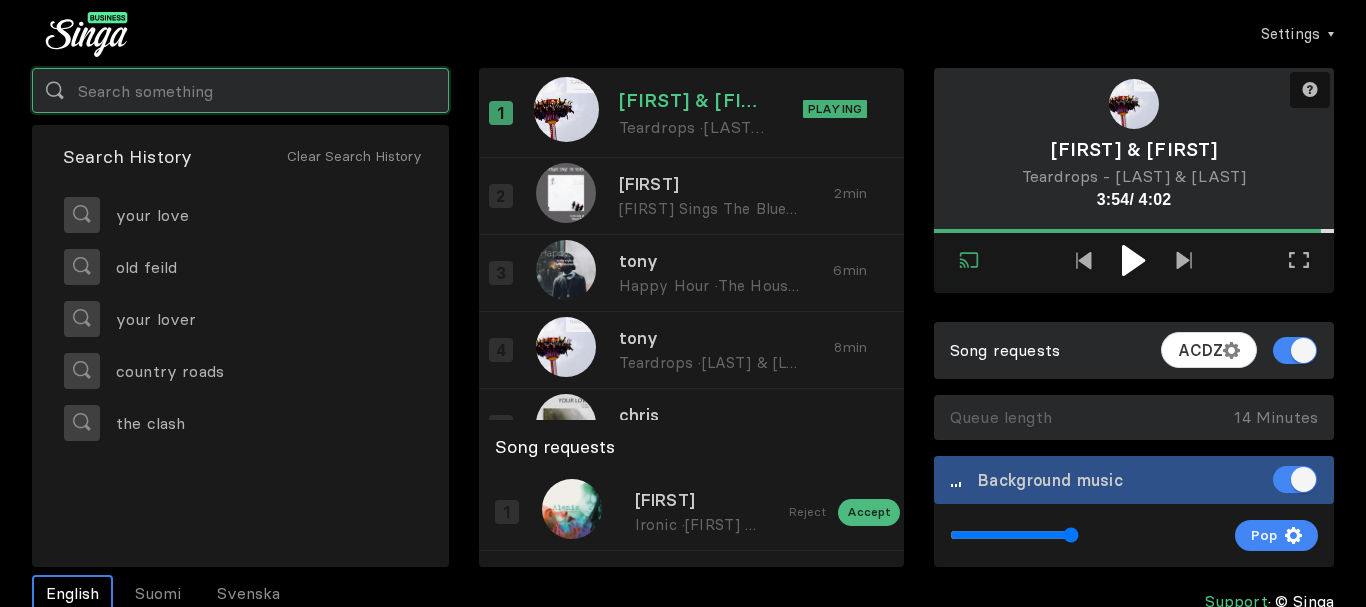 click at bounding box center (240, 90) 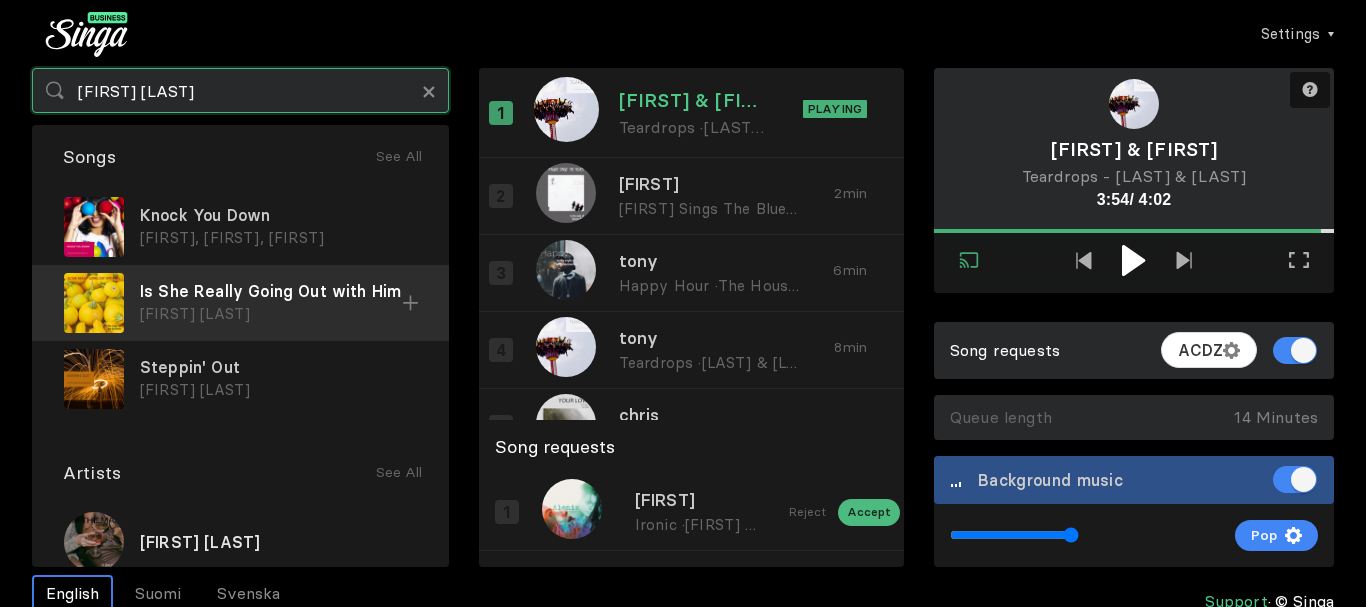 type on "[FIRST] [LAST]" 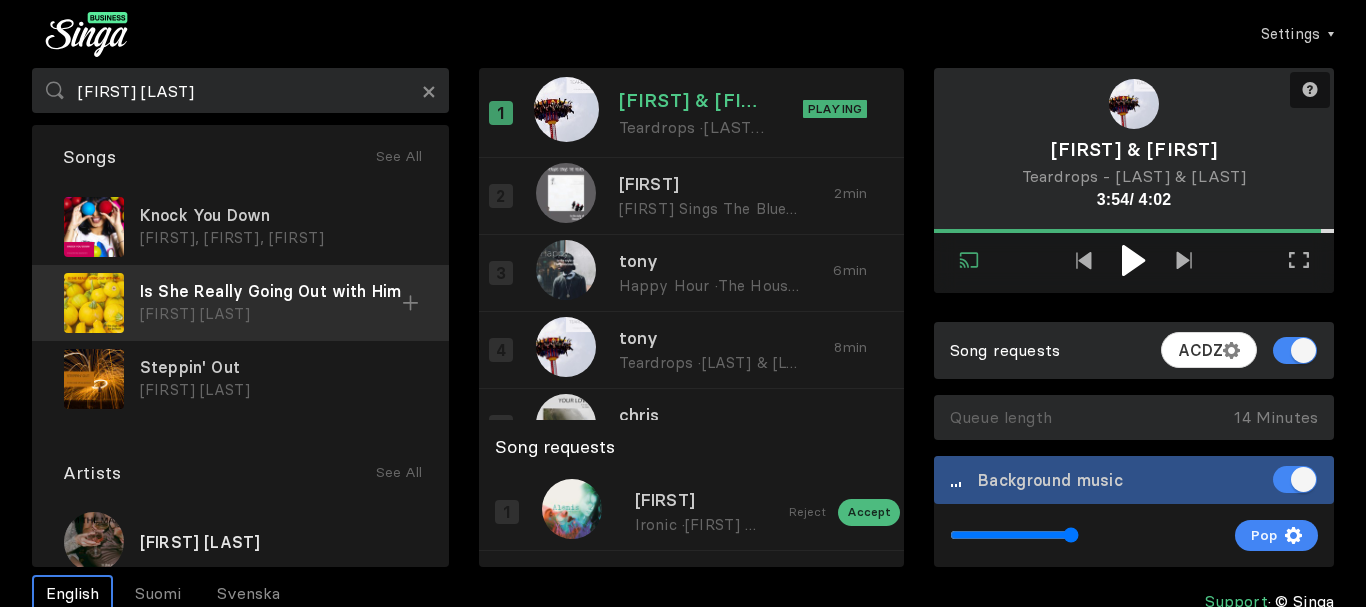 click on "Is She Really Going Out with Him" at bounding box center [278, 215] 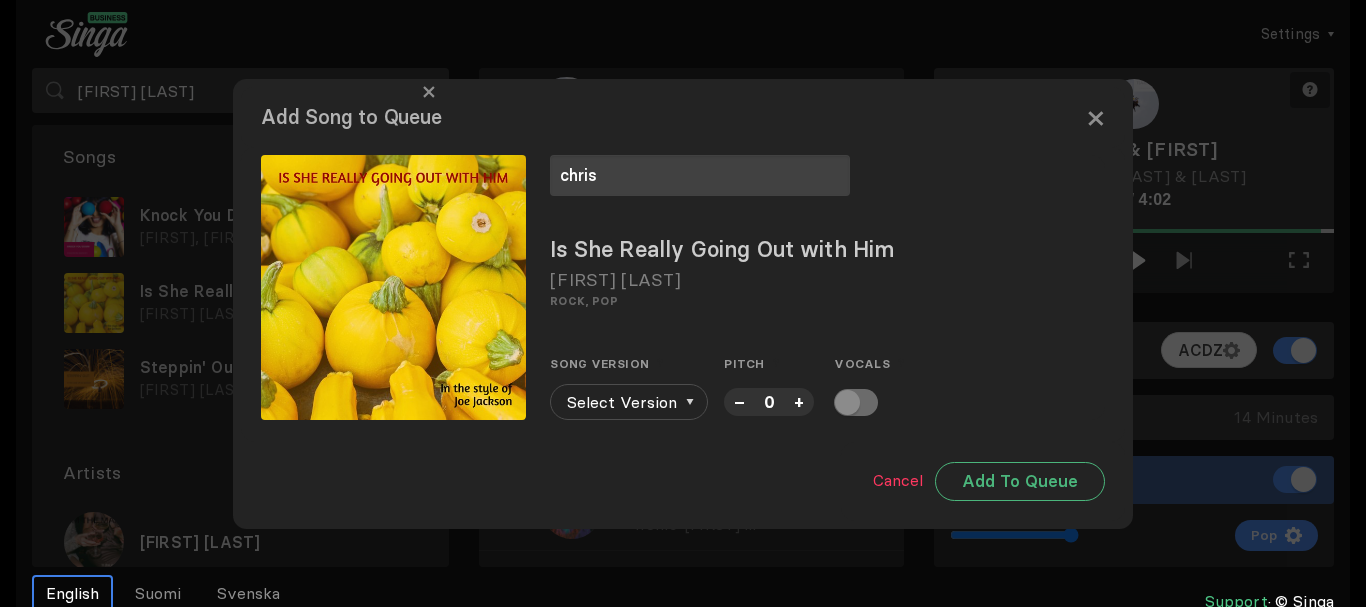 type on "chris" 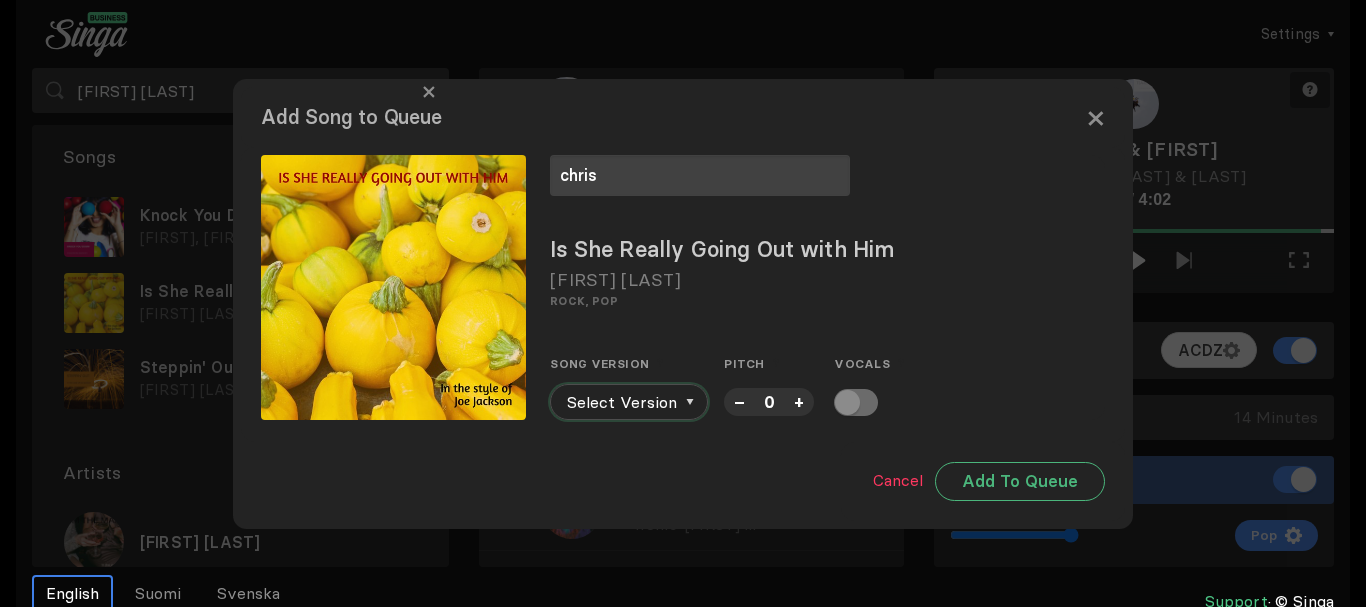 click on "Select Version" at bounding box center (629, 402) 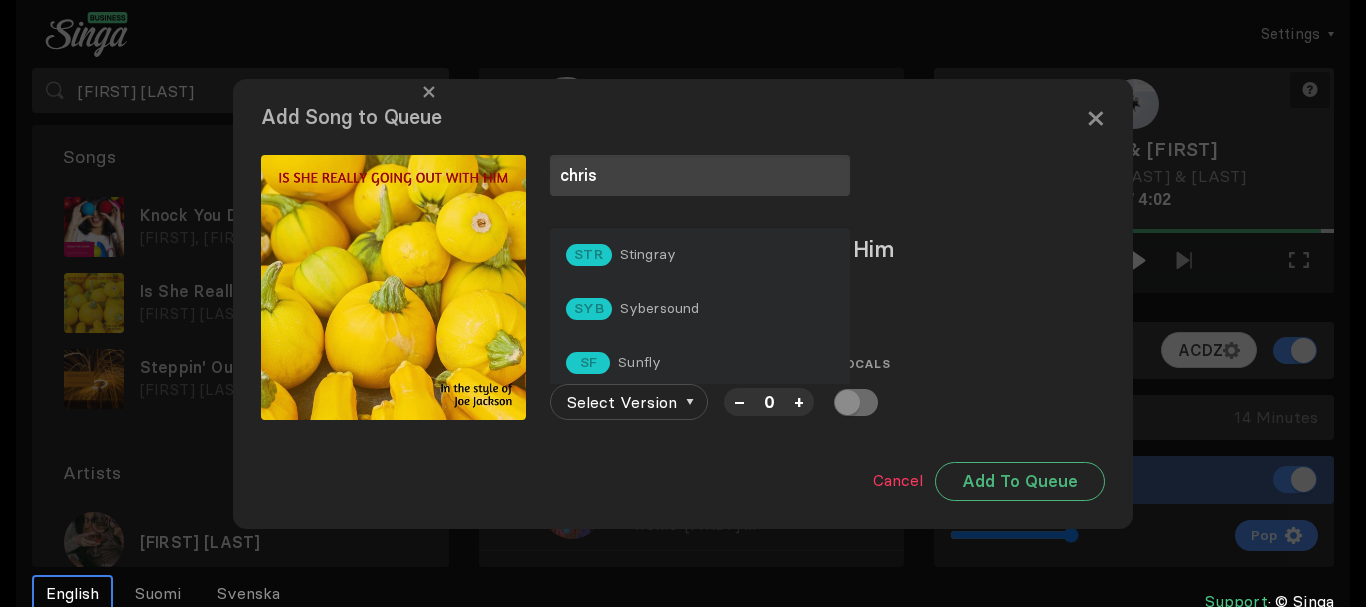 click on "SF Sunfly" at bounding box center (621, 255) 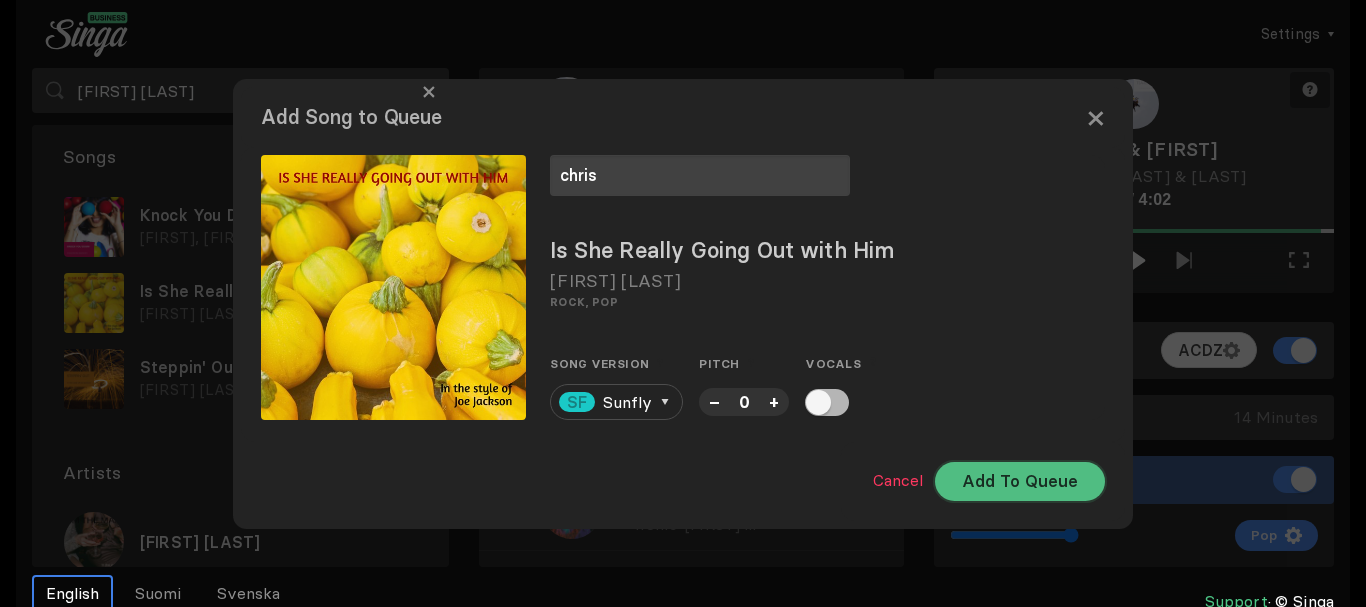 click on "Add To Queue" at bounding box center [1020, 481] 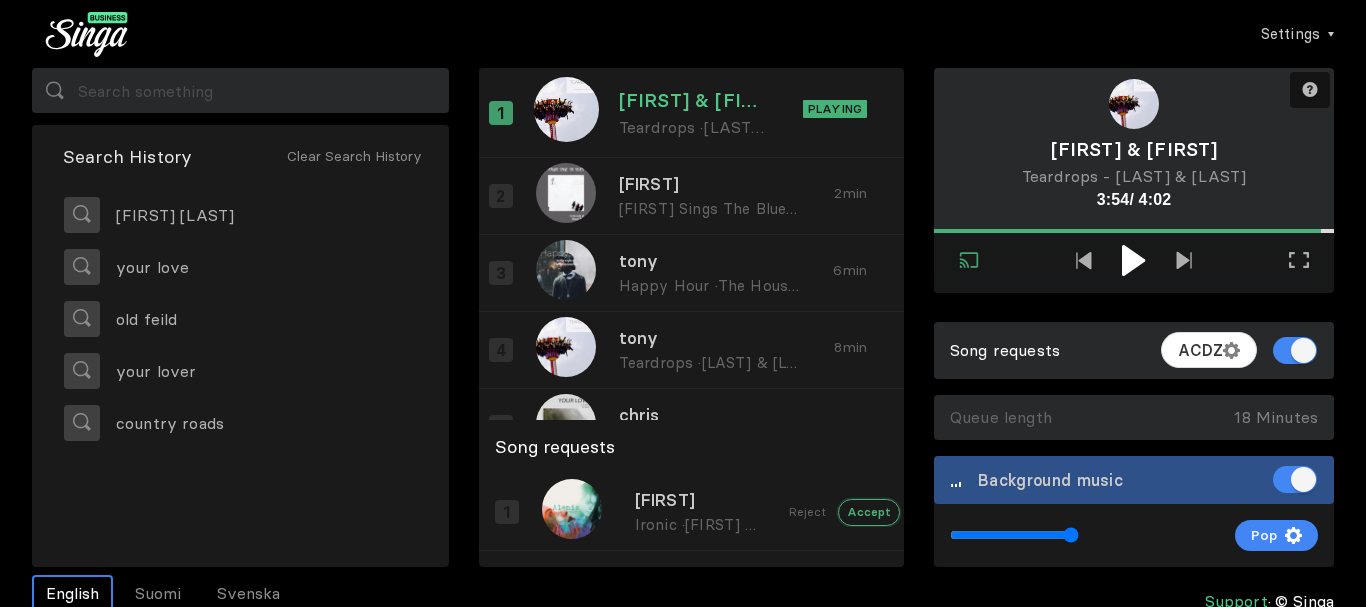 click on "Accept" at bounding box center [869, 512] 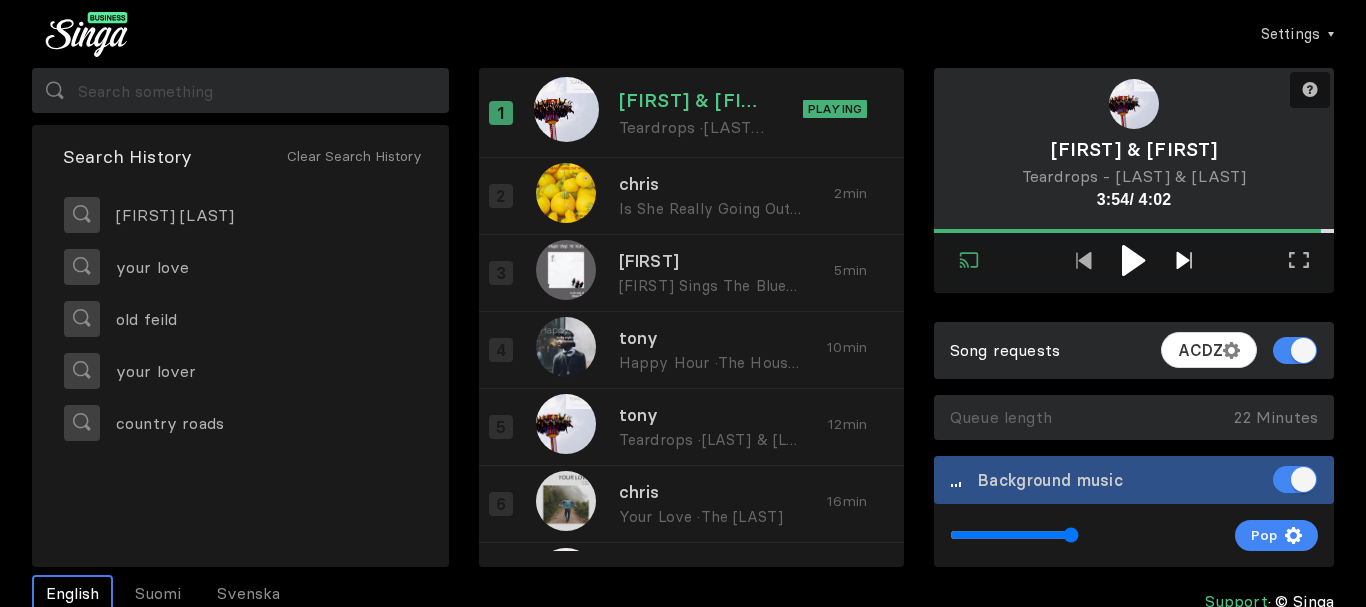 click at bounding box center (1183, 260) 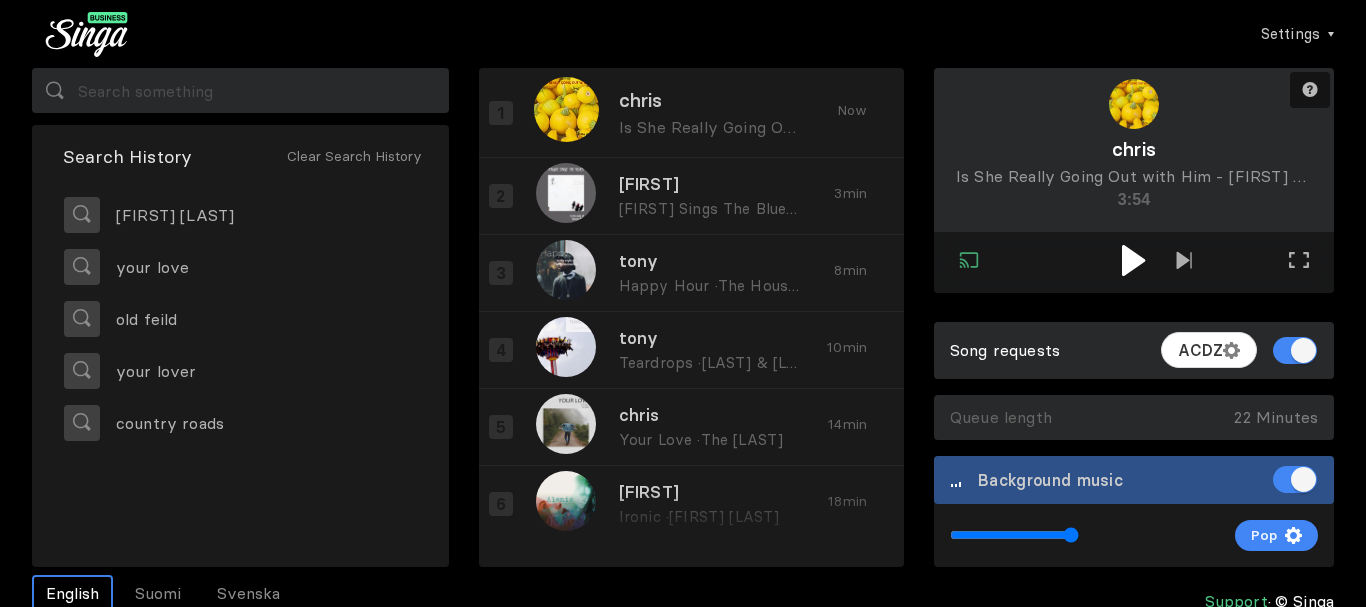 click at bounding box center (1133, 260) 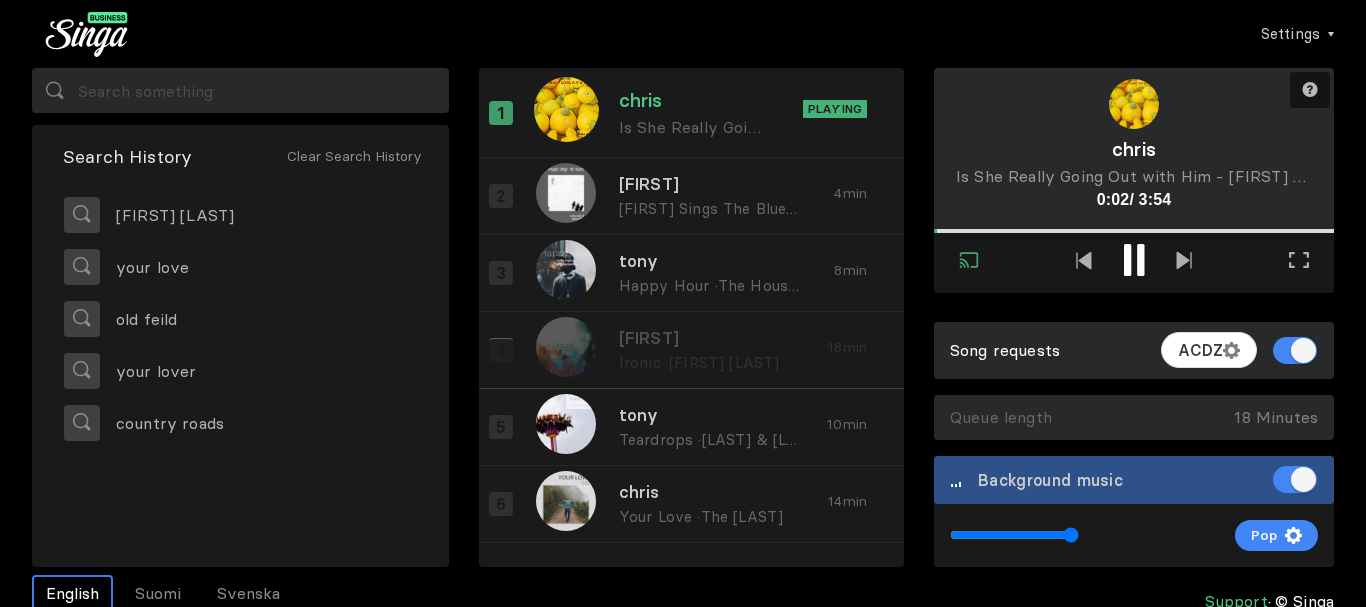 click on "[FIRST] [LAST] · [FIRST] [LAST] · [FIRST] [LAST] · [FIRST] [LAST] · [LAST] [LAST] [NUMBER] min [FIRST] [LAST] [NUMBER] min [FIRST] [LAST] · [LAST] [LAST] [NUMBER] min" at bounding box center (692, 100) 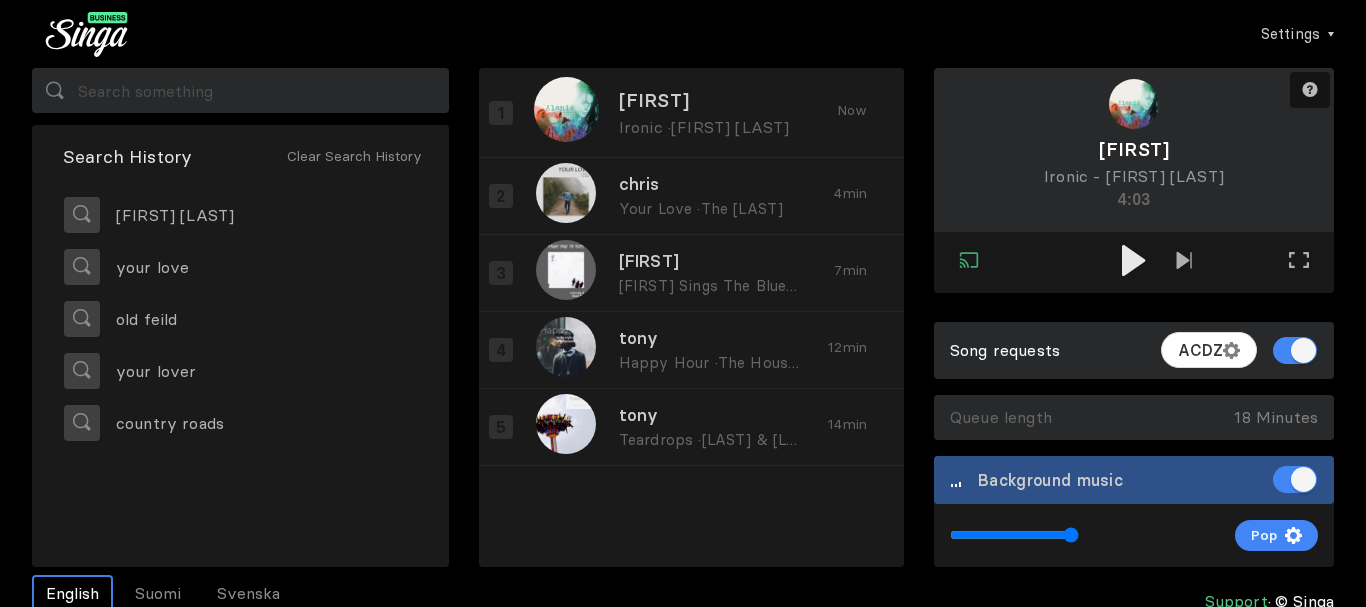 drag, startPoint x: 1136, startPoint y: 256, endPoint x: 611, endPoint y: 524, distance: 589.44806 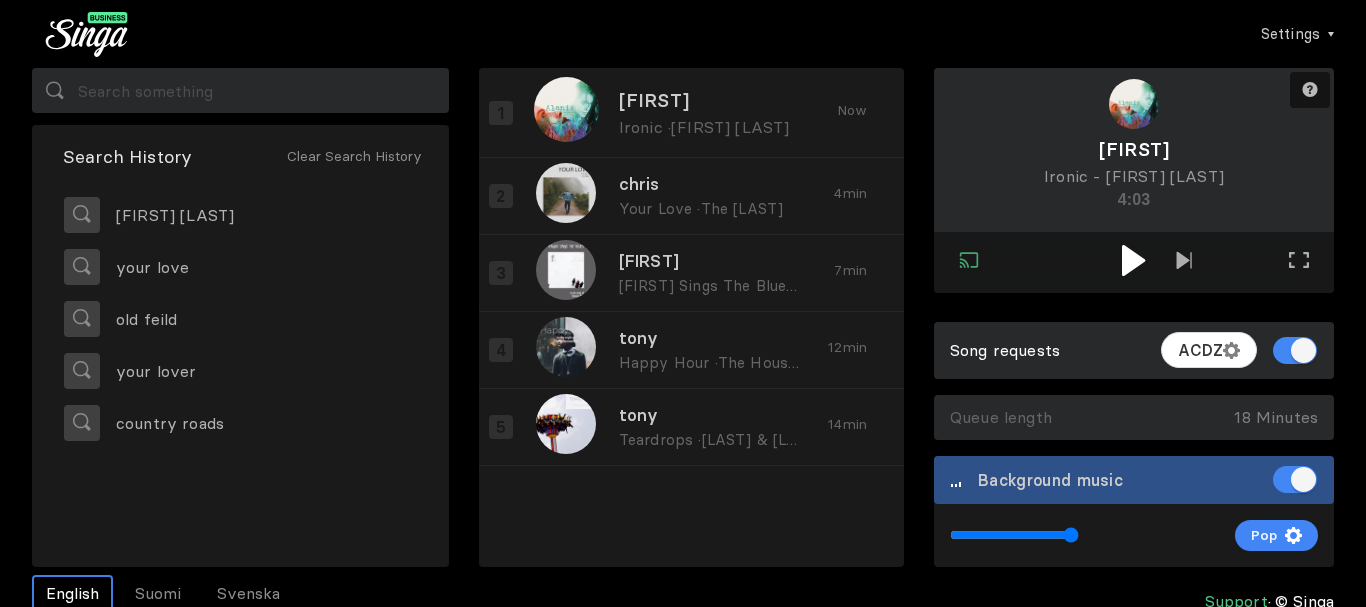 click at bounding box center (1133, 260) 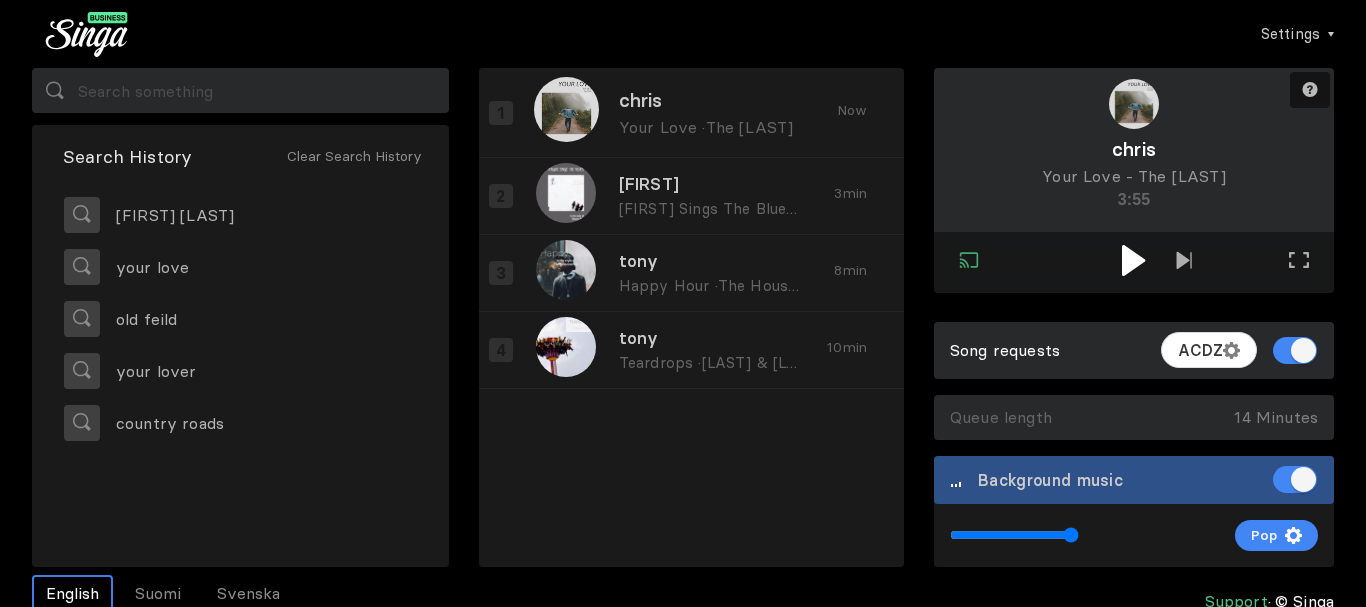 click at bounding box center [1133, 260] 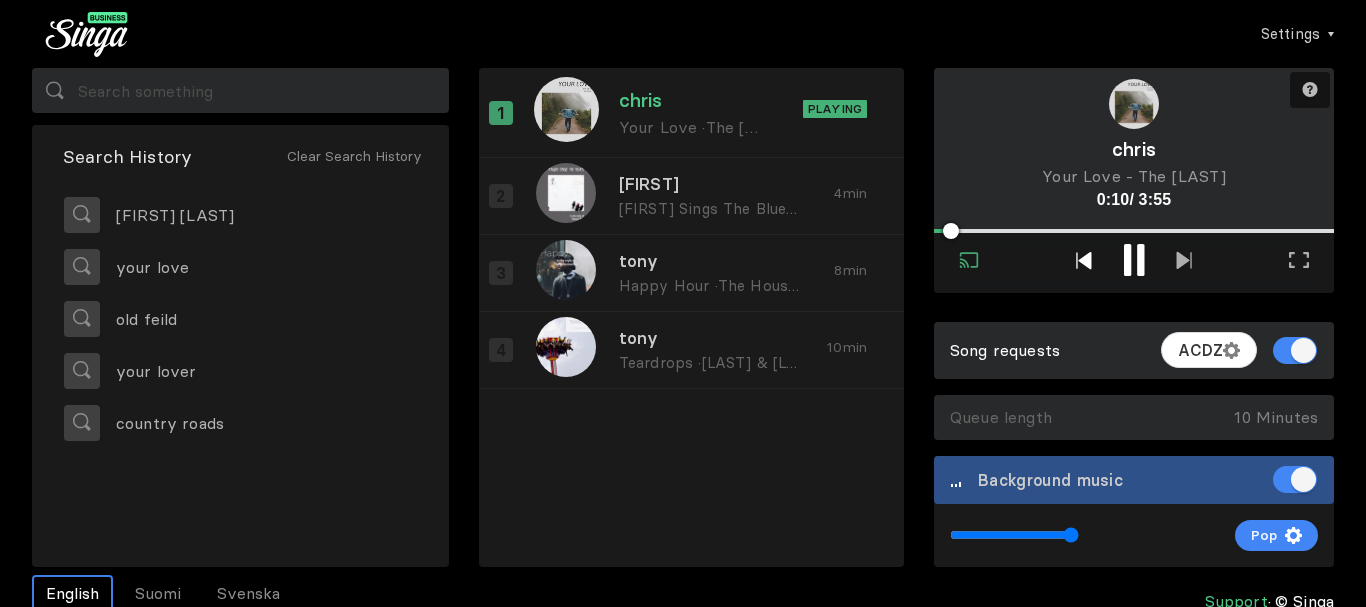 click at bounding box center (1084, 262) 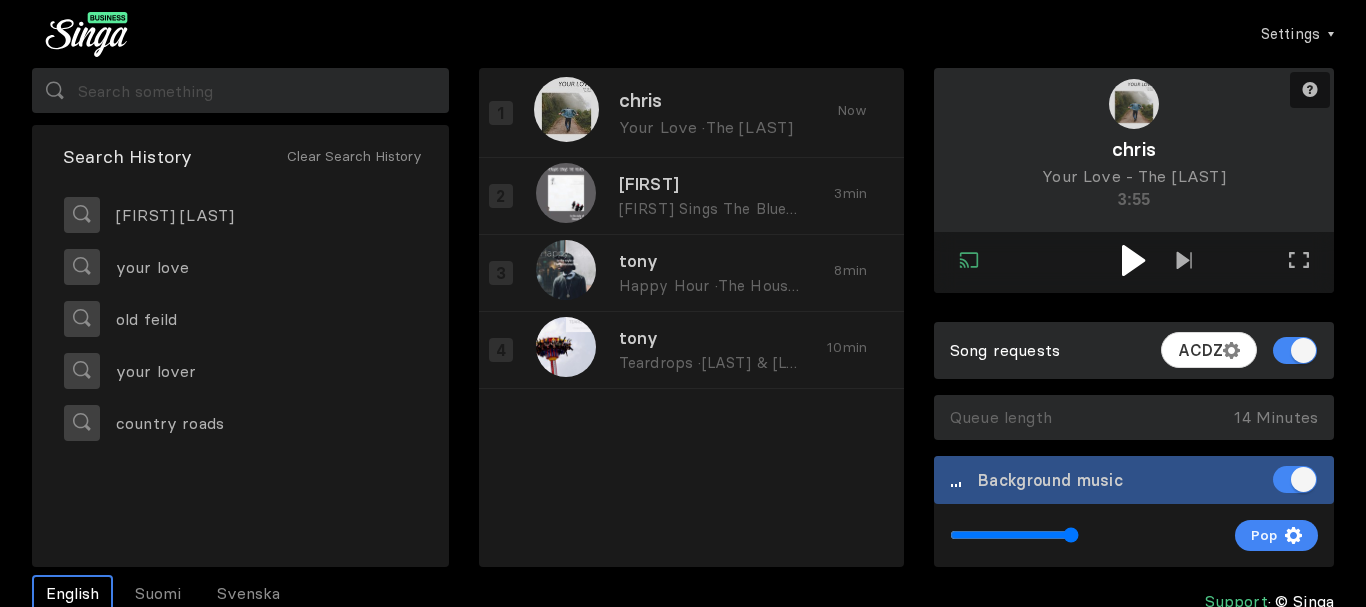click at bounding box center [1133, 260] 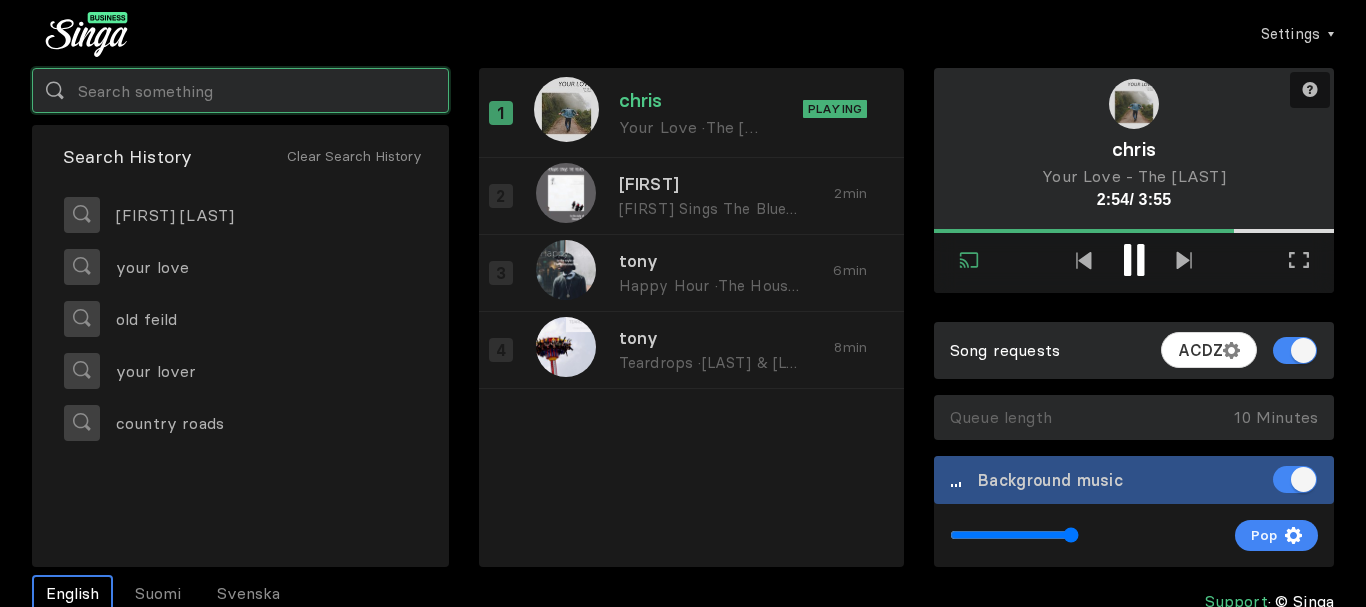 click at bounding box center (240, 90) 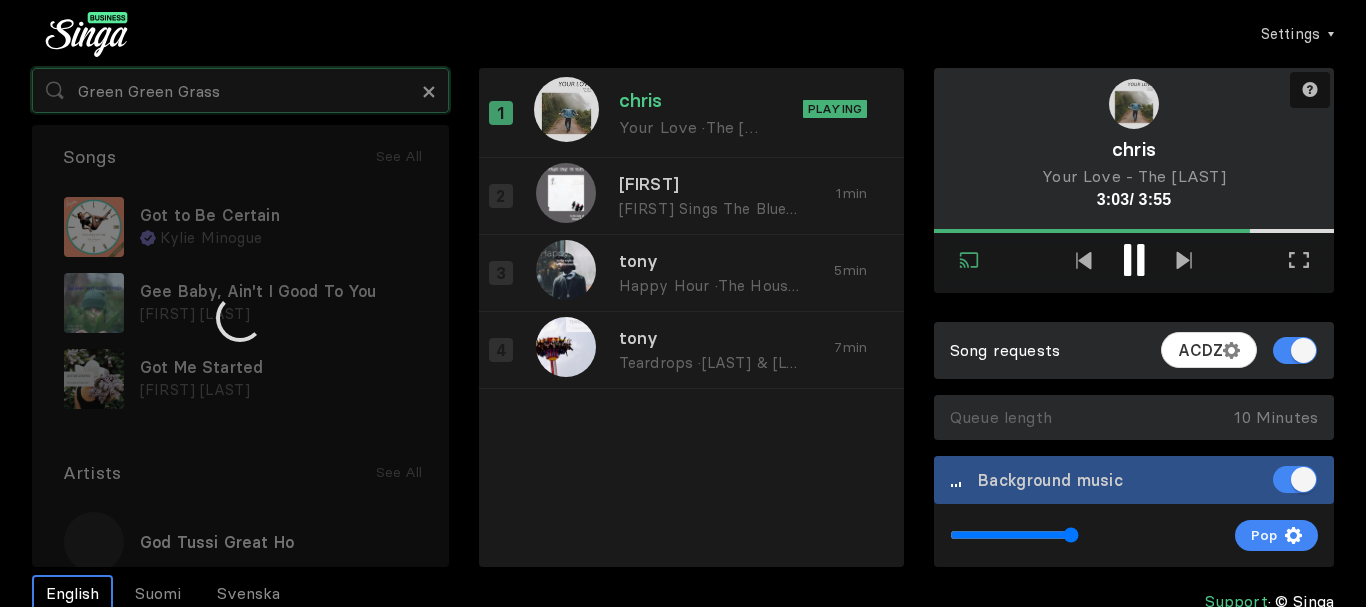 type on "Green Green Grass" 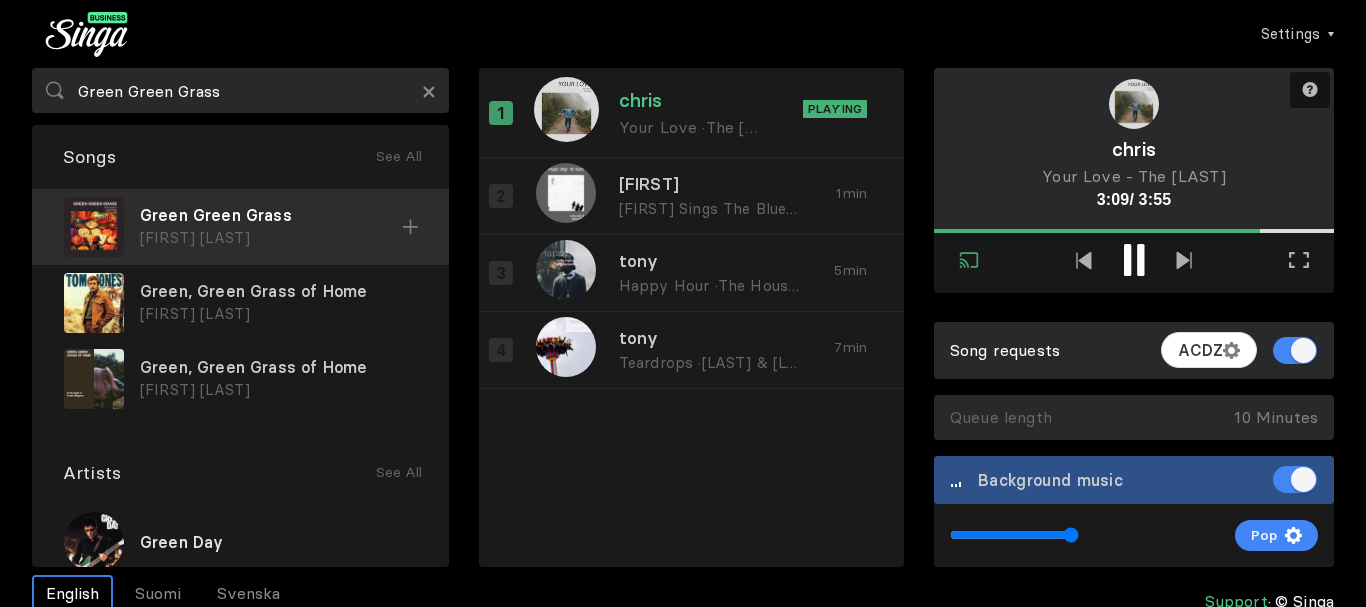 click on "Green Green Grass" at bounding box center [271, 215] 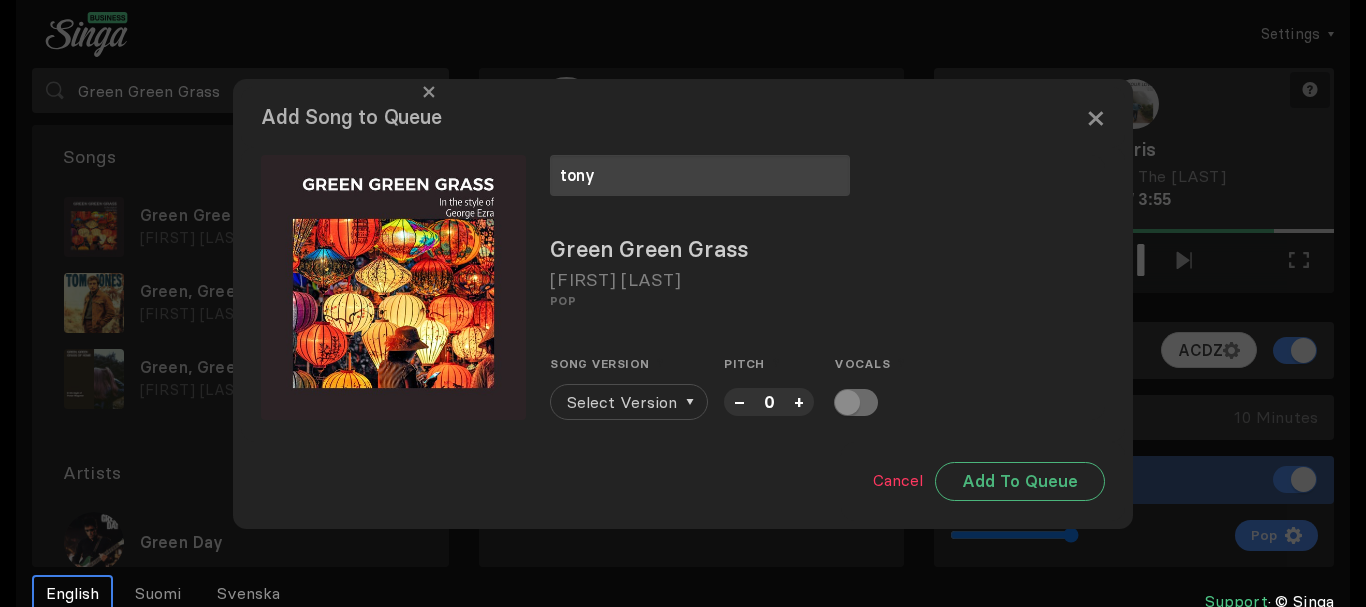 type on "tony" 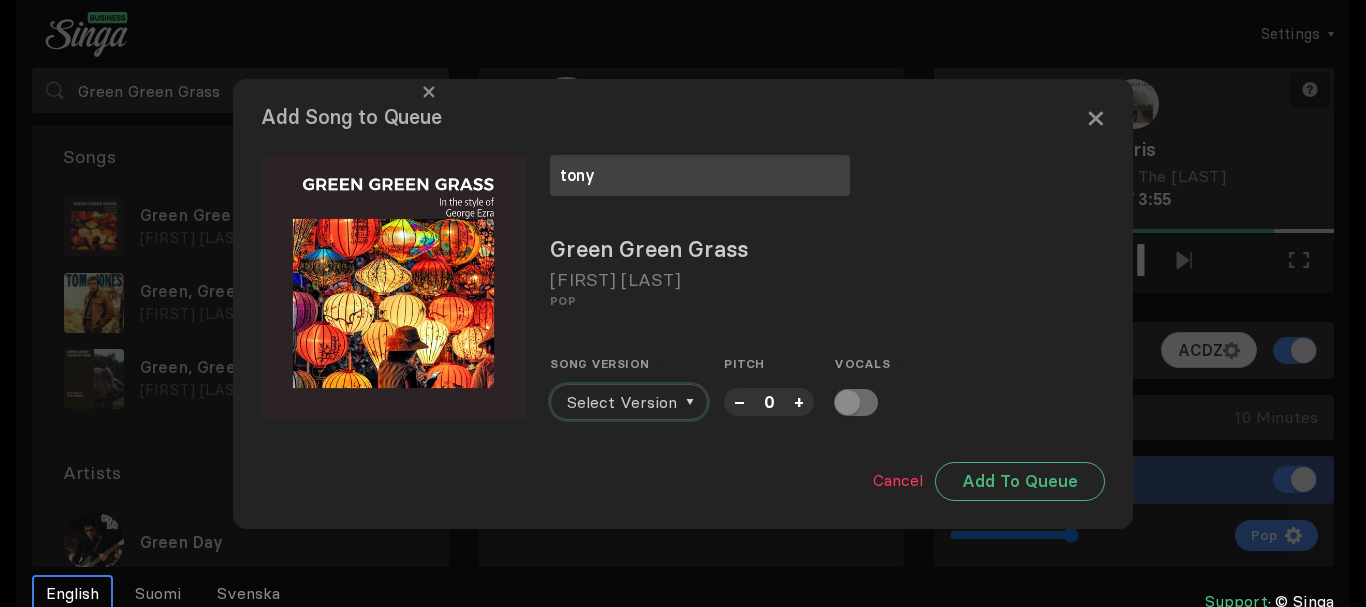 click on "Select Version" at bounding box center (622, 402) 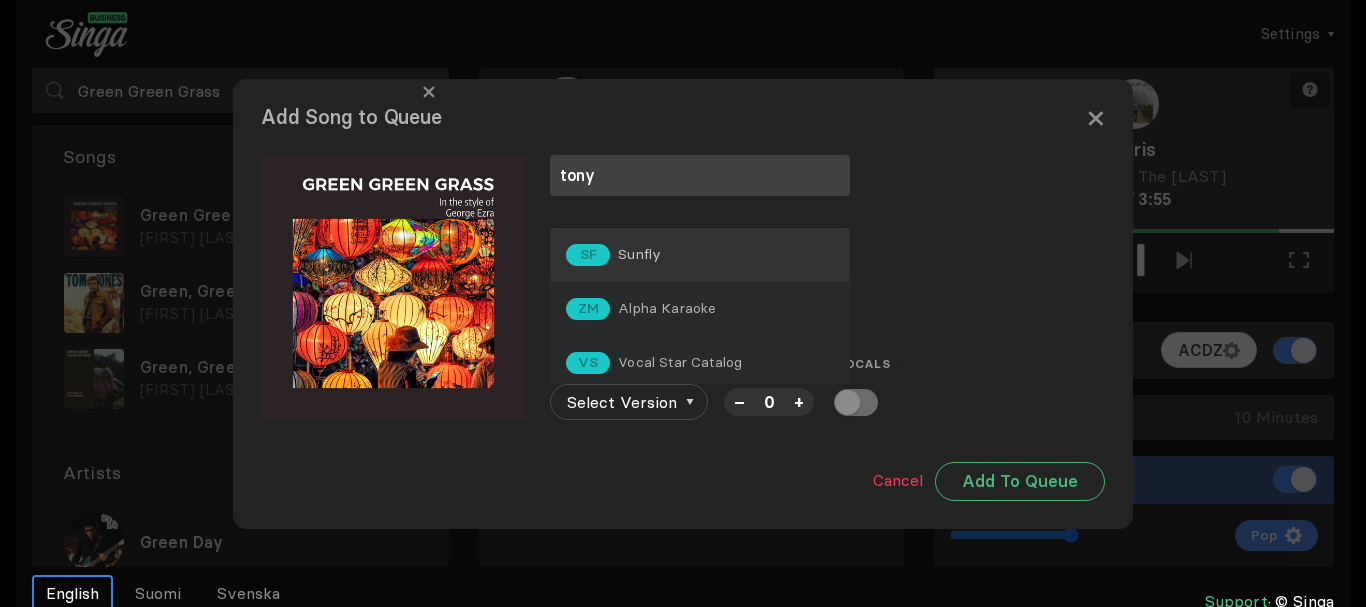 click on "SF Sunfly" at bounding box center (700, 255) 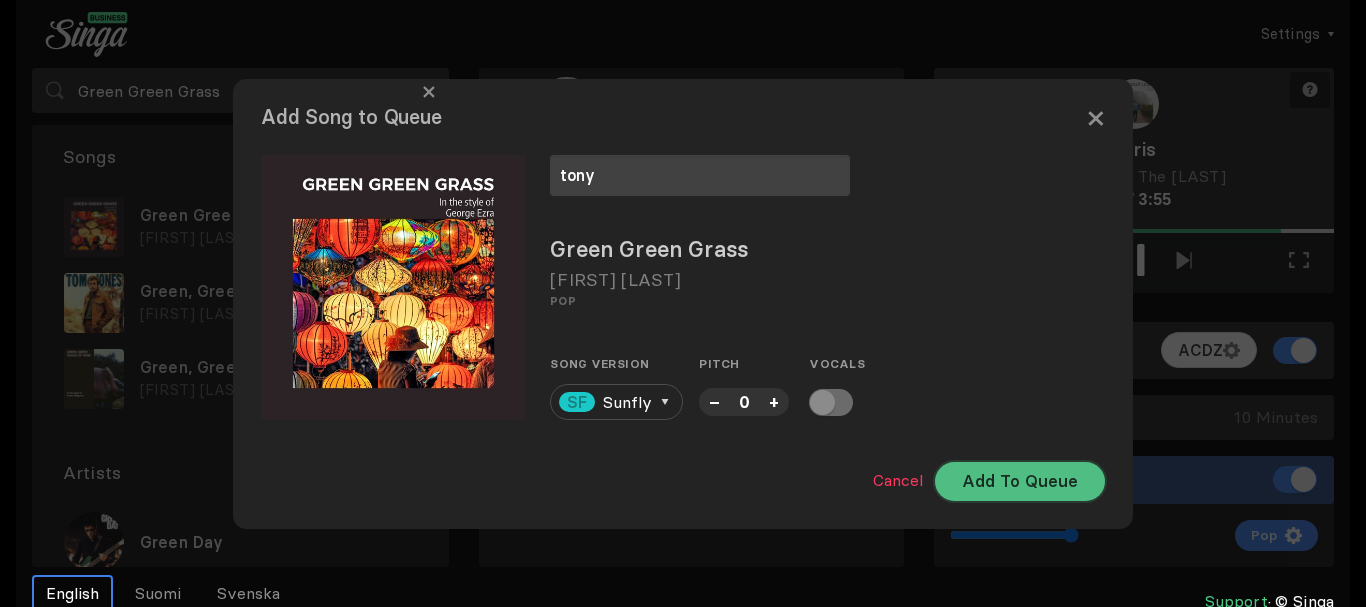 click on "Add To Queue" at bounding box center (1020, 481) 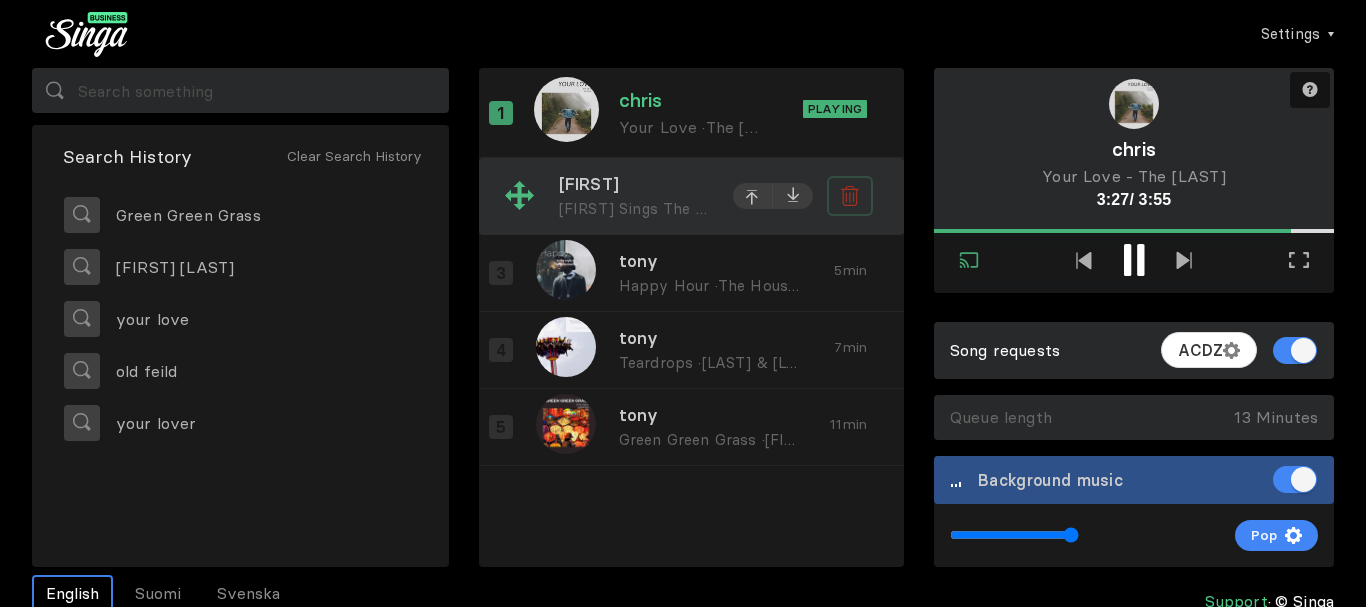 click at bounding box center [850, 196] 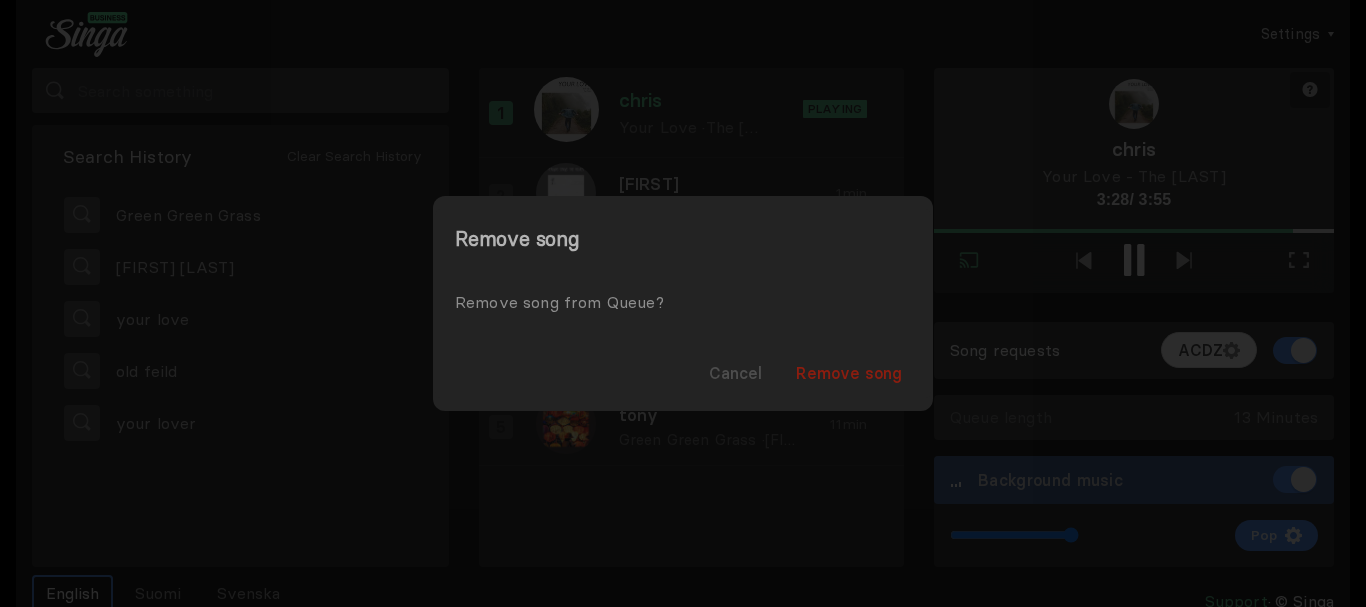 click on "Remove song" at bounding box center (849, 373) 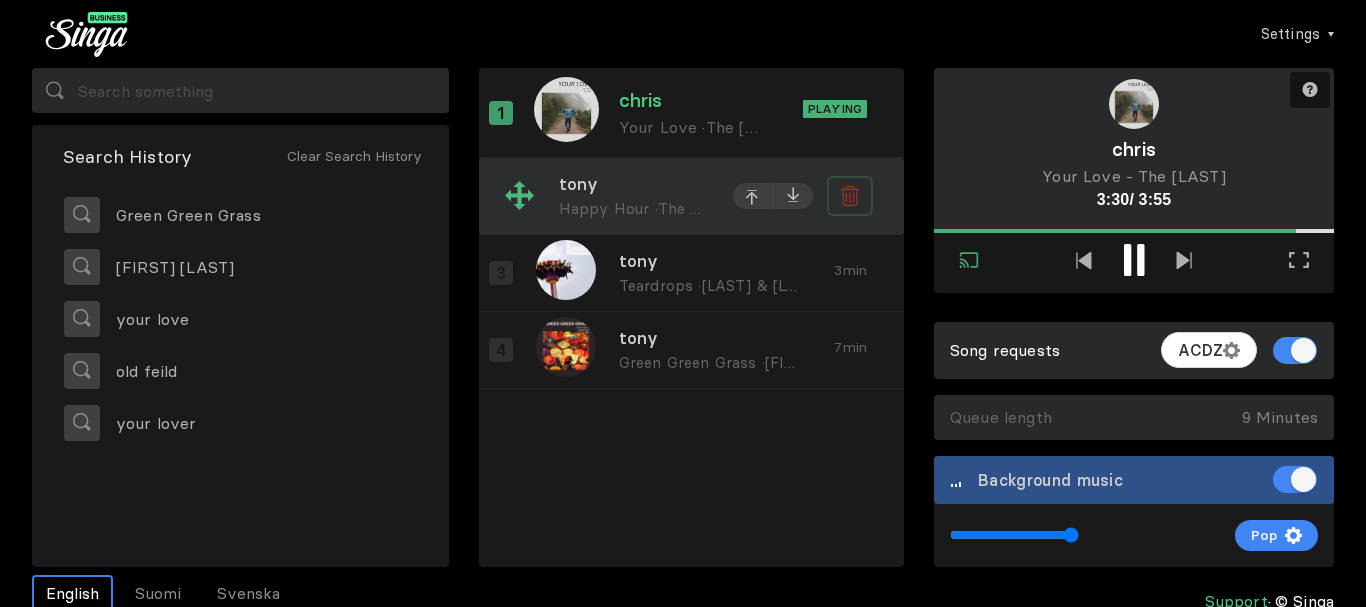 click at bounding box center (850, 196) 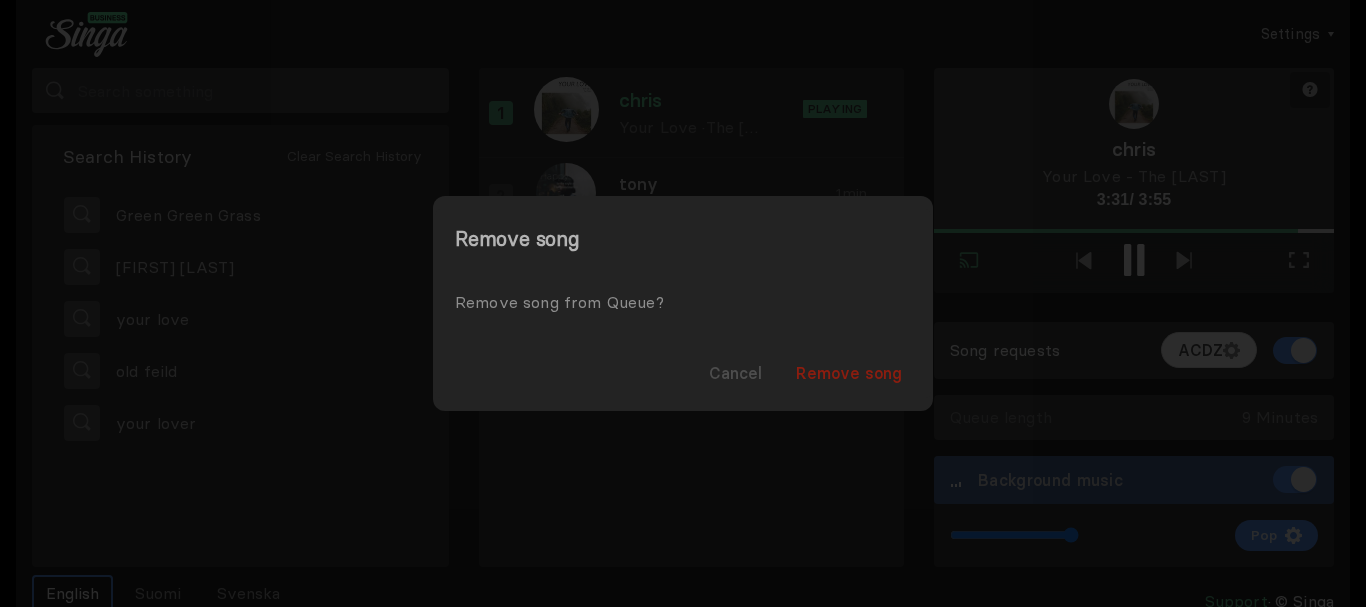 click on "Remove song" at bounding box center [849, 373] 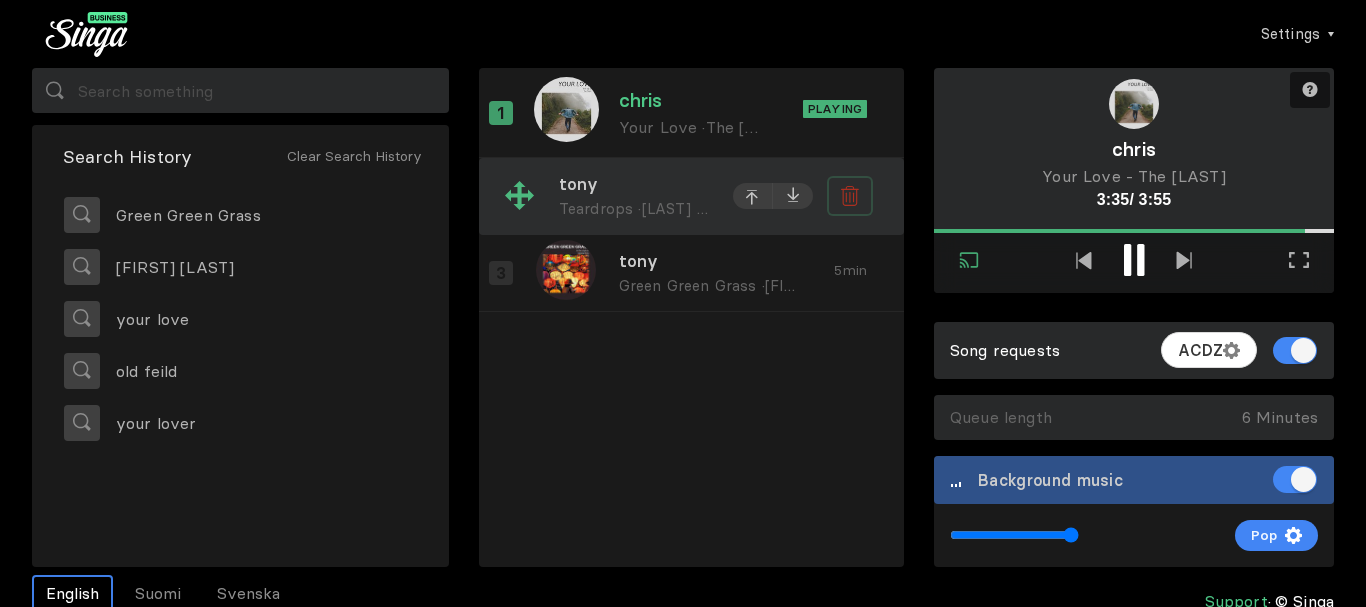 click at bounding box center (850, 196) 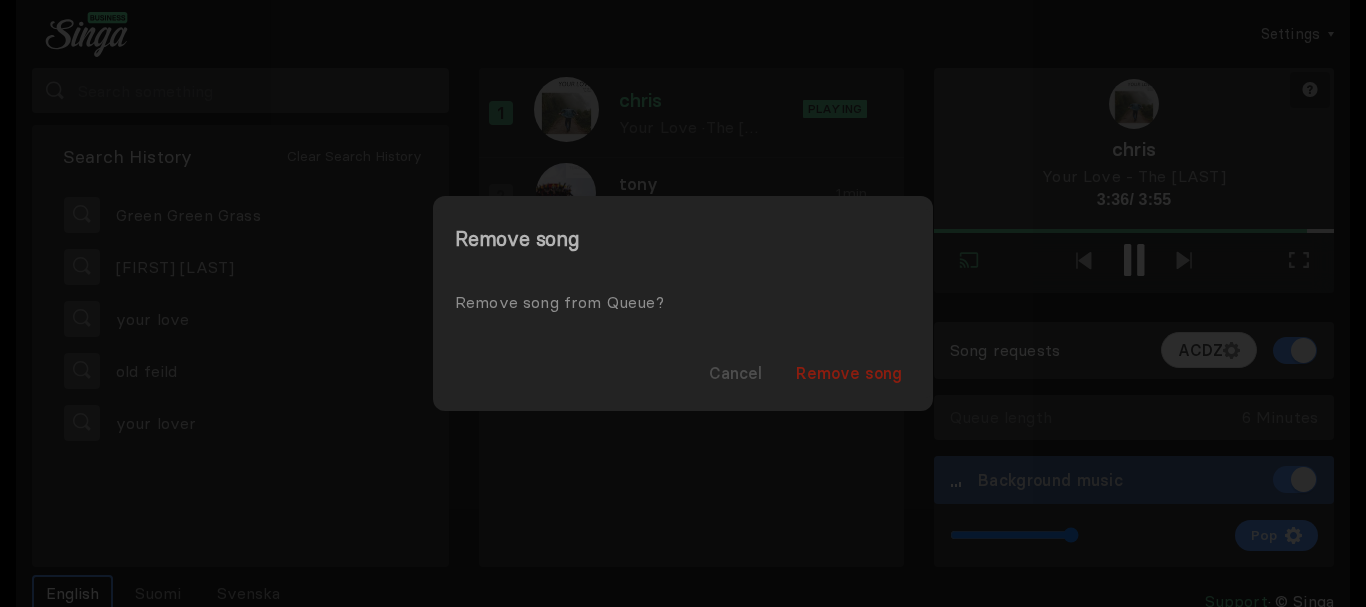 click on "Remove song" at bounding box center (849, 373) 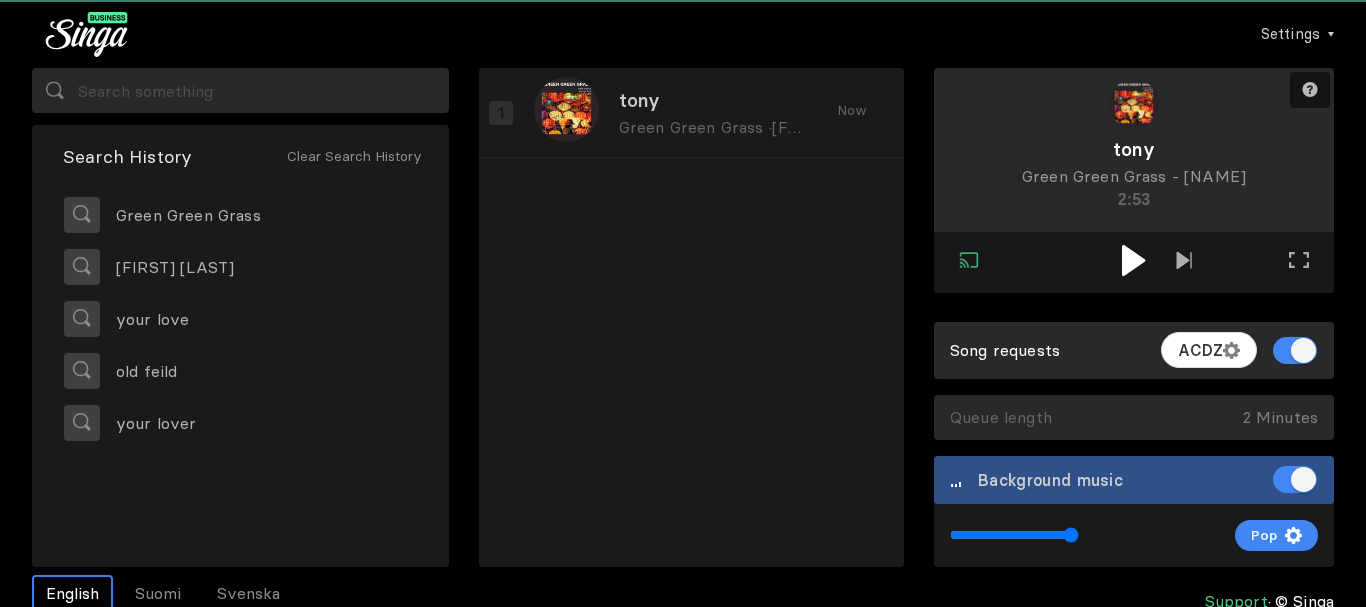click at bounding box center (1133, 260) 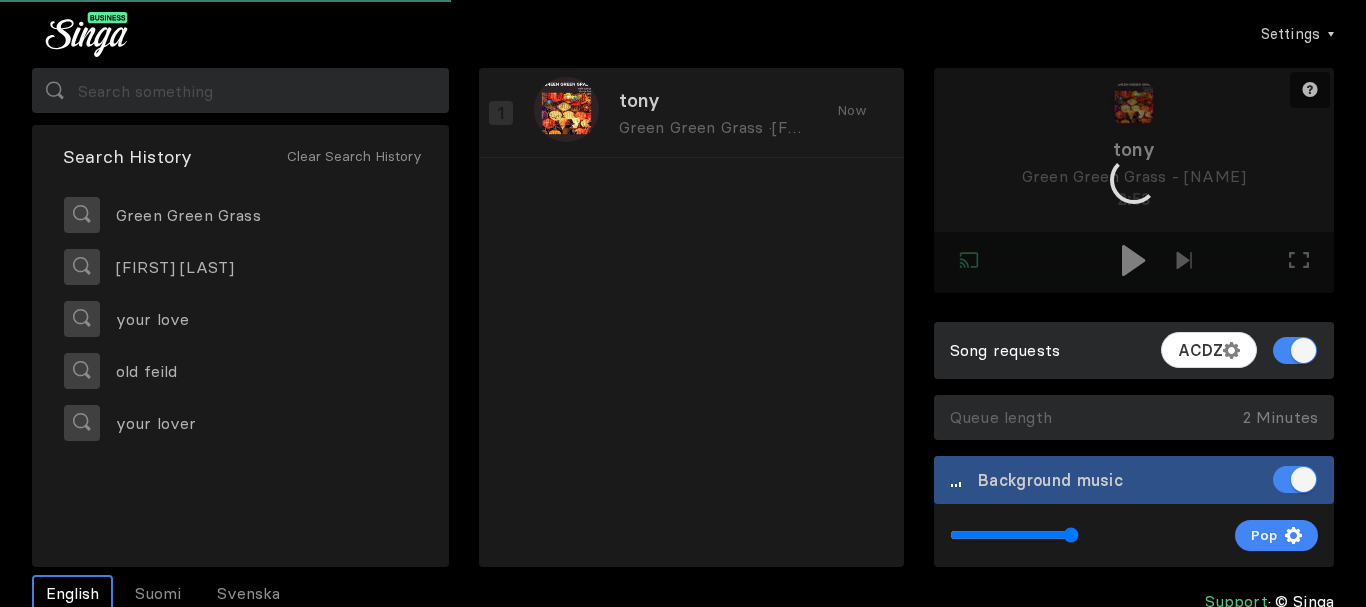 click at bounding box center (1134, 180) 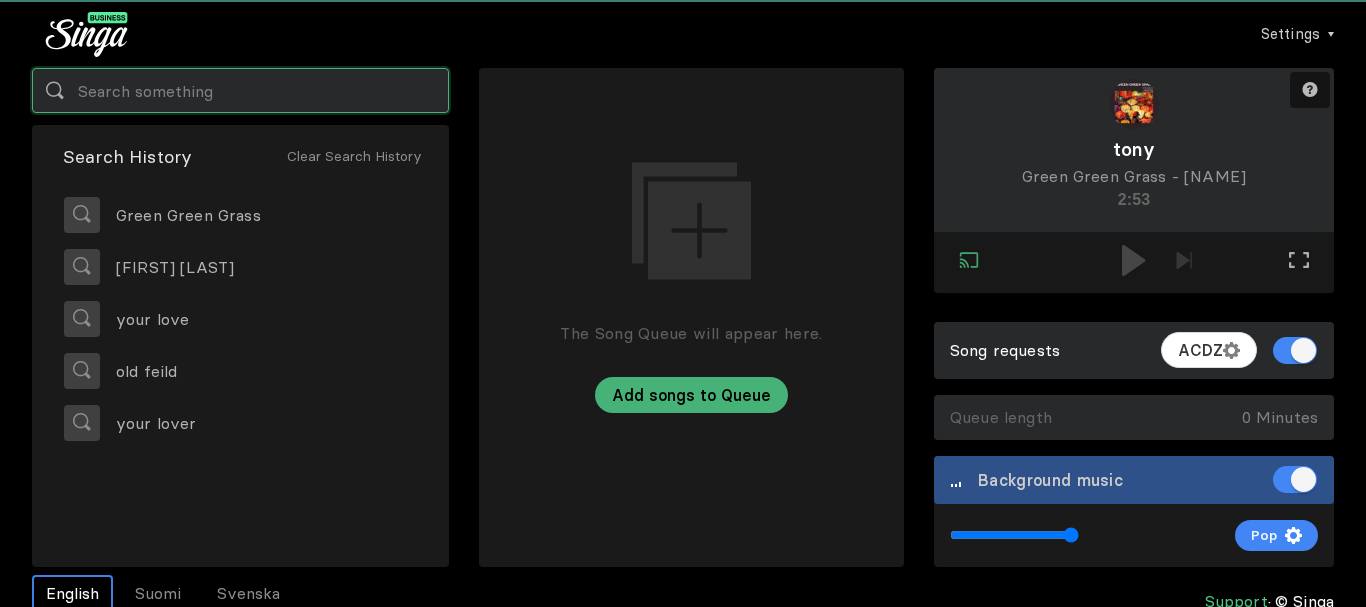 click at bounding box center (240, 90) 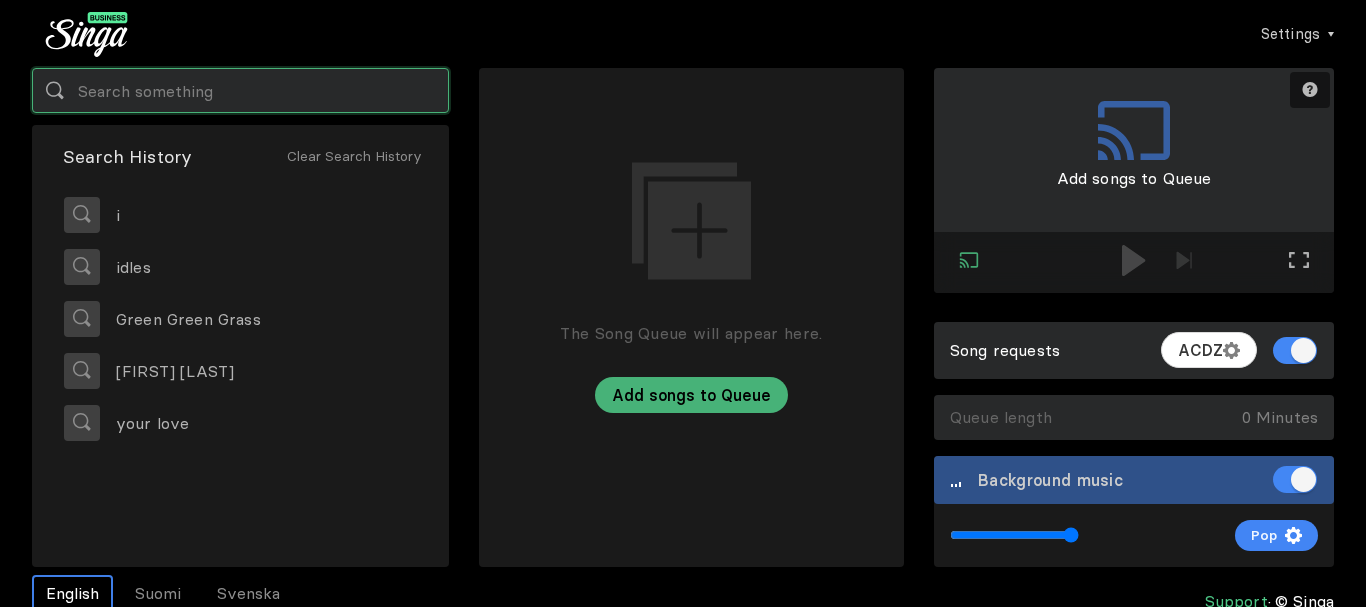 click at bounding box center [240, 90] 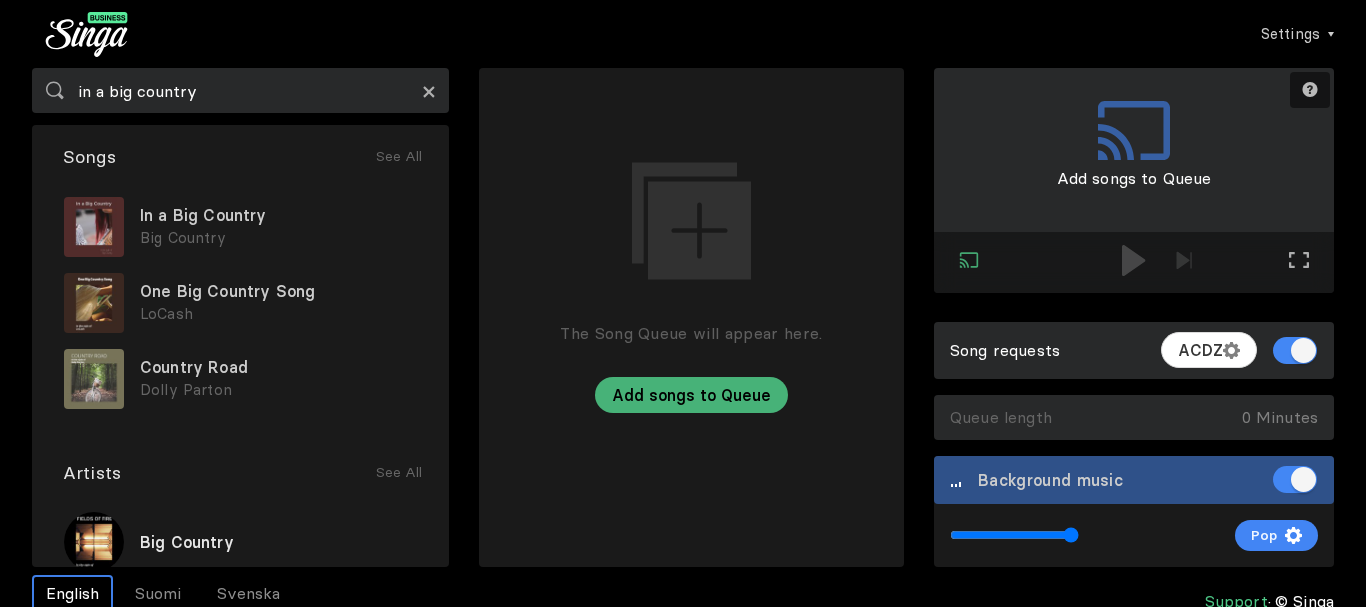 click on "×" at bounding box center [429, 91] 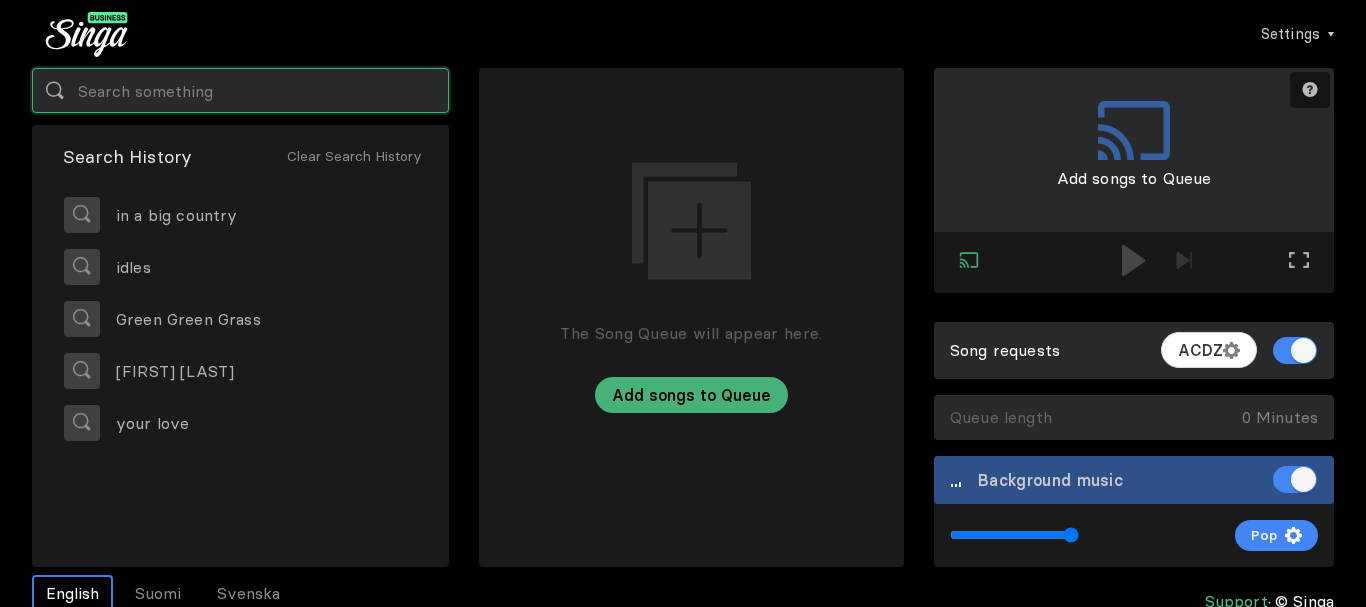 click at bounding box center [240, 90] 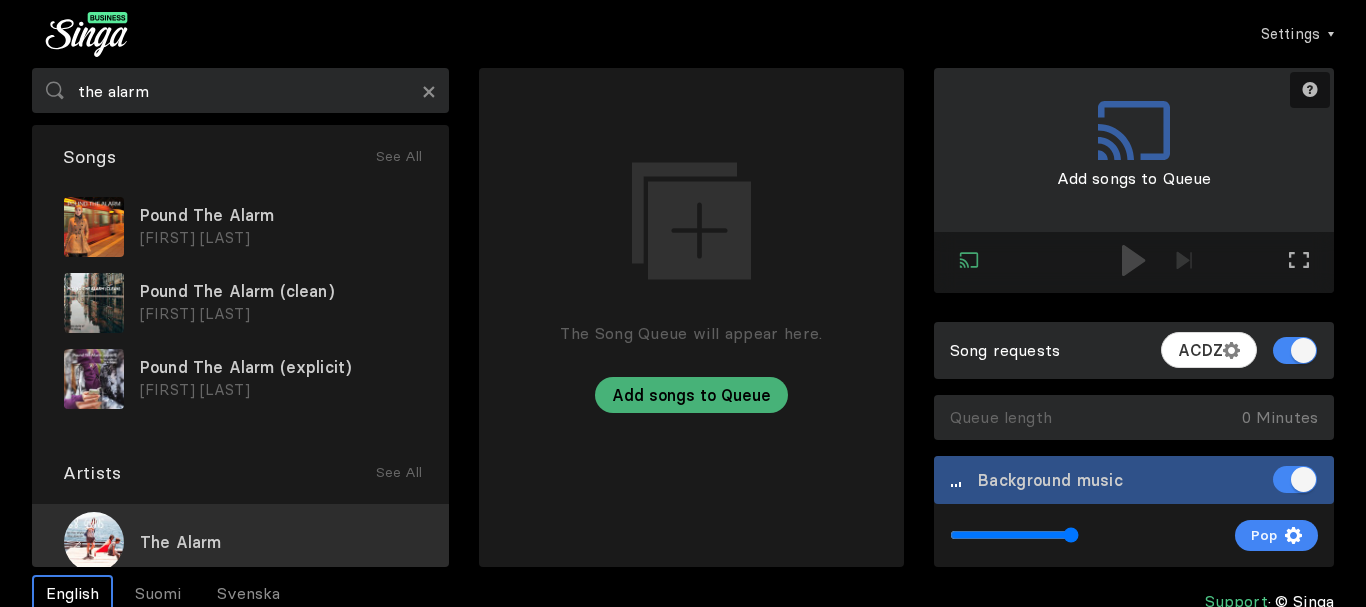 click on "The Alarm" at bounding box center [180, 542] 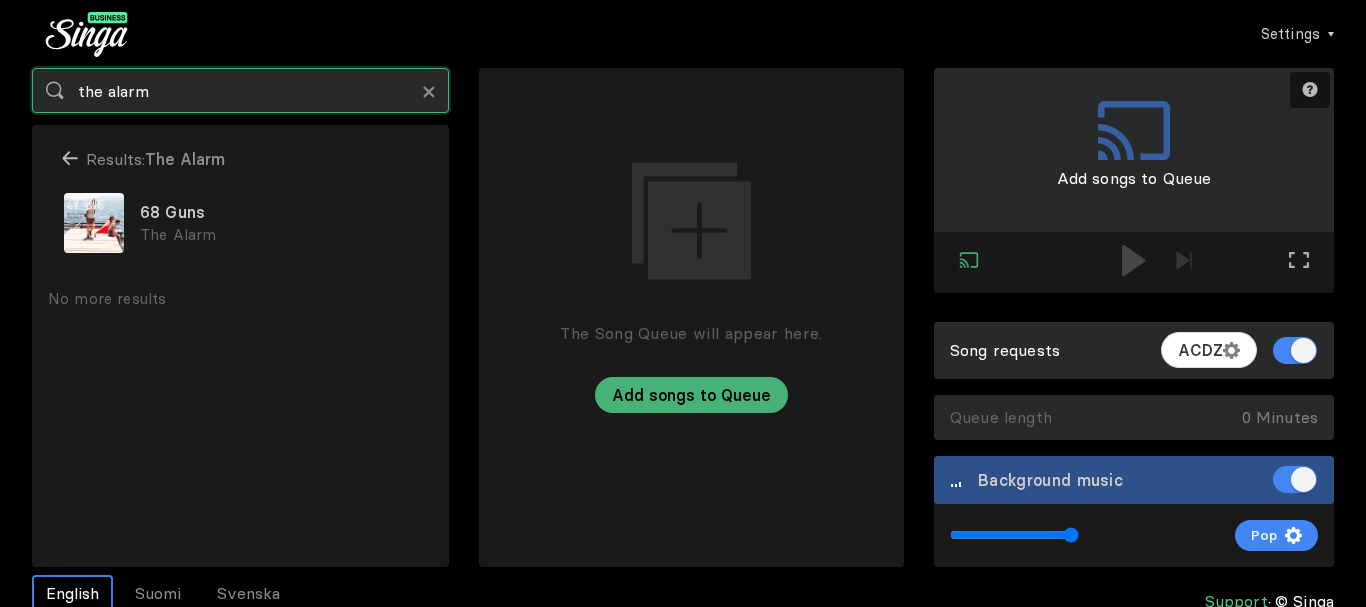 click on "the alarm" at bounding box center [240, 90] 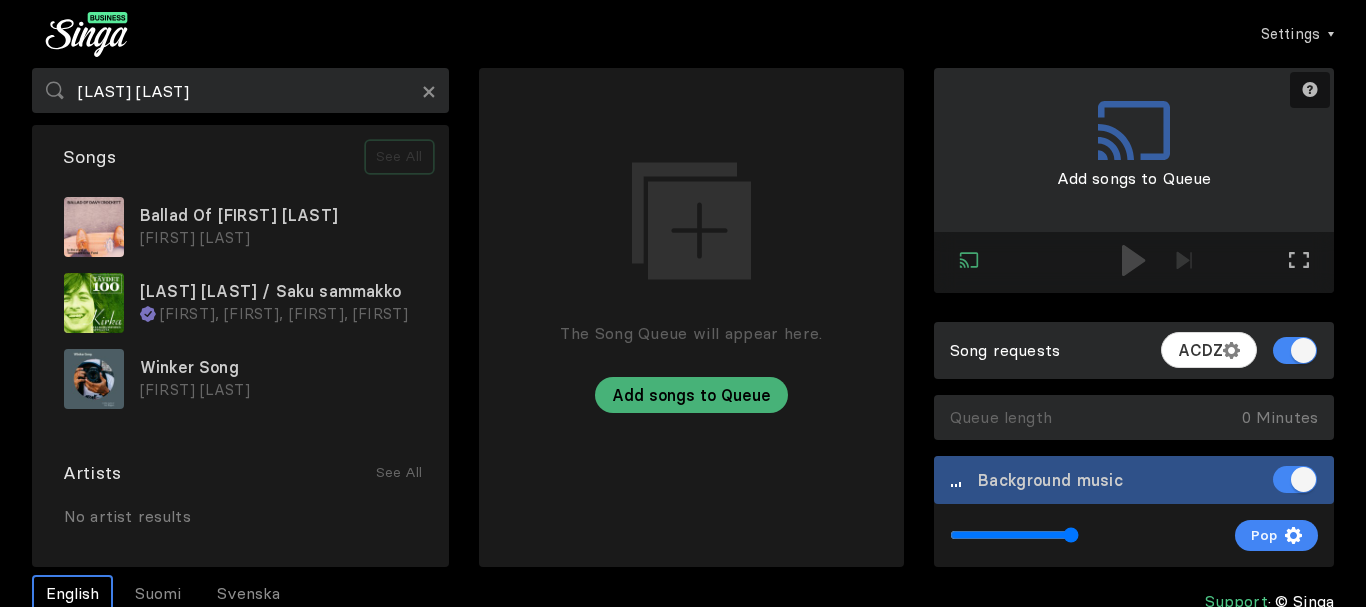 click on "See All" at bounding box center [399, 157] 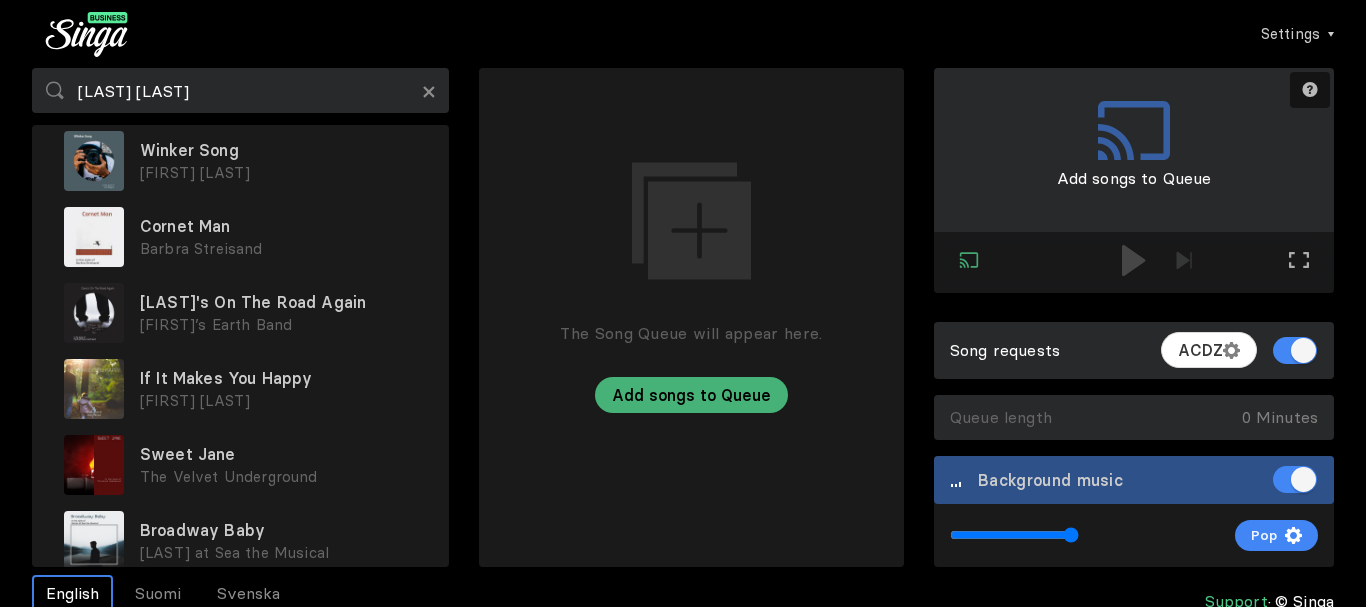 scroll, scrollTop: 0, scrollLeft: 0, axis: both 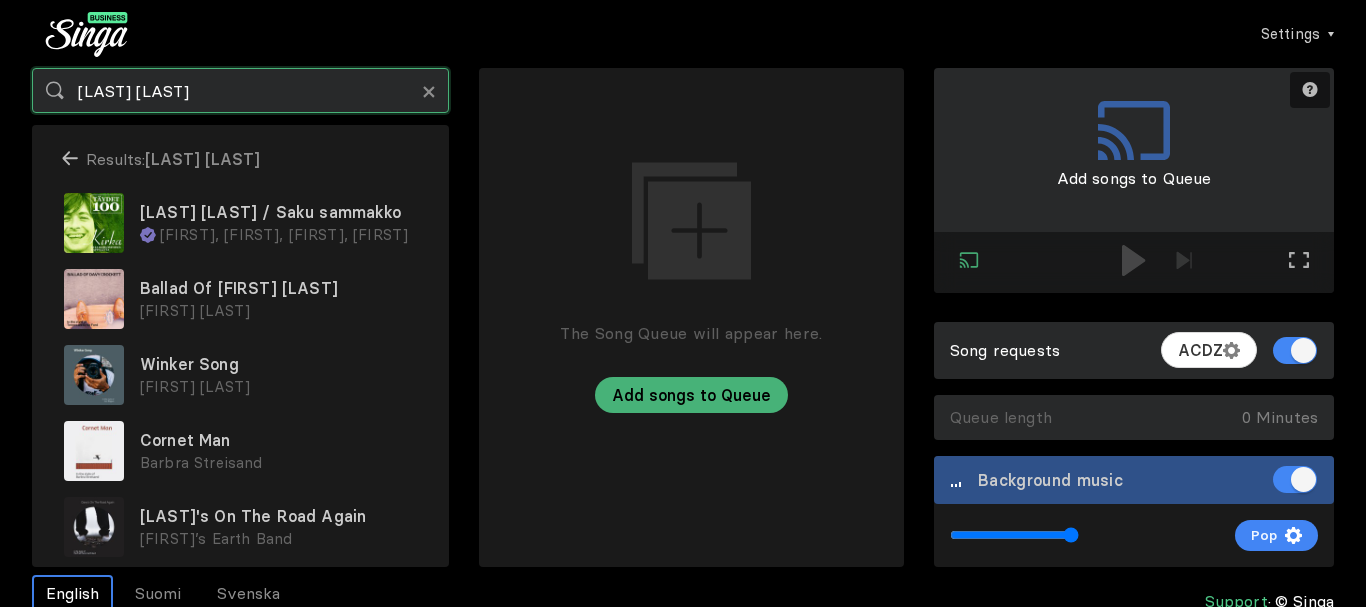 click on "davy croket" at bounding box center (240, 90) 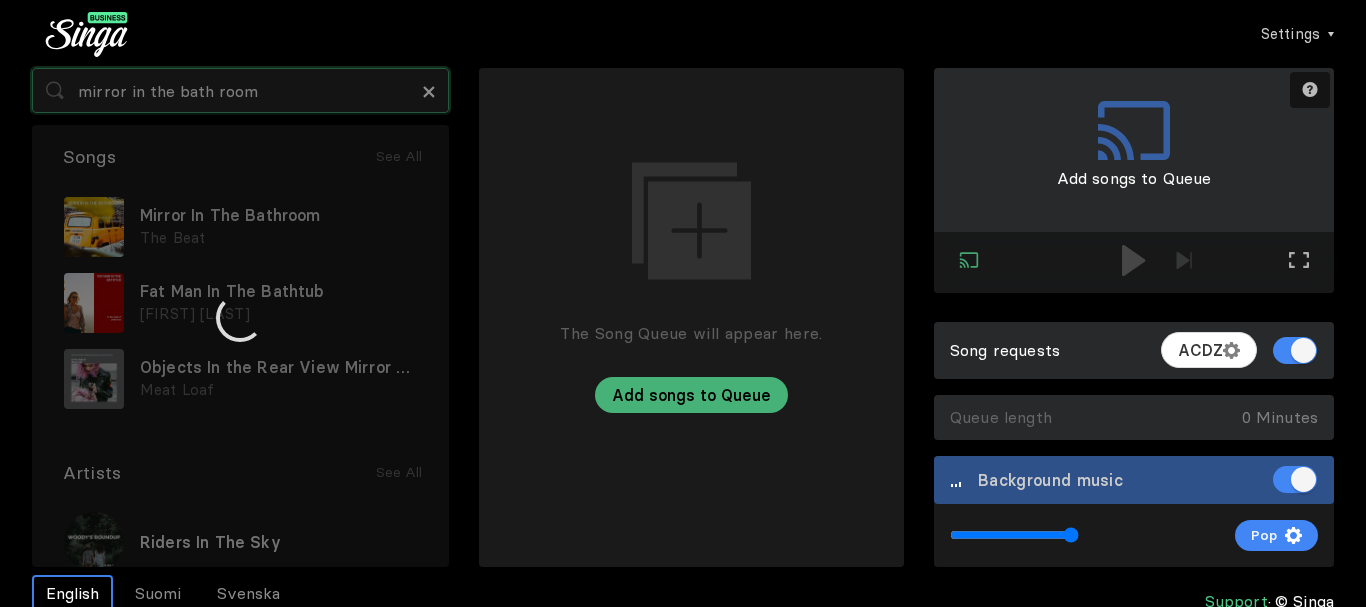 type on "mirror in the bath room" 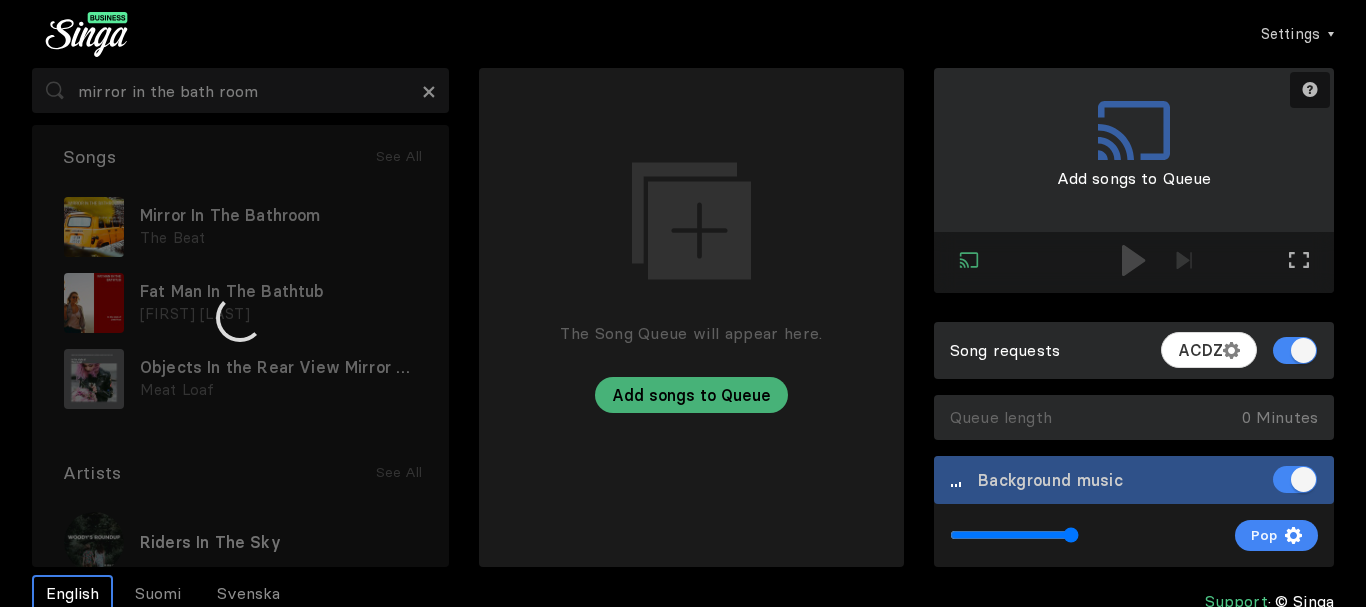 click at bounding box center [240, 317] 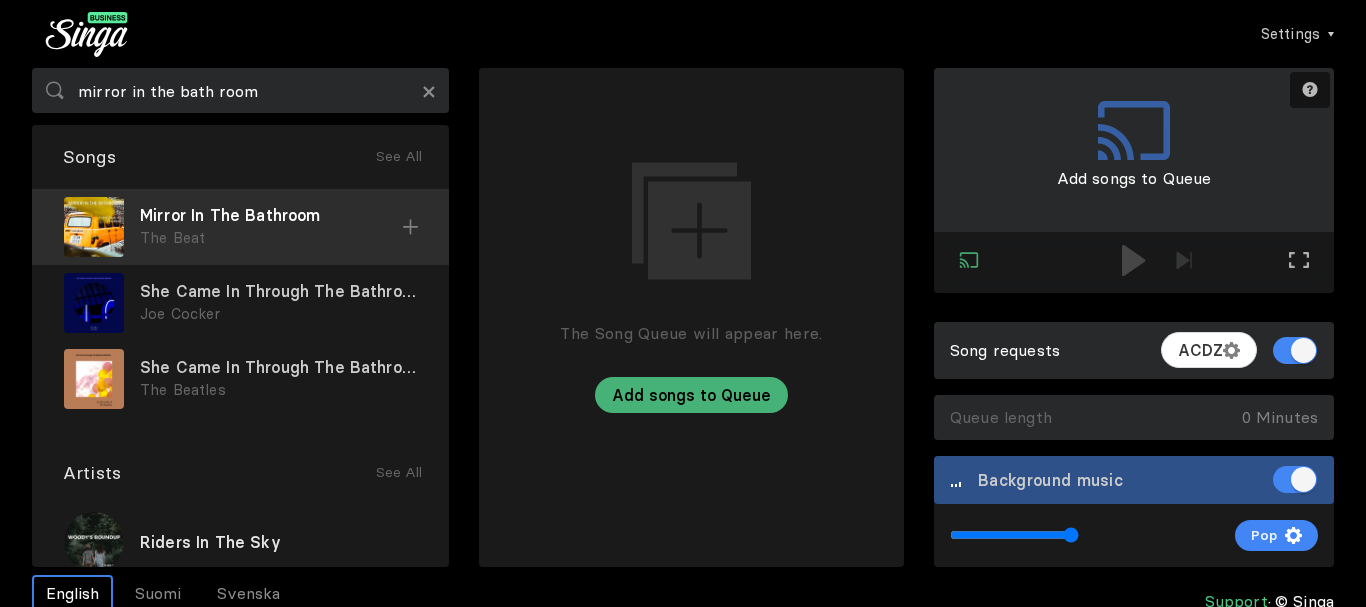 click on "The Beat" at bounding box center (271, 238) 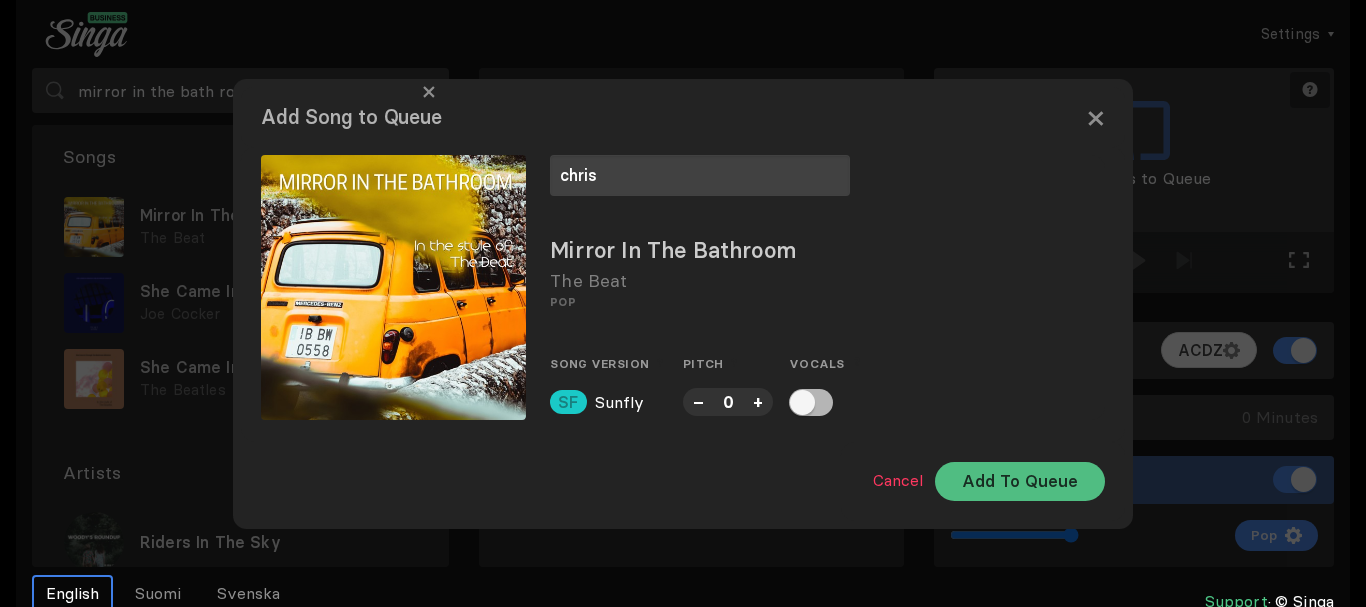 type on "chris" 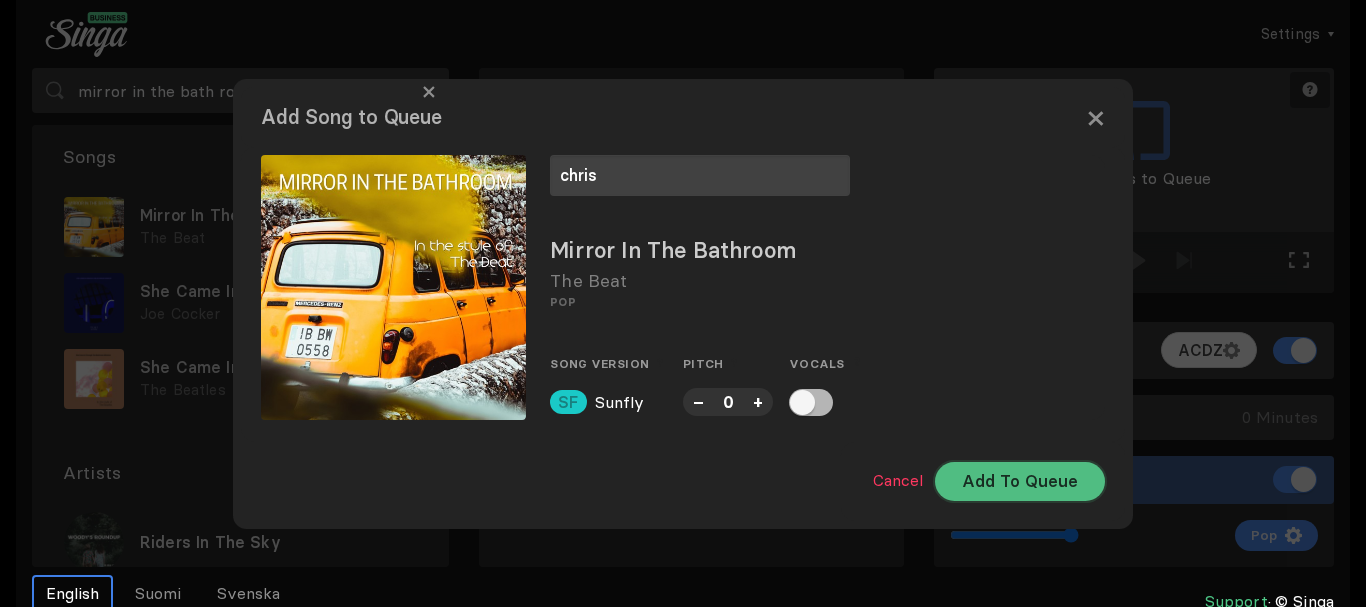 click on "Add To Queue" at bounding box center (1020, 481) 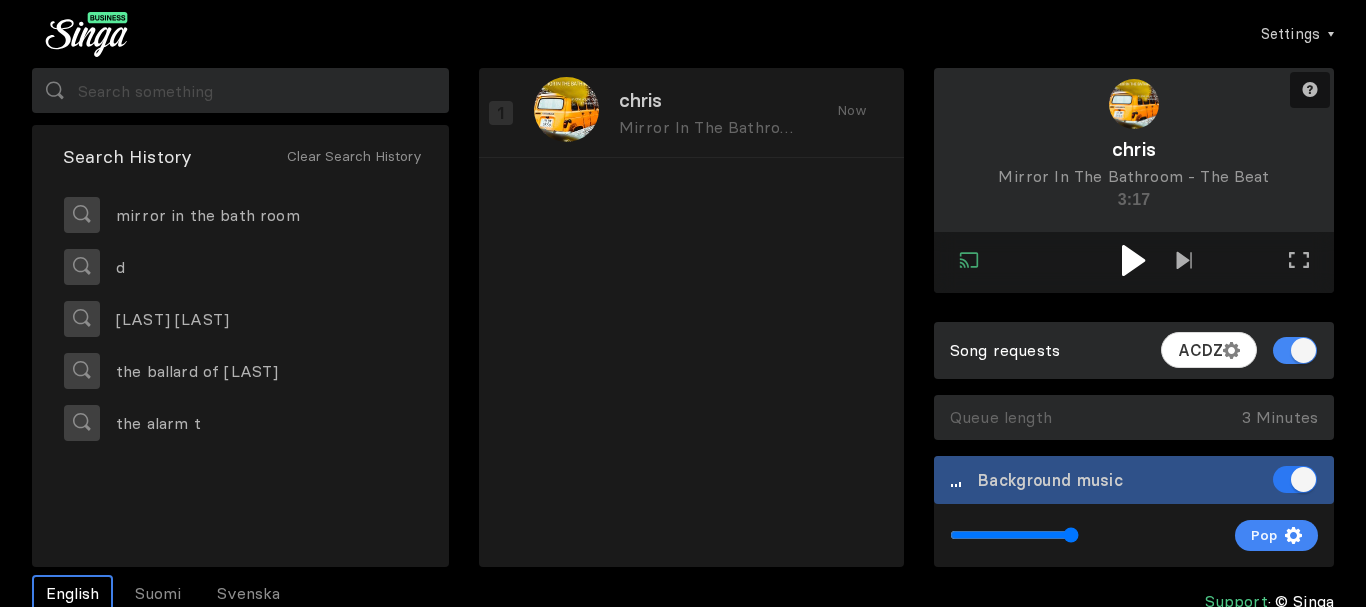 click at bounding box center [1295, 479] 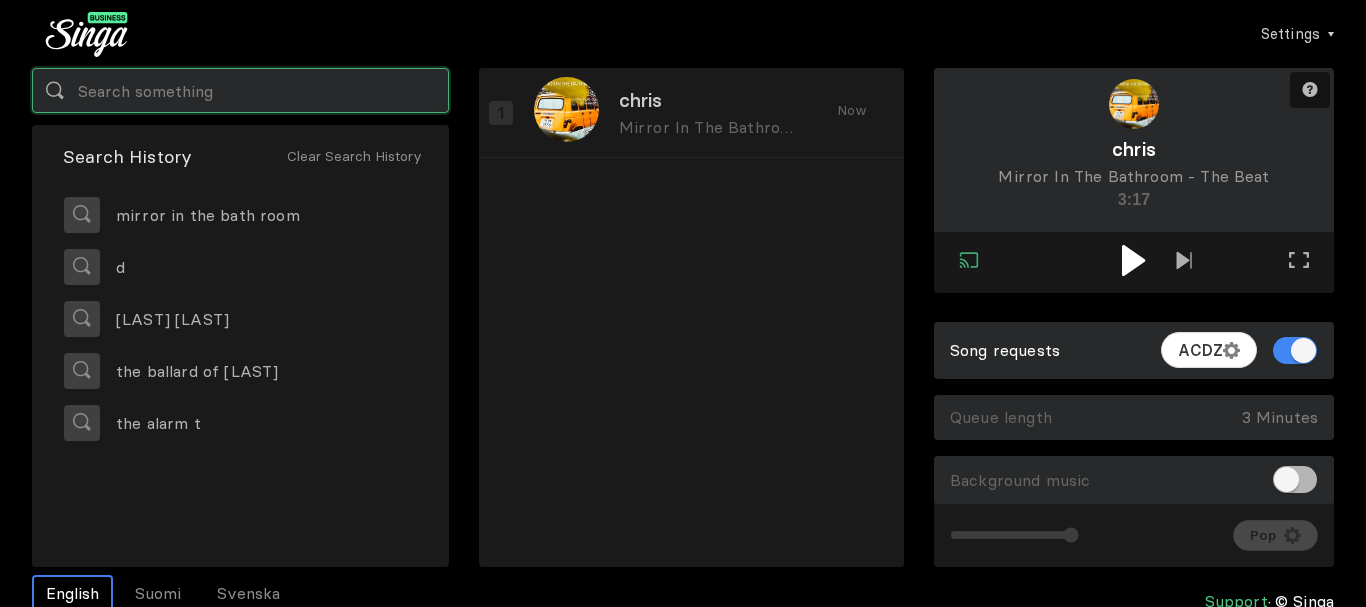 click at bounding box center (240, 90) 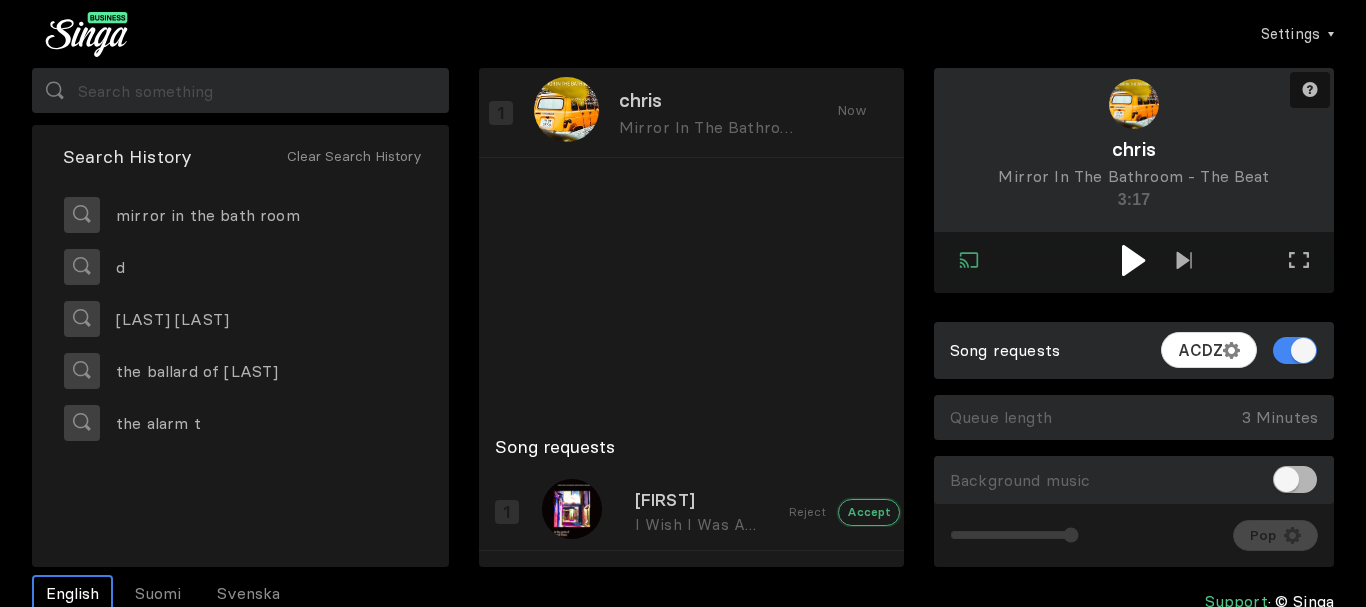 click on "Accept" at bounding box center [869, 512] 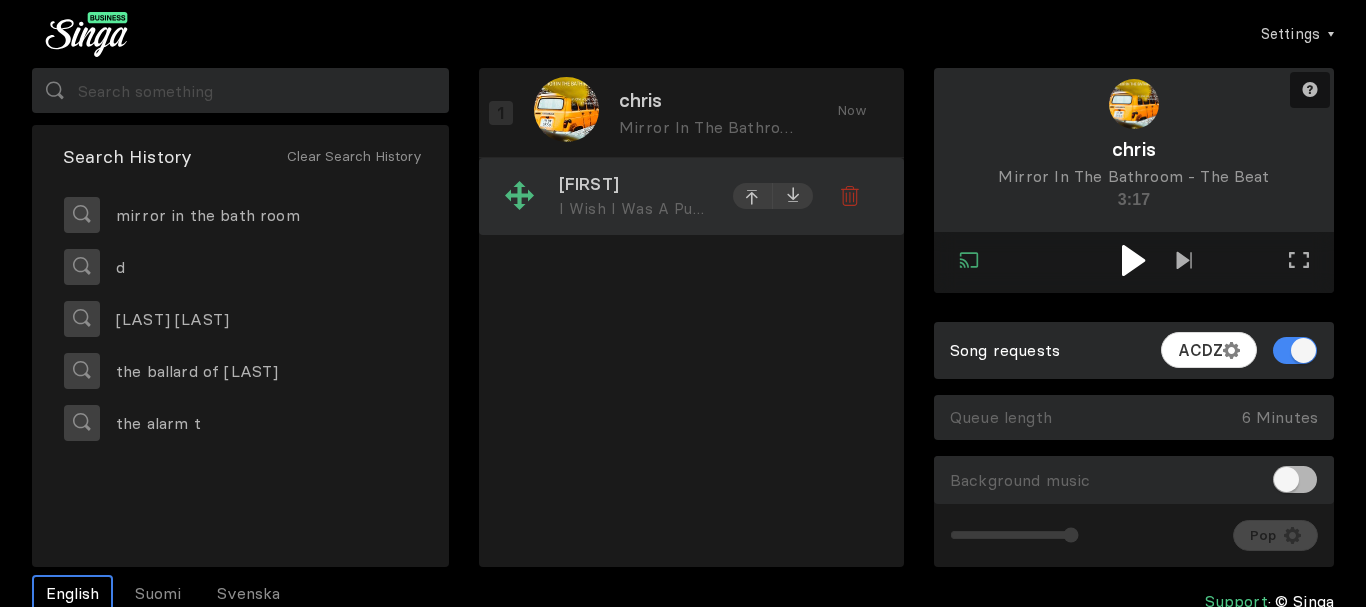 click on "I Wish I Was A Punk Rocker (with Flowers In My Hair) ·" at bounding box center (765, 208) 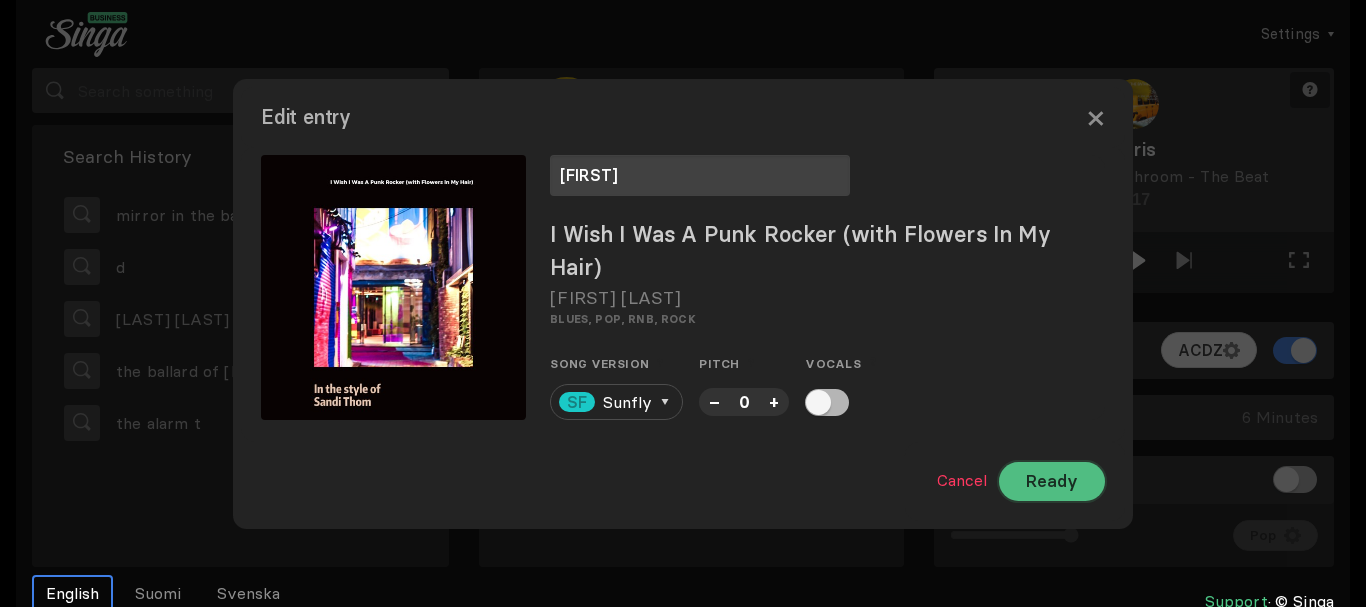 click on "Ready" at bounding box center (1052, 481) 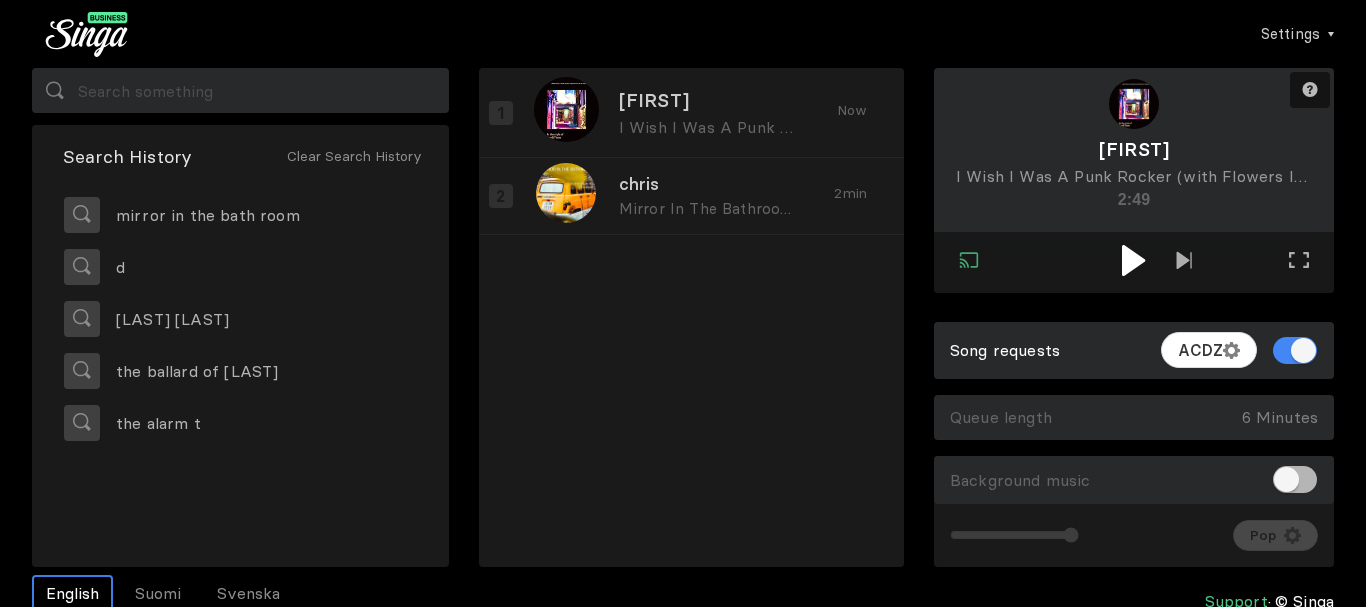 click at bounding box center (1133, 260) 